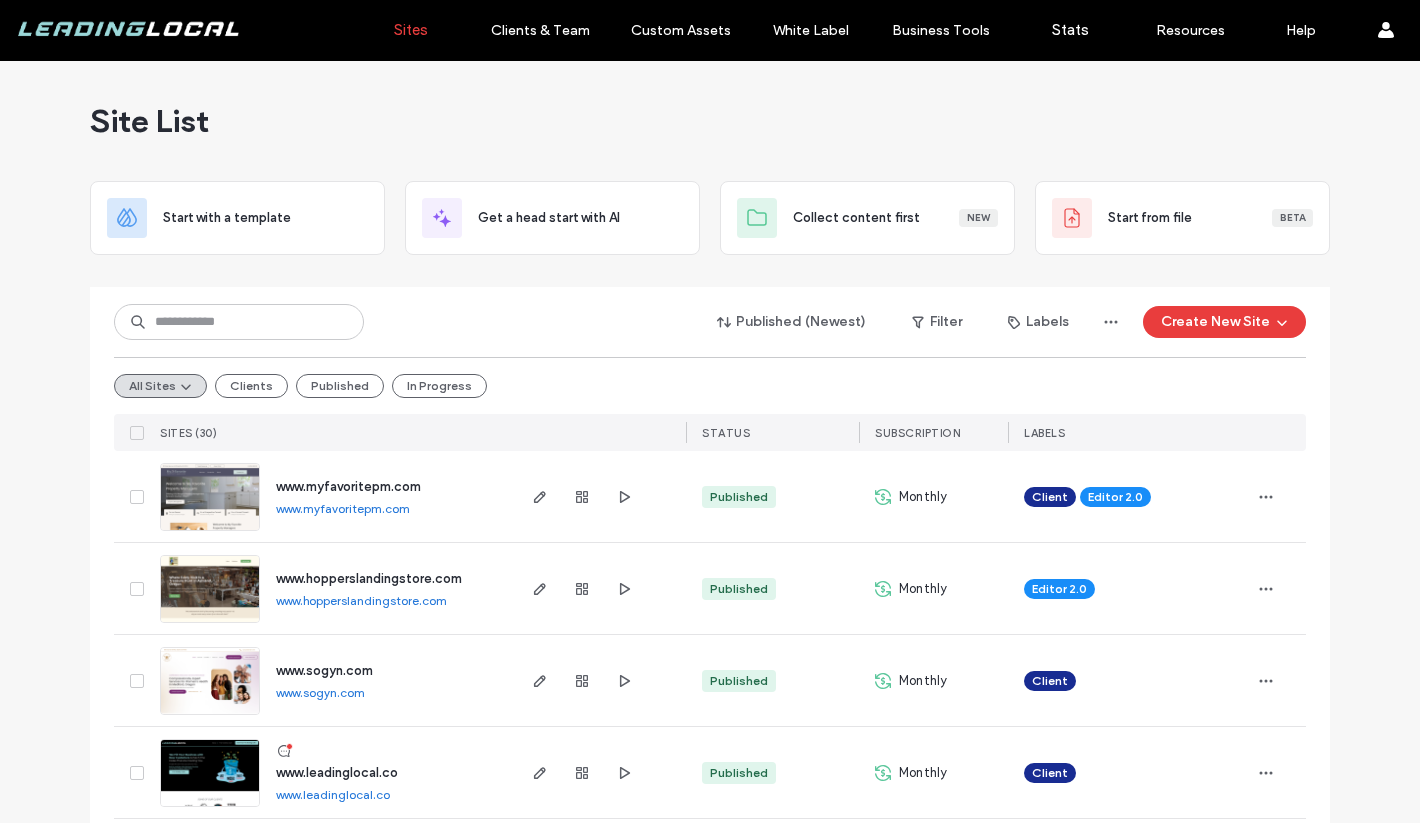 scroll, scrollTop: 0, scrollLeft: 0, axis: both 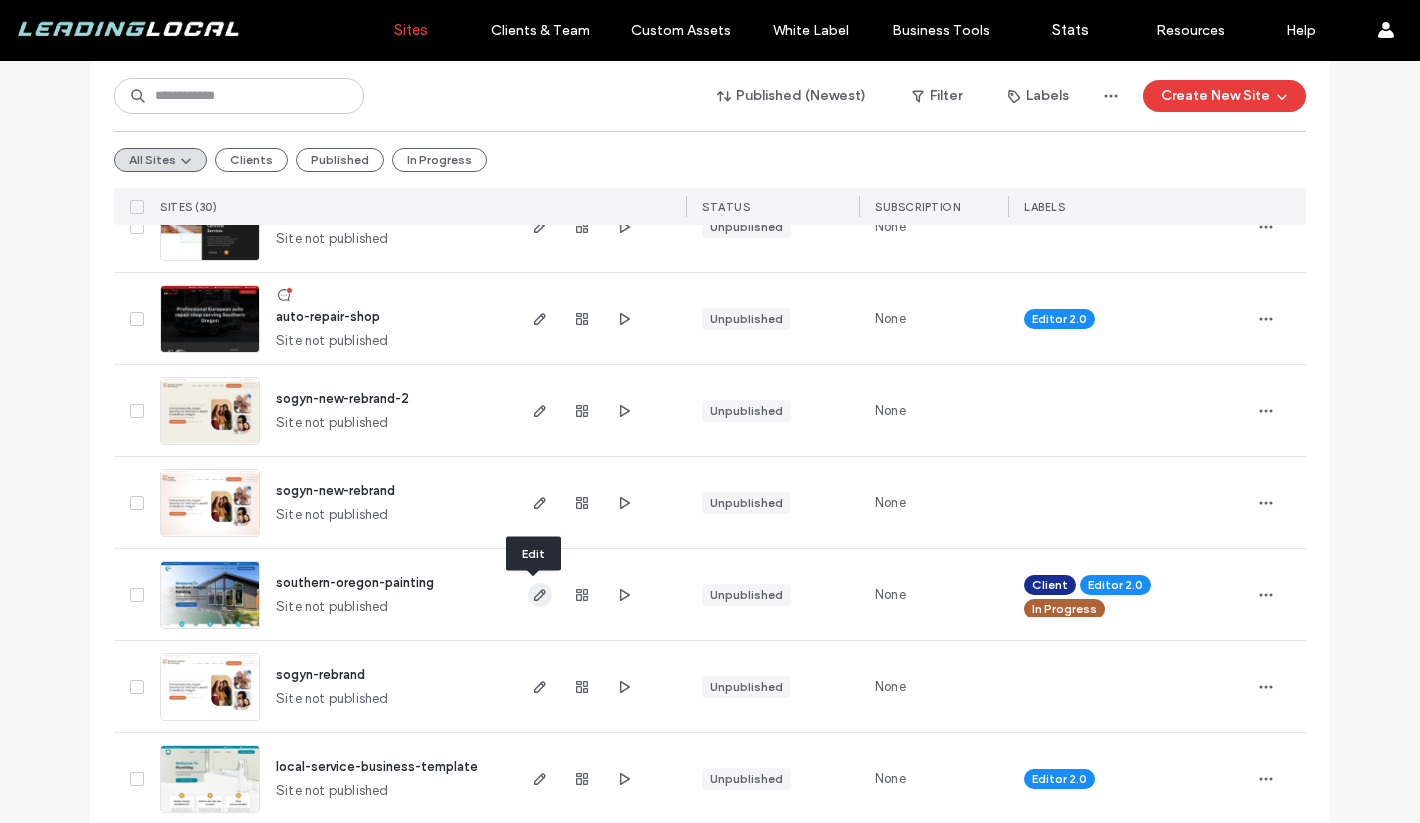 click 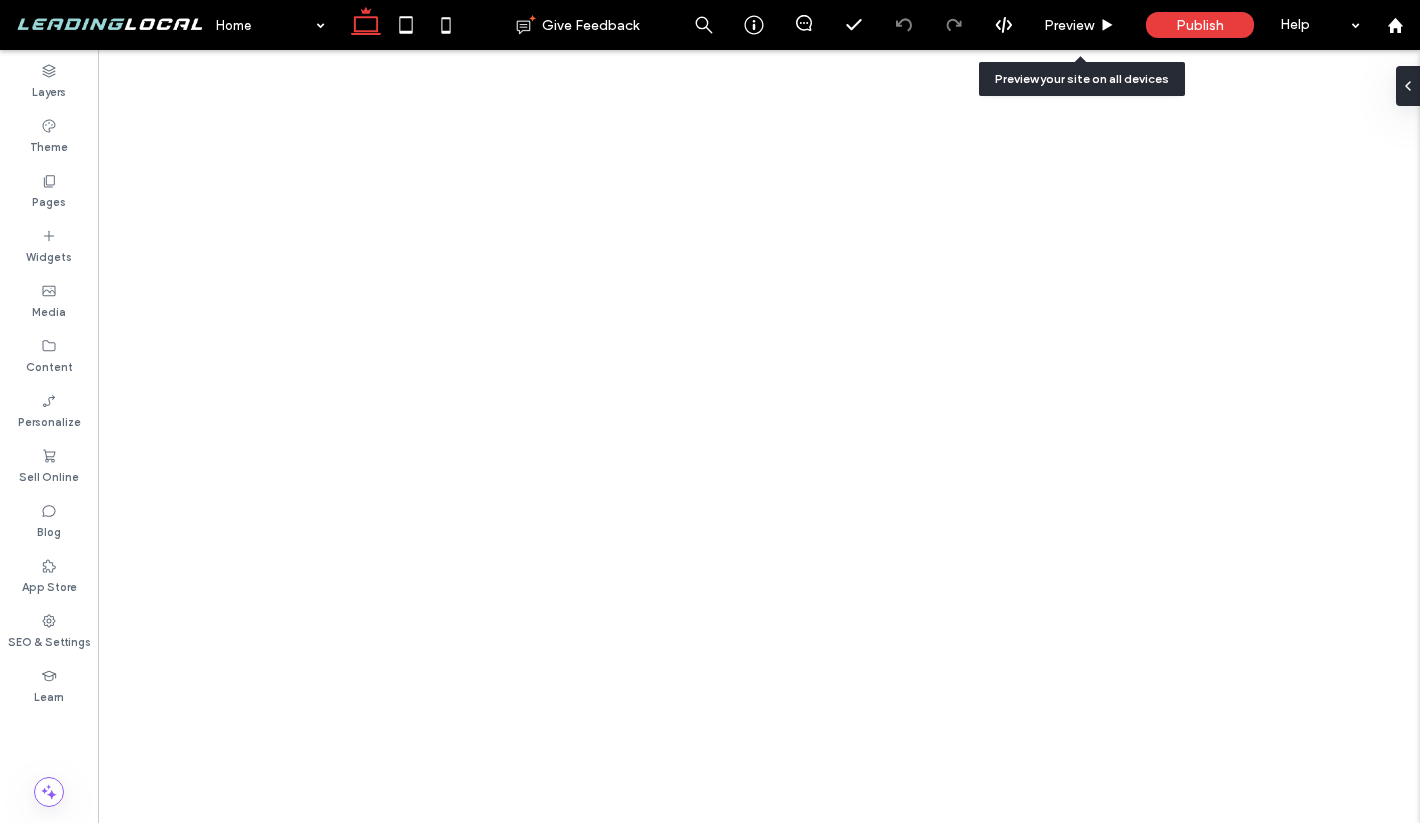 click on "Preview" at bounding box center (1069, 25) 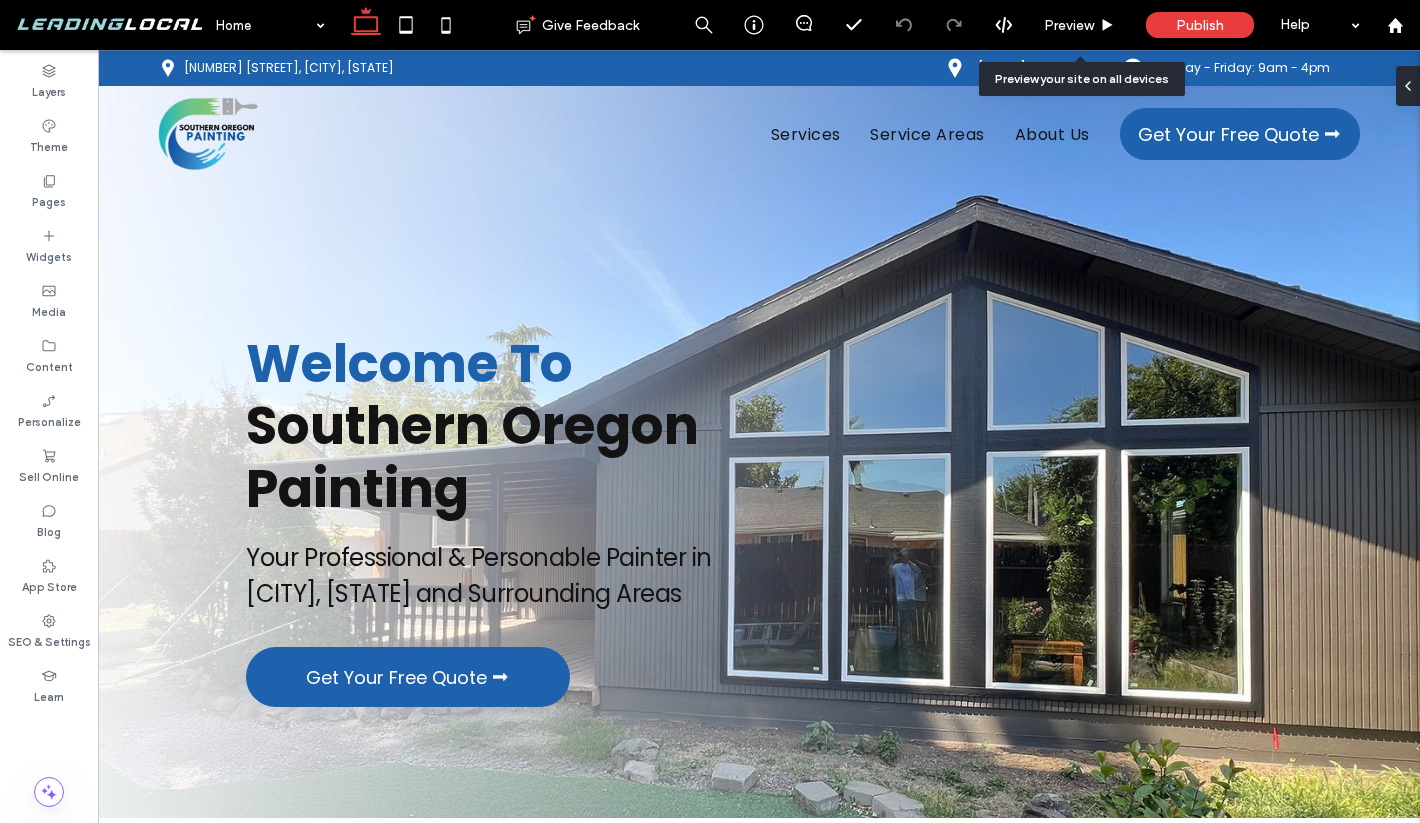 scroll, scrollTop: 0, scrollLeft: 0, axis: both 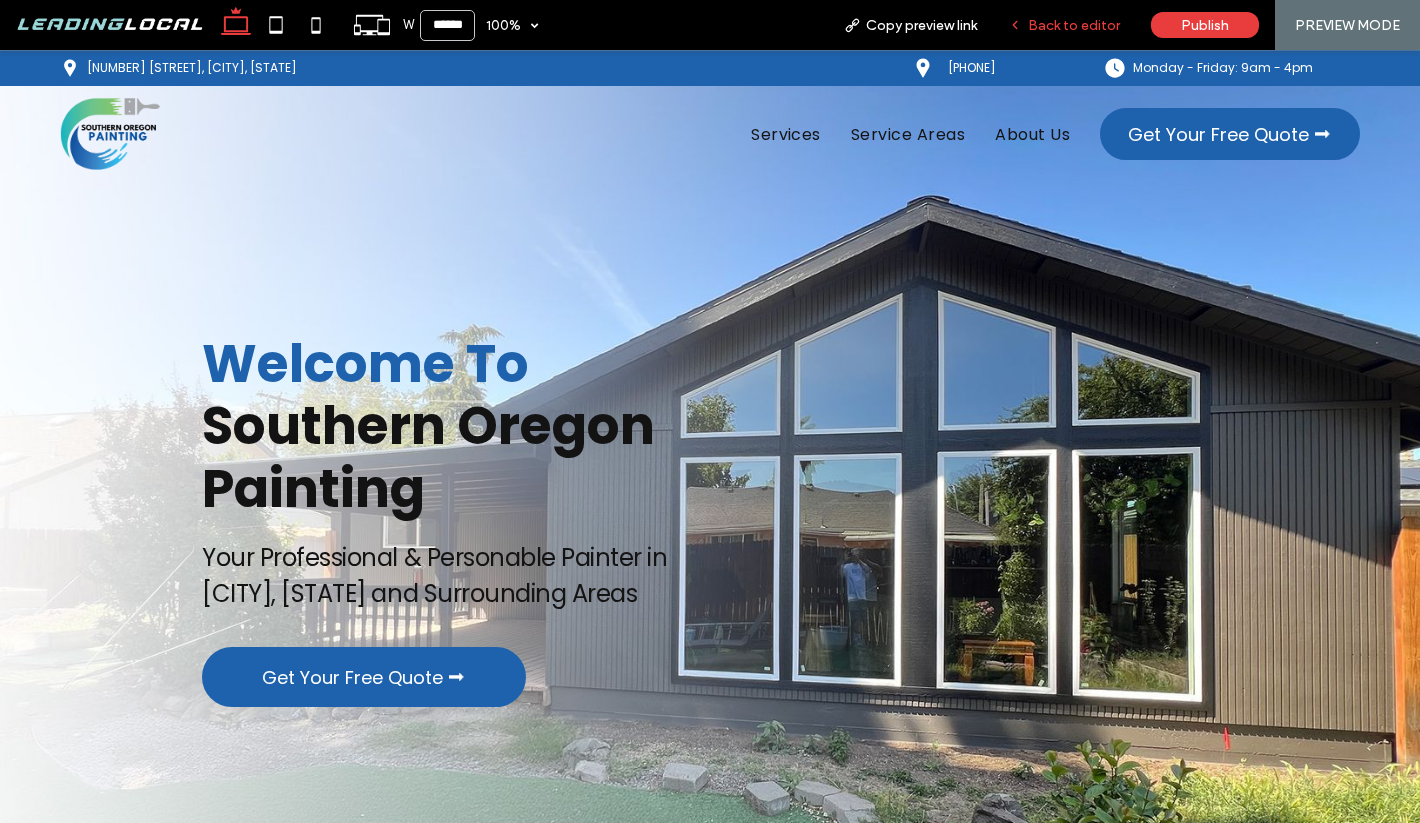 click on "Back to editor" at bounding box center (1074, 25) 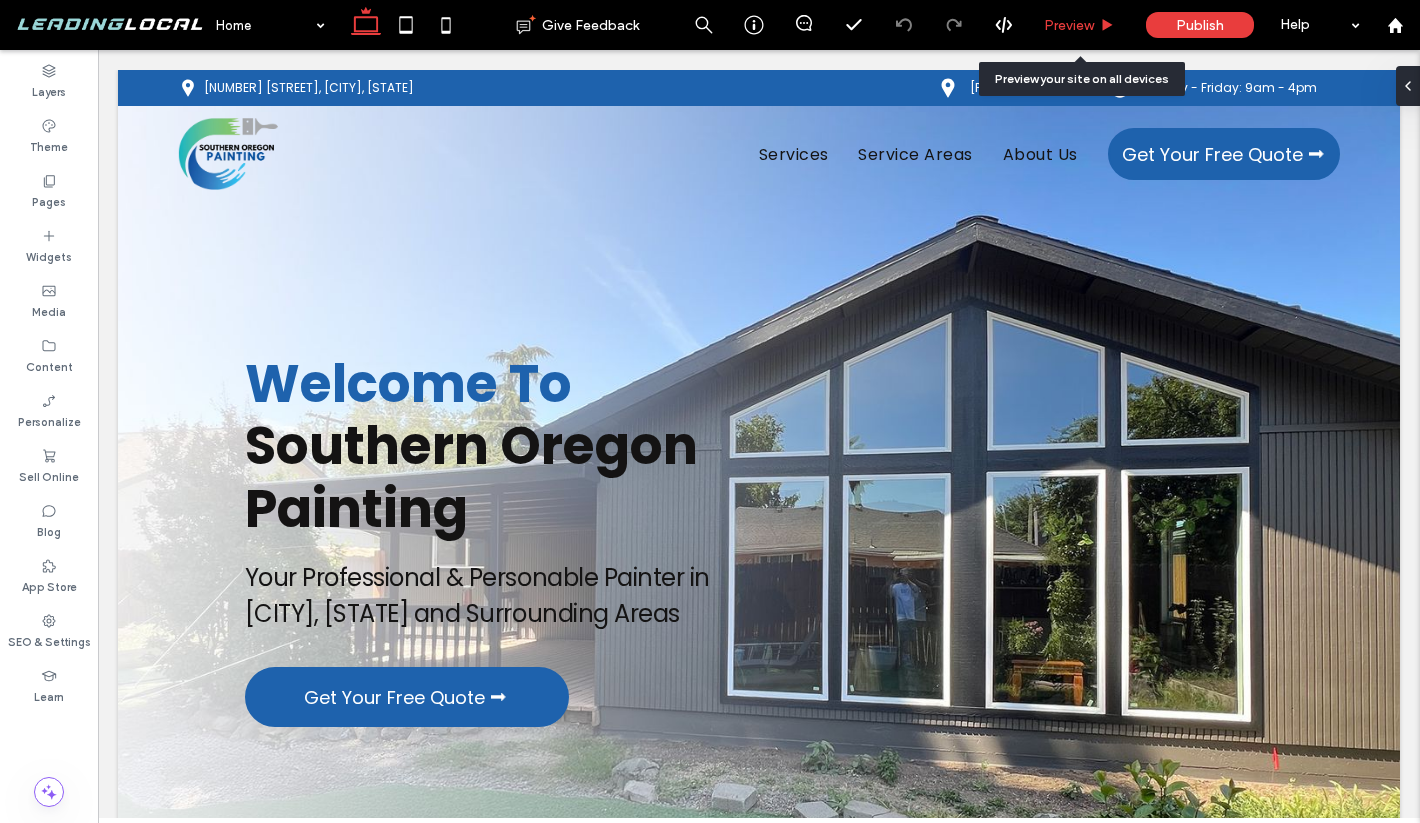 click on "Preview" at bounding box center [1080, 25] 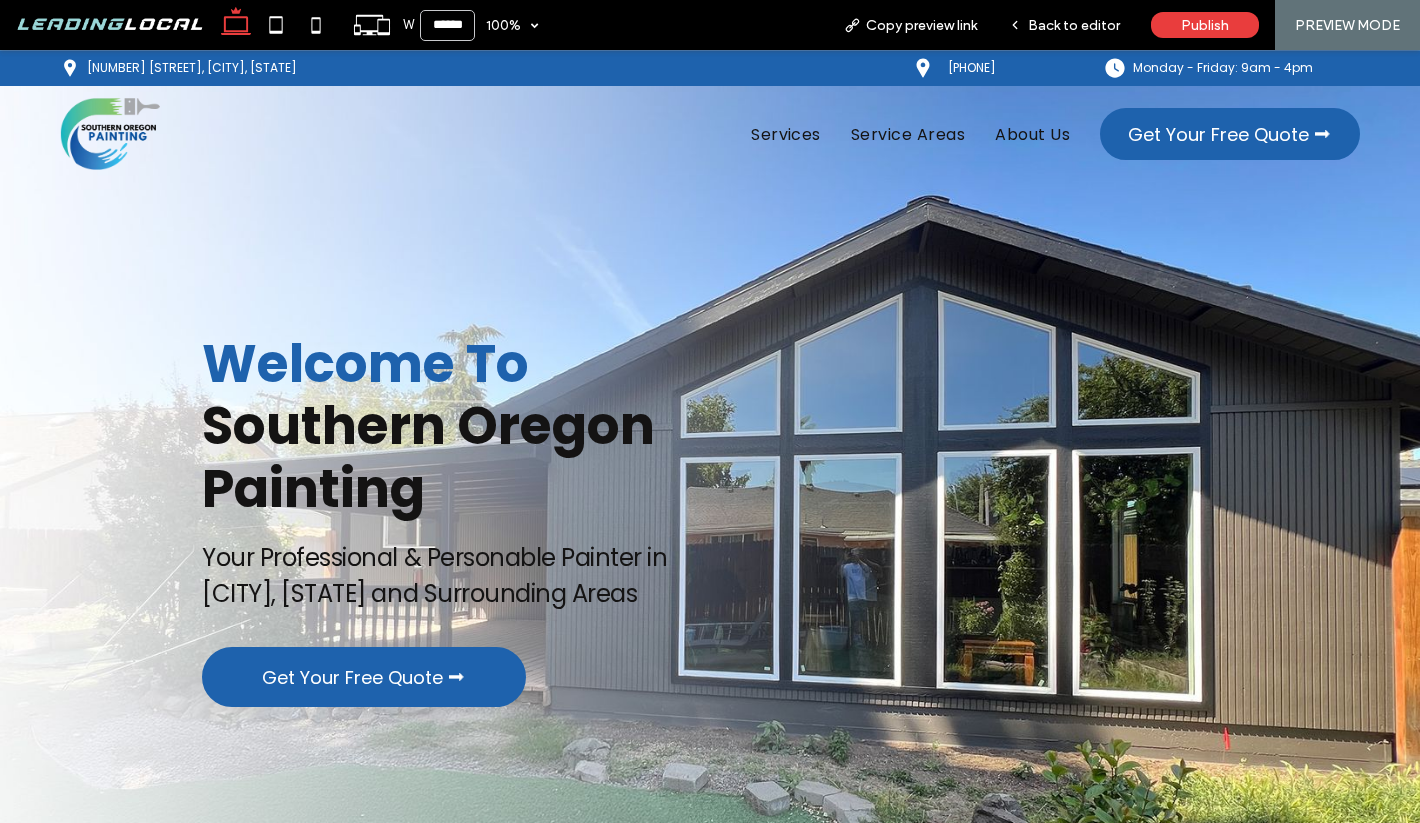 click on "Back to editor" at bounding box center (1074, 25) 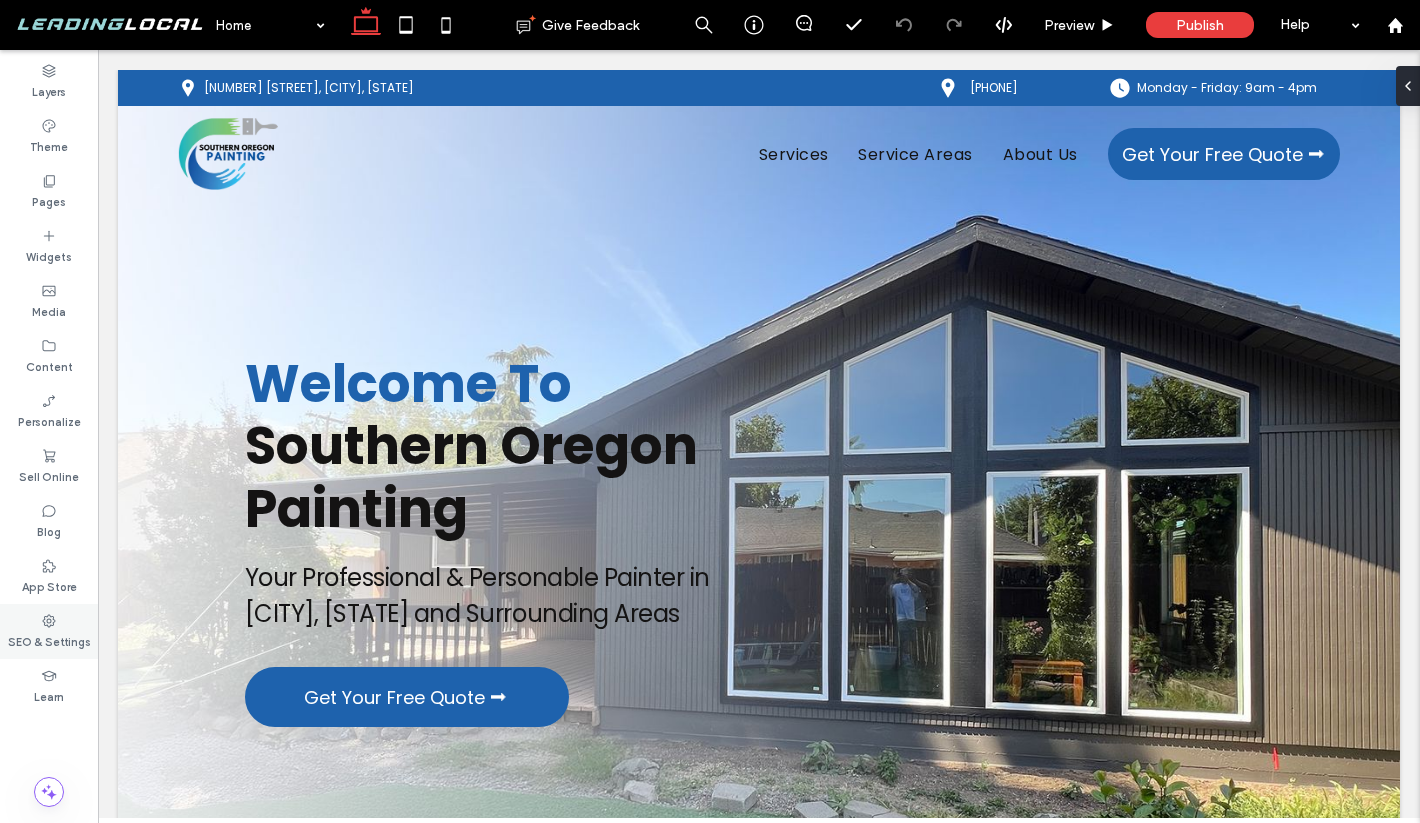 click 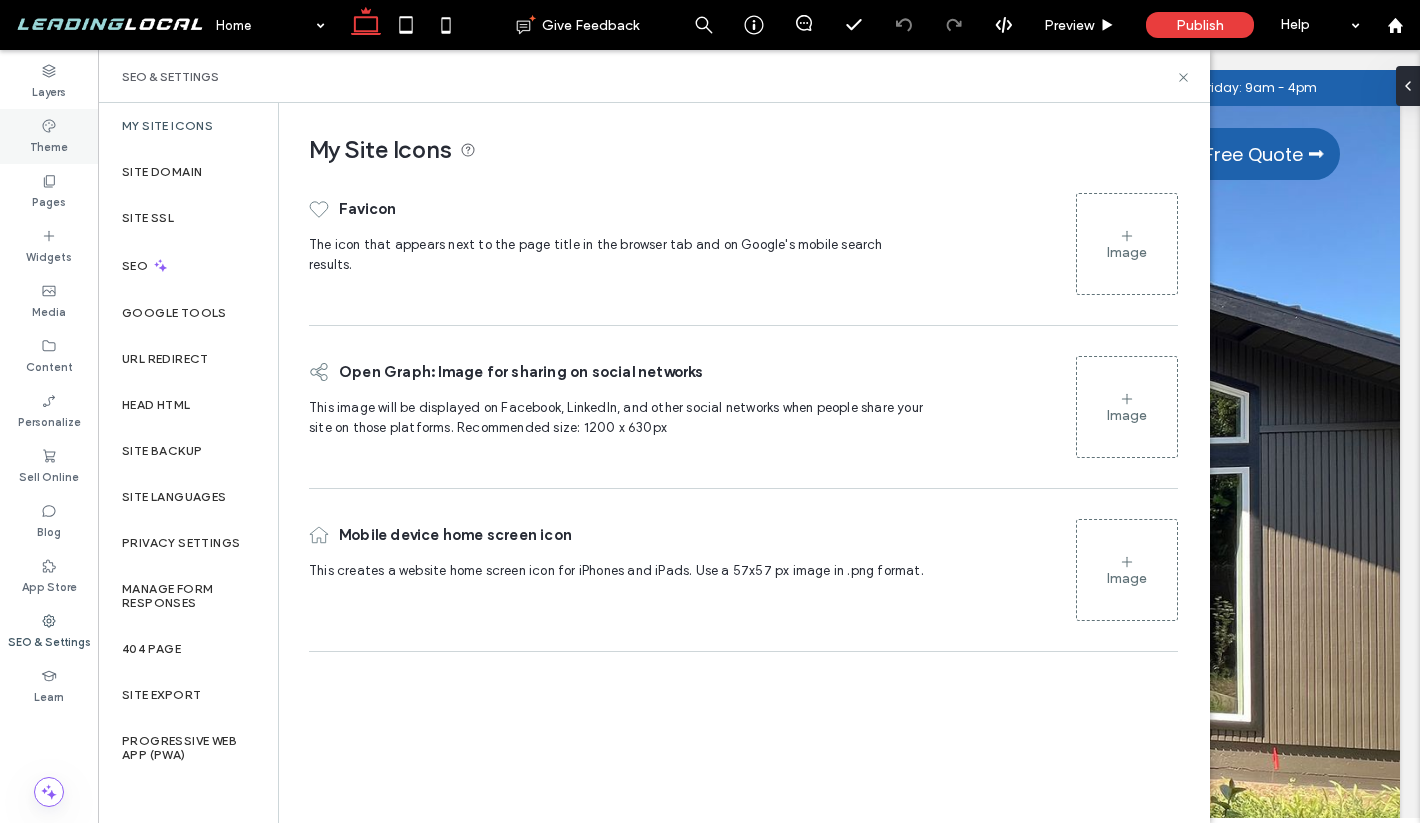click on "Theme" at bounding box center (49, 136) 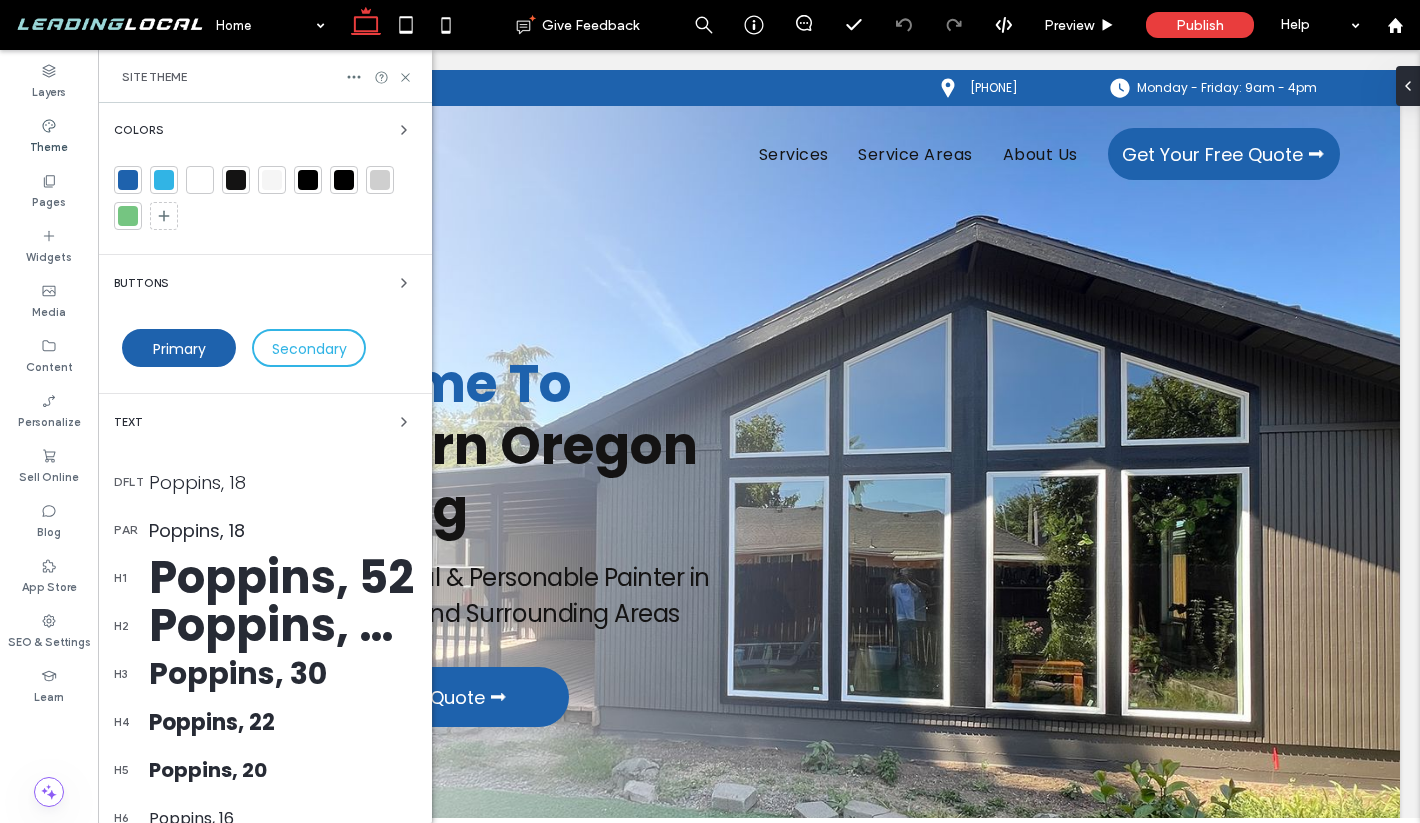 scroll, scrollTop: 0, scrollLeft: 0, axis: both 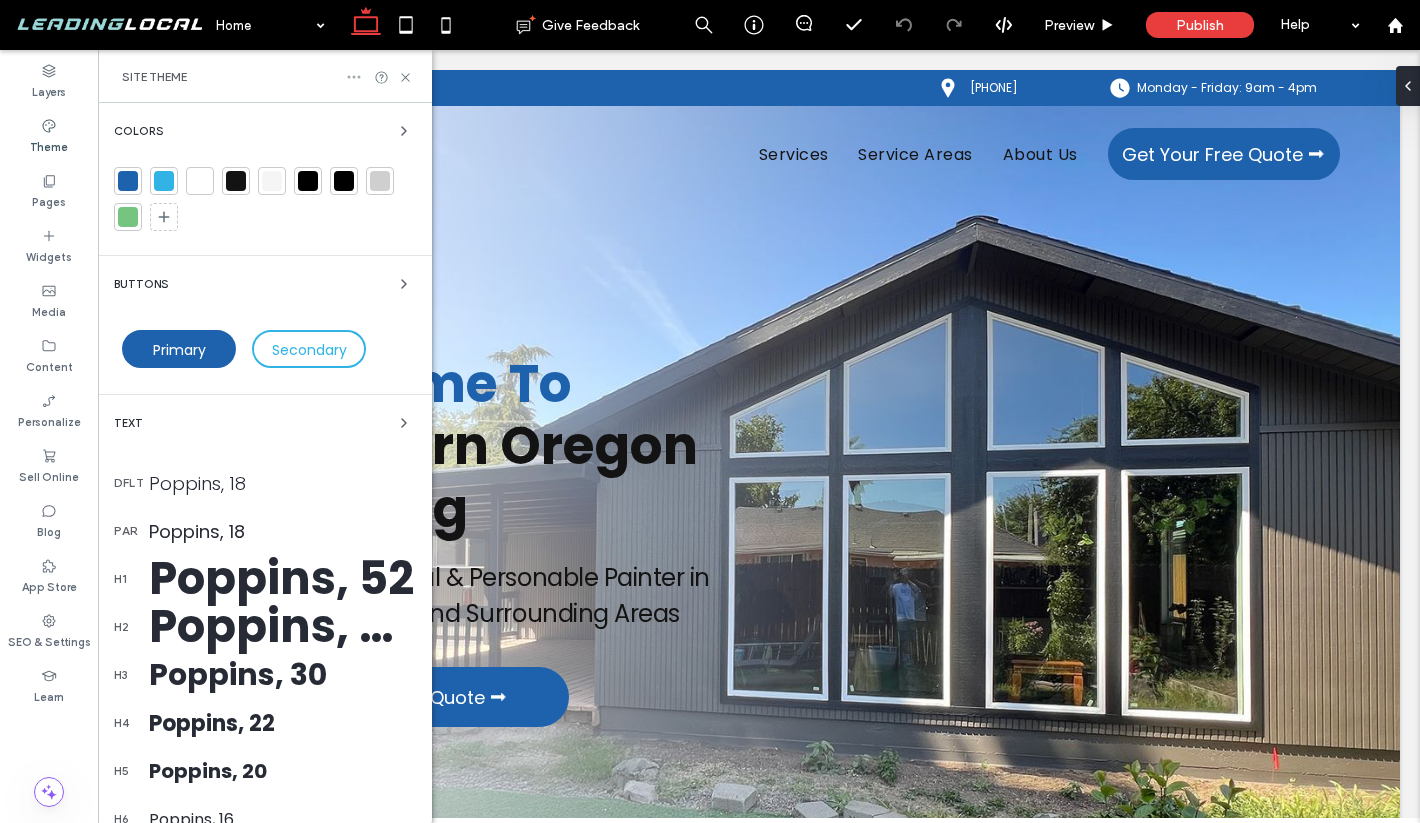 click 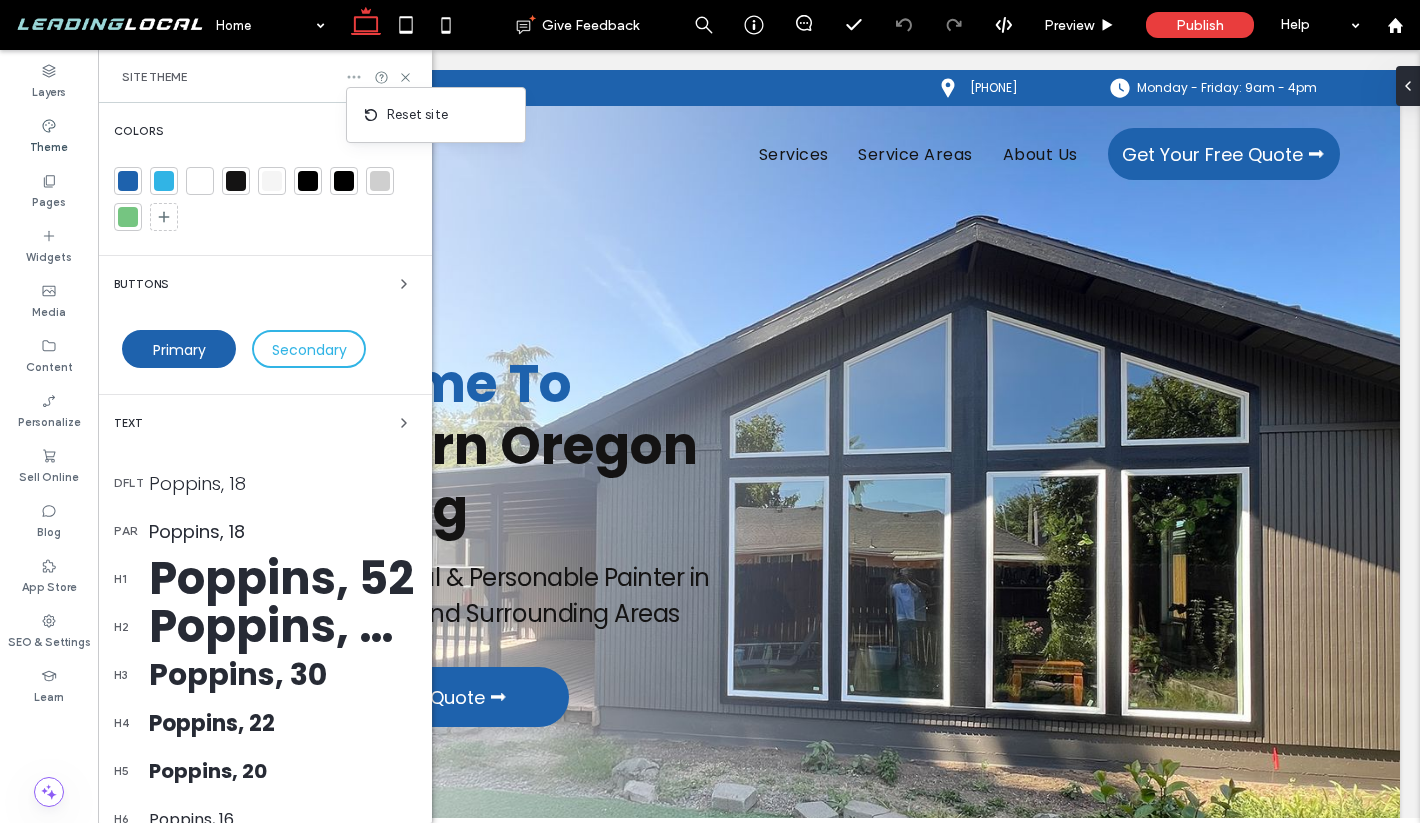 click 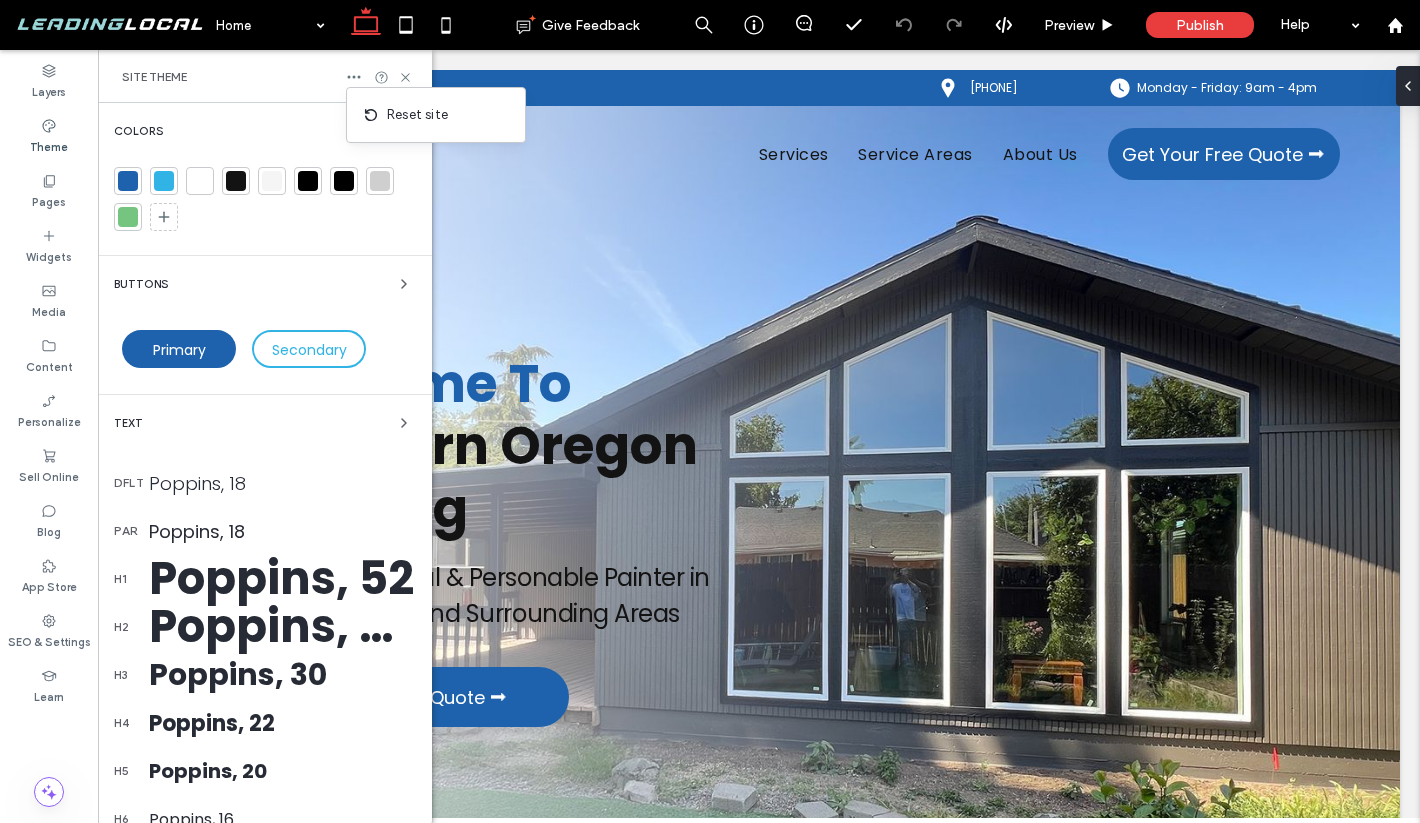 click on "Site Theme" at bounding box center [265, 76] 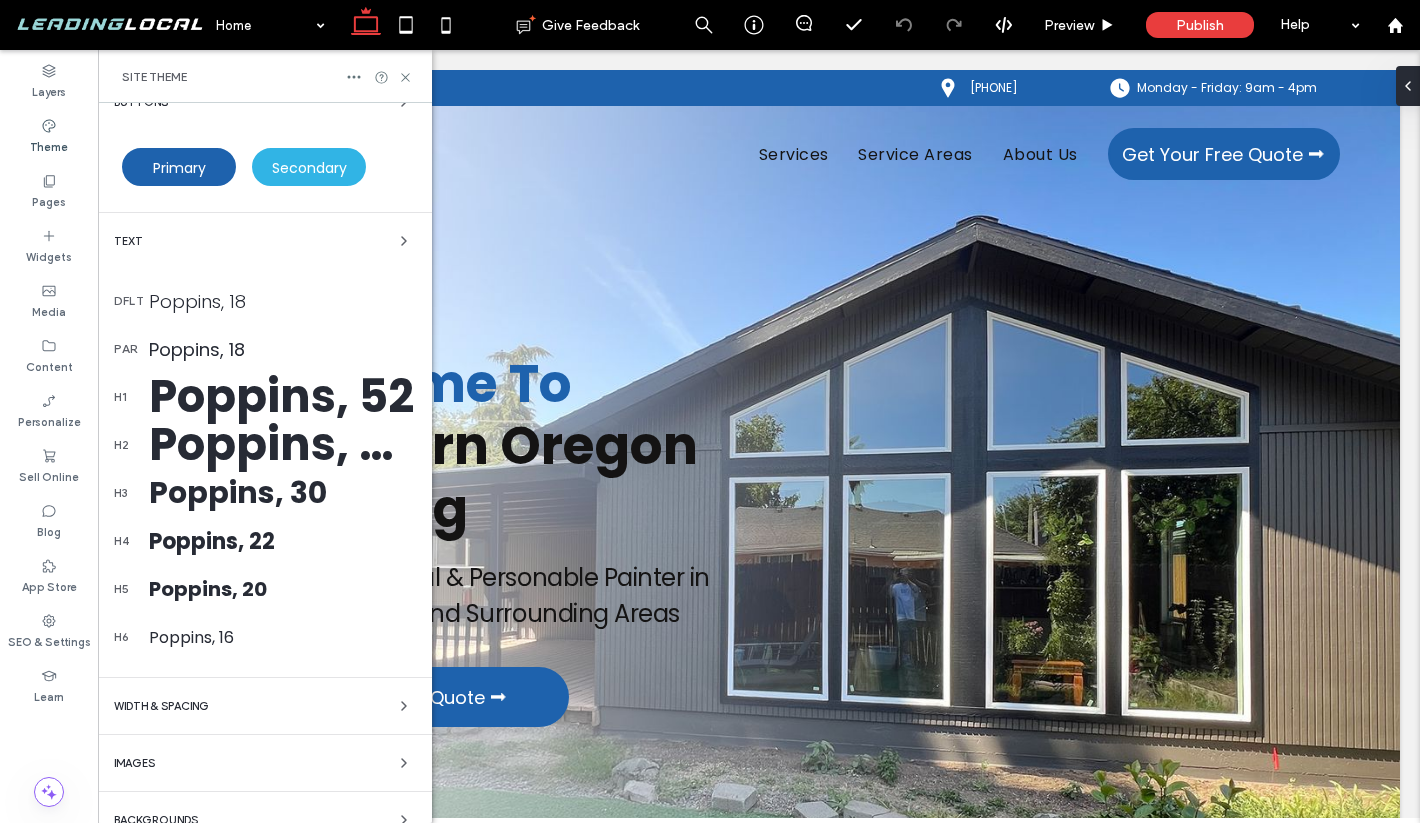 scroll, scrollTop: 208, scrollLeft: 0, axis: vertical 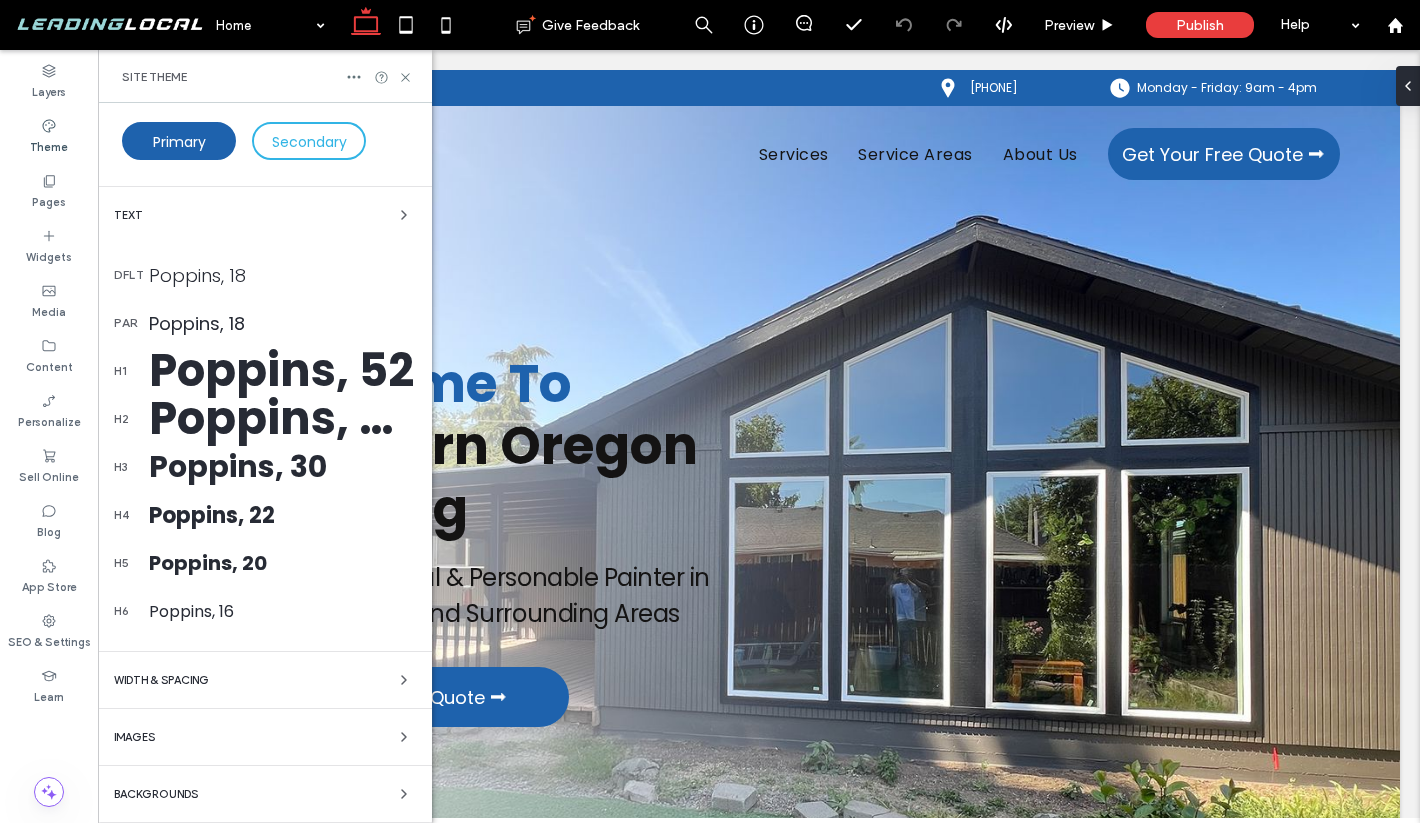 click on "WIDTH & SPACING" at bounding box center [265, 680] 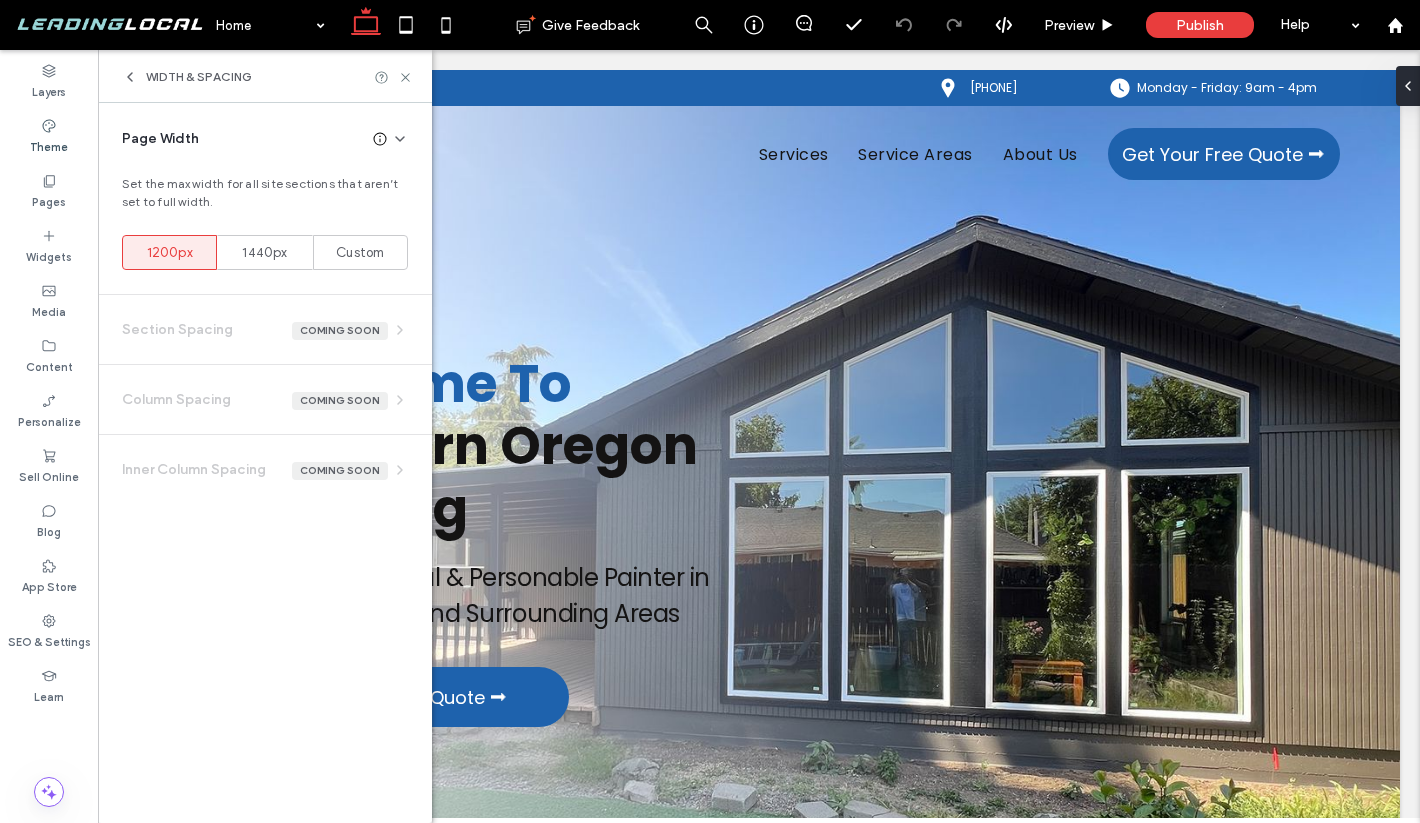 scroll, scrollTop: 0, scrollLeft: 0, axis: both 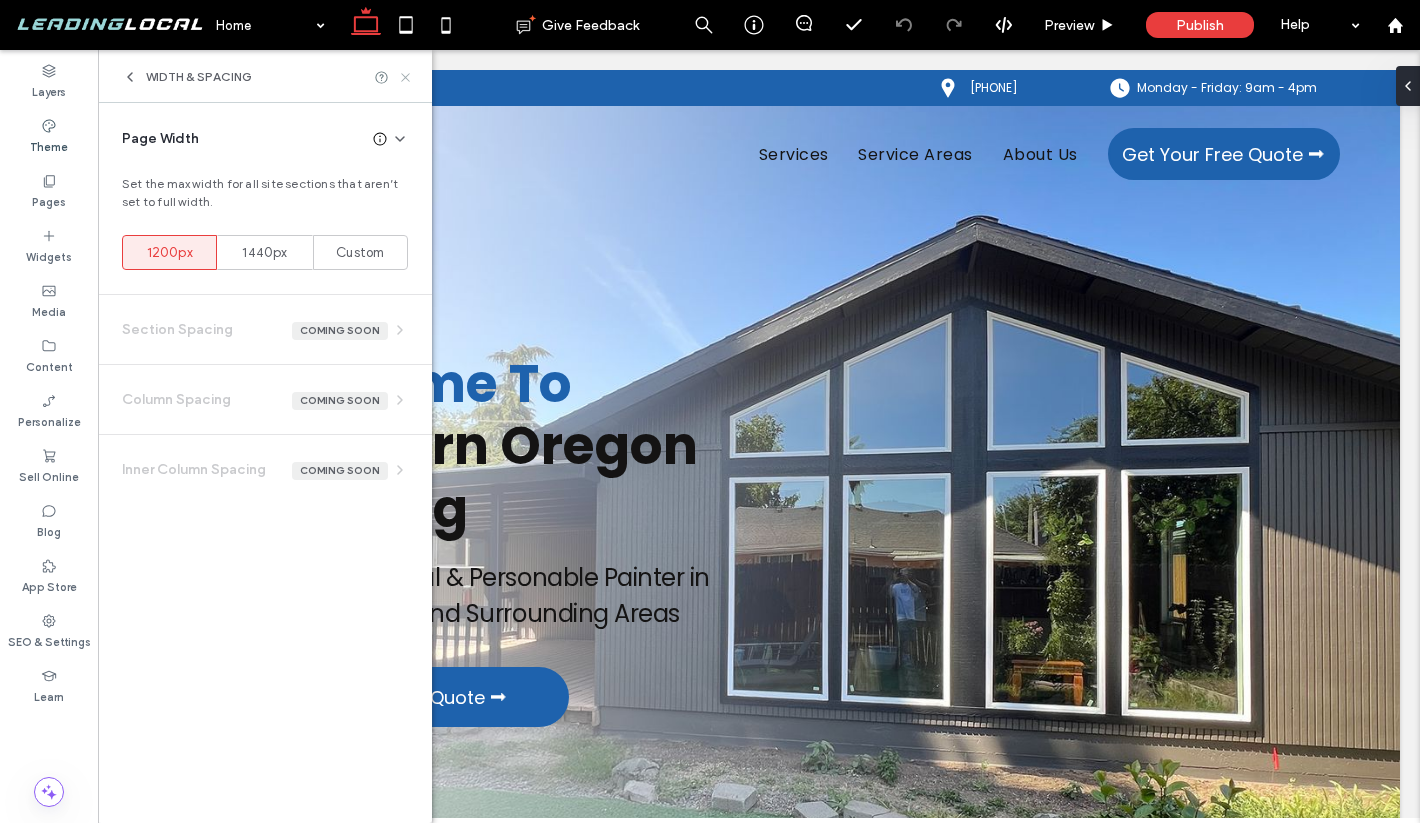 click 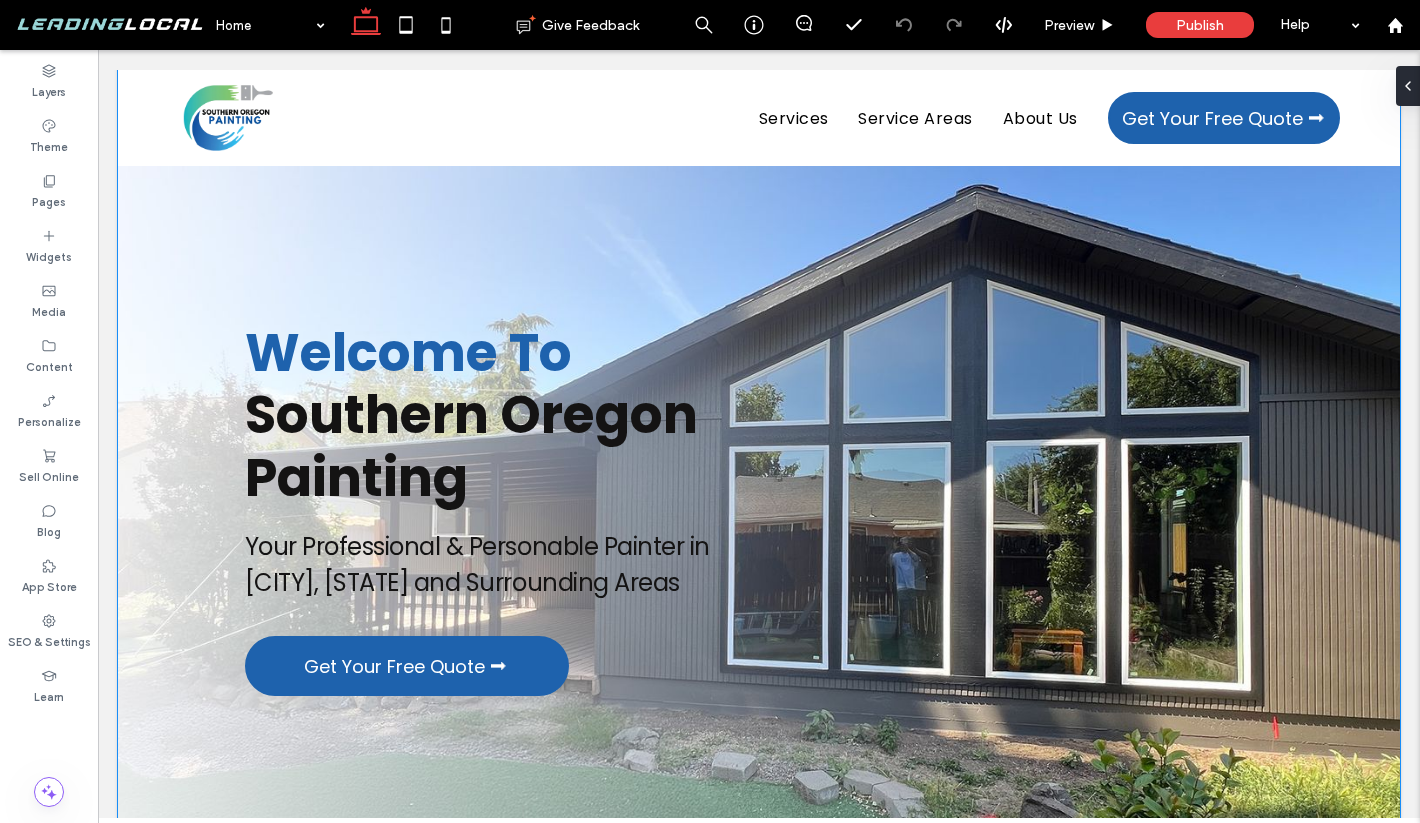 scroll, scrollTop: 34, scrollLeft: 0, axis: vertical 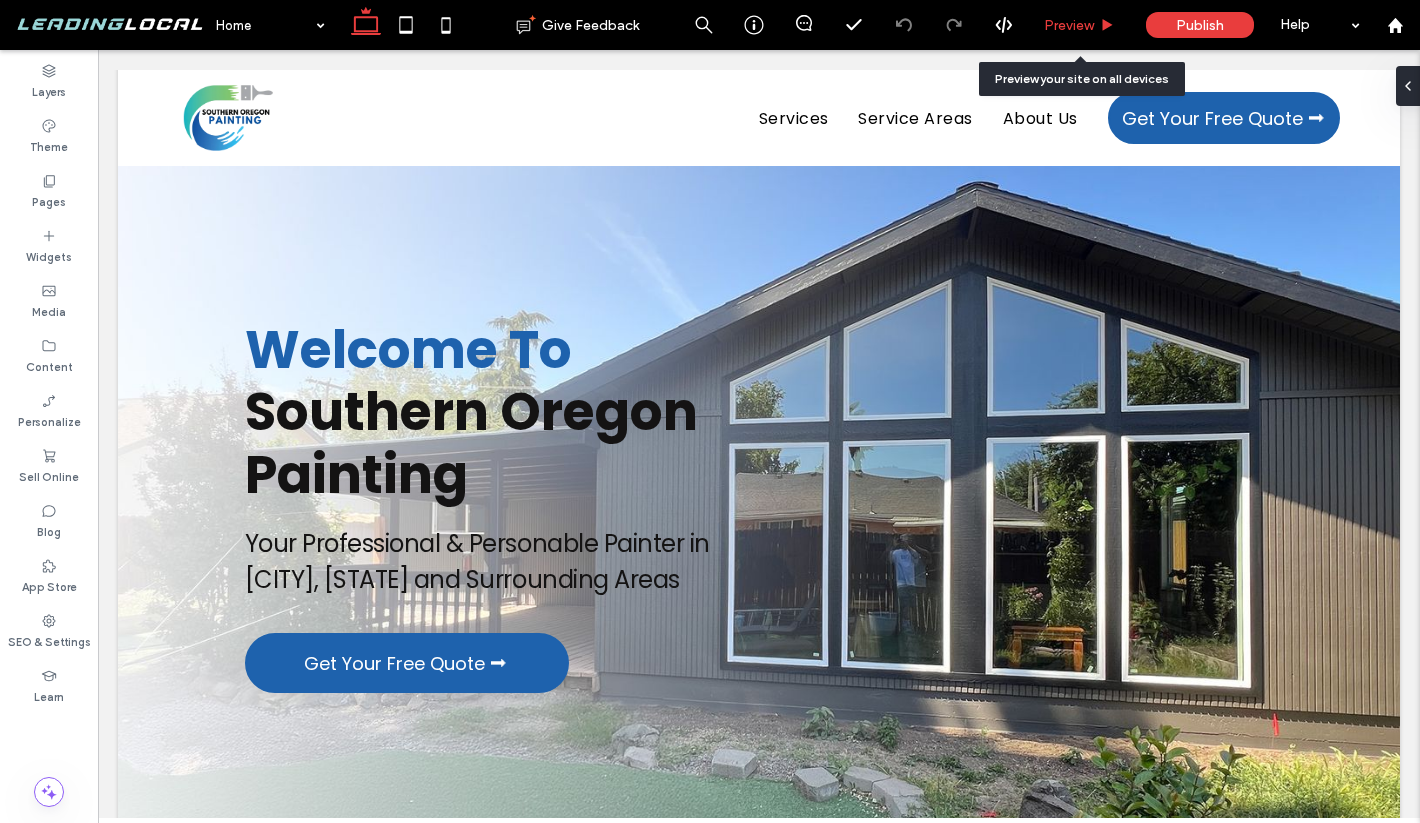 click on "Preview" at bounding box center [1079, 25] 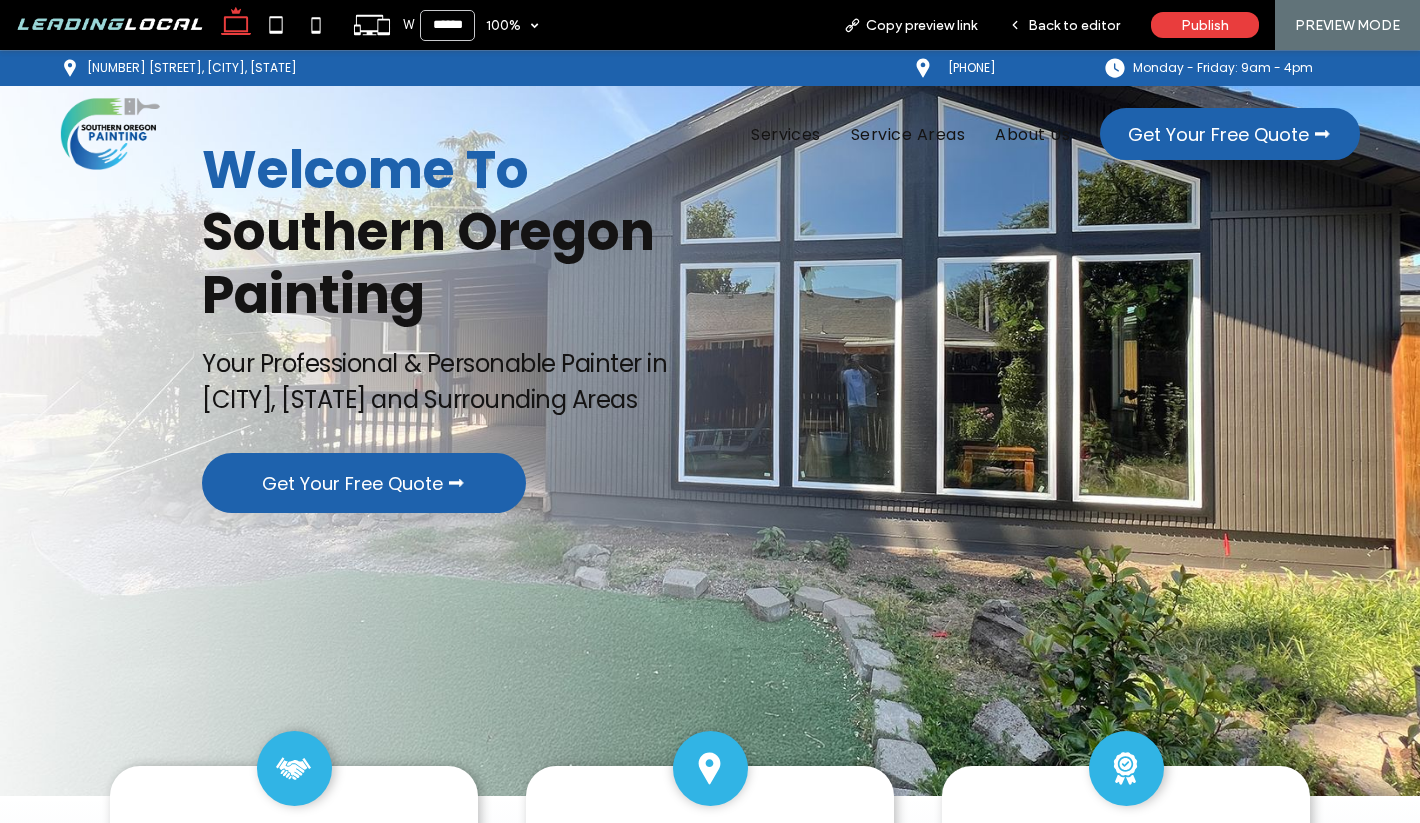 scroll, scrollTop: 0, scrollLeft: 0, axis: both 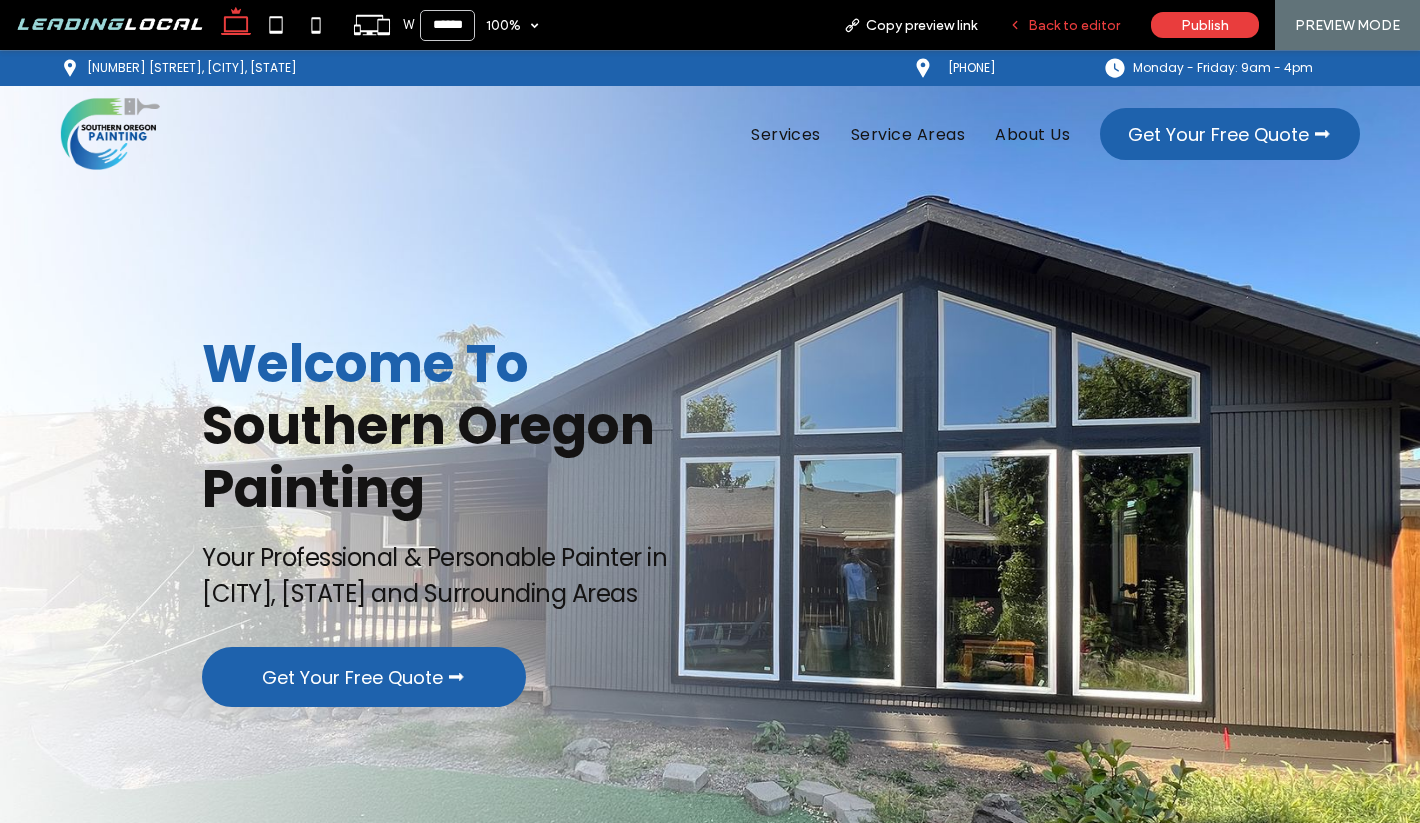 click on "Back to editor" at bounding box center [1074, 25] 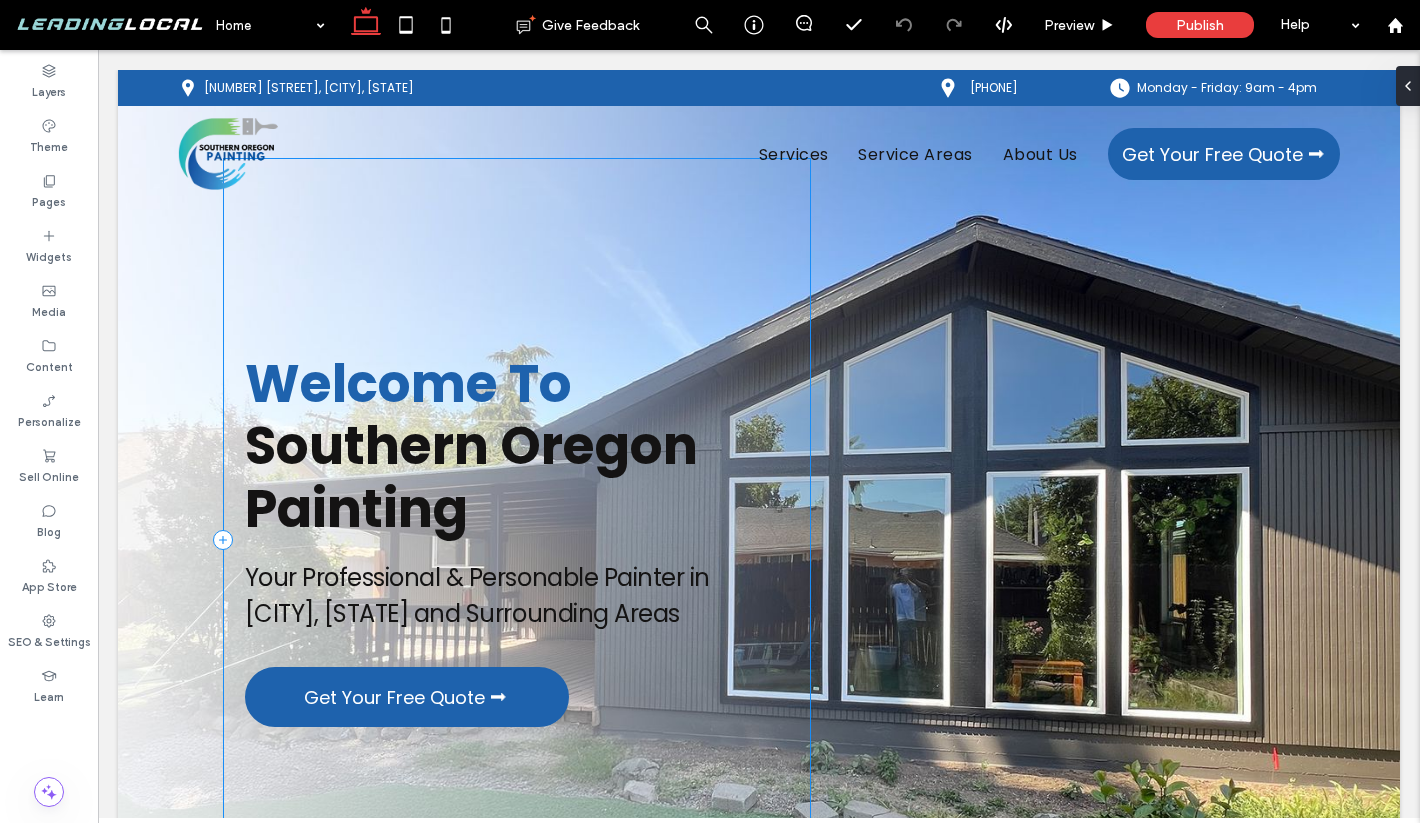 click on "Welcome To
Southern Oregon Painting
Your Professional & Personable Painter in Medford, Oregon and Surrounding Areas
Get Your Free Quote ⮕" at bounding box center (517, 539) 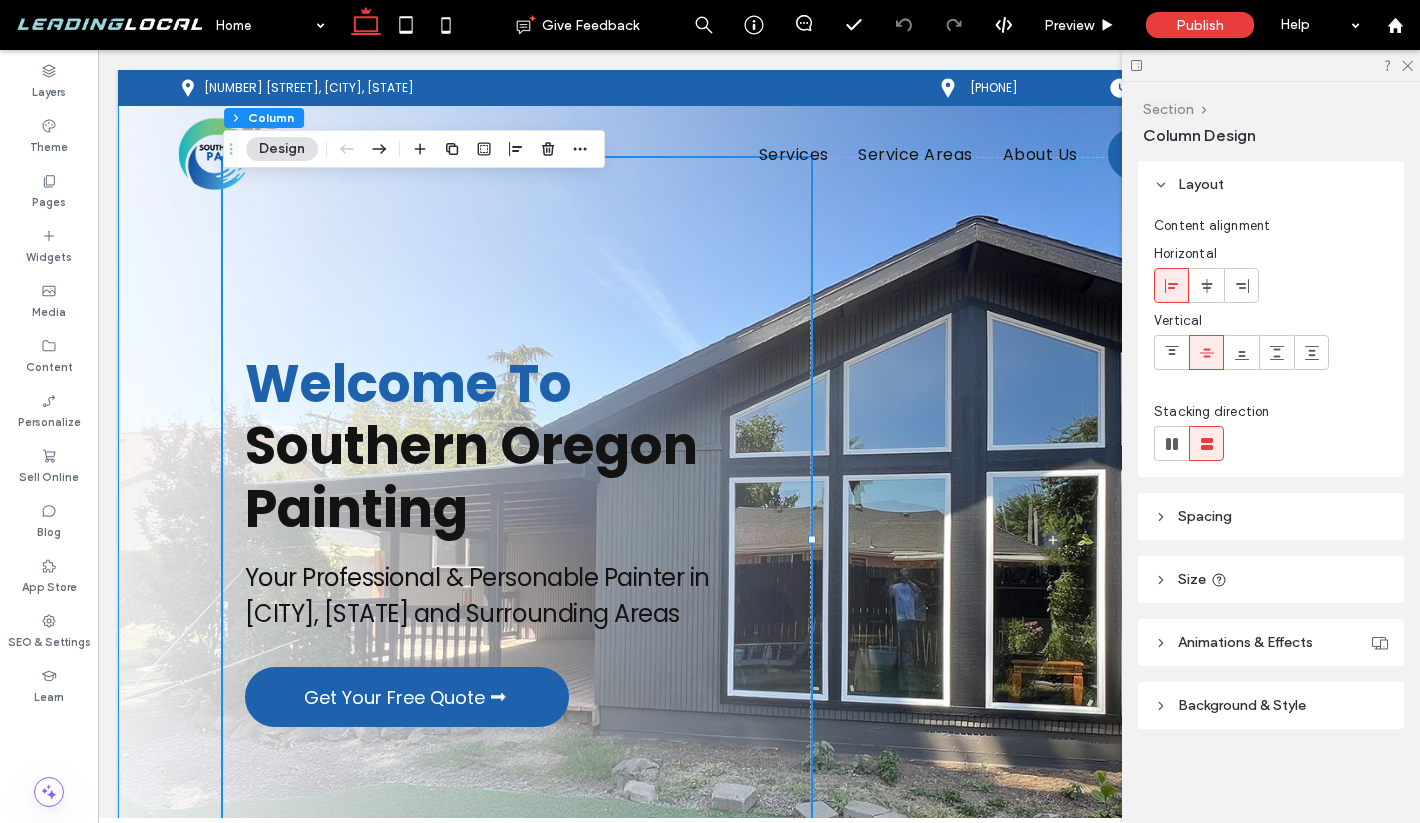 click on "Section" at bounding box center [1168, 109] 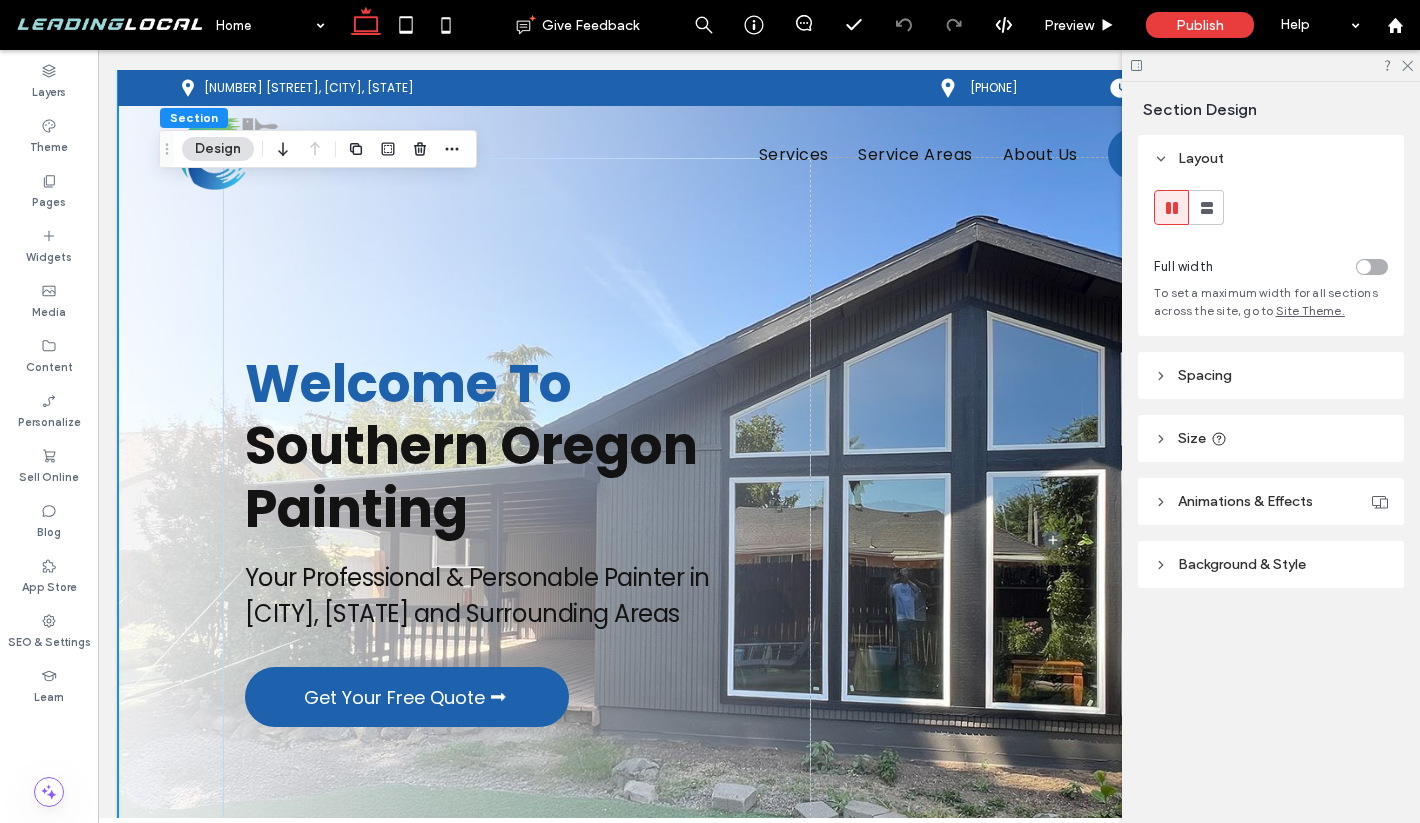 click on "Spacing" at bounding box center (1205, 375) 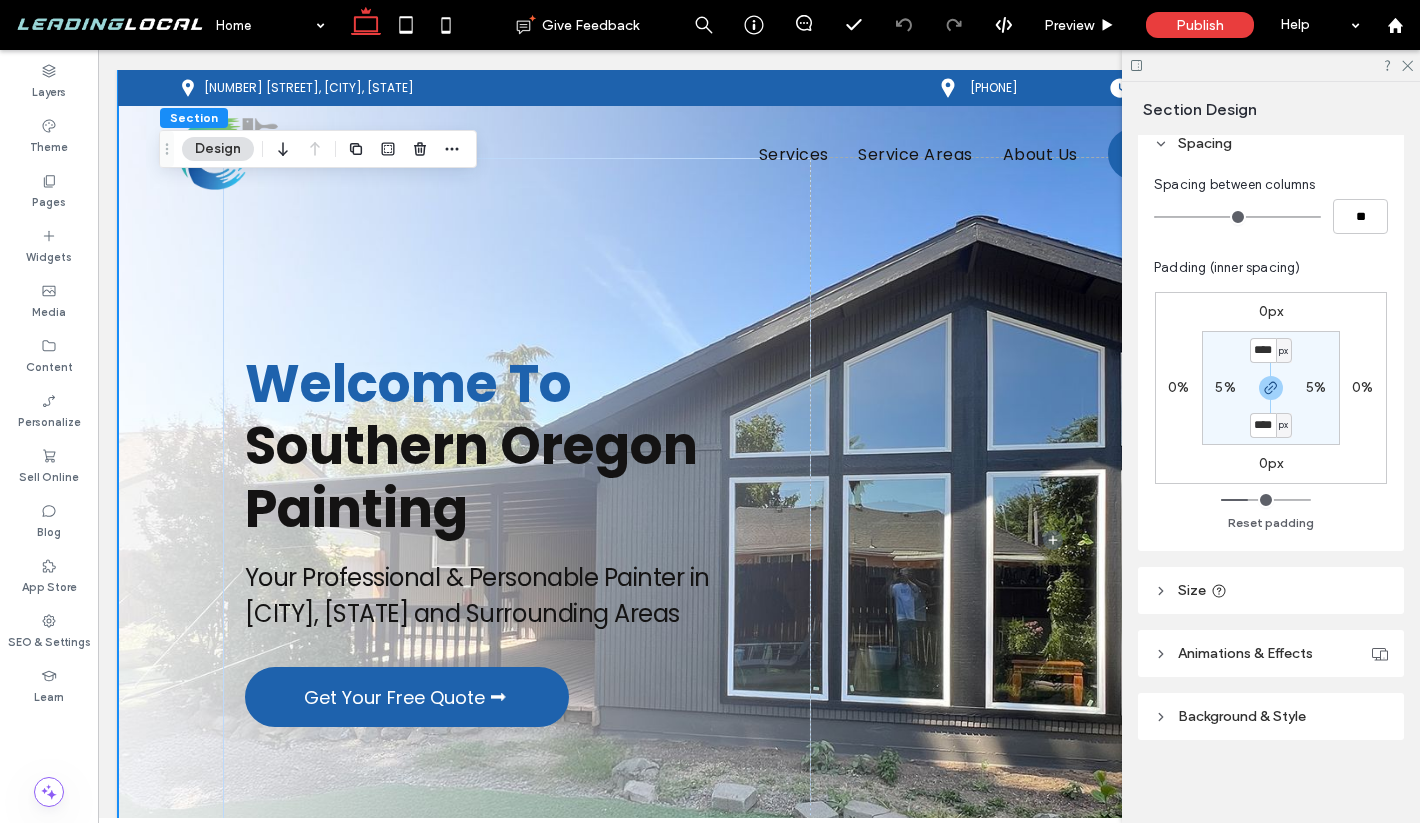 scroll, scrollTop: 238, scrollLeft: 0, axis: vertical 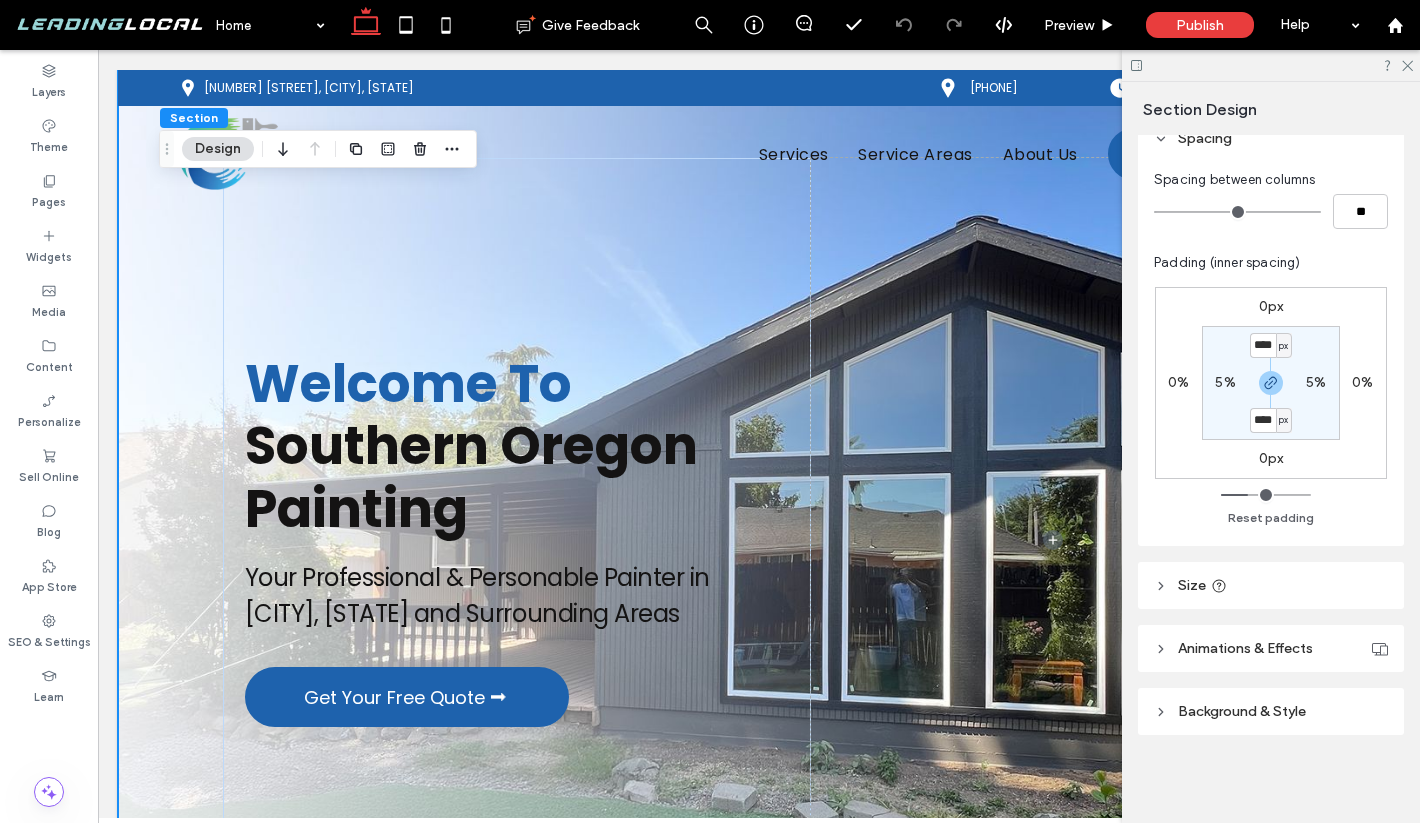 click on "Size" at bounding box center [1271, 585] 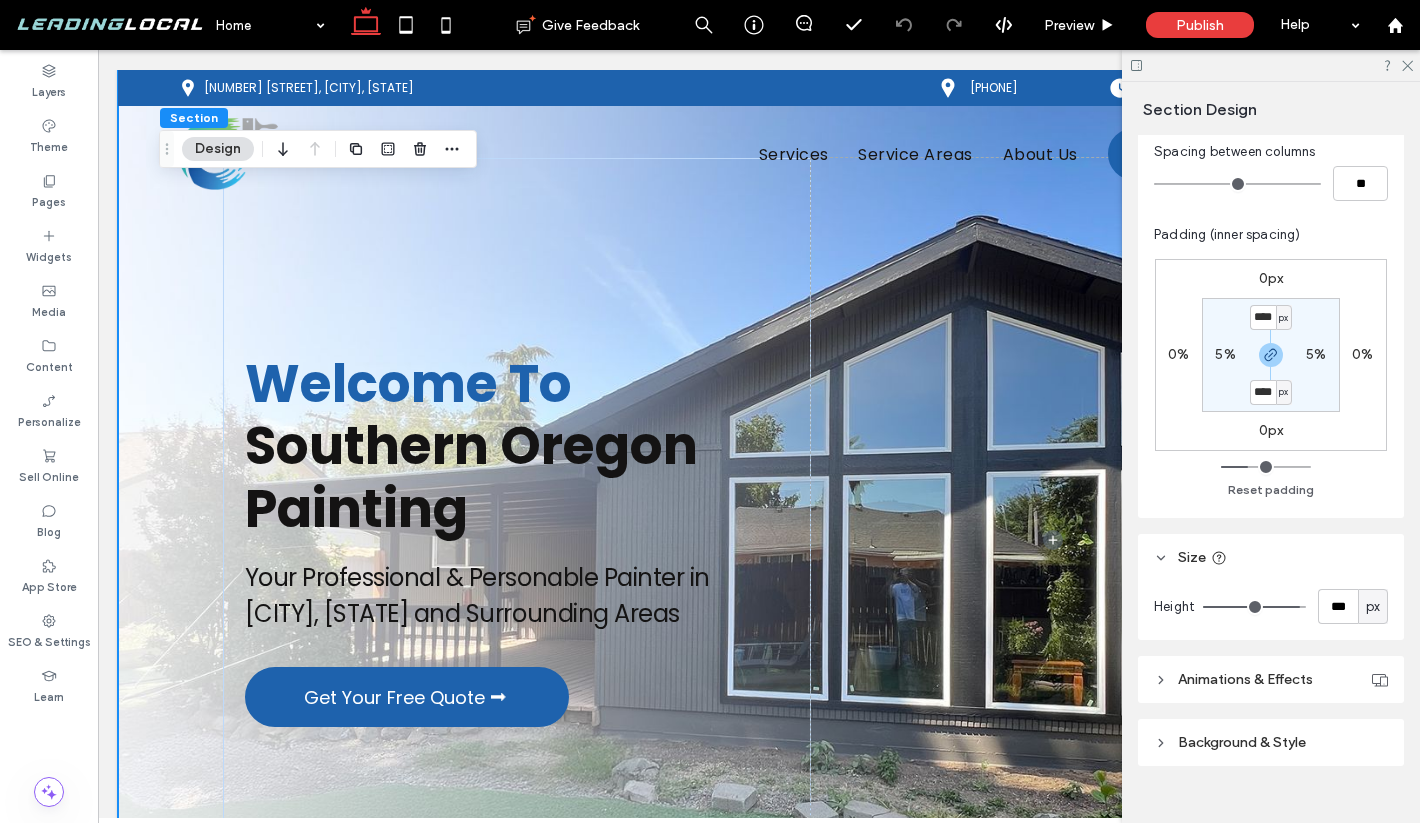 scroll, scrollTop: 297, scrollLeft: 0, axis: vertical 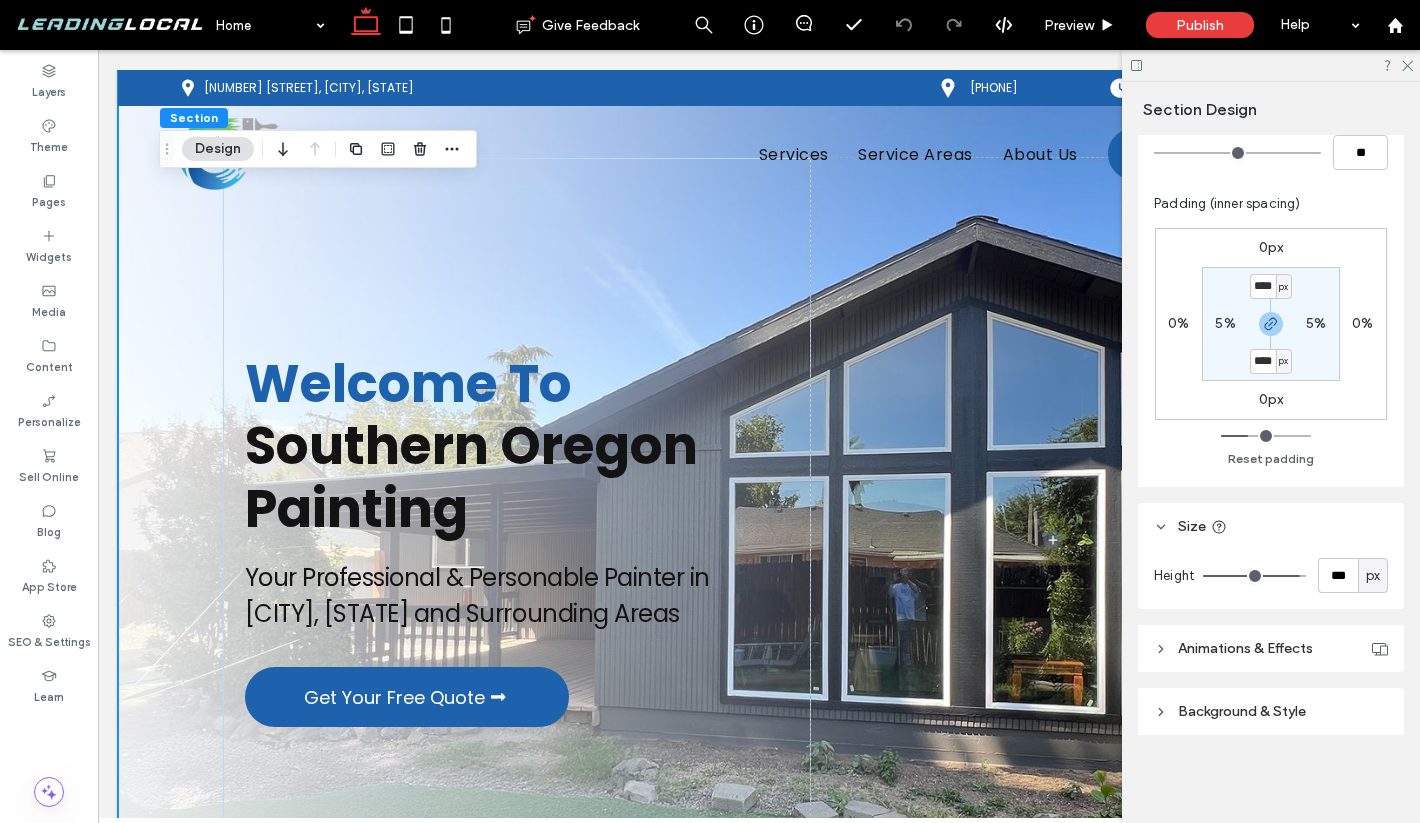 click on "Background & Style" at bounding box center [1271, 711] 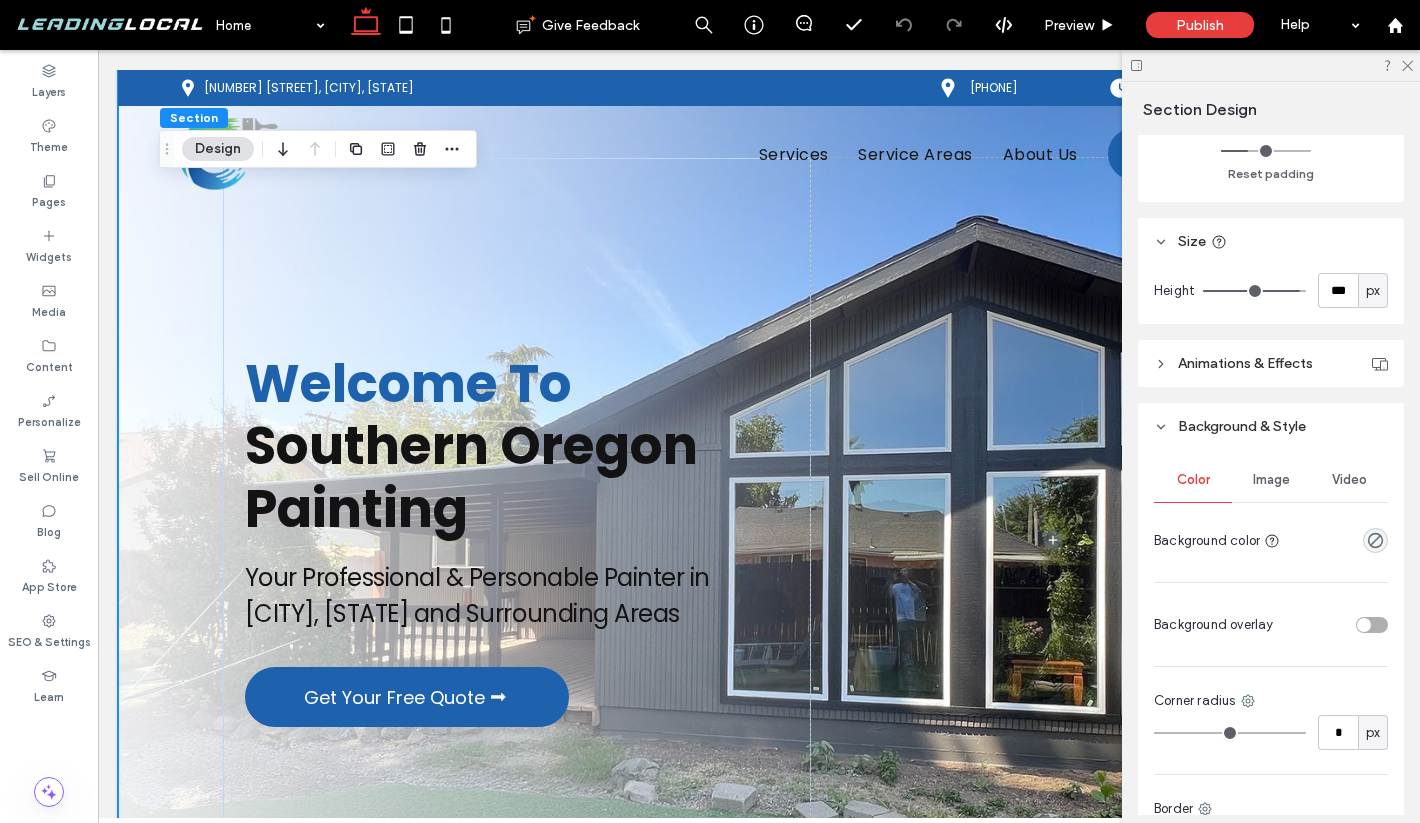 scroll, scrollTop: 589, scrollLeft: 0, axis: vertical 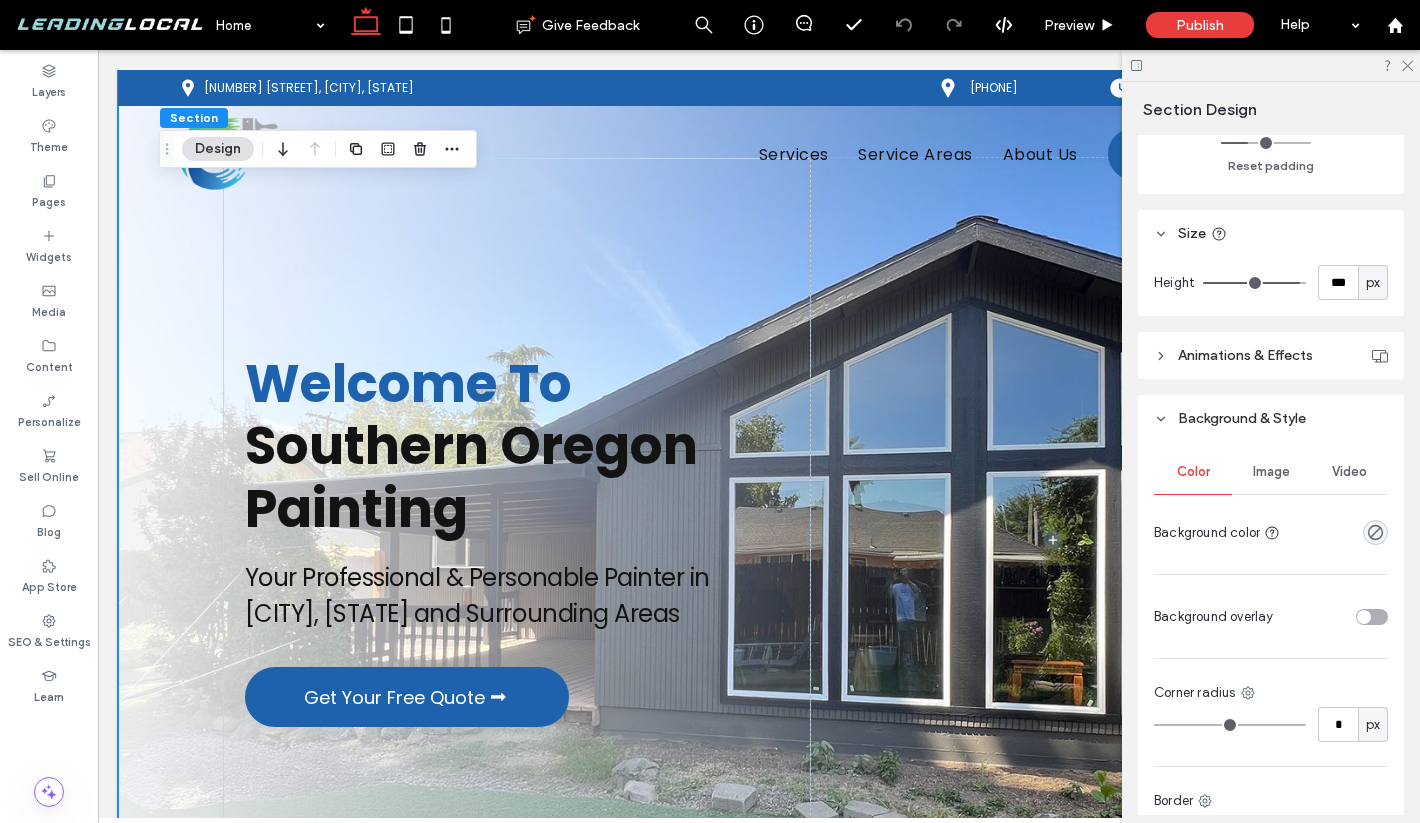 click on "Image" at bounding box center [1271, 472] 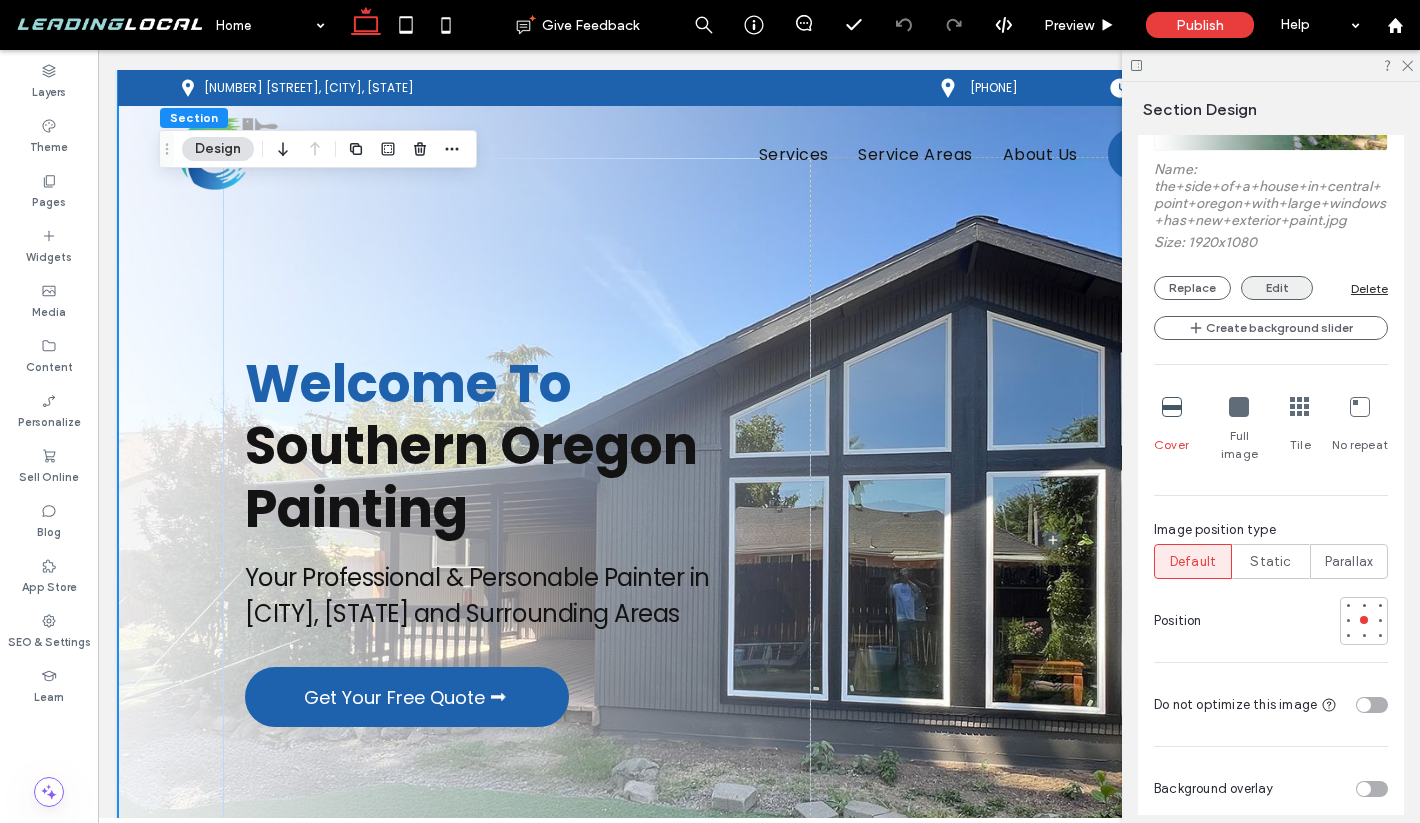scroll, scrollTop: 1102, scrollLeft: 0, axis: vertical 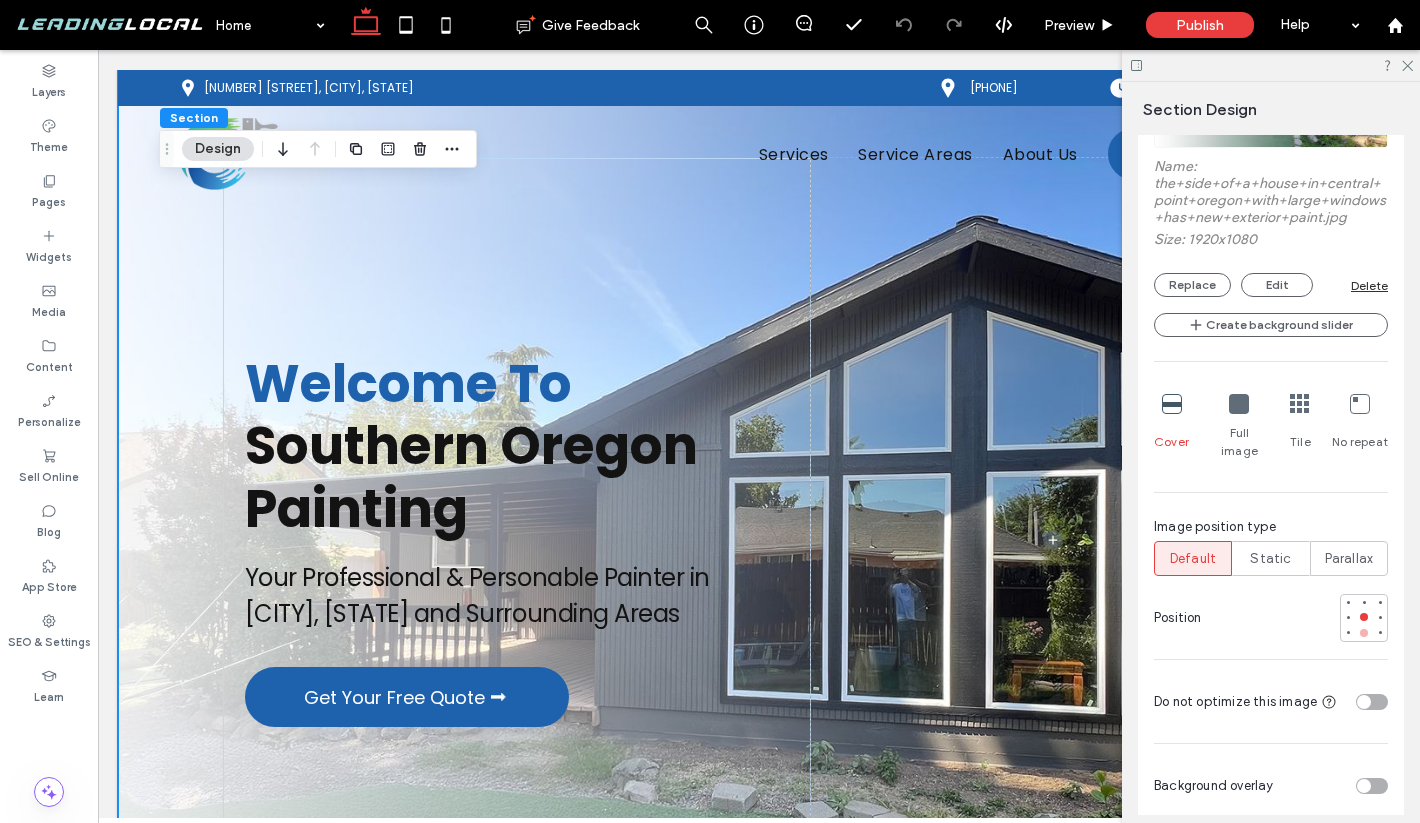 click at bounding box center (1364, 633) 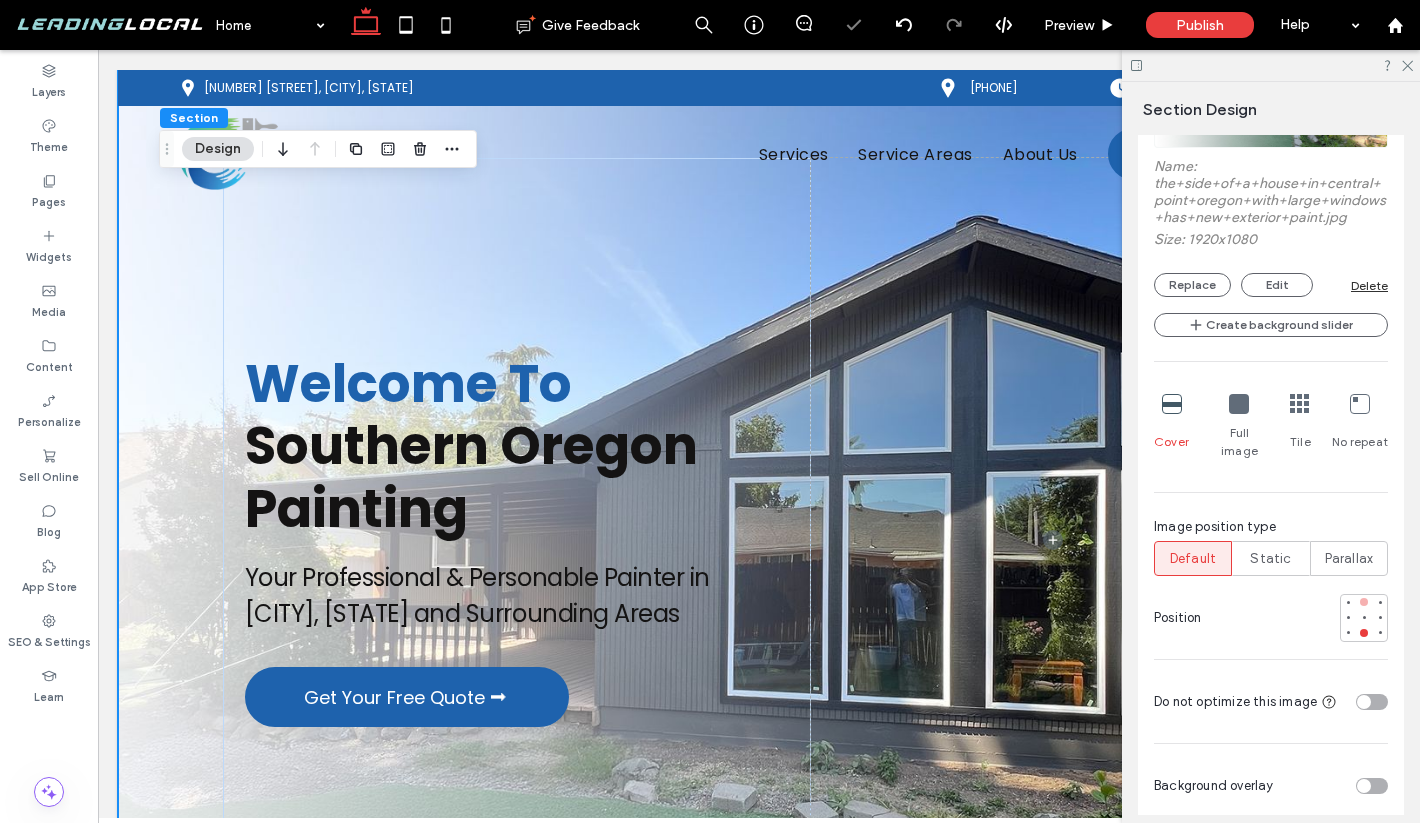 click at bounding box center [1364, 602] 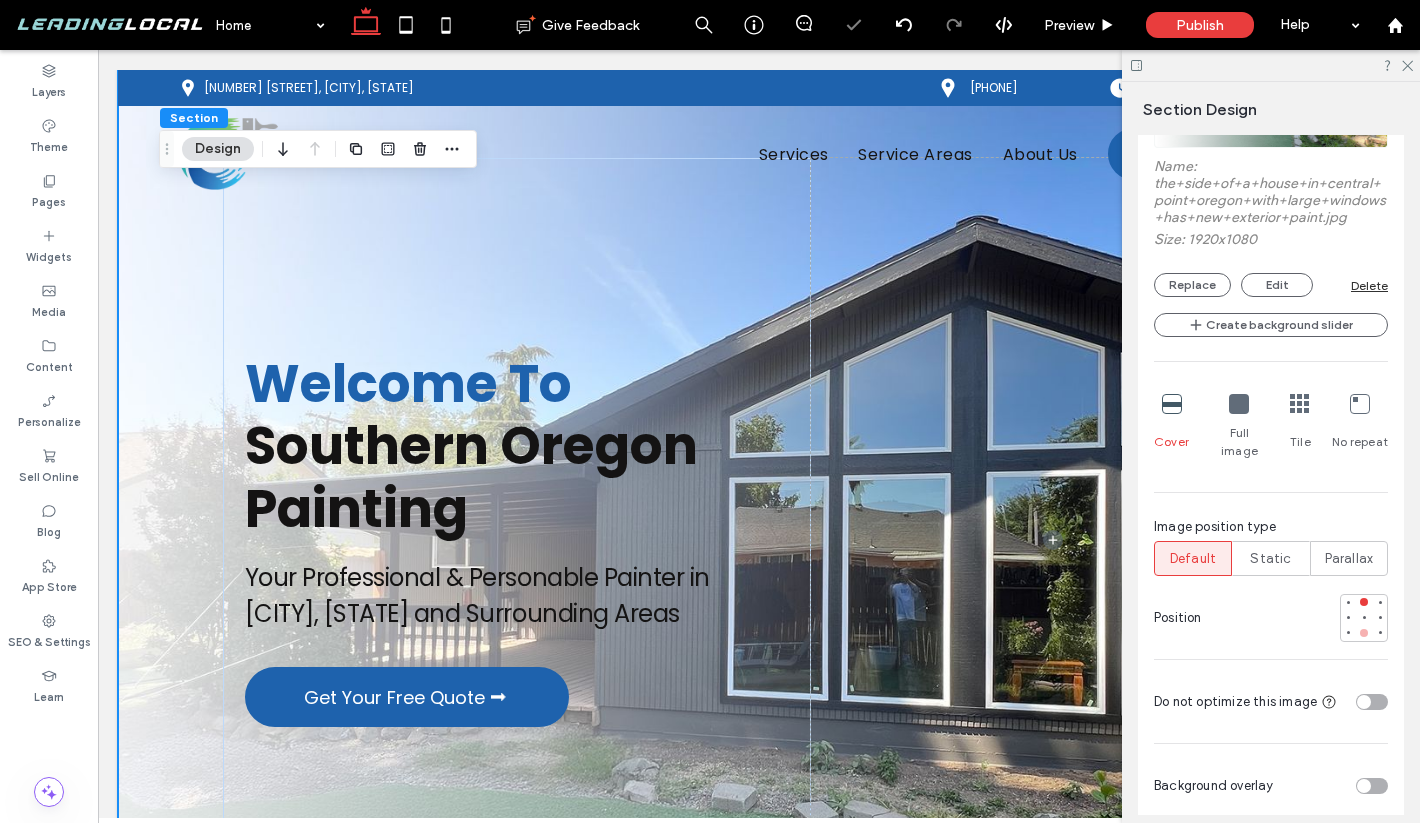click at bounding box center [1364, 633] 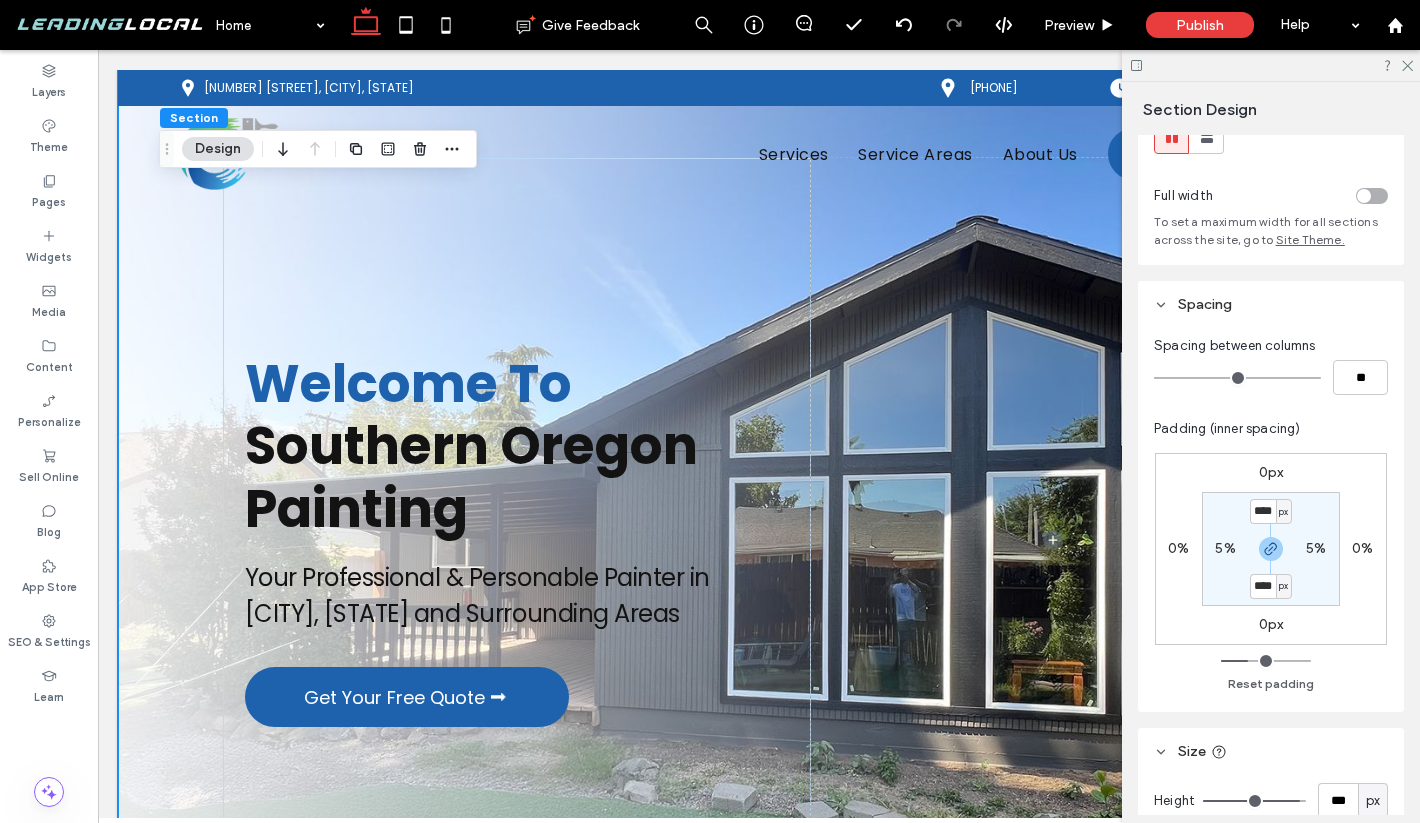 scroll, scrollTop: 0, scrollLeft: 0, axis: both 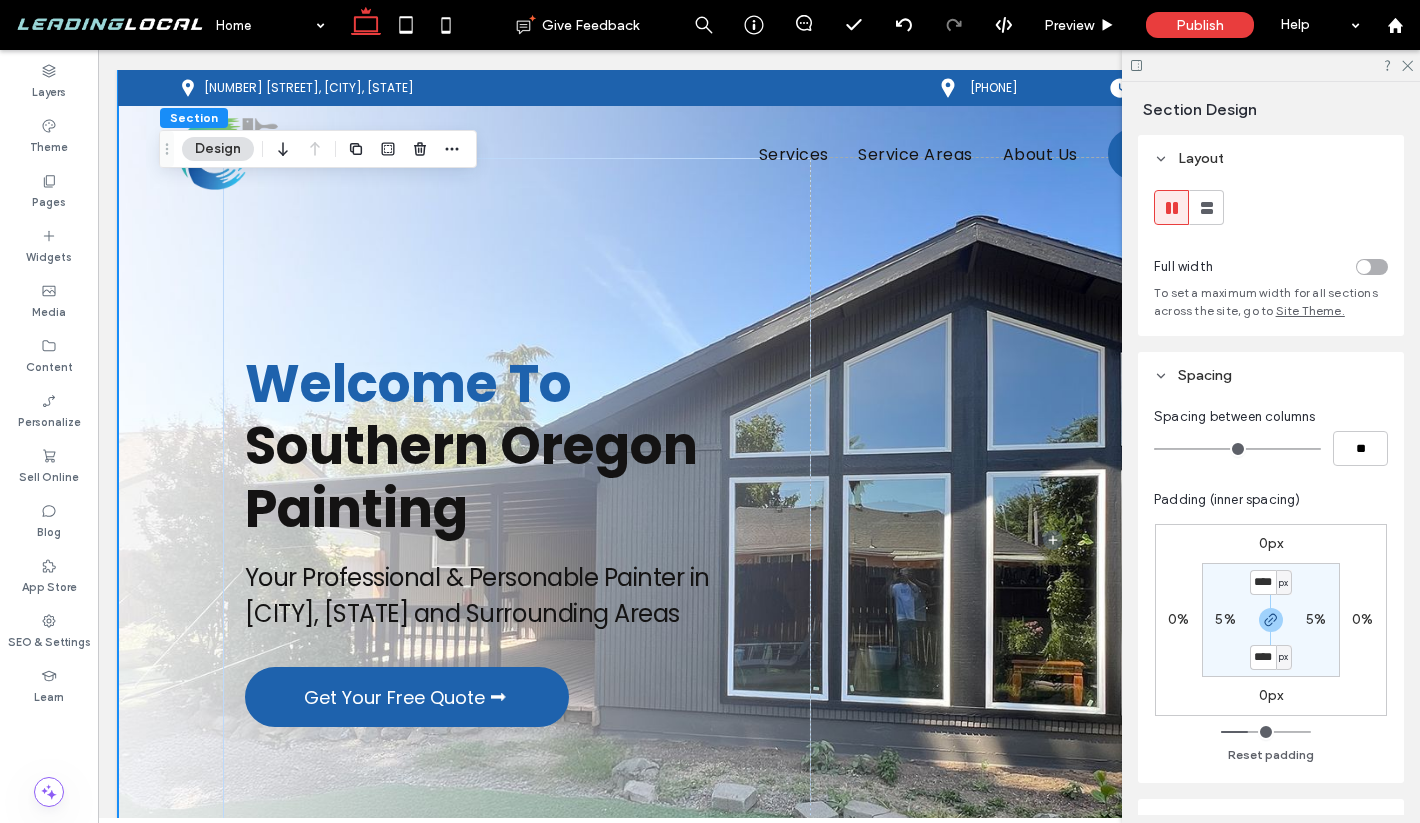 click on "5%" at bounding box center (1225, 619) 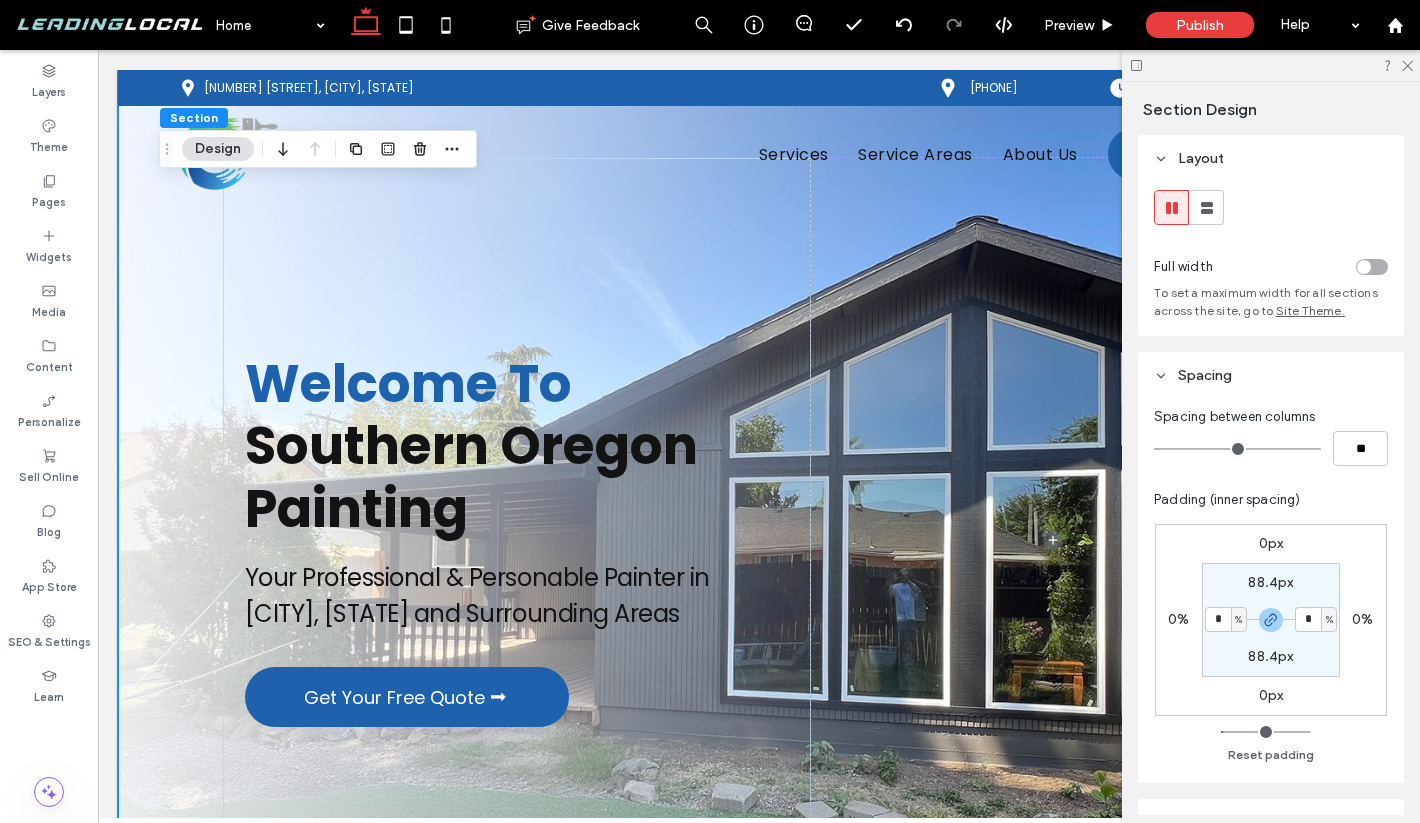 click on "%" at bounding box center [1238, 620] 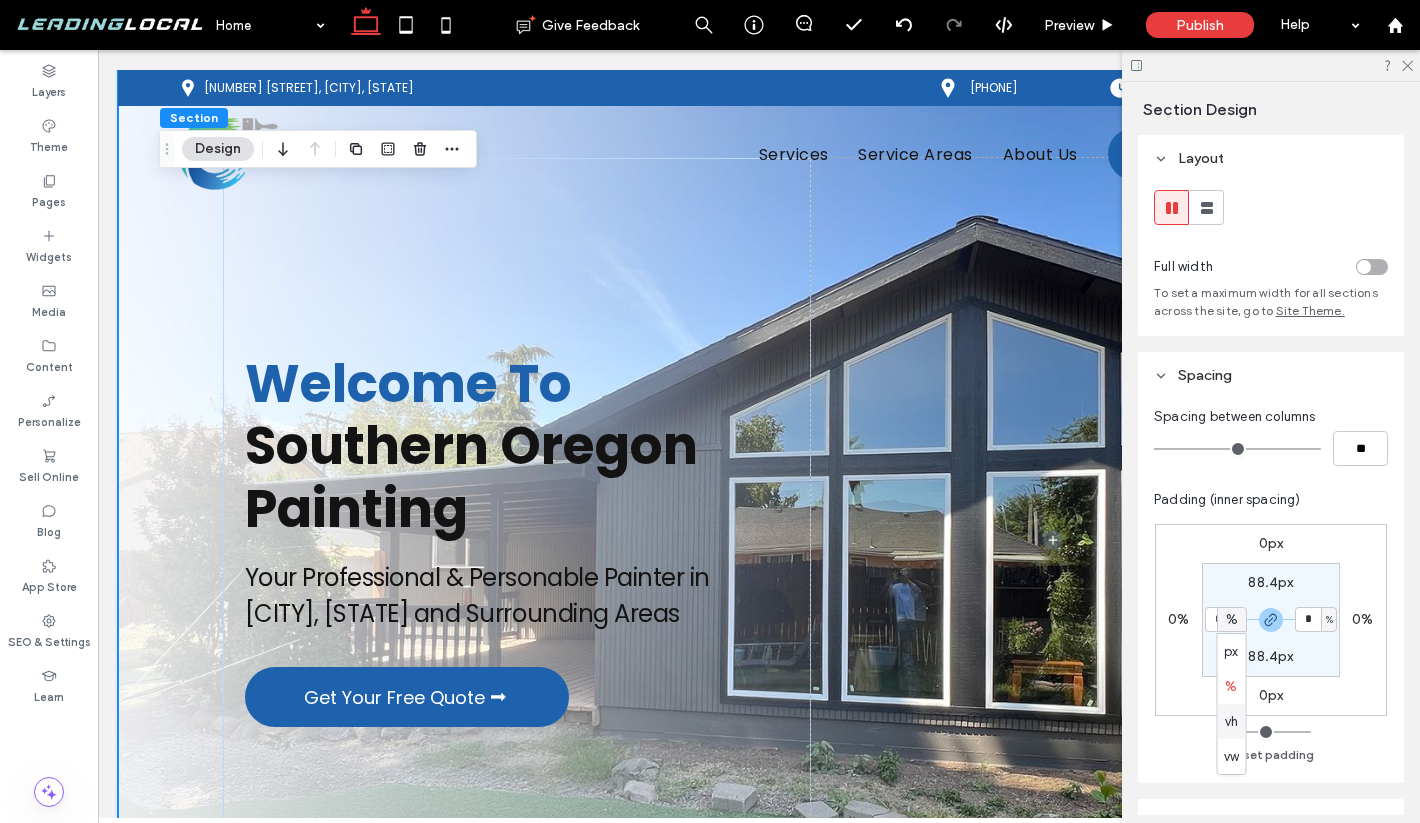 click on "vh" at bounding box center (1231, 722) 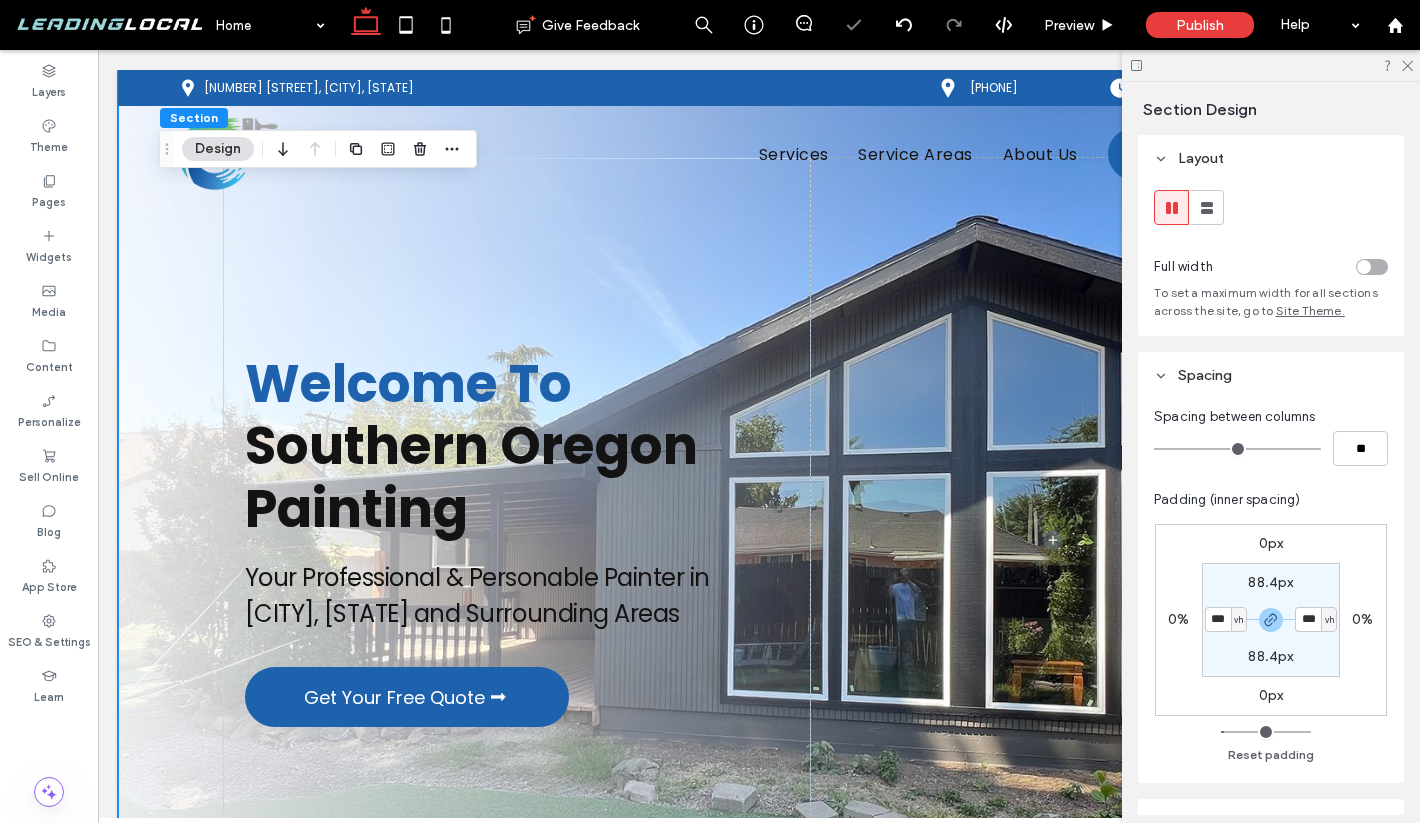 type on "*" 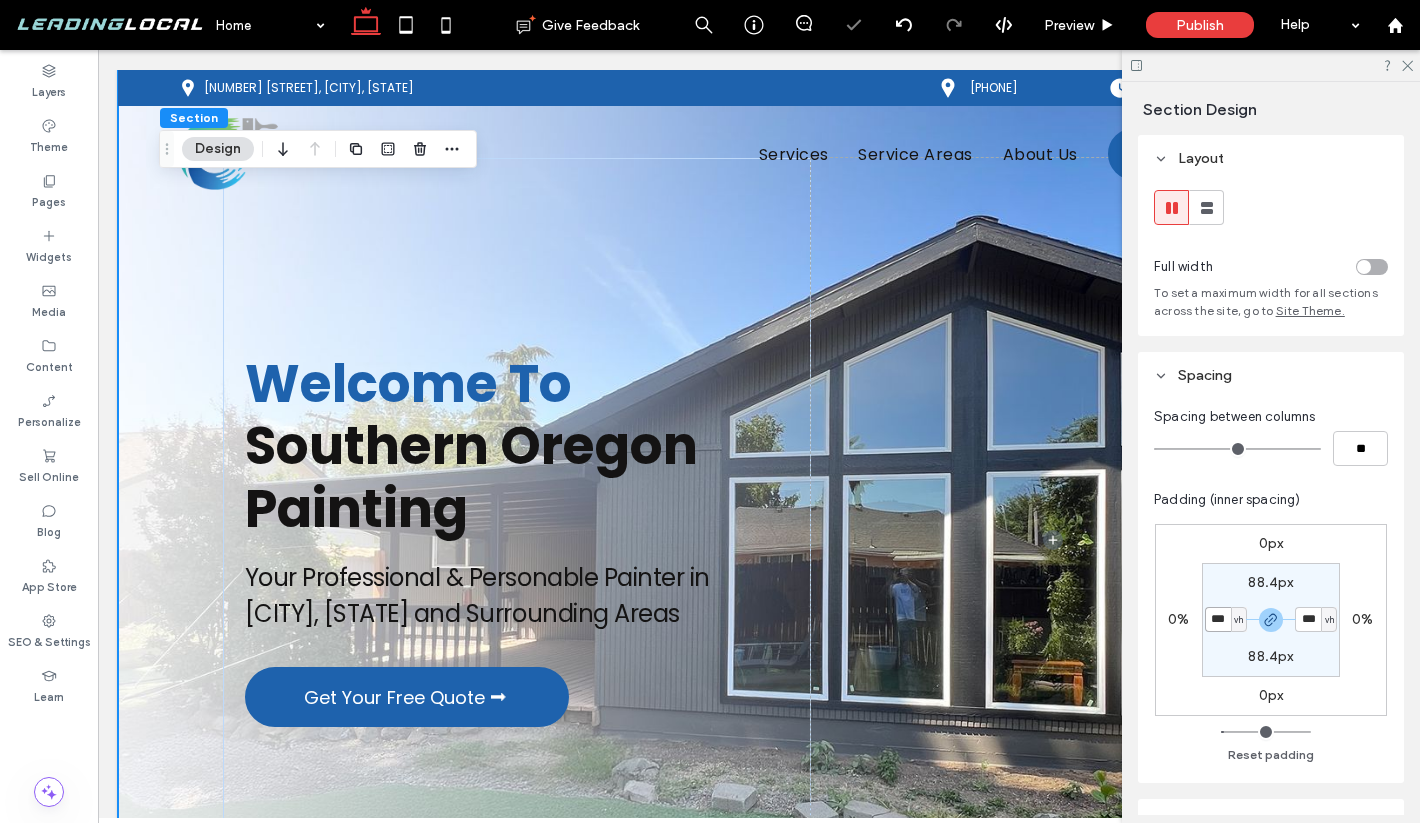 click on "***" at bounding box center [1218, 619] 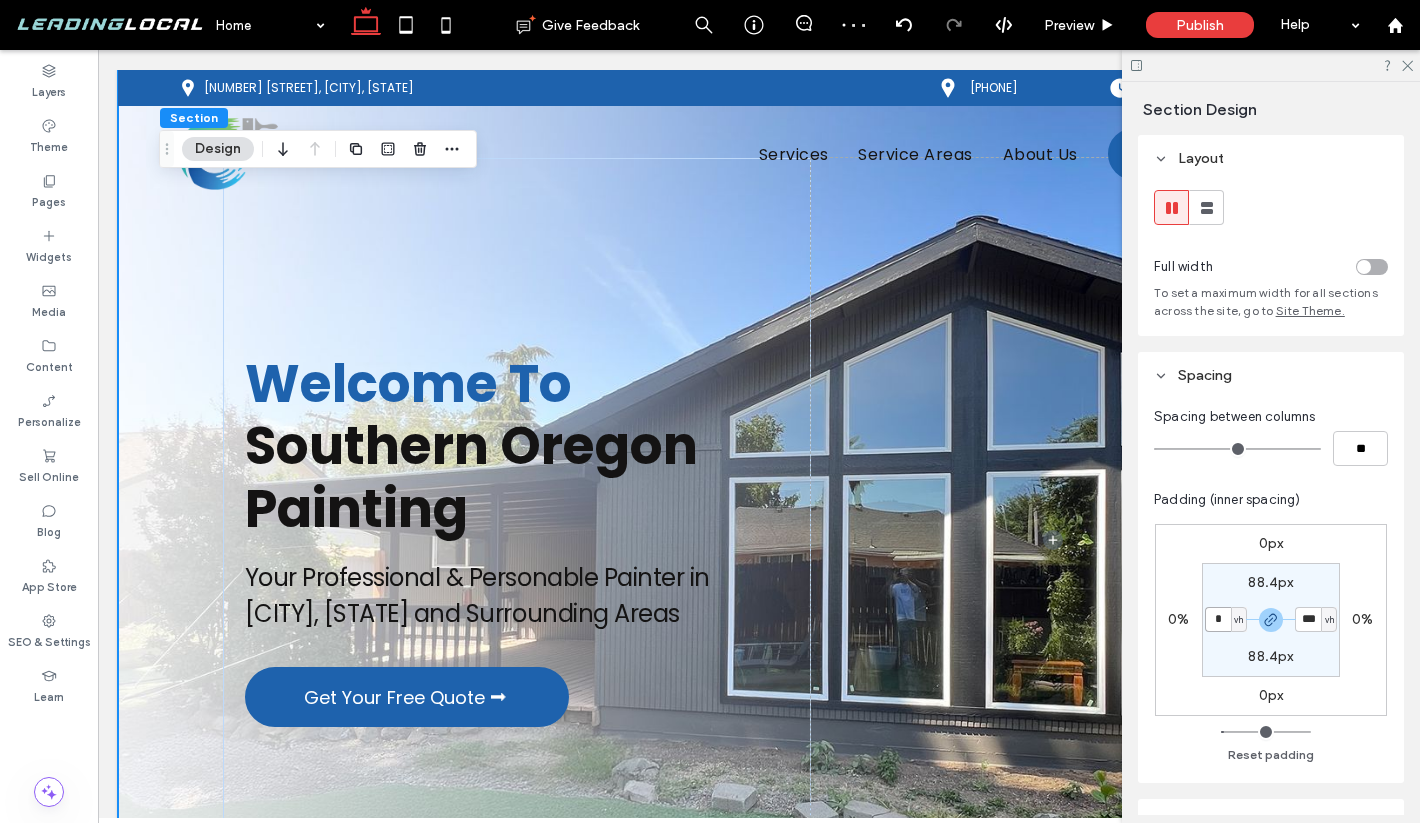 type on "*" 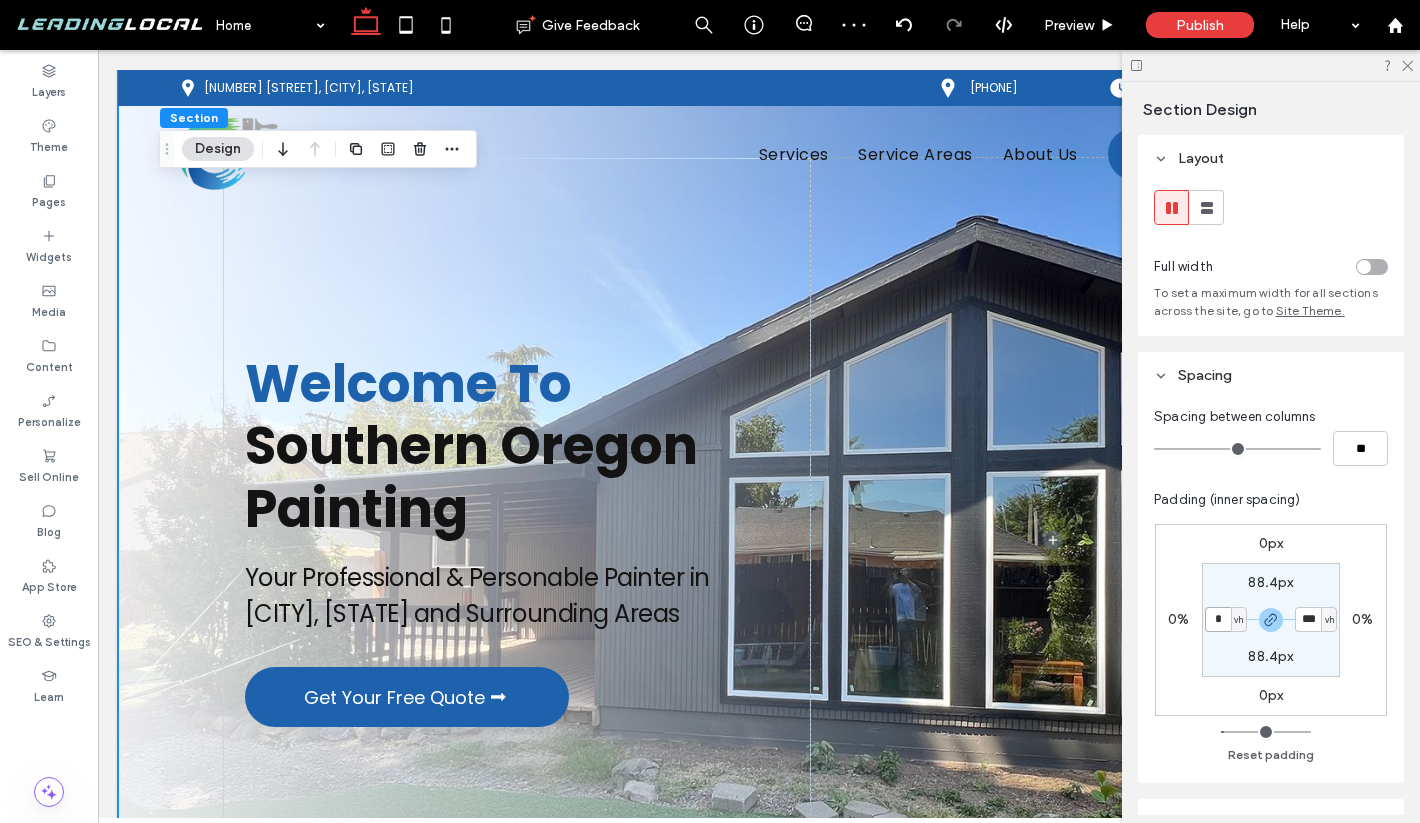 type on "*" 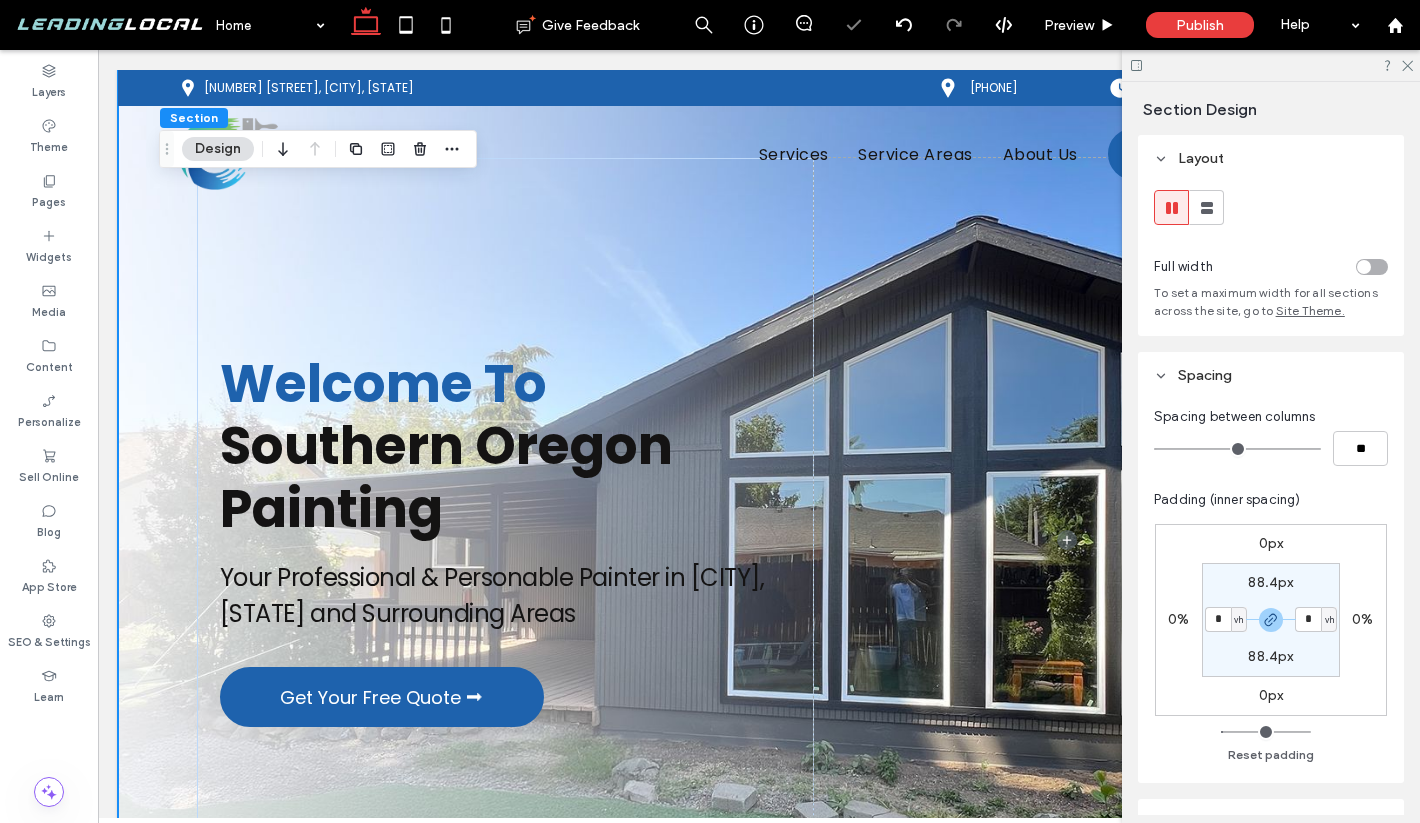 click on "Spacing between columns ** Padding (inner spacing) 0px 0% 0px 0% 88.4px * vh 88.4px * vh Reset padding" at bounding box center (1271, 591) 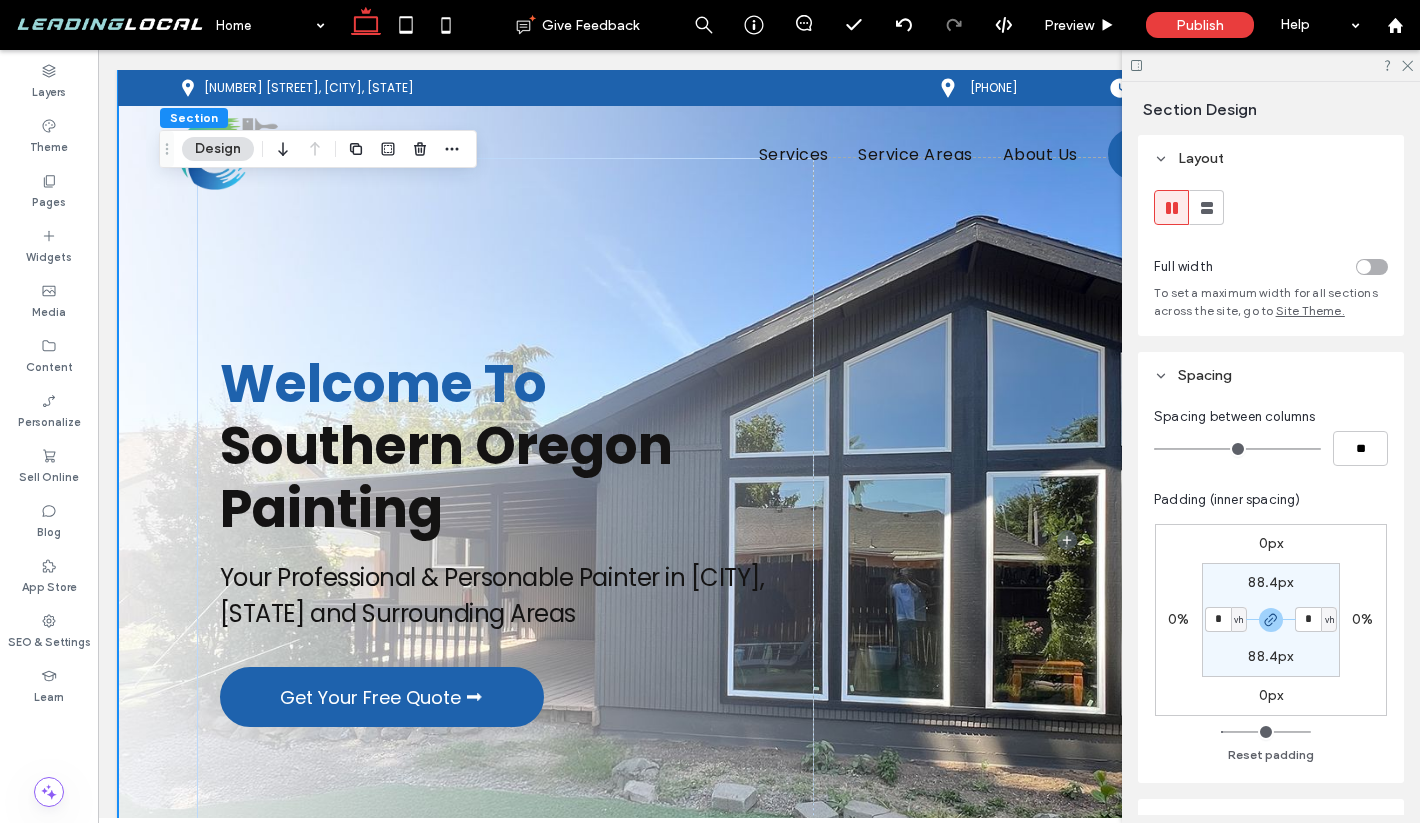 click on "vh" at bounding box center [1238, 620] 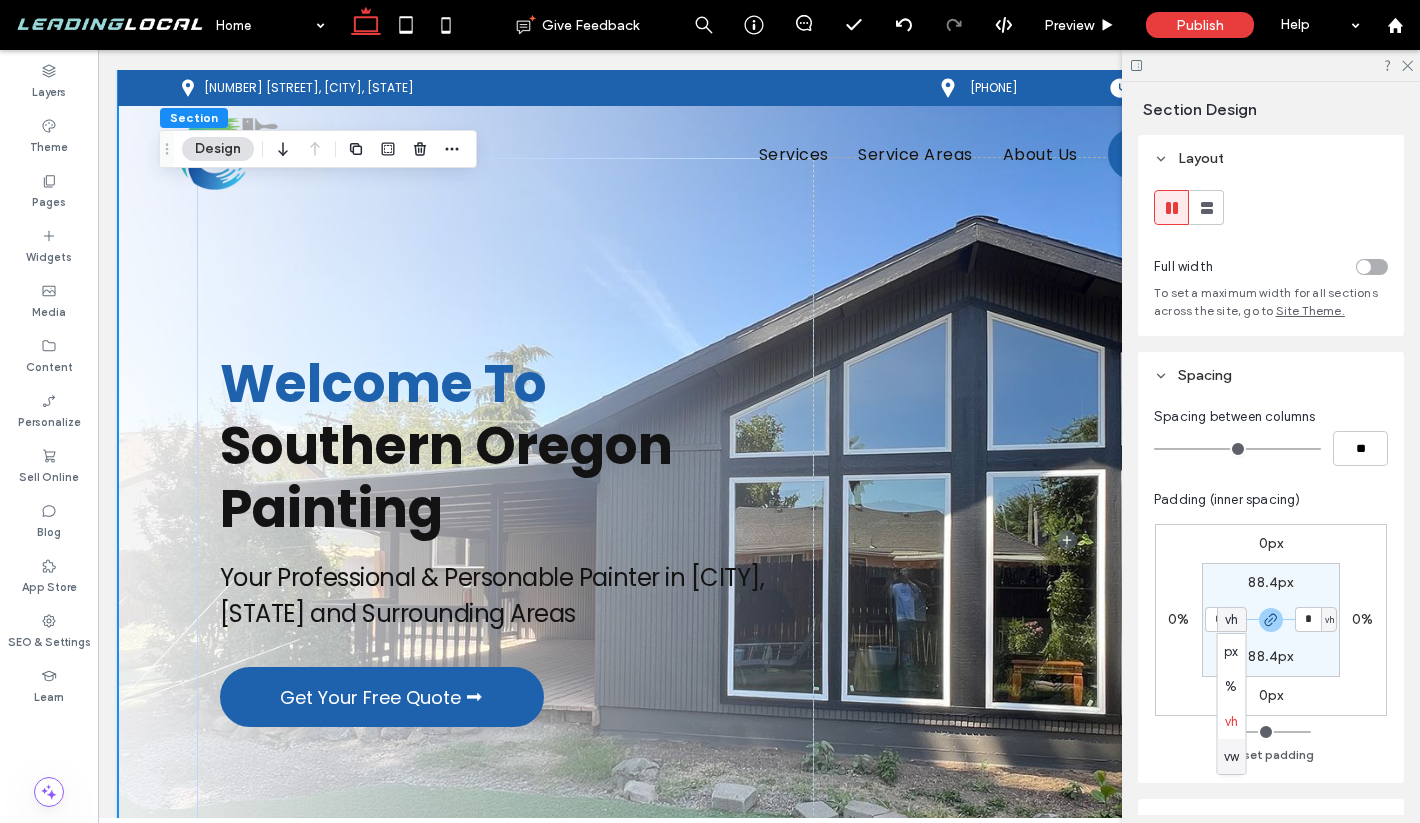 click on "vw" at bounding box center (1231, 757) 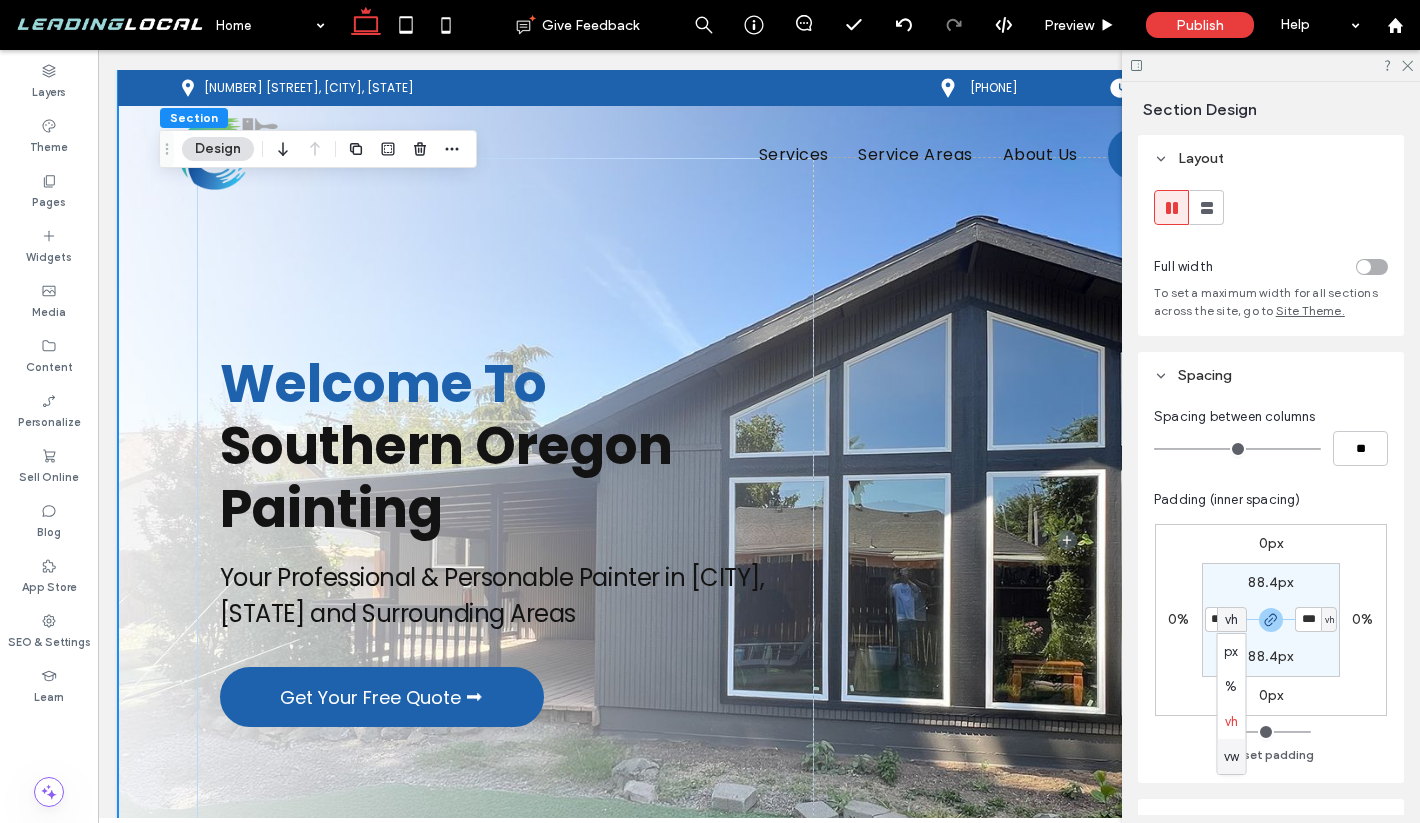 type on "*" 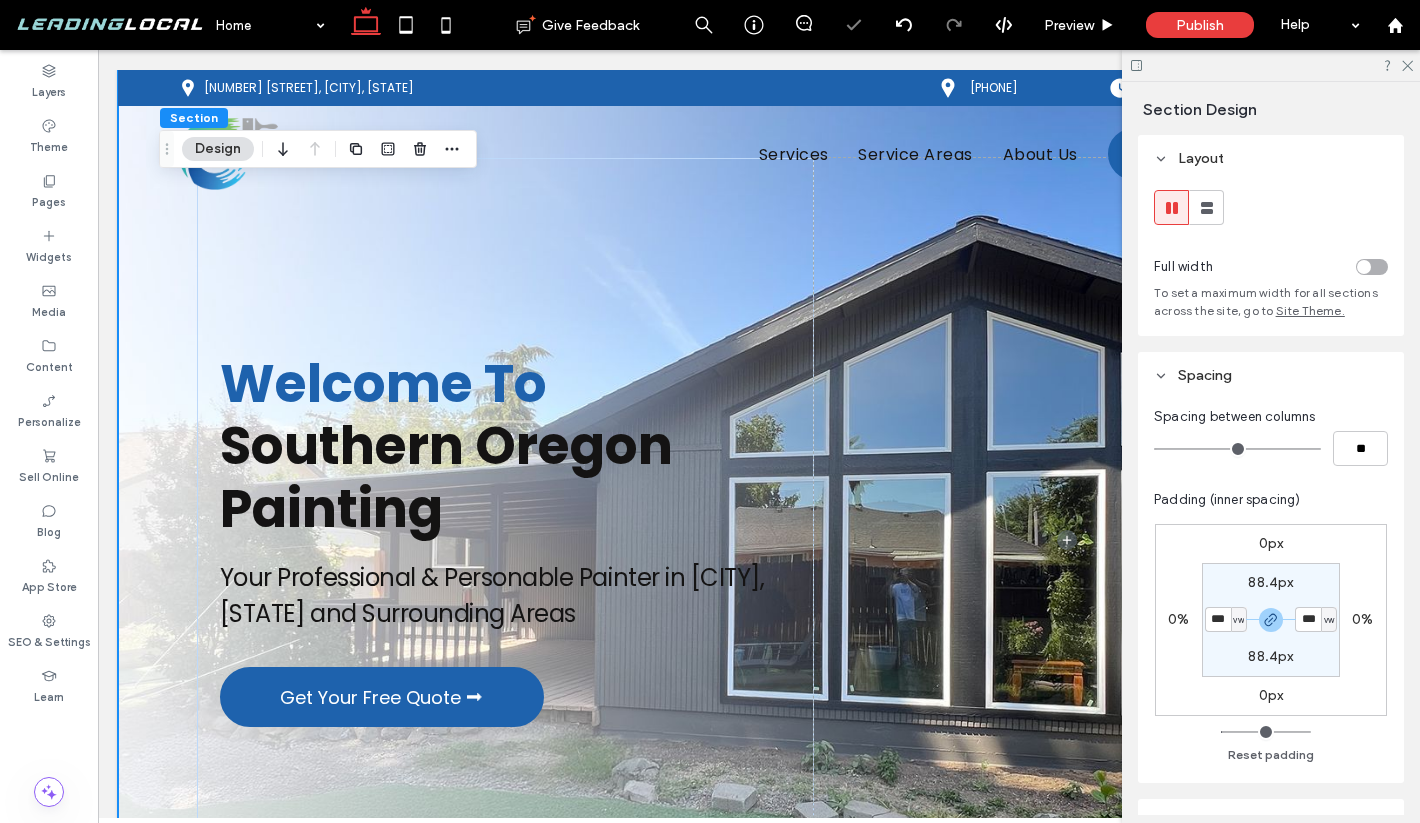 click on "0px 0% 0px 0% 88.4px *** vw 88.4px *** vw" at bounding box center [1271, 620] 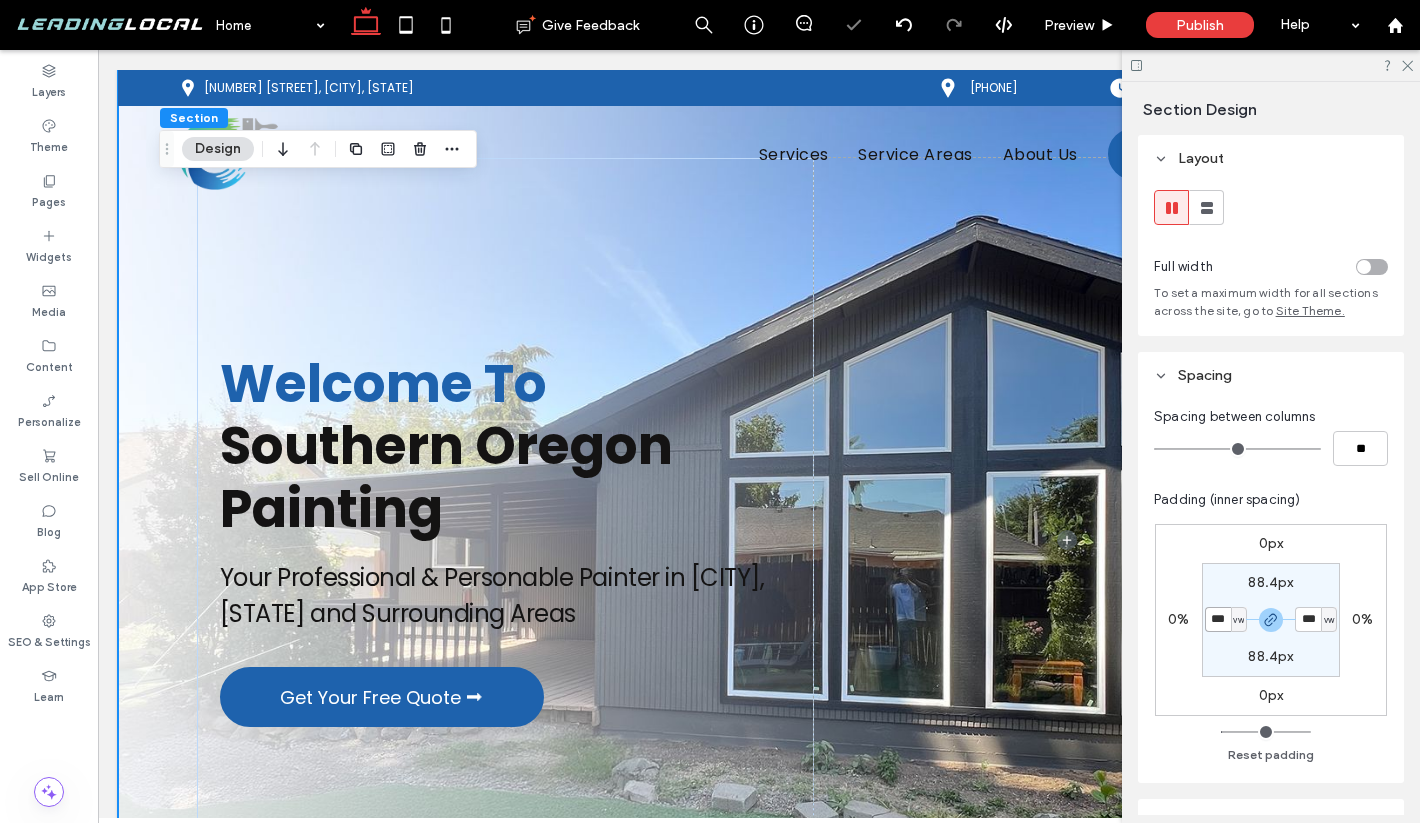 click on "***" at bounding box center (1218, 619) 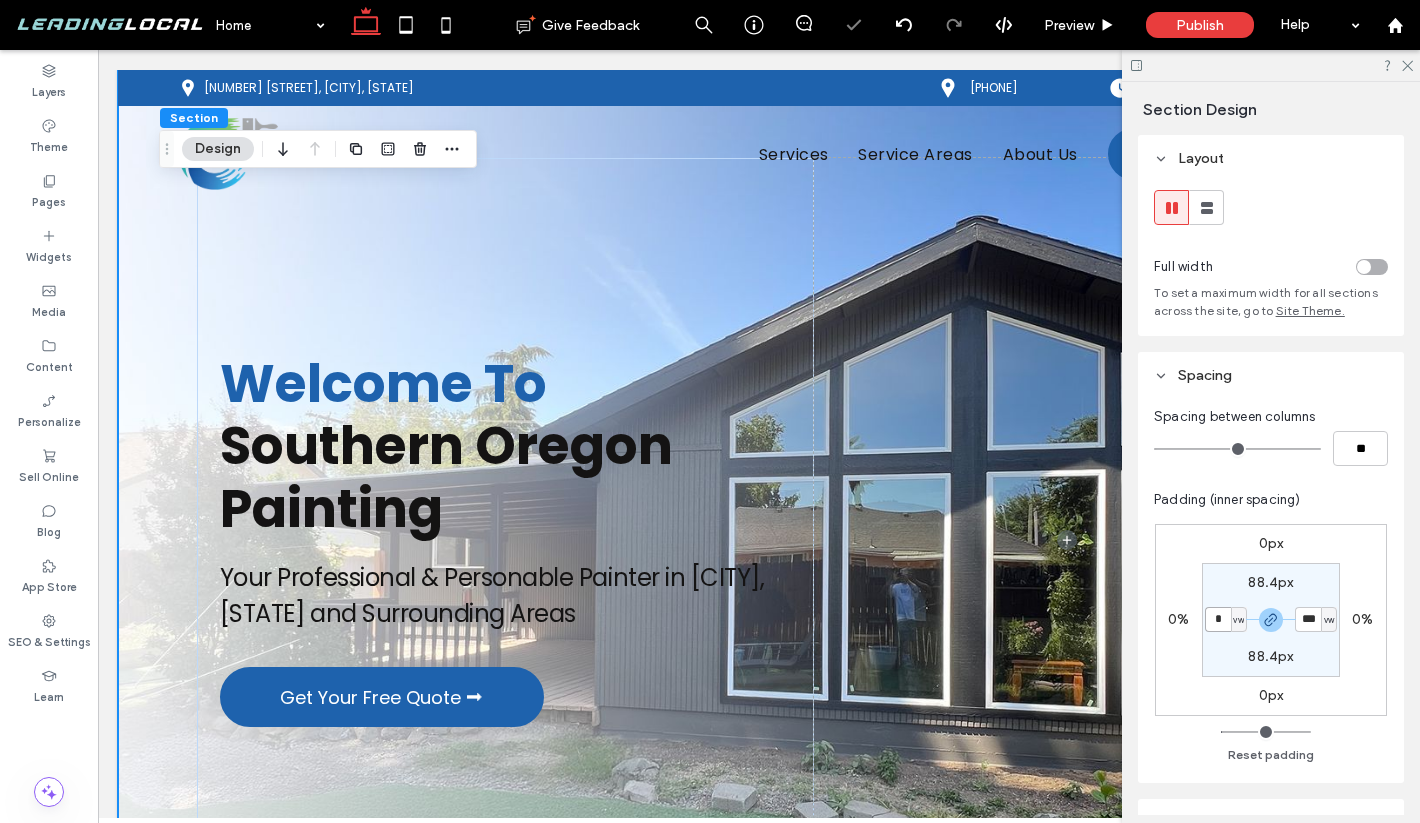 type on "*" 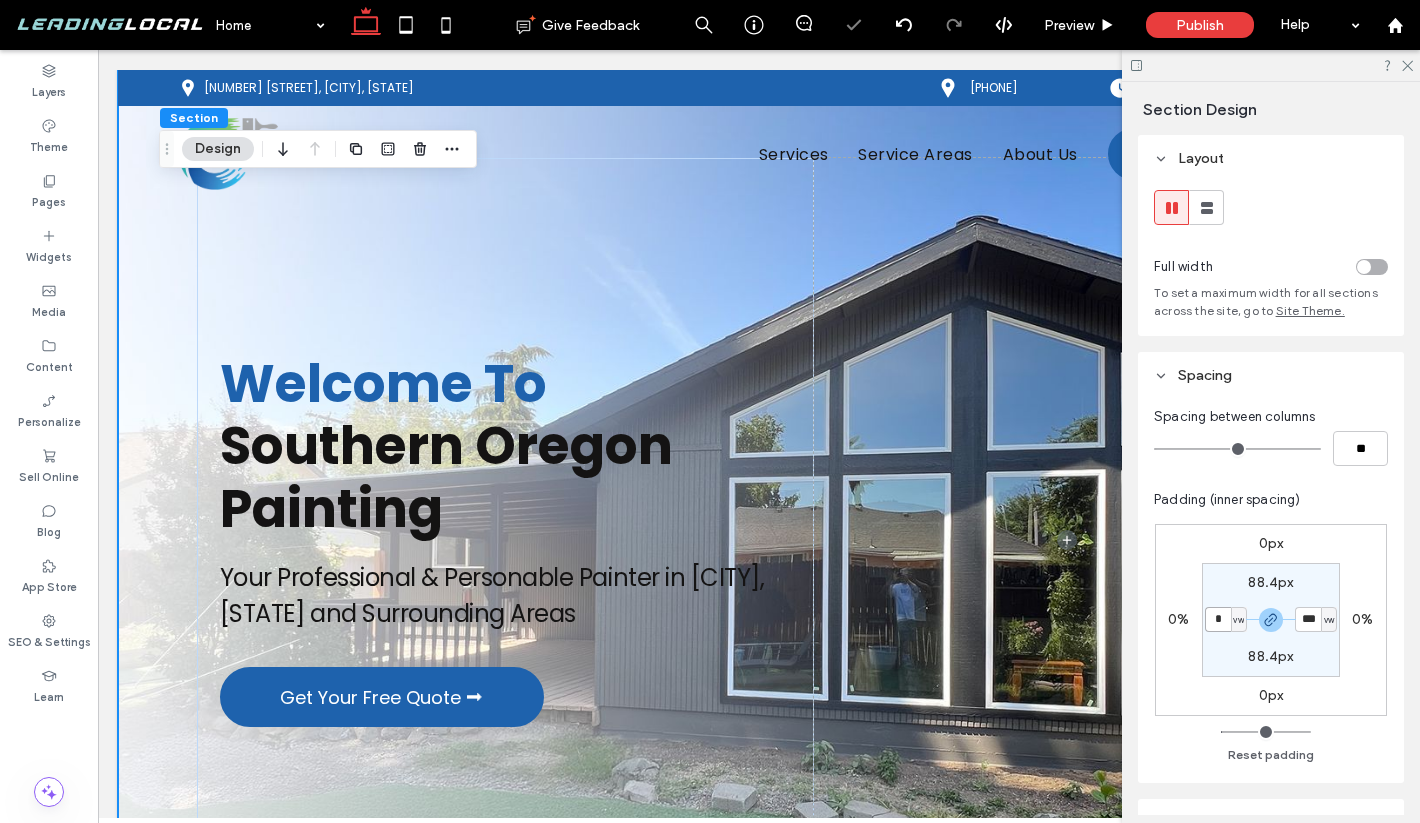 type on "*" 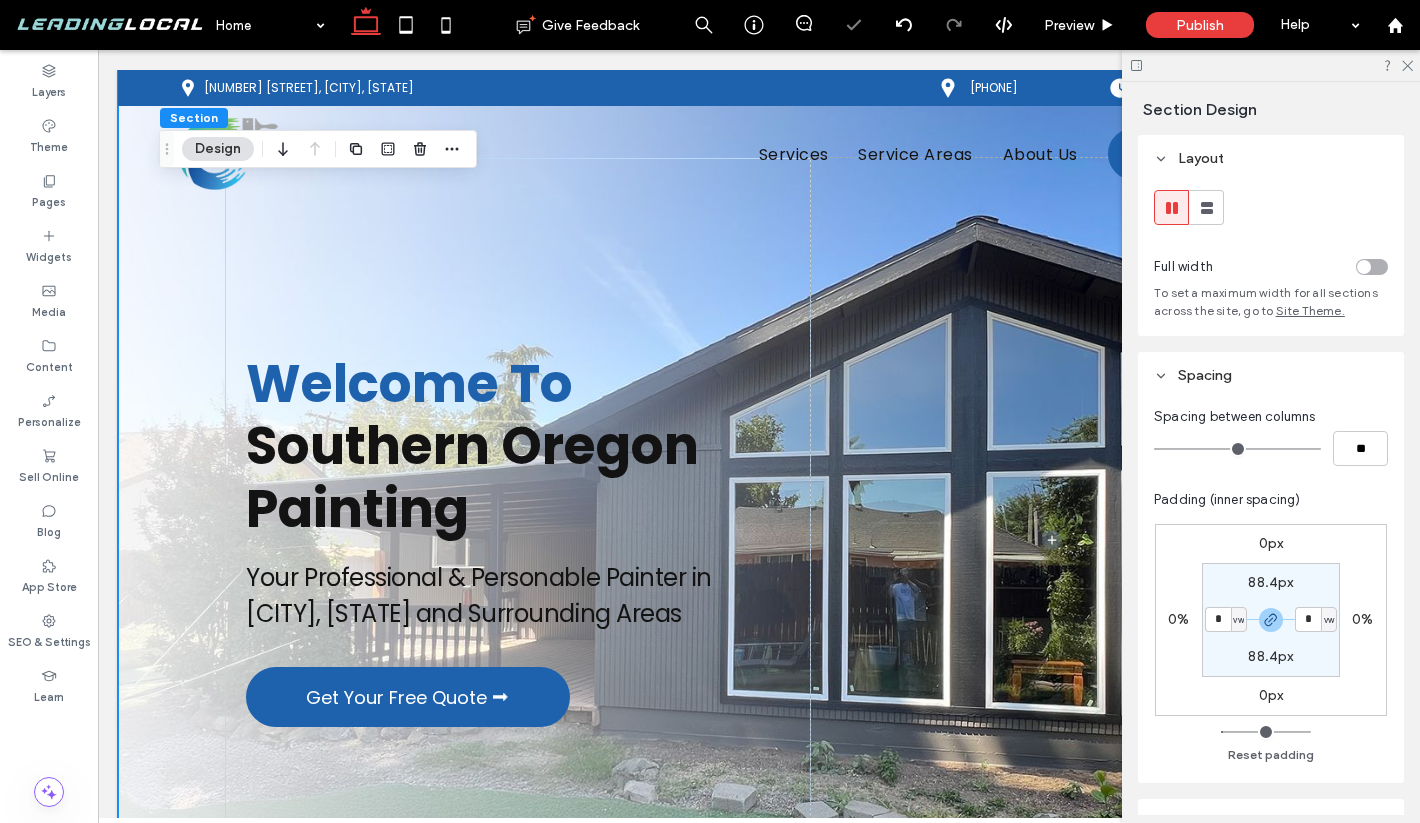click on "0px 0% 0px 0% 88.4px * vw 88.4px * vw" at bounding box center [1271, 620] 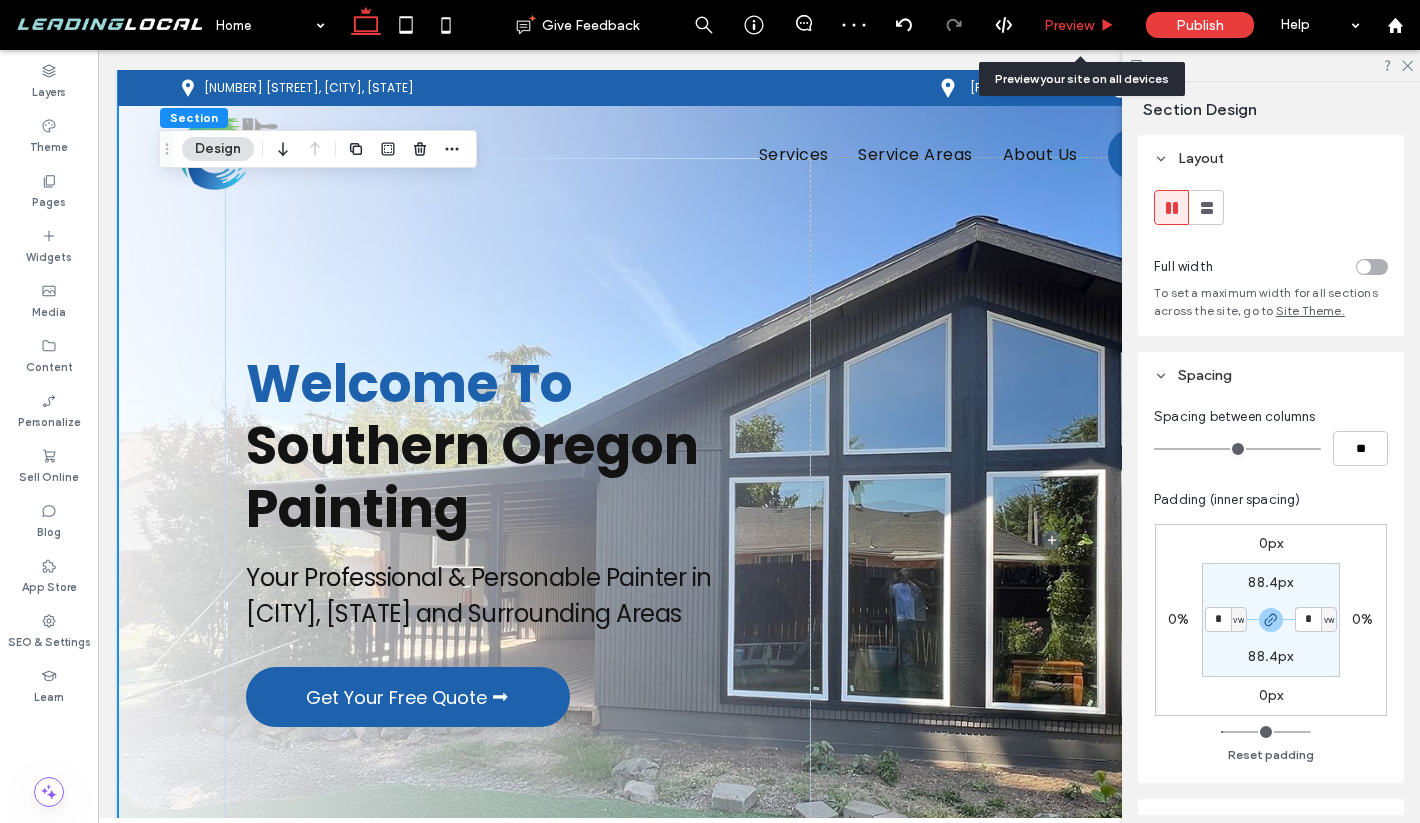 click on "Preview" at bounding box center [1079, 25] 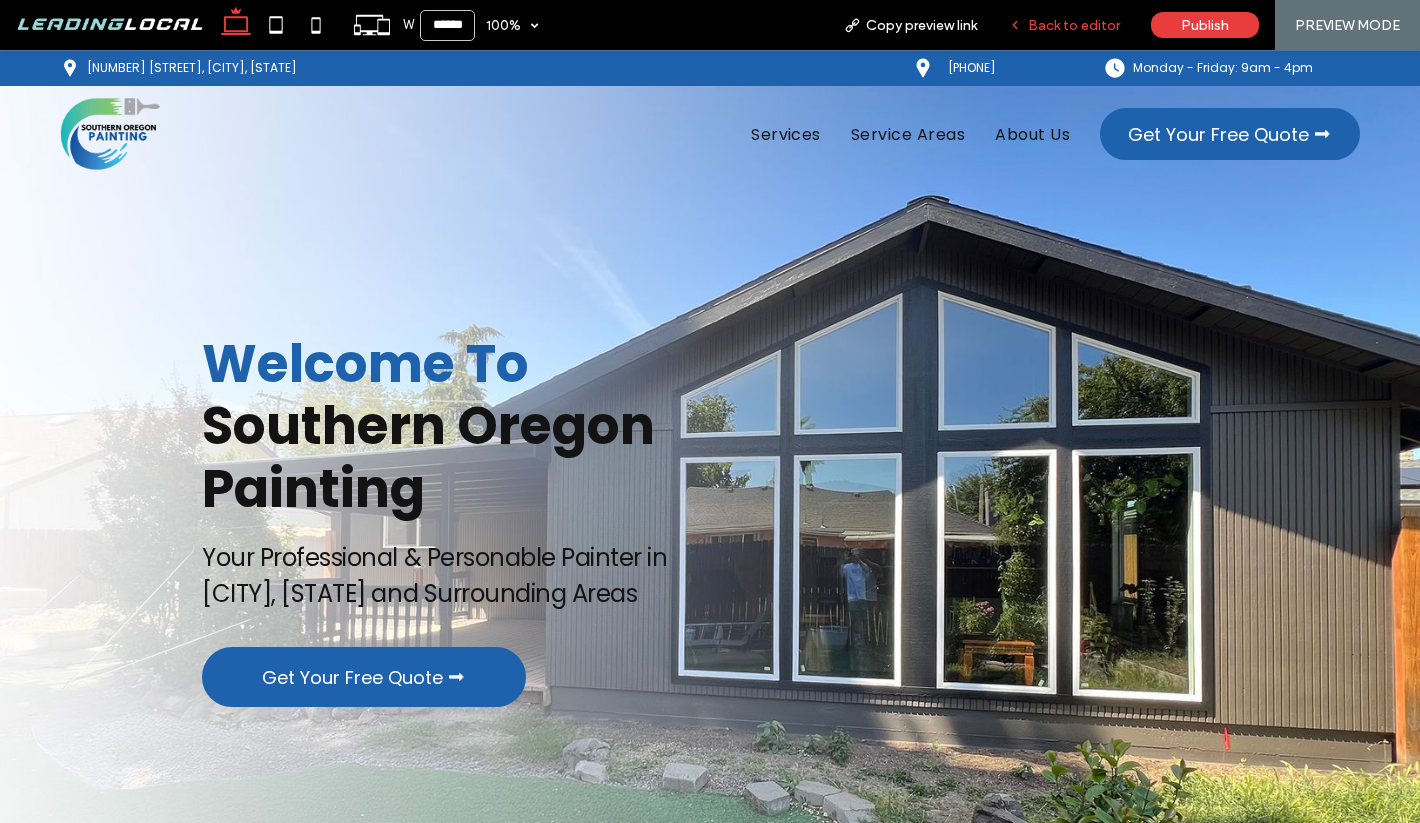 click on "Back to editor" at bounding box center [1074, 25] 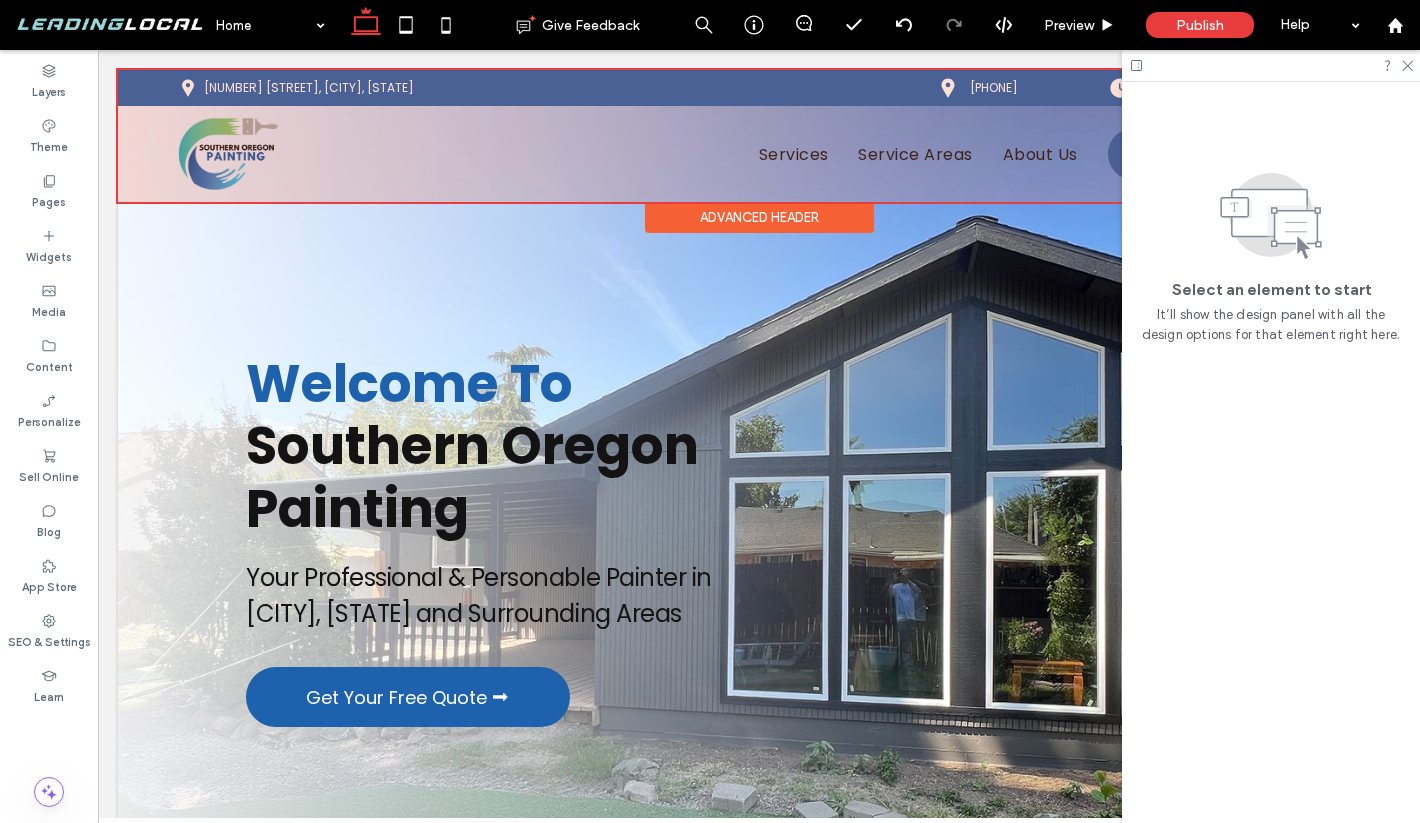 click at bounding box center [759, 136] 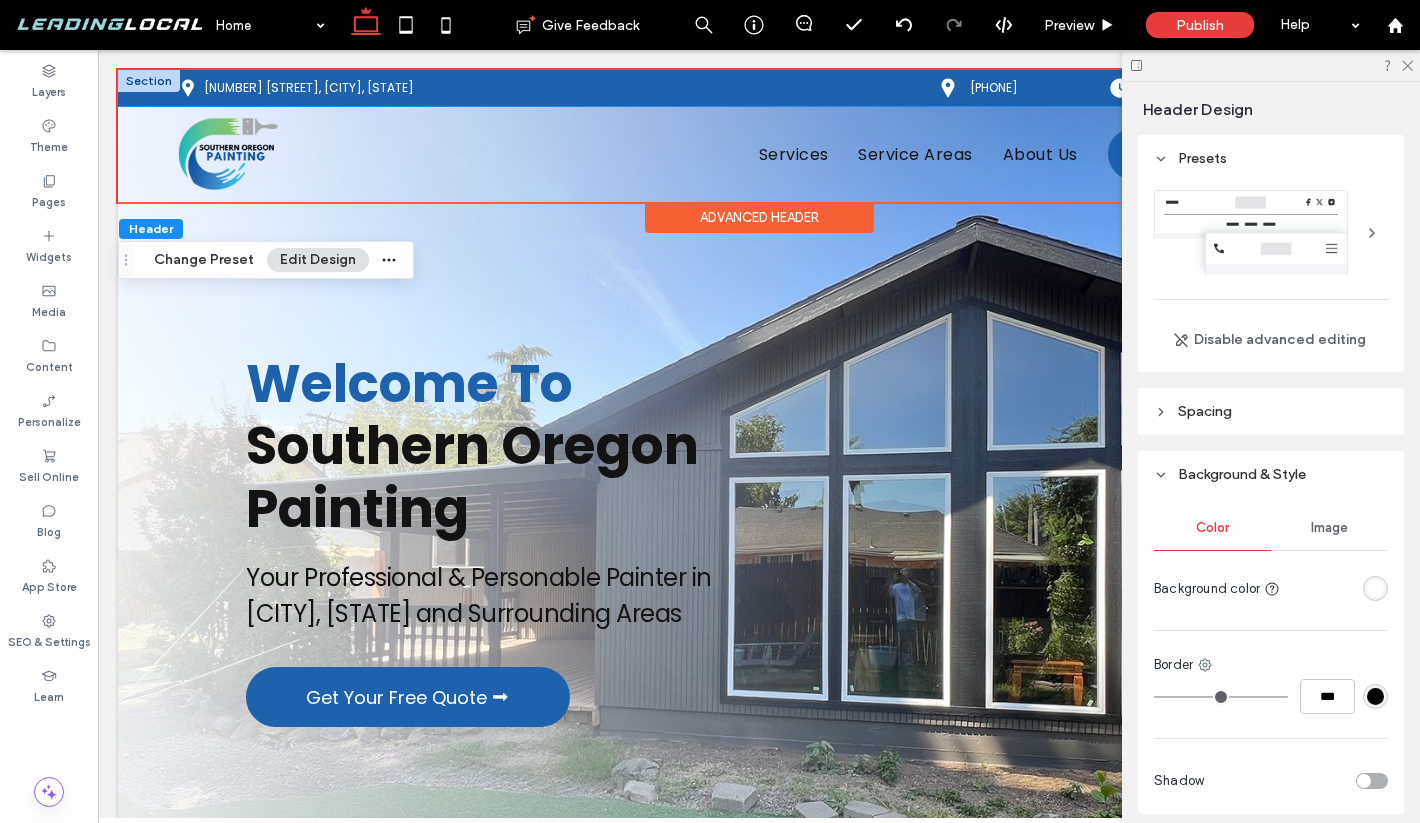 click on "650 Oakdale Dr, Medford, OR 97501
(541) 500-0705
Monday - Friday: 9am - 4pm" at bounding box center (759, 88) 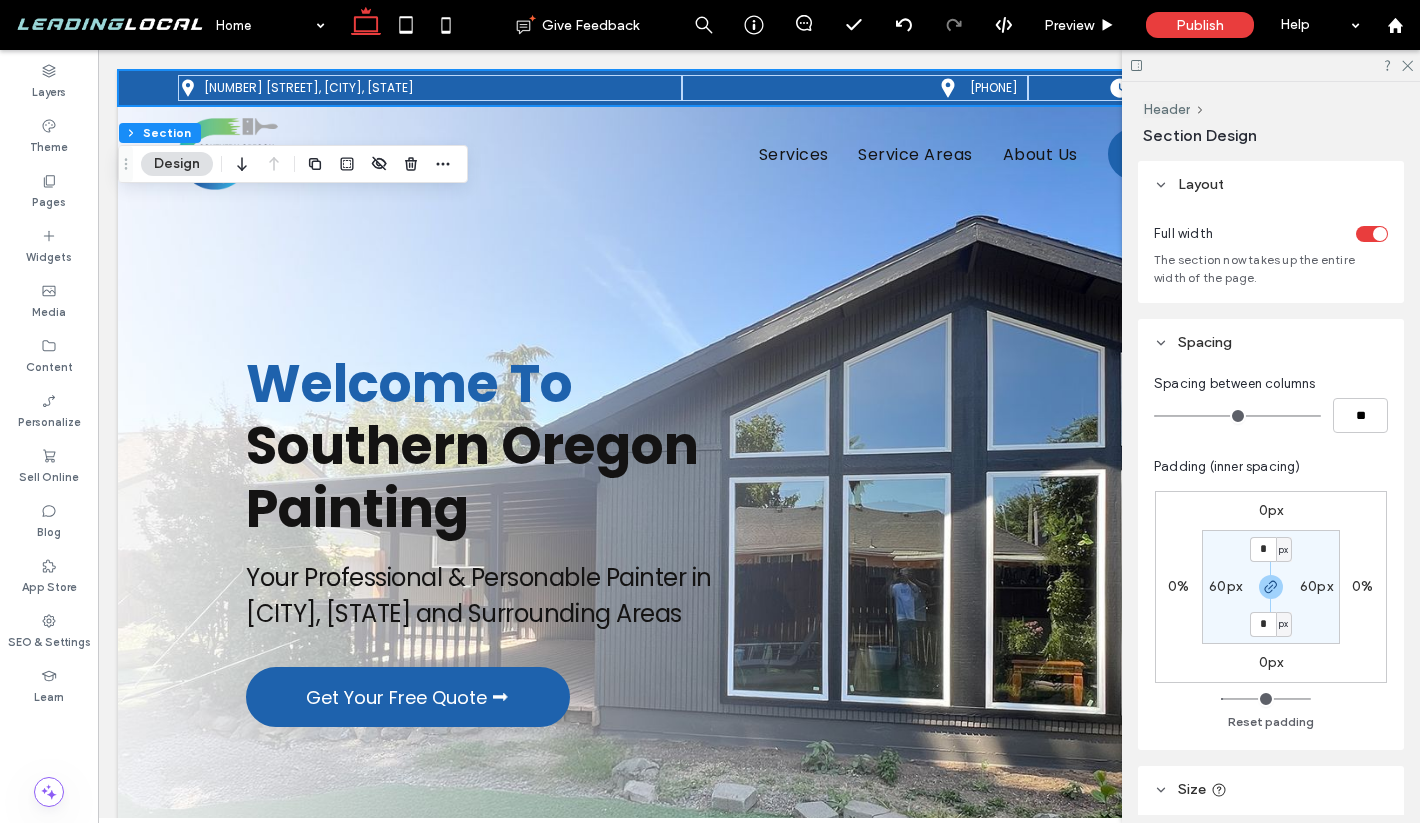 click on "60px" at bounding box center [1225, 586] 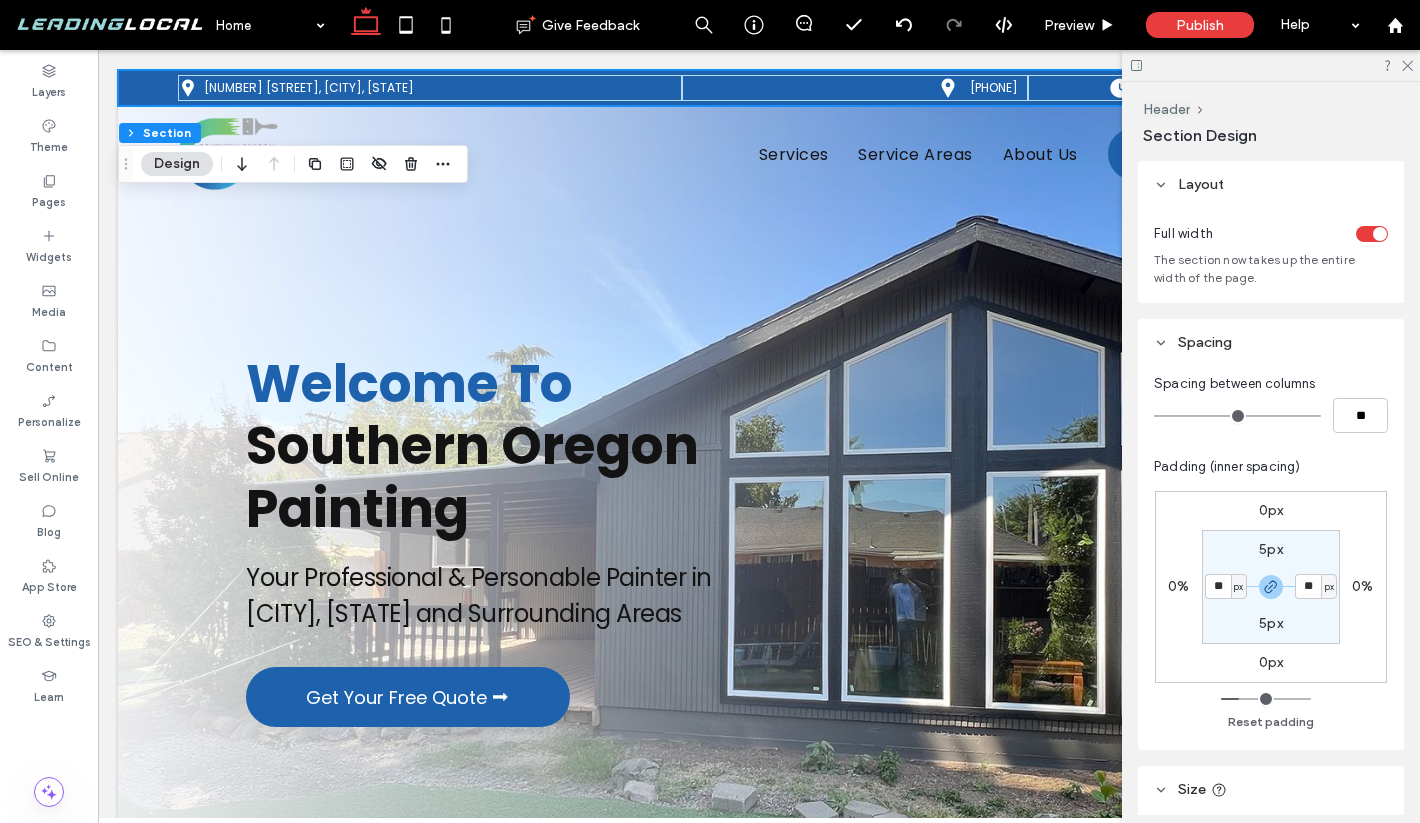 click on "px" at bounding box center [1238, 587] 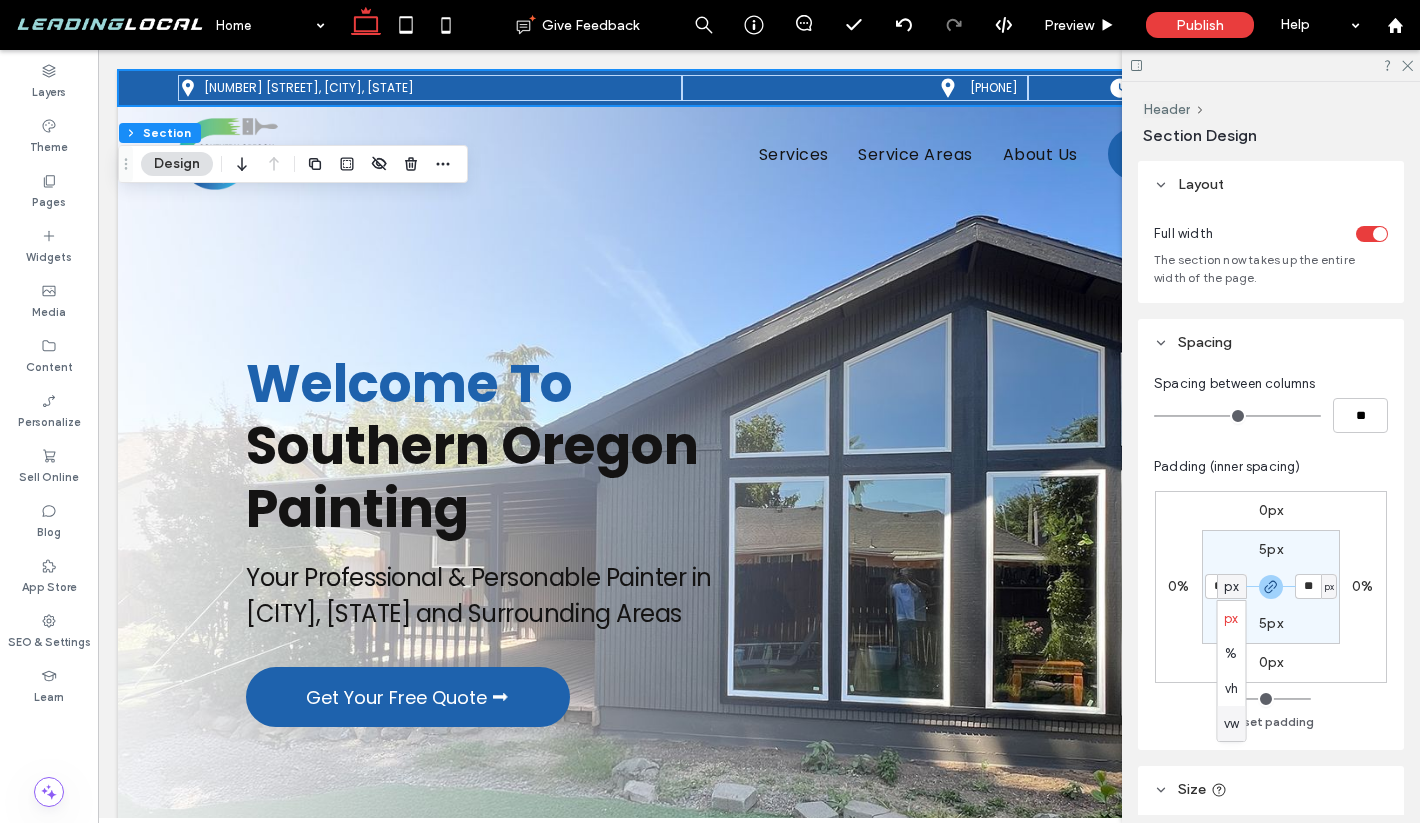 click on "vw" at bounding box center (1232, 723) 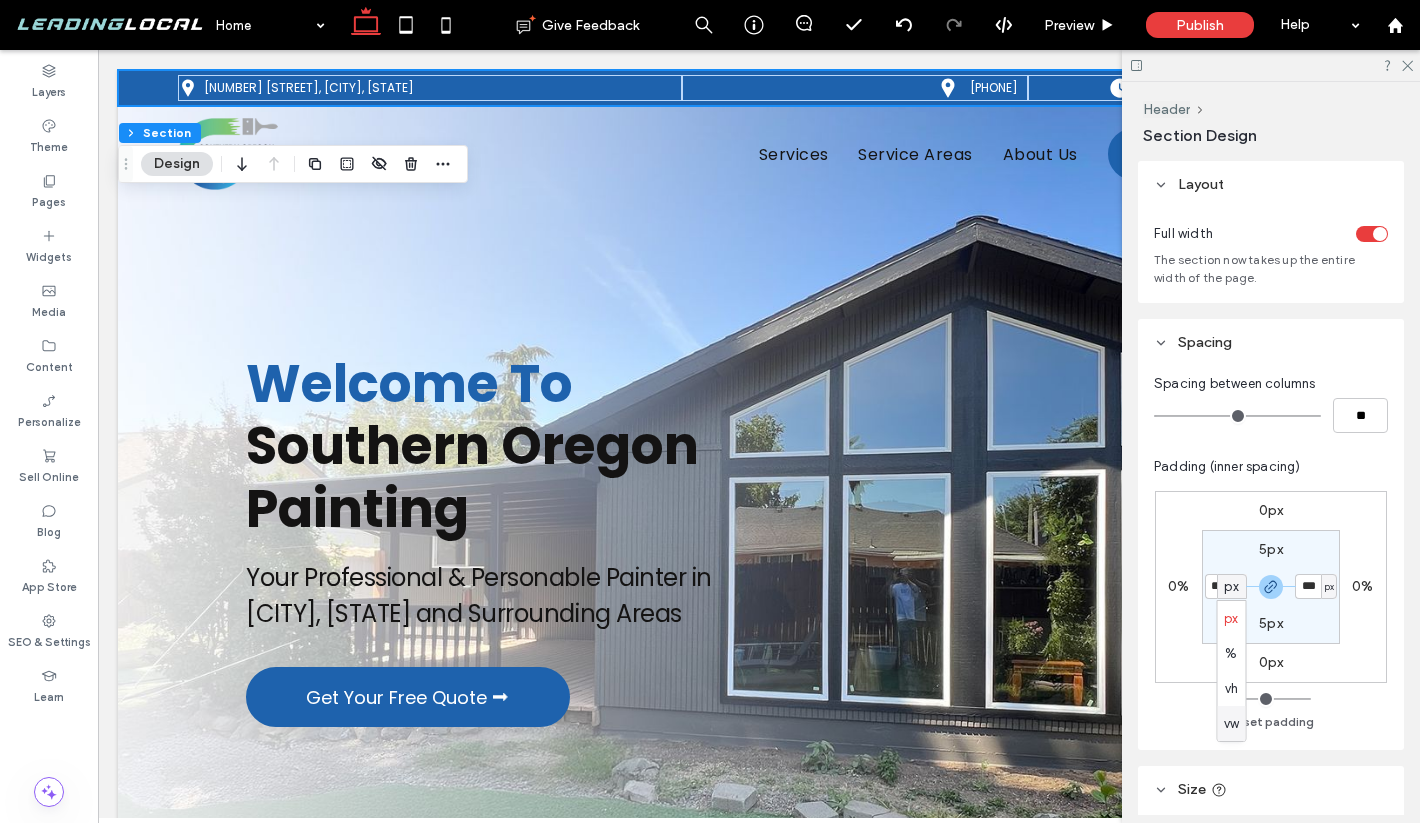 type on "*" 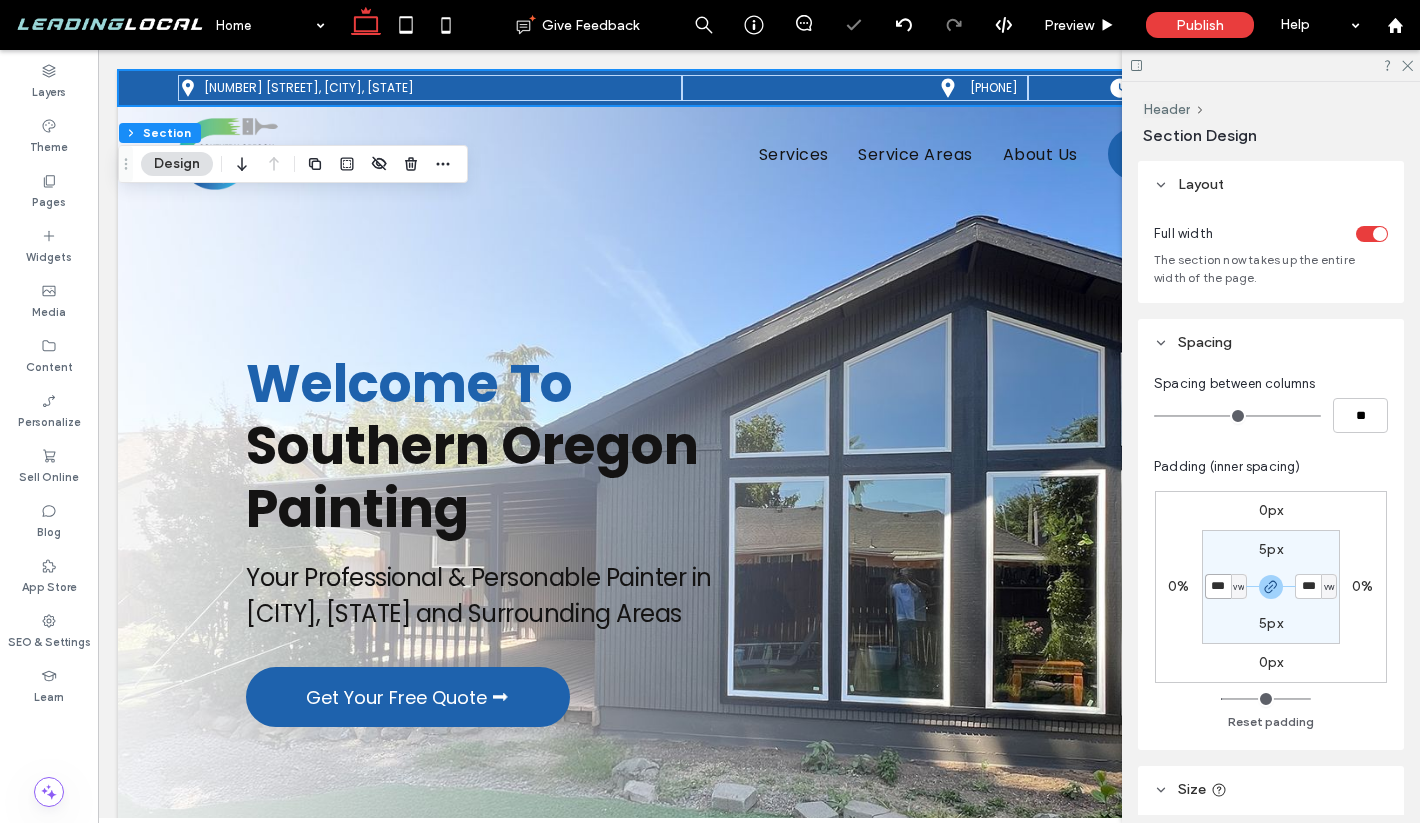 click on "***" at bounding box center [1218, 586] 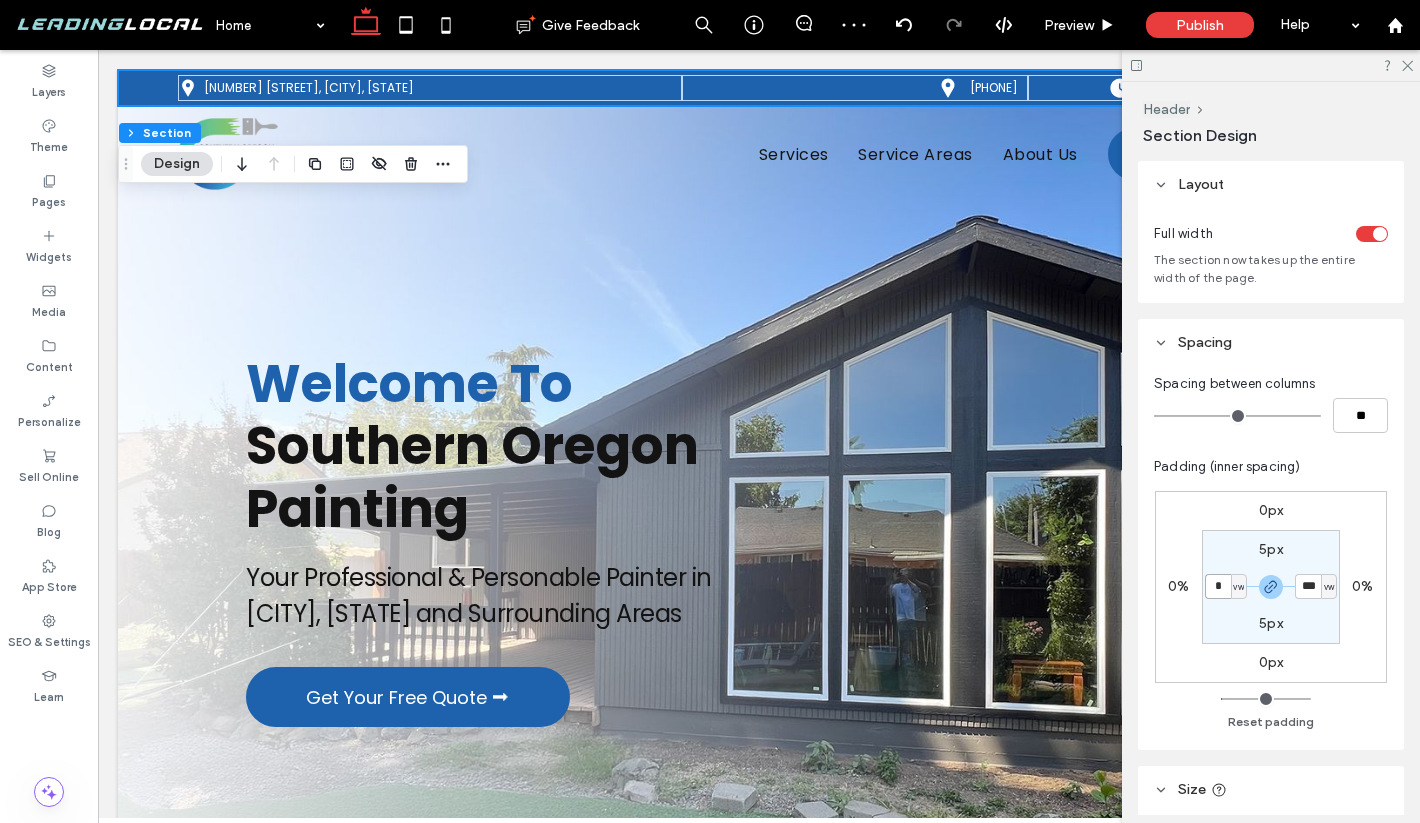 type on "*" 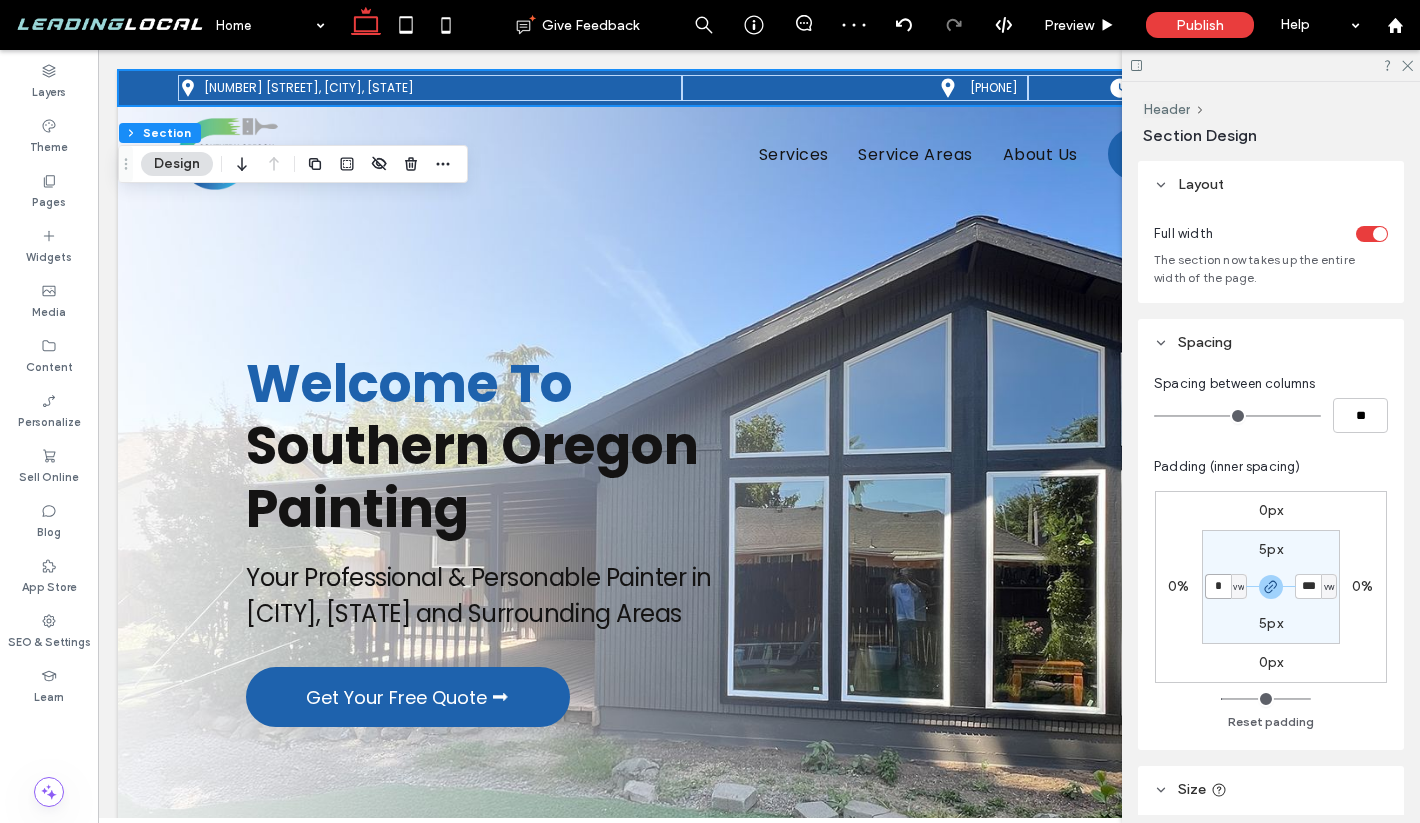 type on "*" 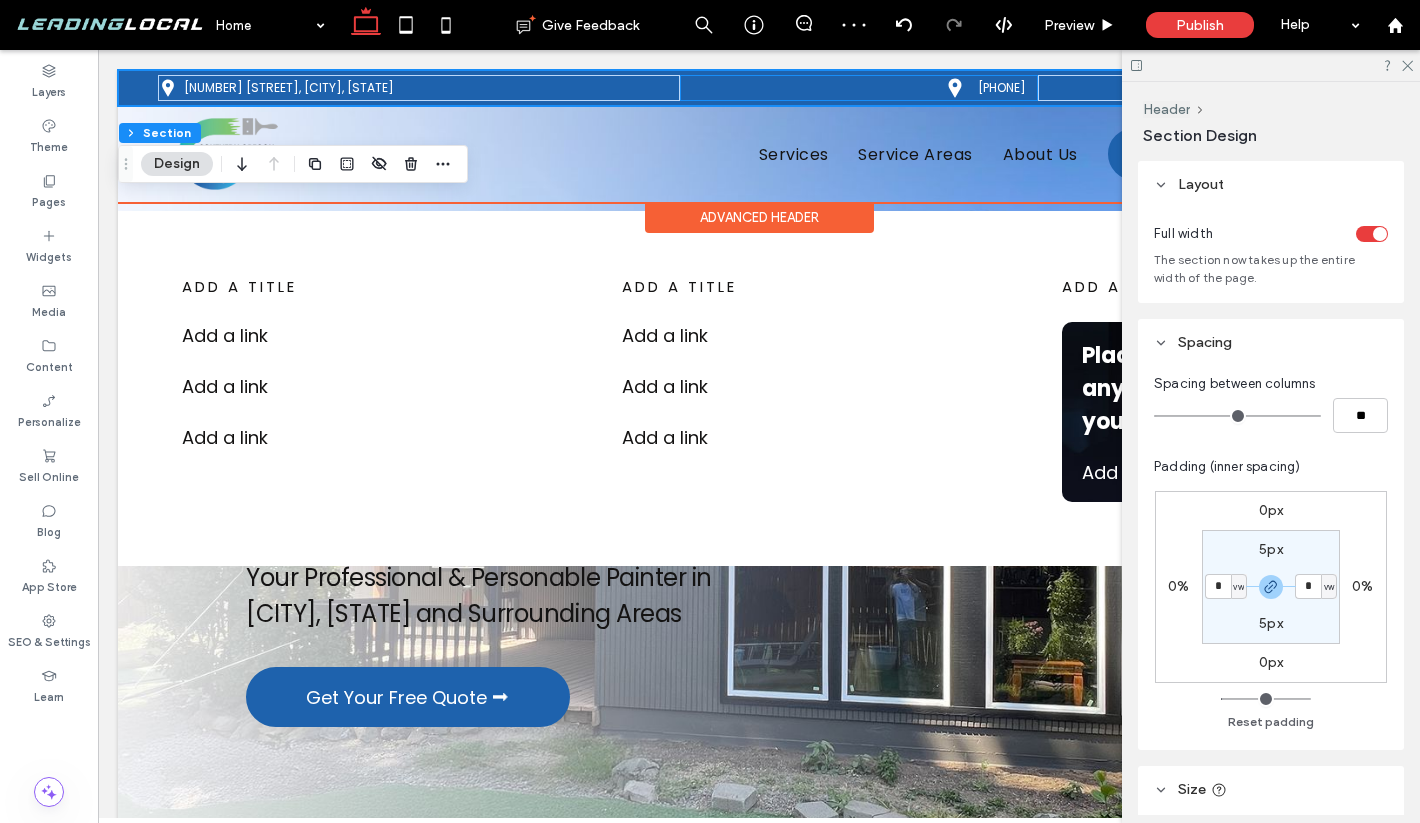 click on "(541) 500-0705" at bounding box center [859, 88] 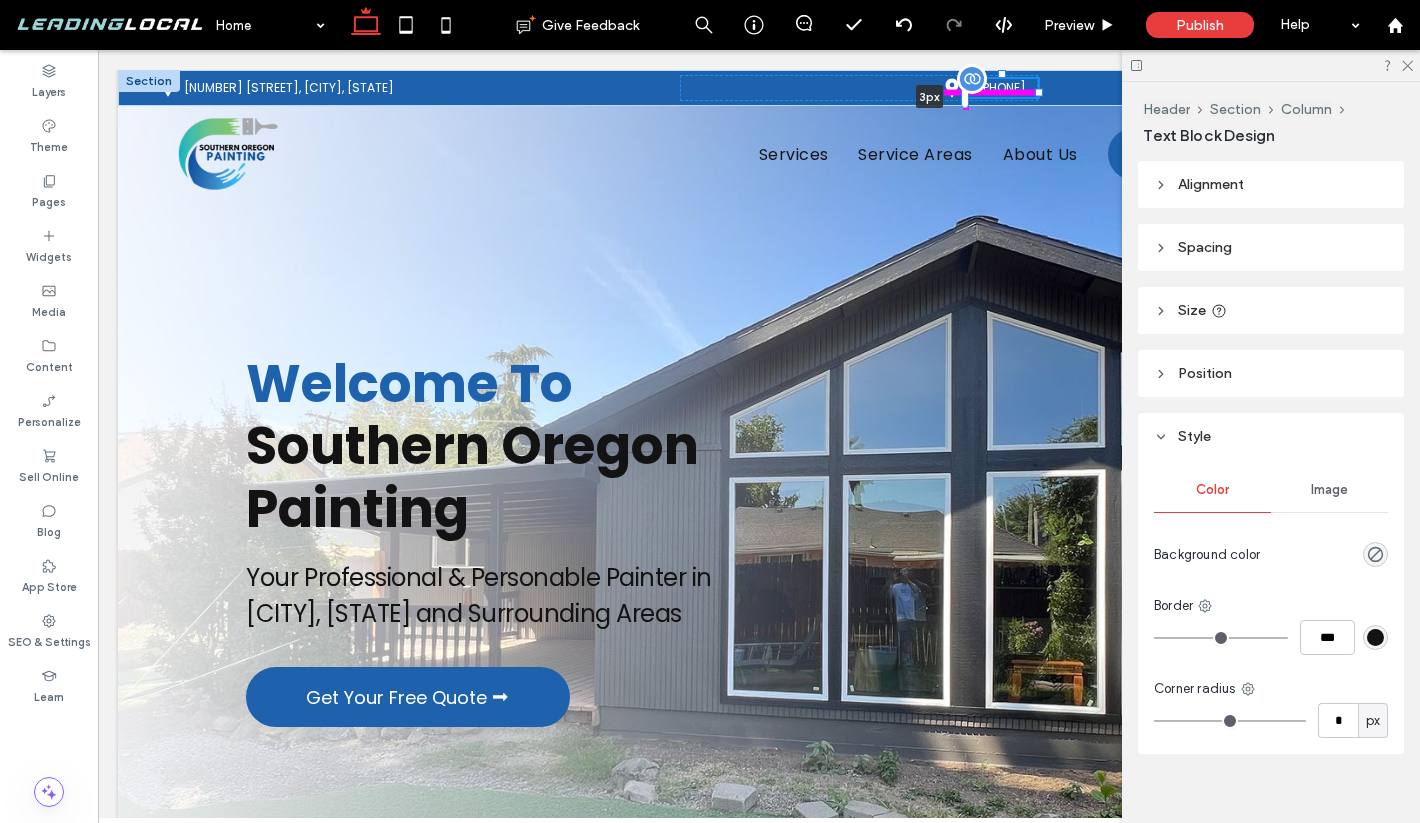 click on "650 Oakdale Dr, Medford, OR 97501
(541) 500-0705
3px
Monday - Friday: 9am - 4pm" at bounding box center [759, 88] 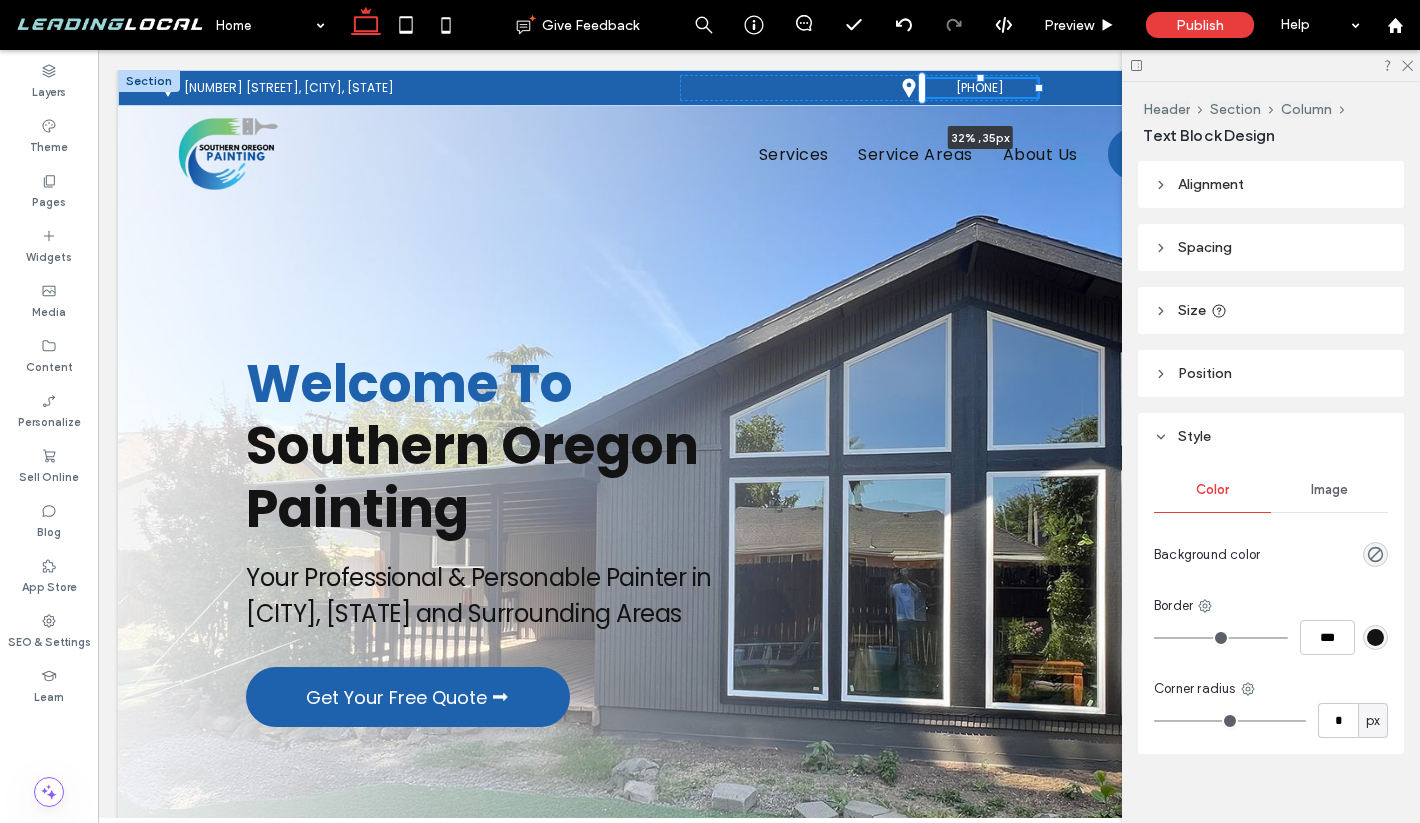 drag, startPoint x: 1038, startPoint y: 93, endPoint x: 1080, endPoint y: 85, distance: 42.755116 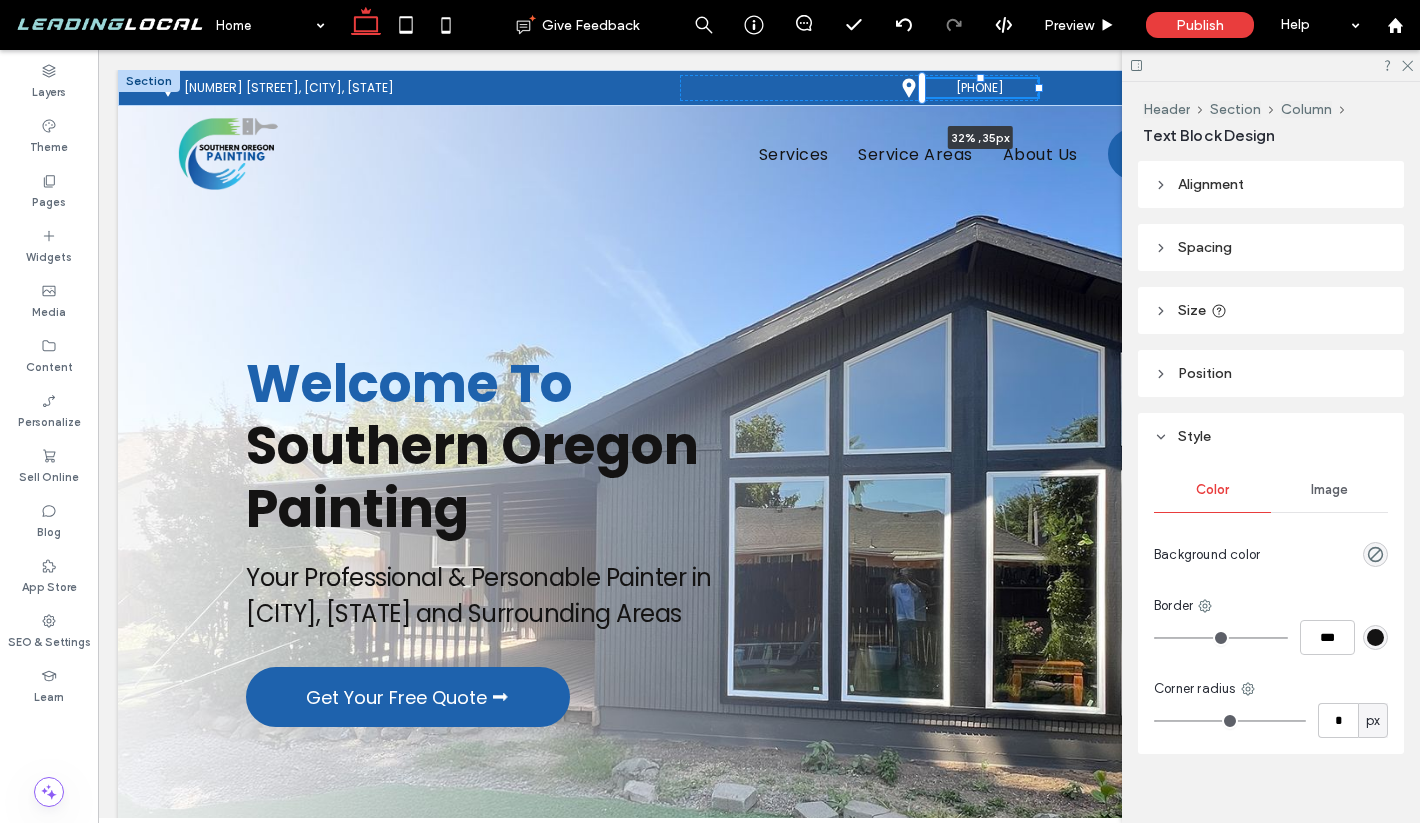 click on "650 Oakdale Dr, Medford, OR 97501
(541) 500-0705
32% , 35px
Monday - Friday: 9am - 4pm" at bounding box center [759, 88] 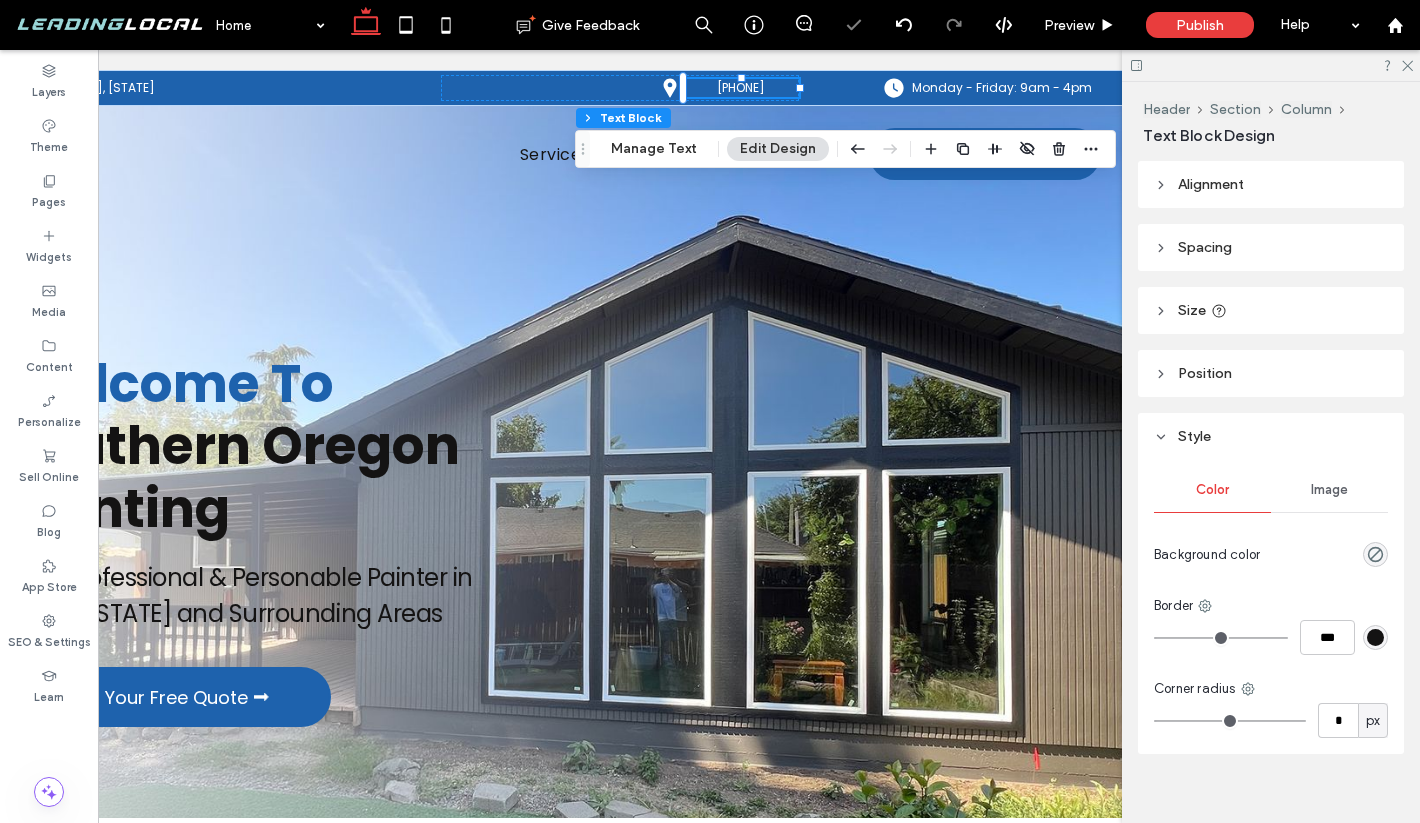 scroll, scrollTop: 0, scrollLeft: 255, axis: horizontal 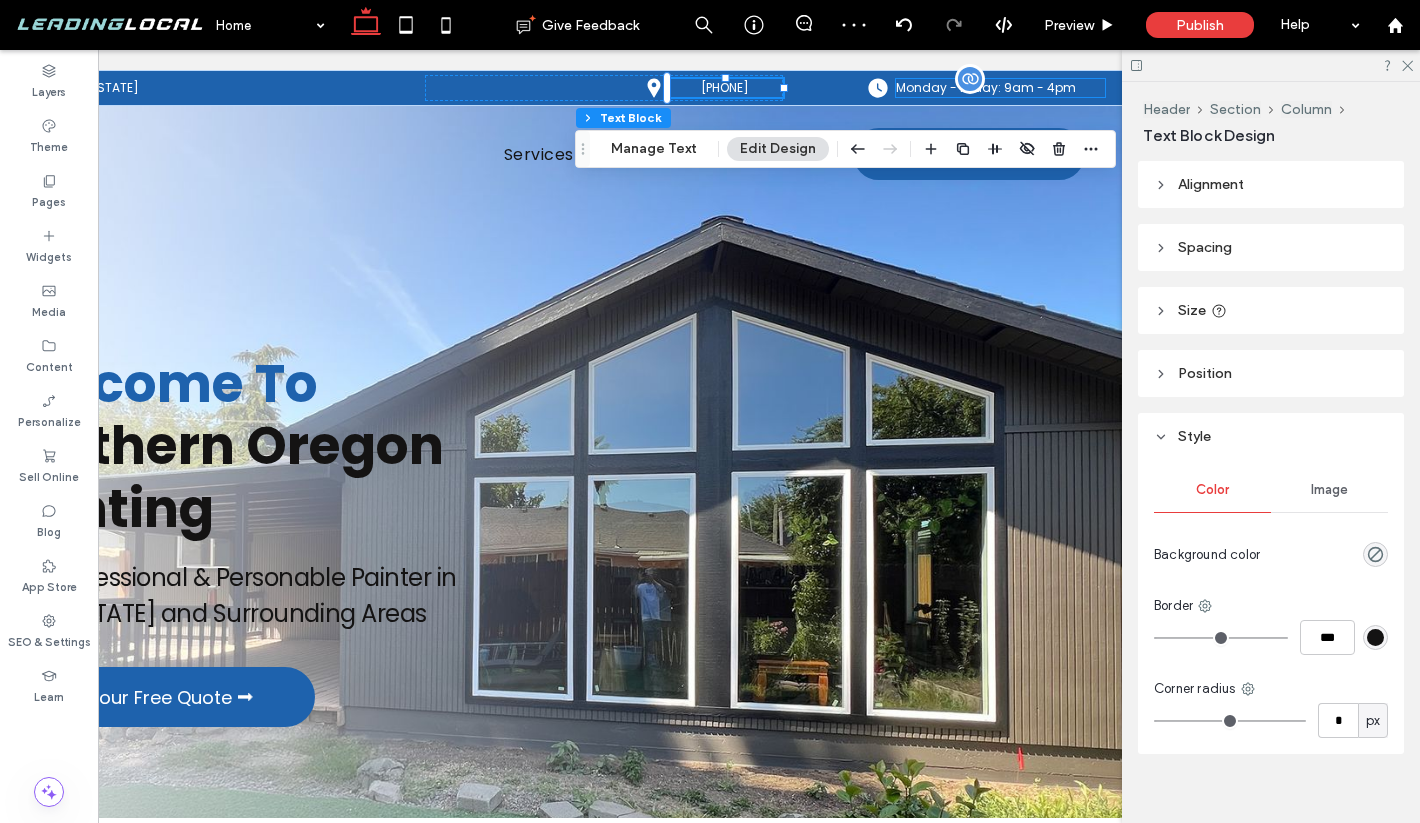 click on "Monday - Friday: 9am - 4pm" at bounding box center [986, 87] 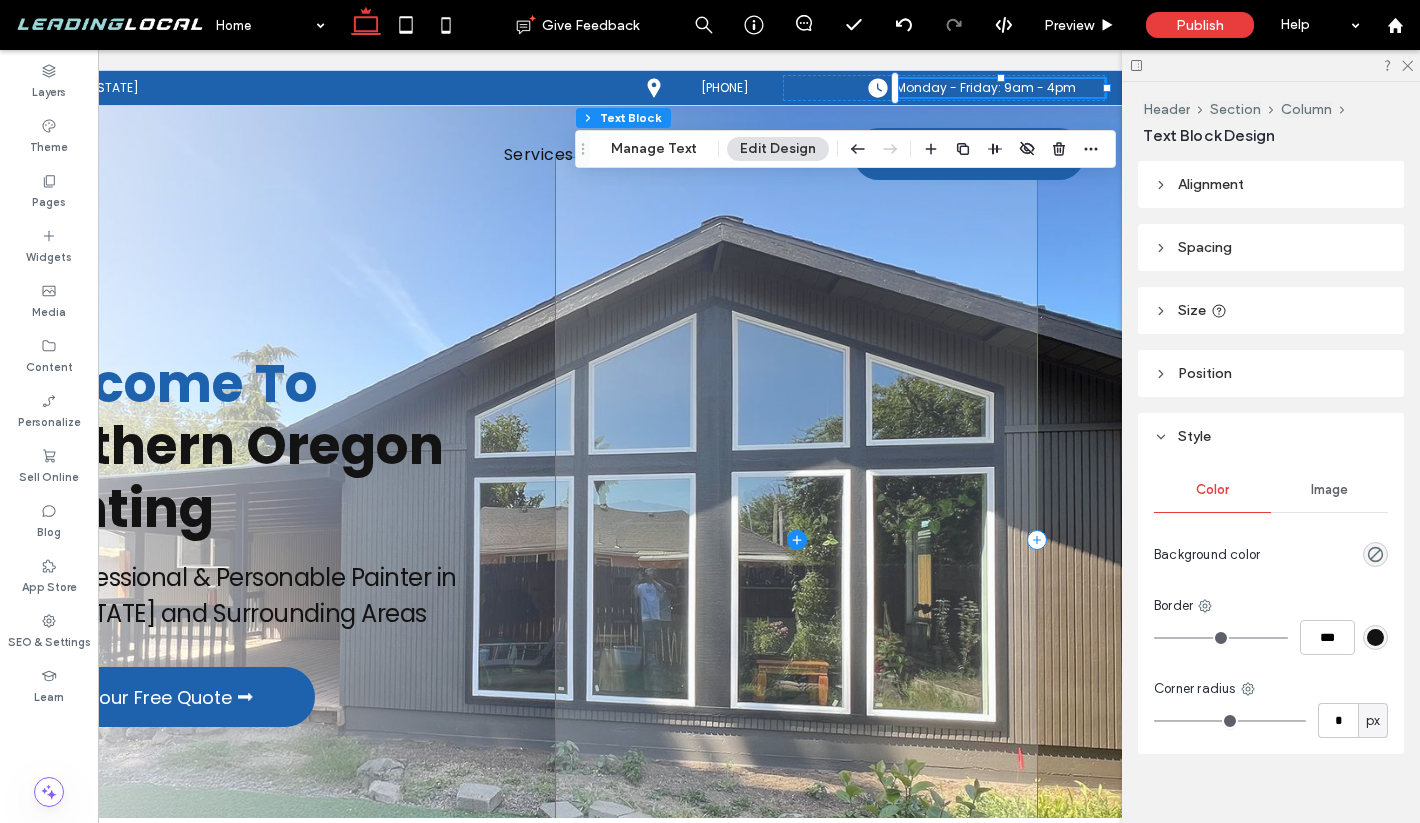 click at bounding box center [796, 539] 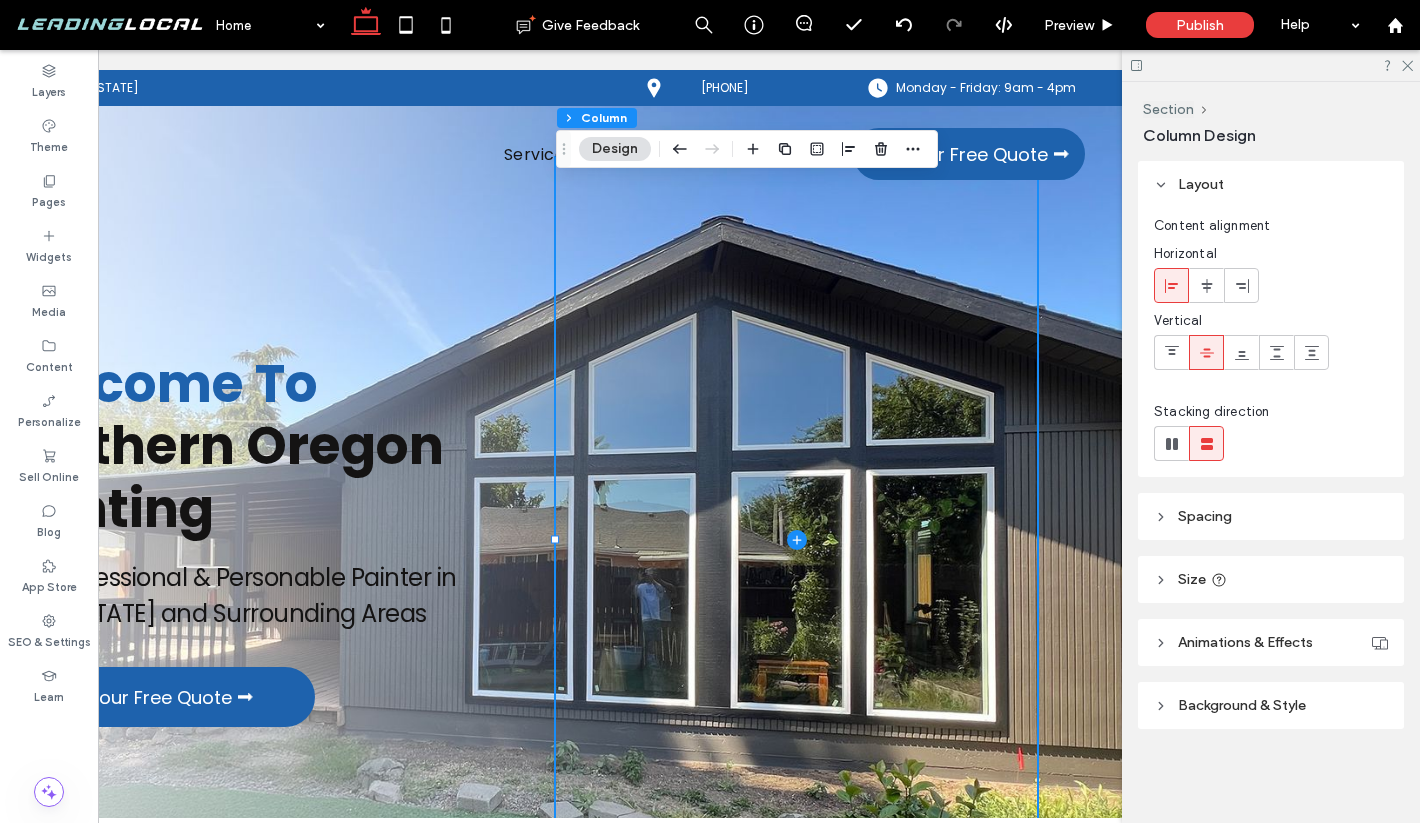 click at bounding box center (1271, 65) 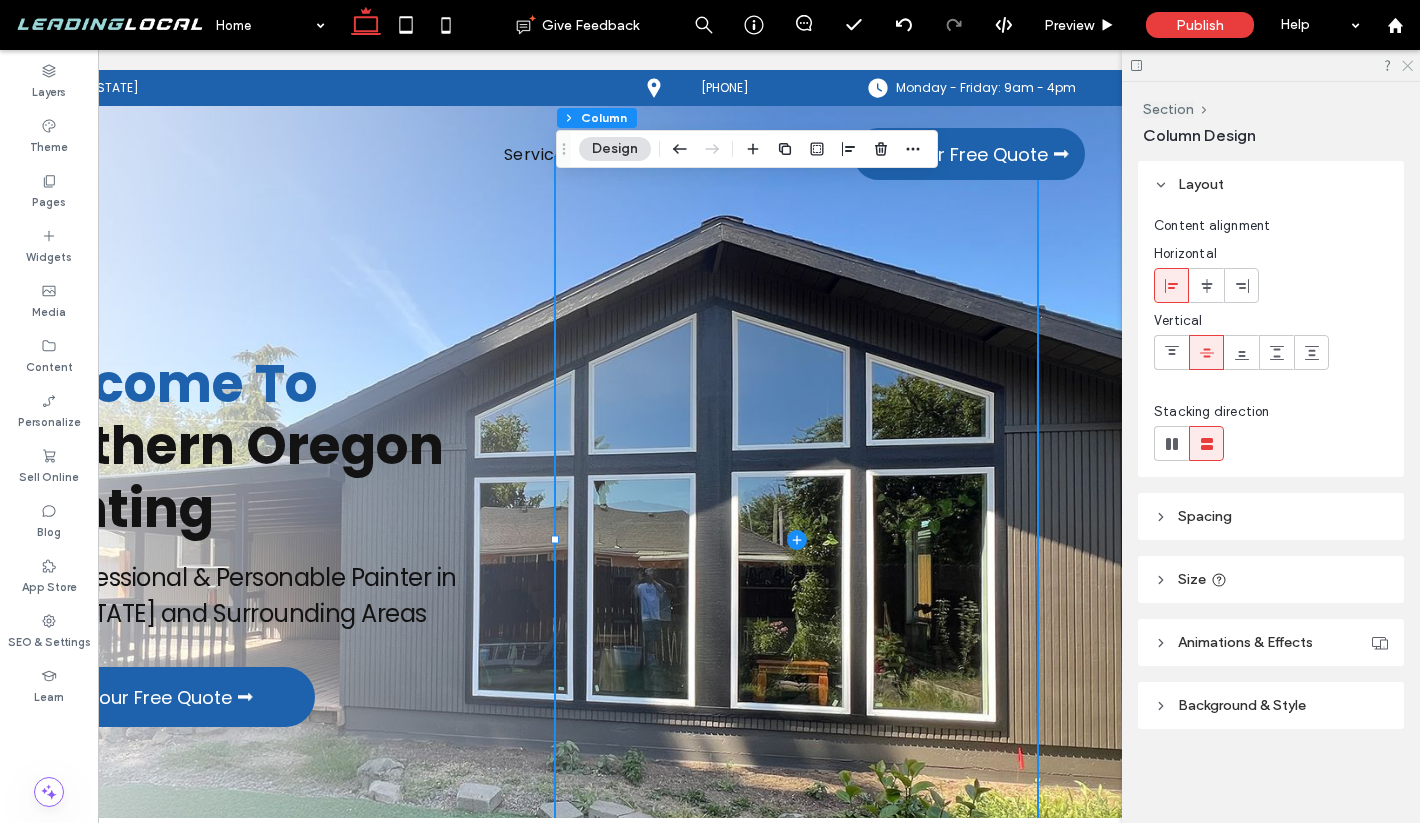 click 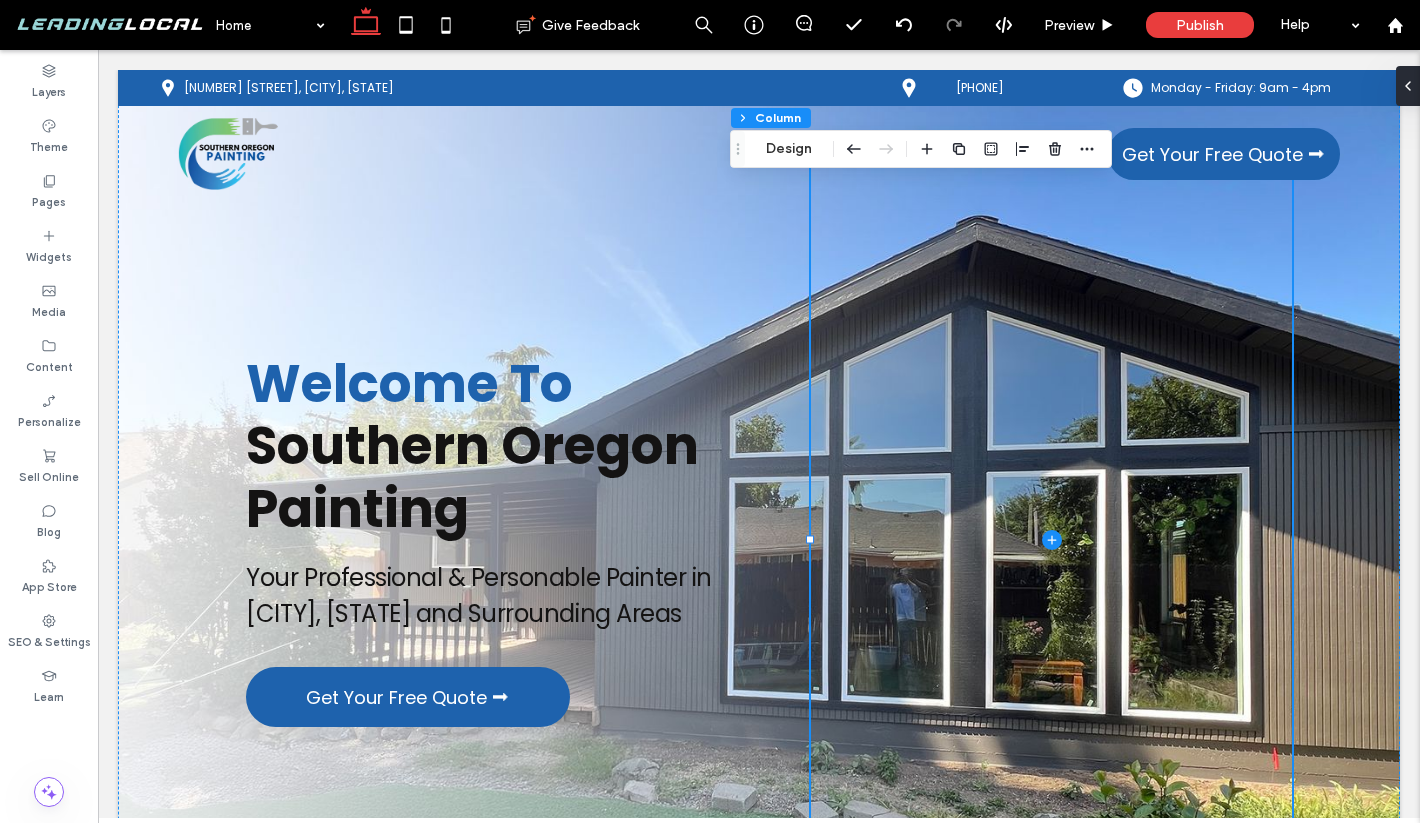 scroll, scrollTop: 0, scrollLeft: 0, axis: both 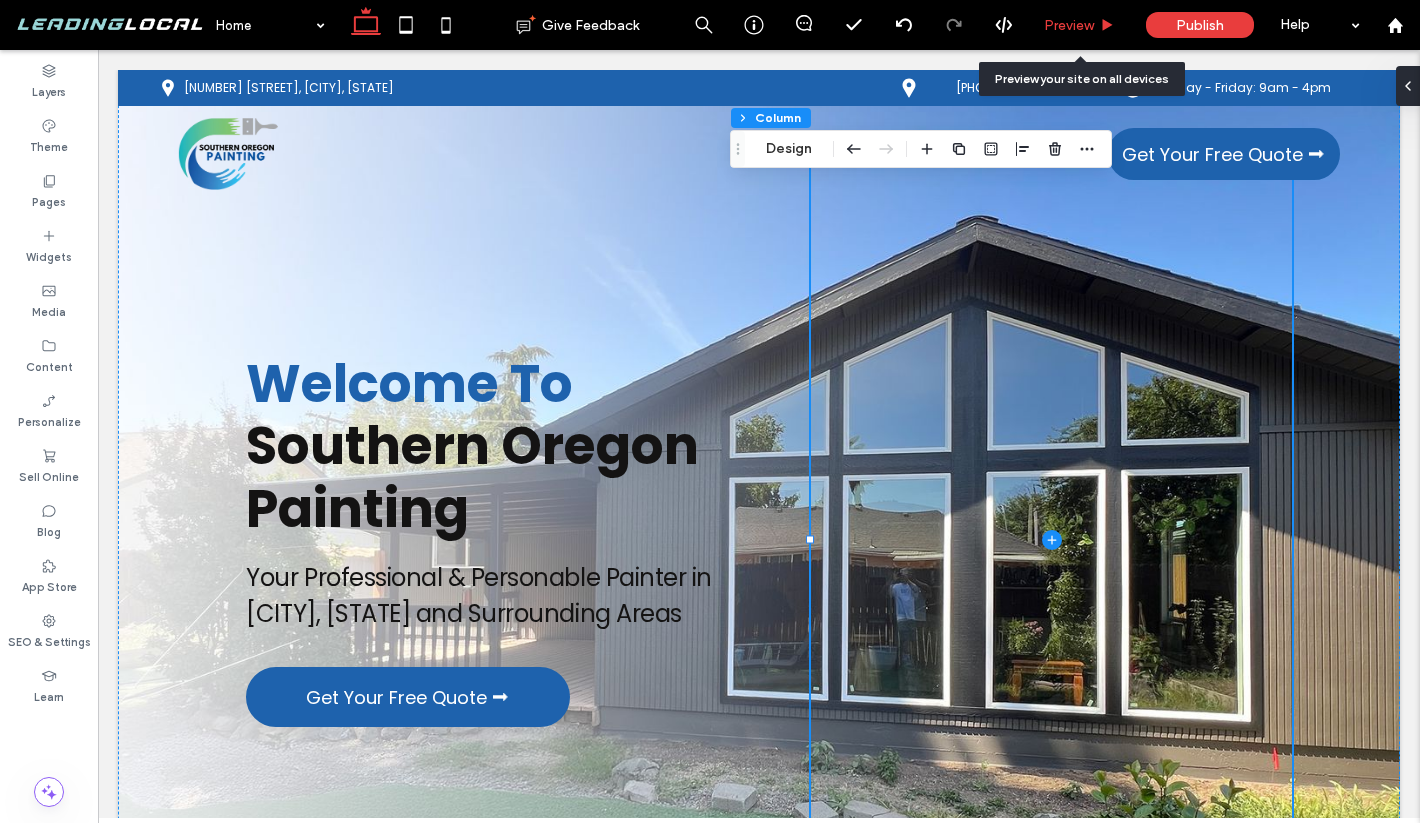 click on "Preview" at bounding box center (1079, 25) 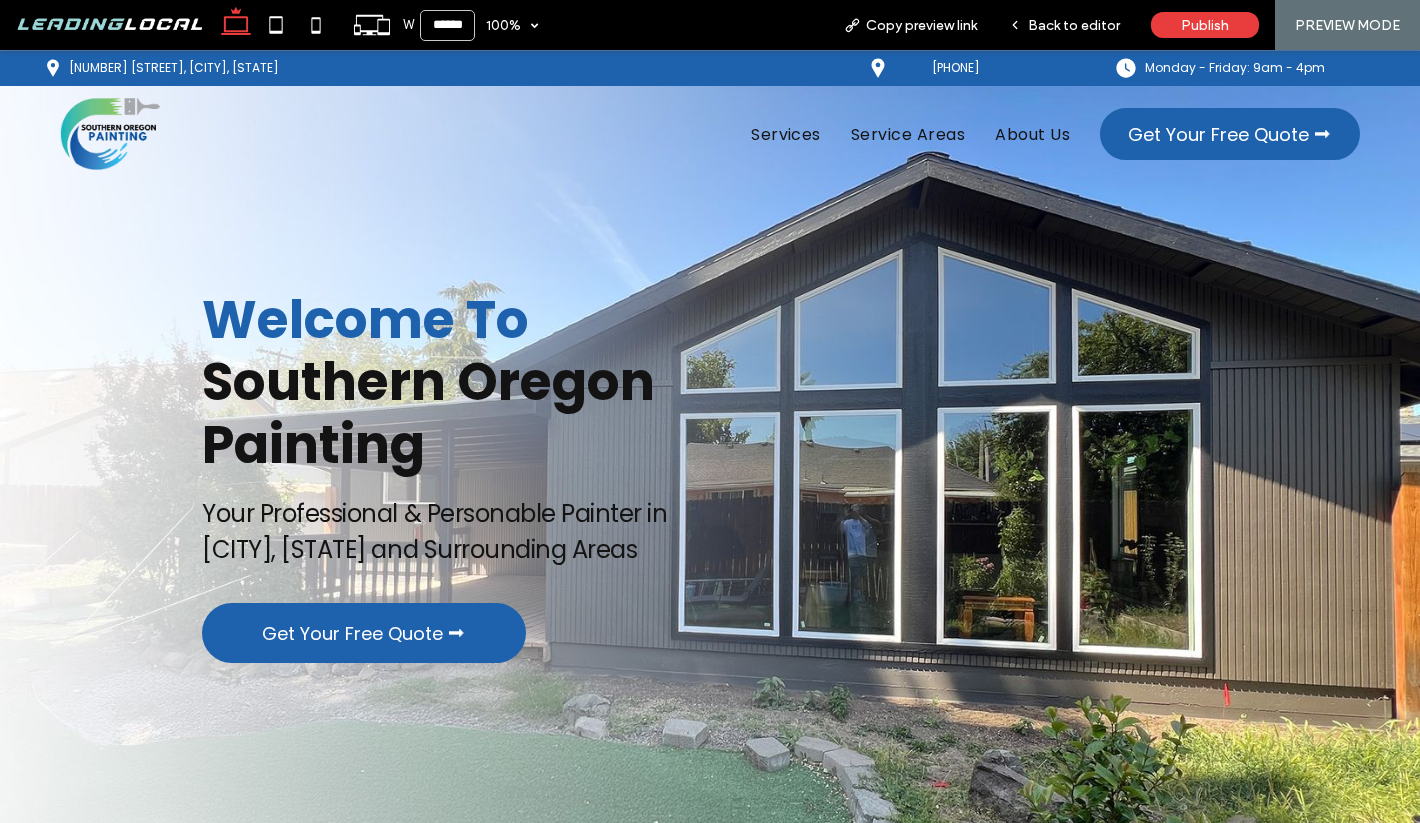 scroll, scrollTop: 0, scrollLeft: 0, axis: both 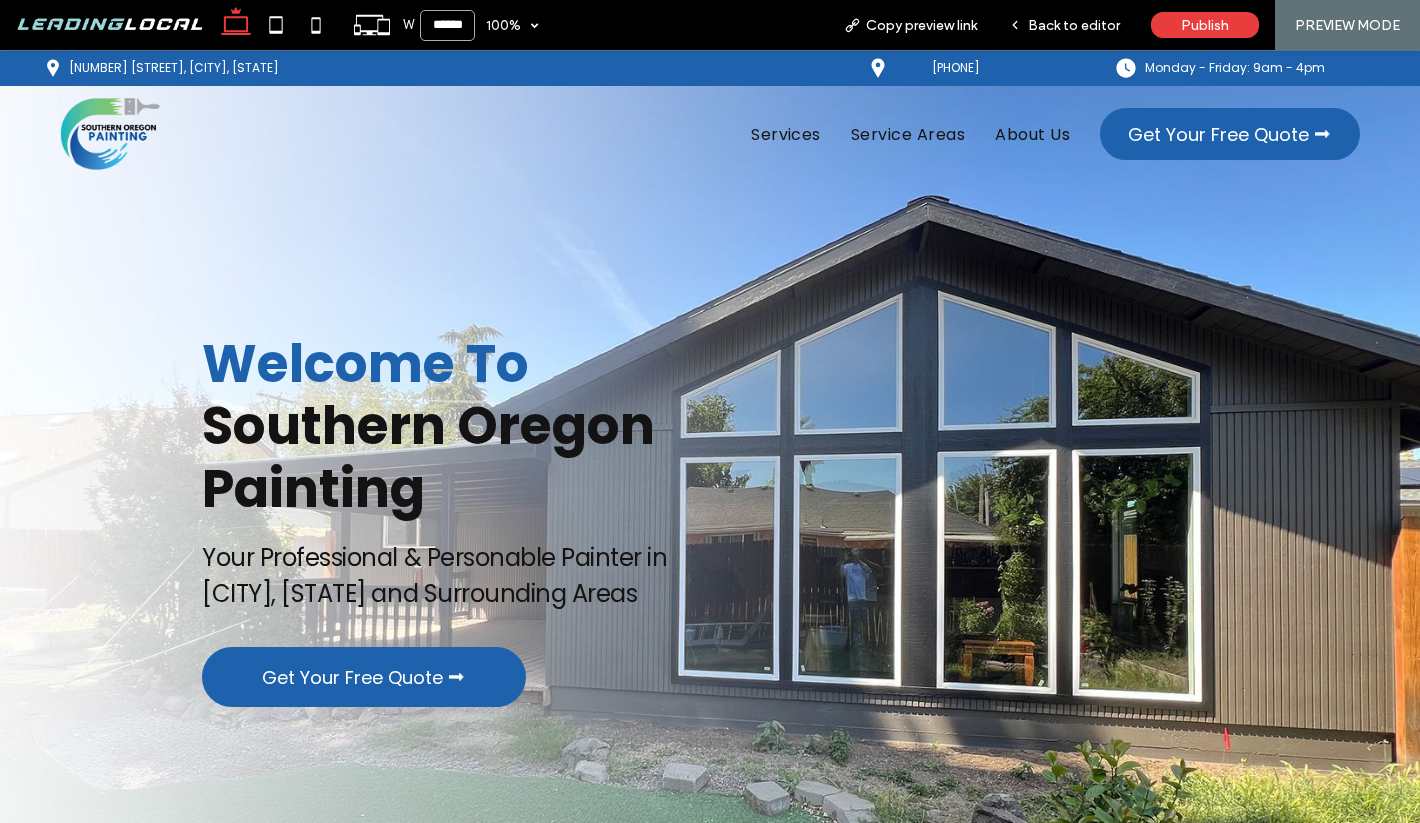 click on "******" at bounding box center (447, 25) 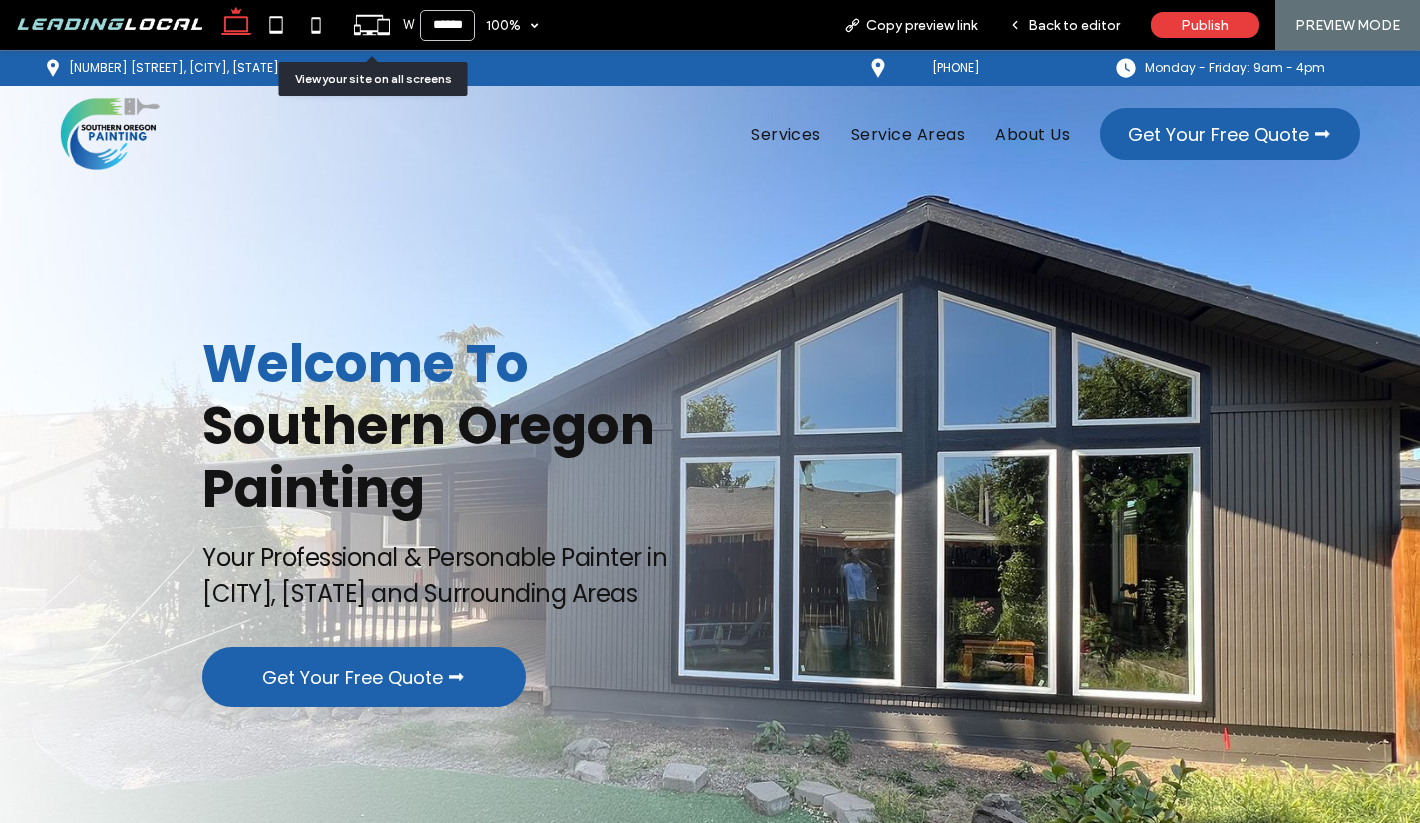 click 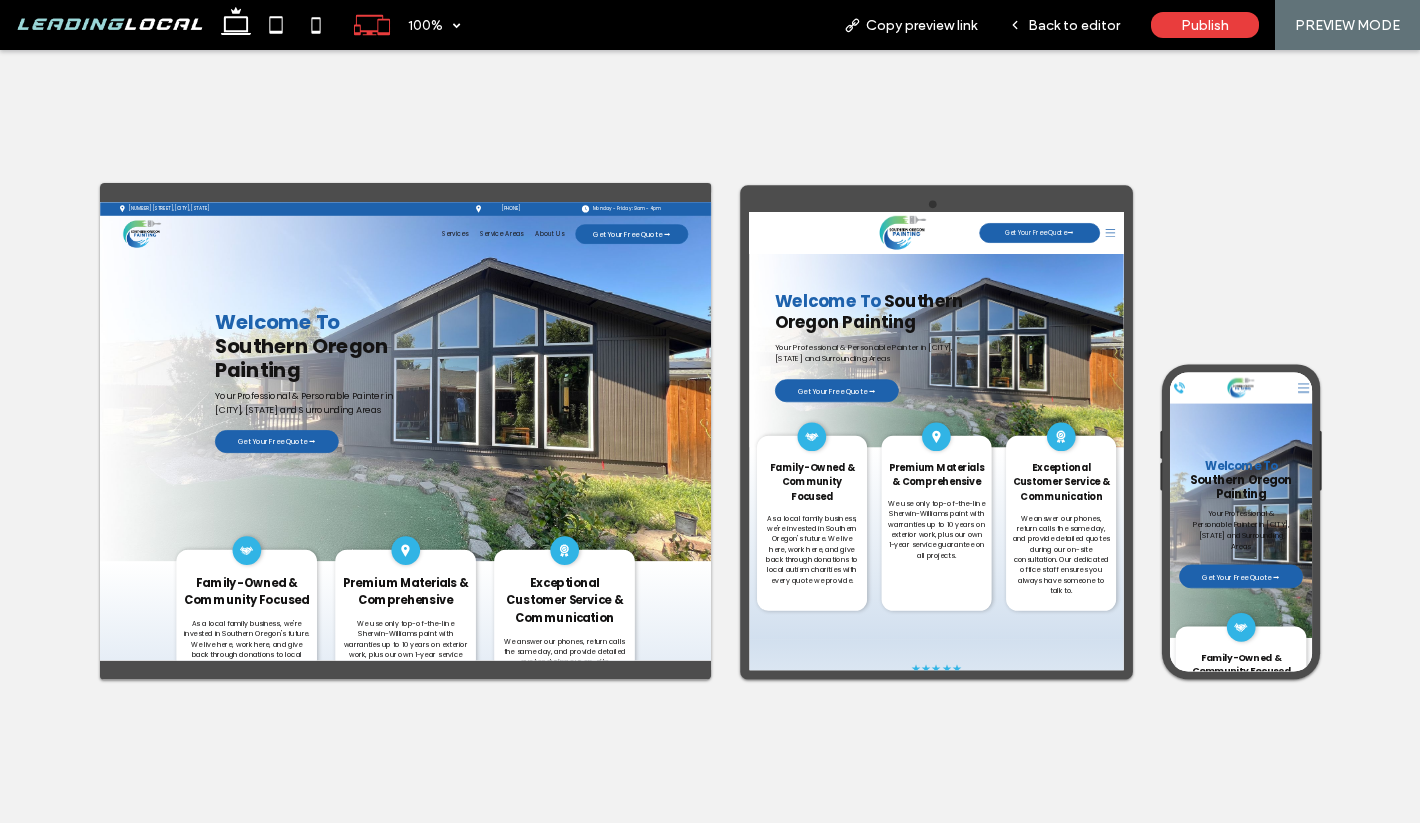scroll, scrollTop: 0, scrollLeft: 0, axis: both 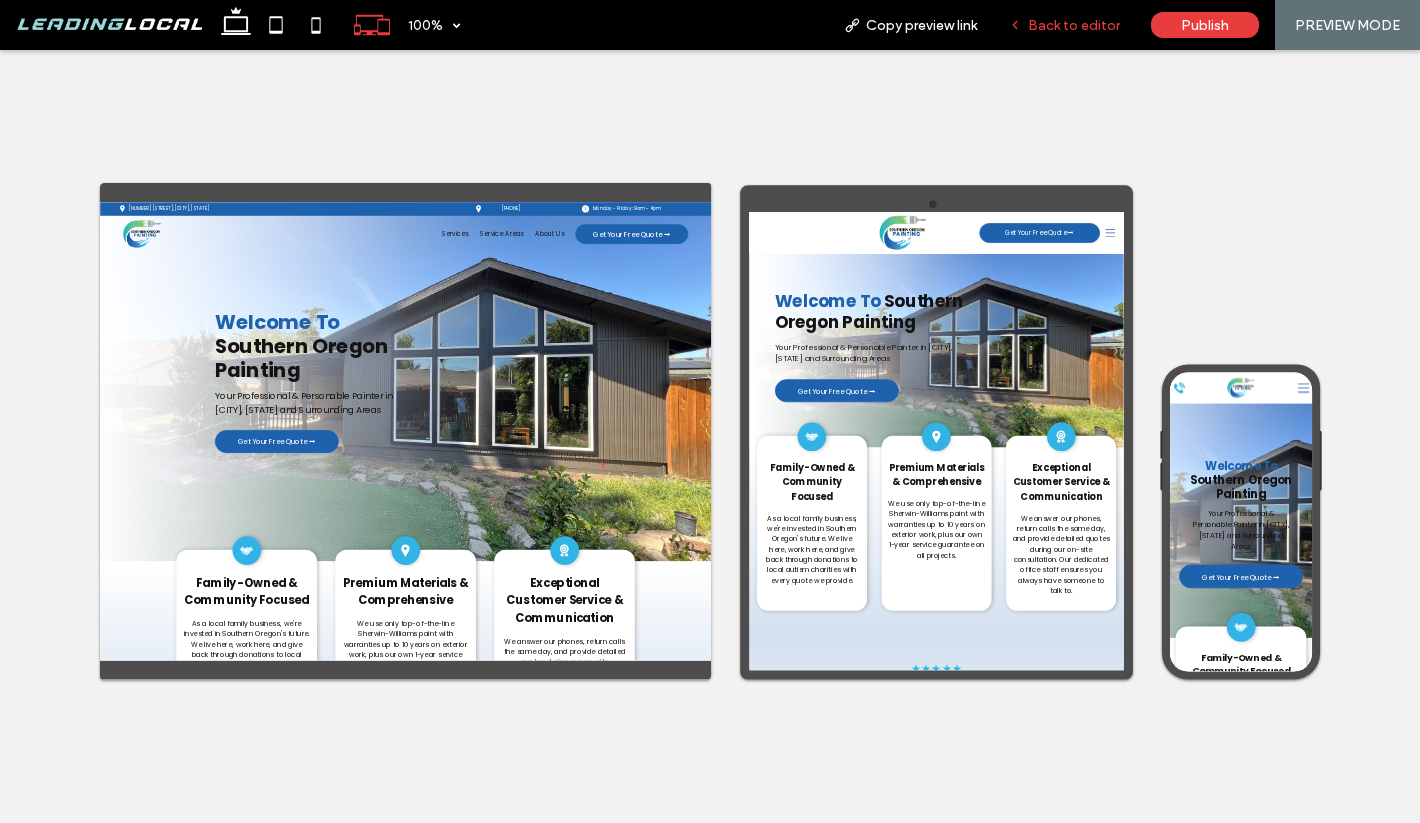click on "Back to editor" at bounding box center (1064, 25) 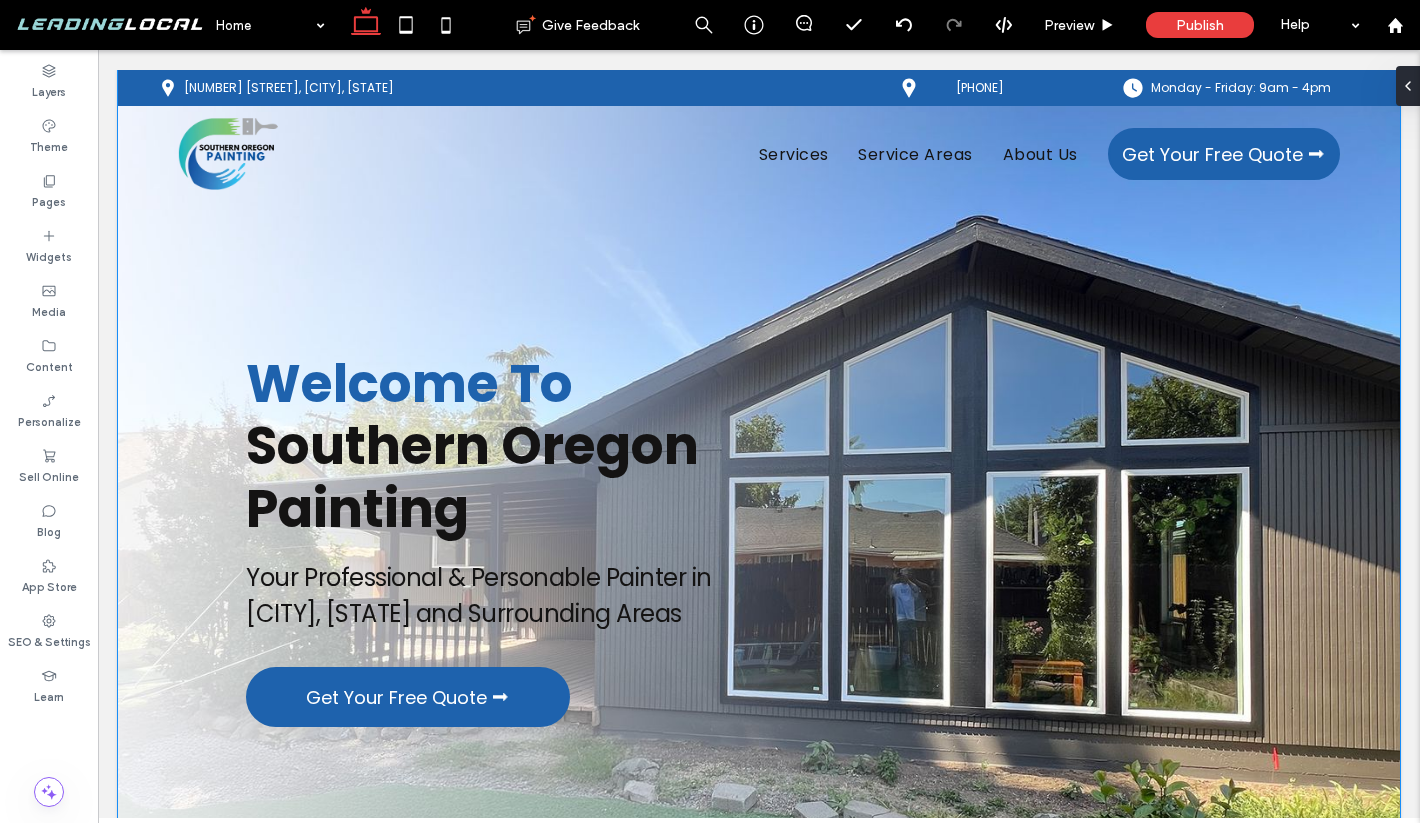 click on "Welcome To
Southern Oregon Painting
Your Professional & Personable Painter in Medford, Oregon and Surrounding Areas
Get Your Free Quote ⮕" at bounding box center (759, 540) 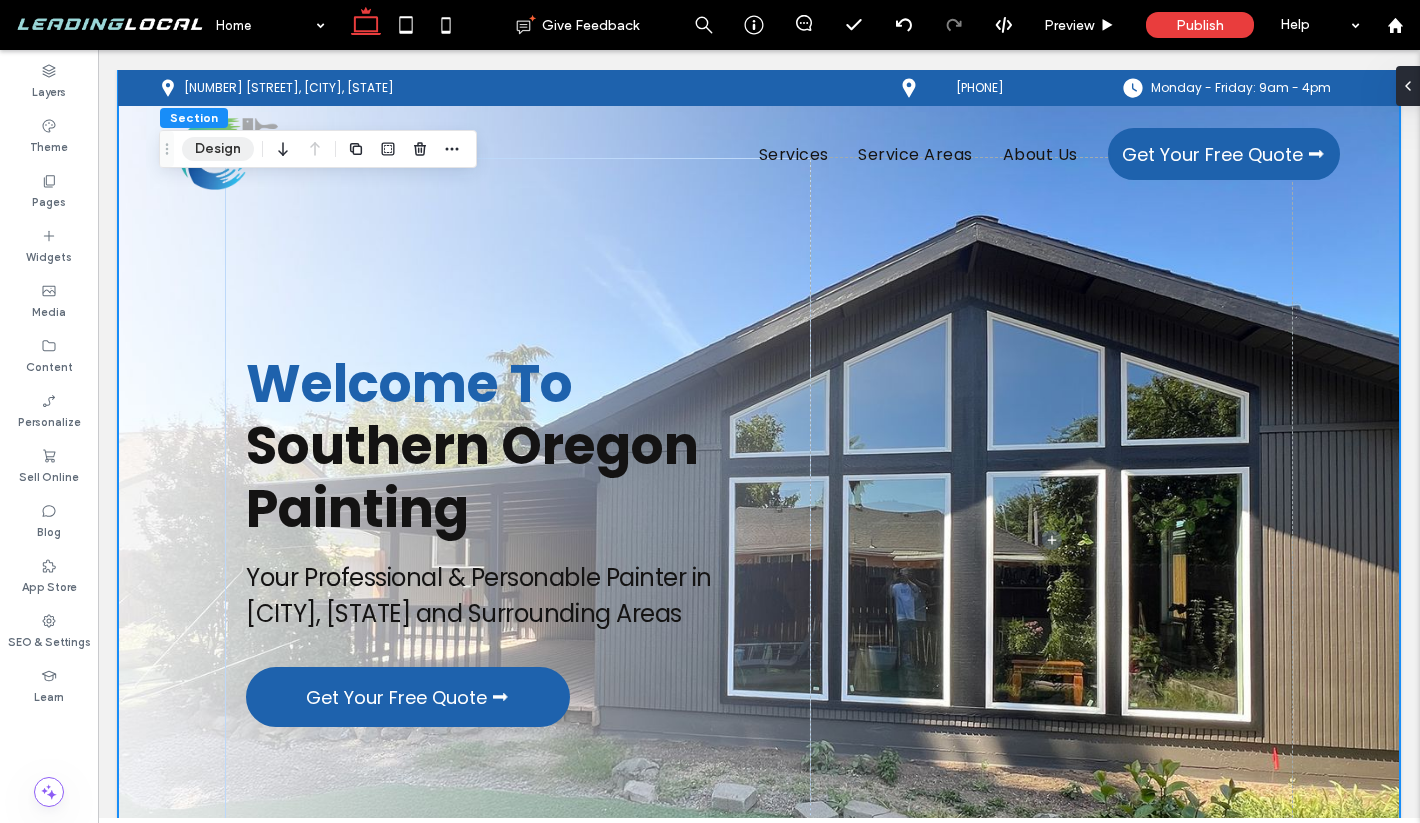 click on "Design" at bounding box center (218, 149) 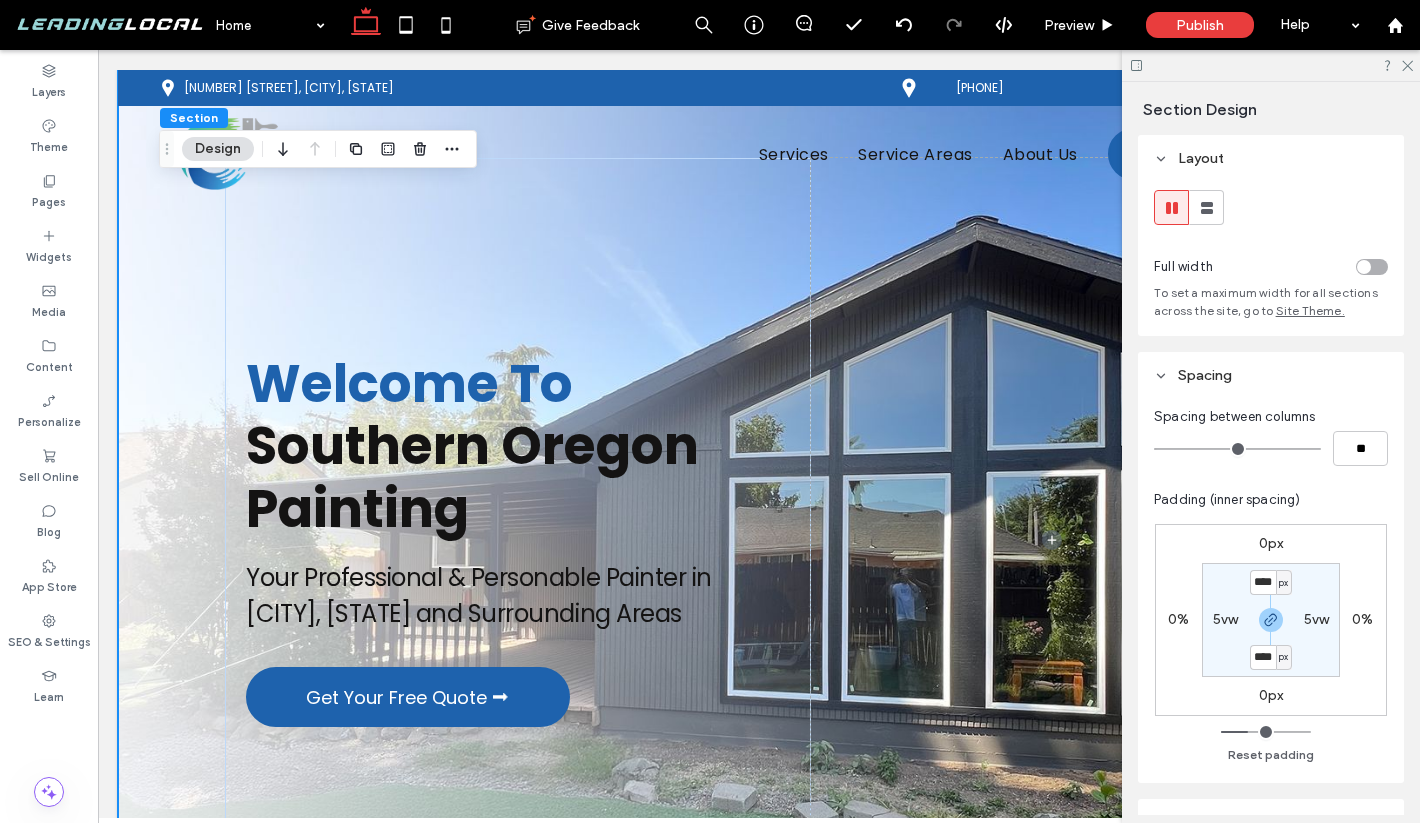 type 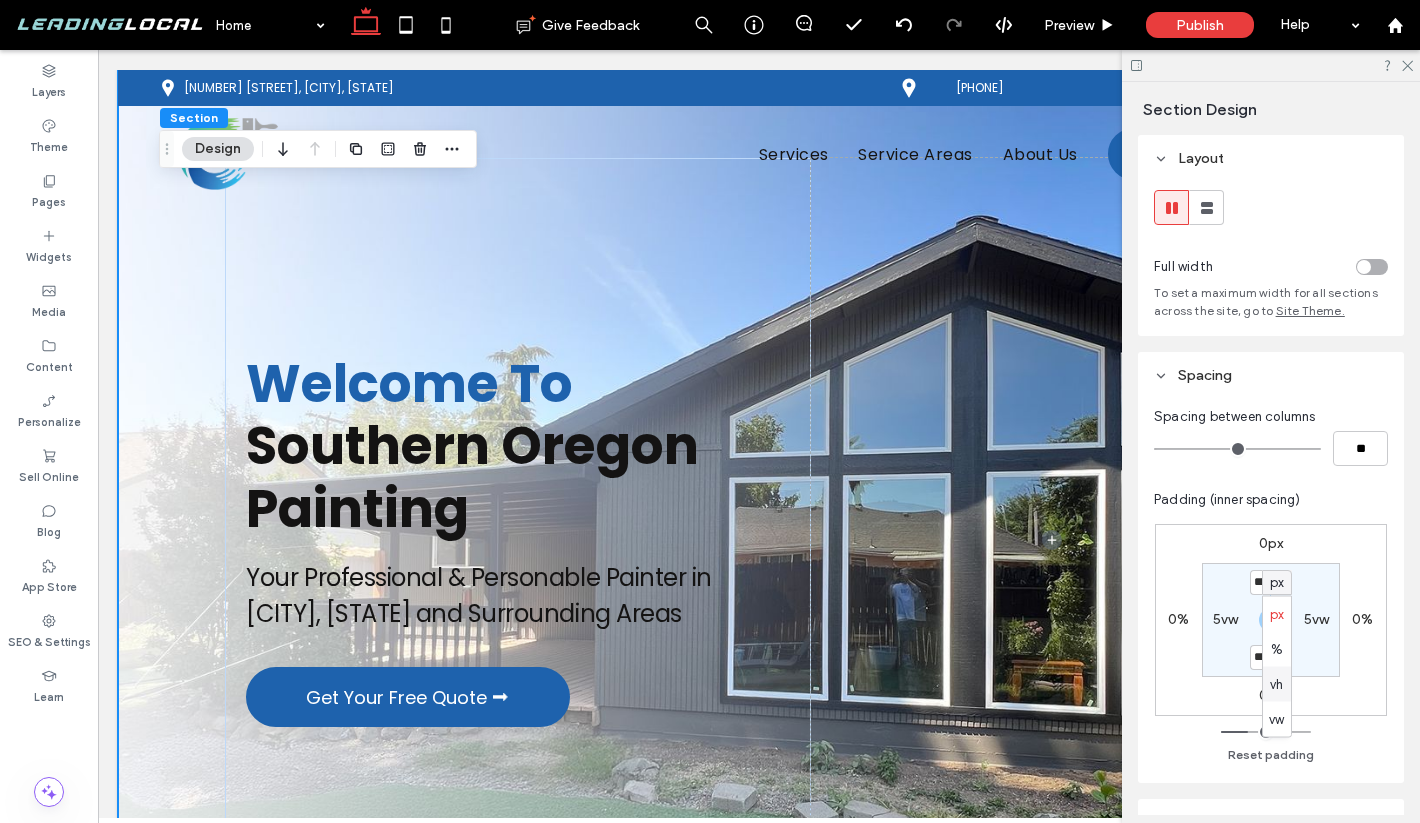 click on "vh" at bounding box center [1276, 684] 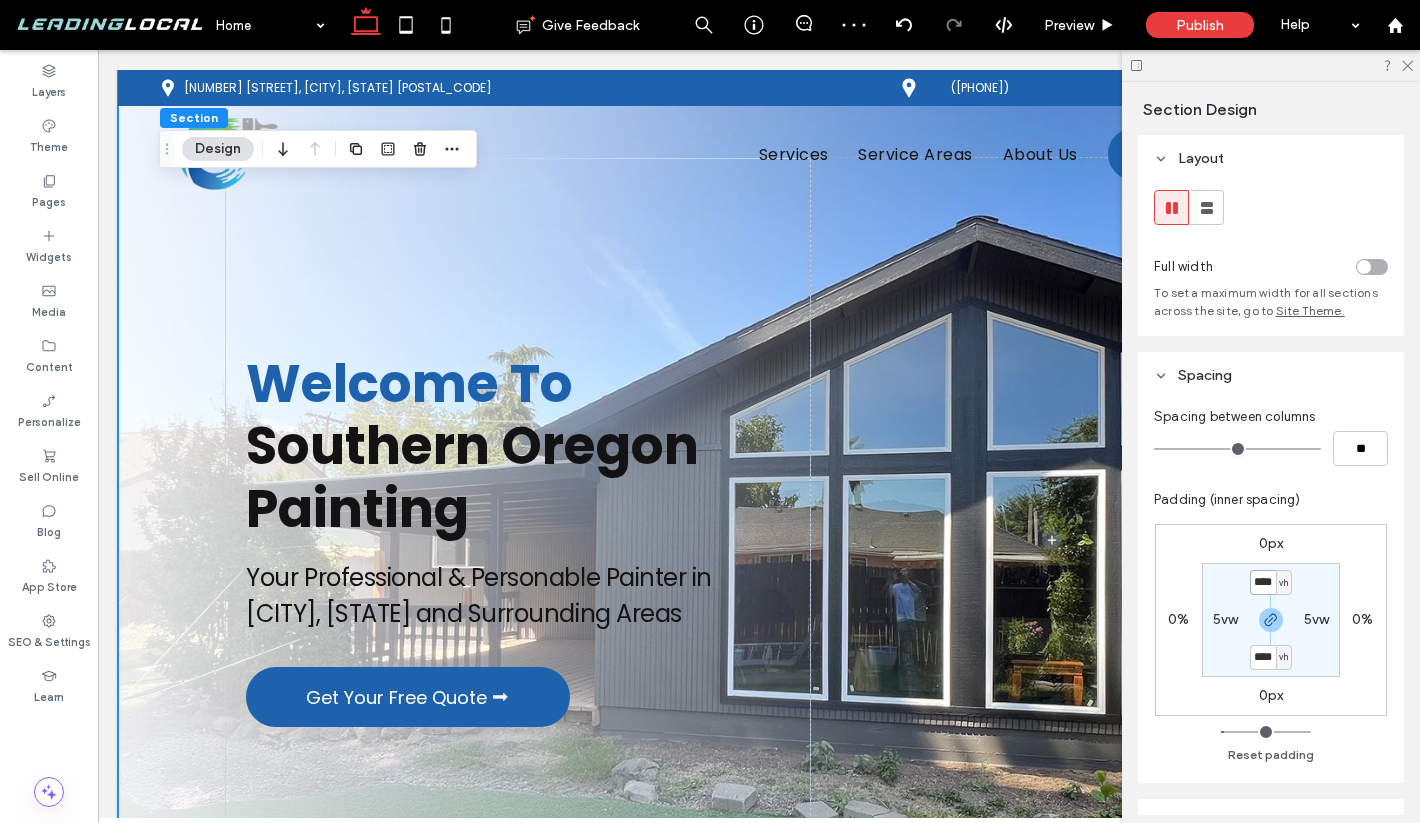 click on "****" at bounding box center (1263, 582) 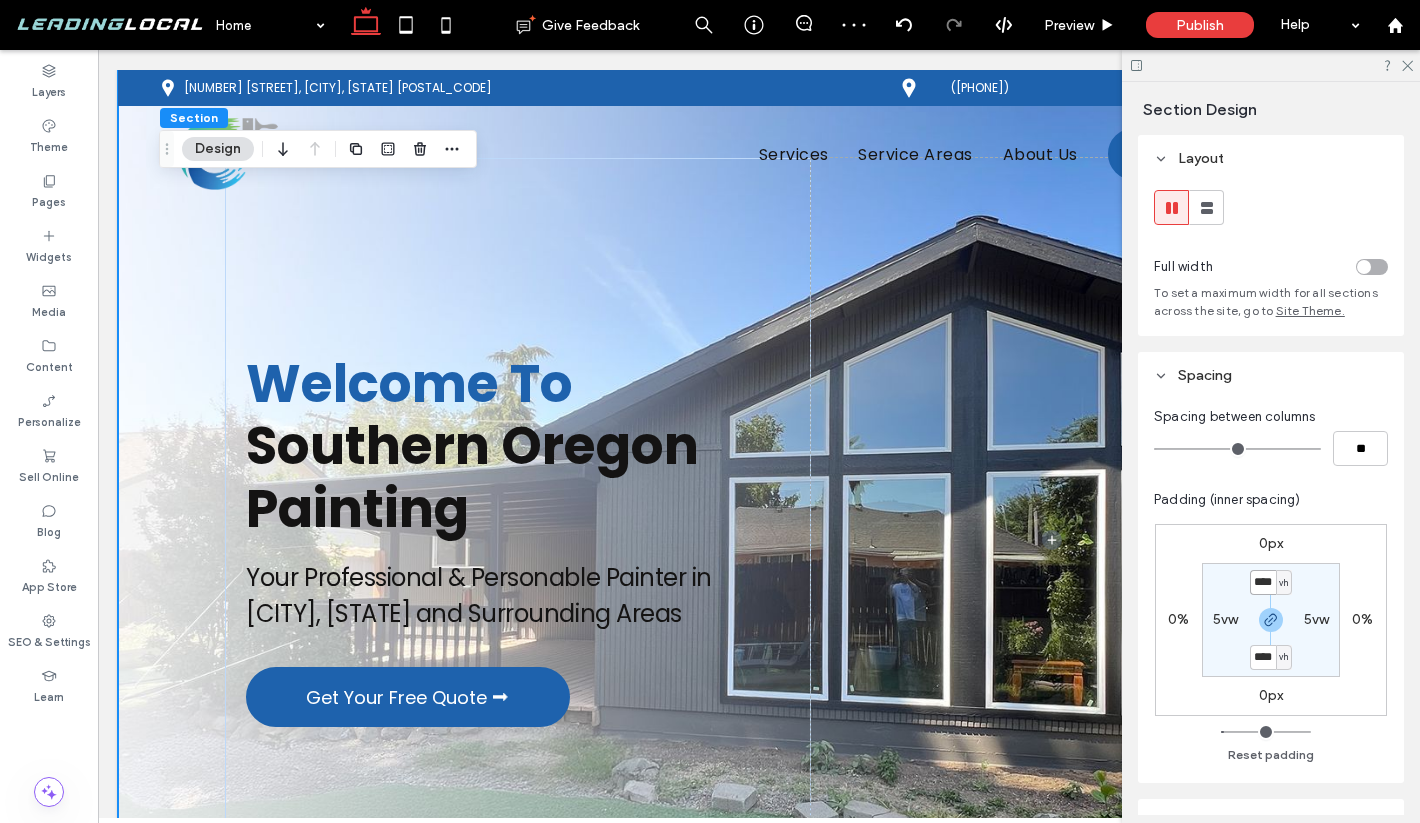 type on "*" 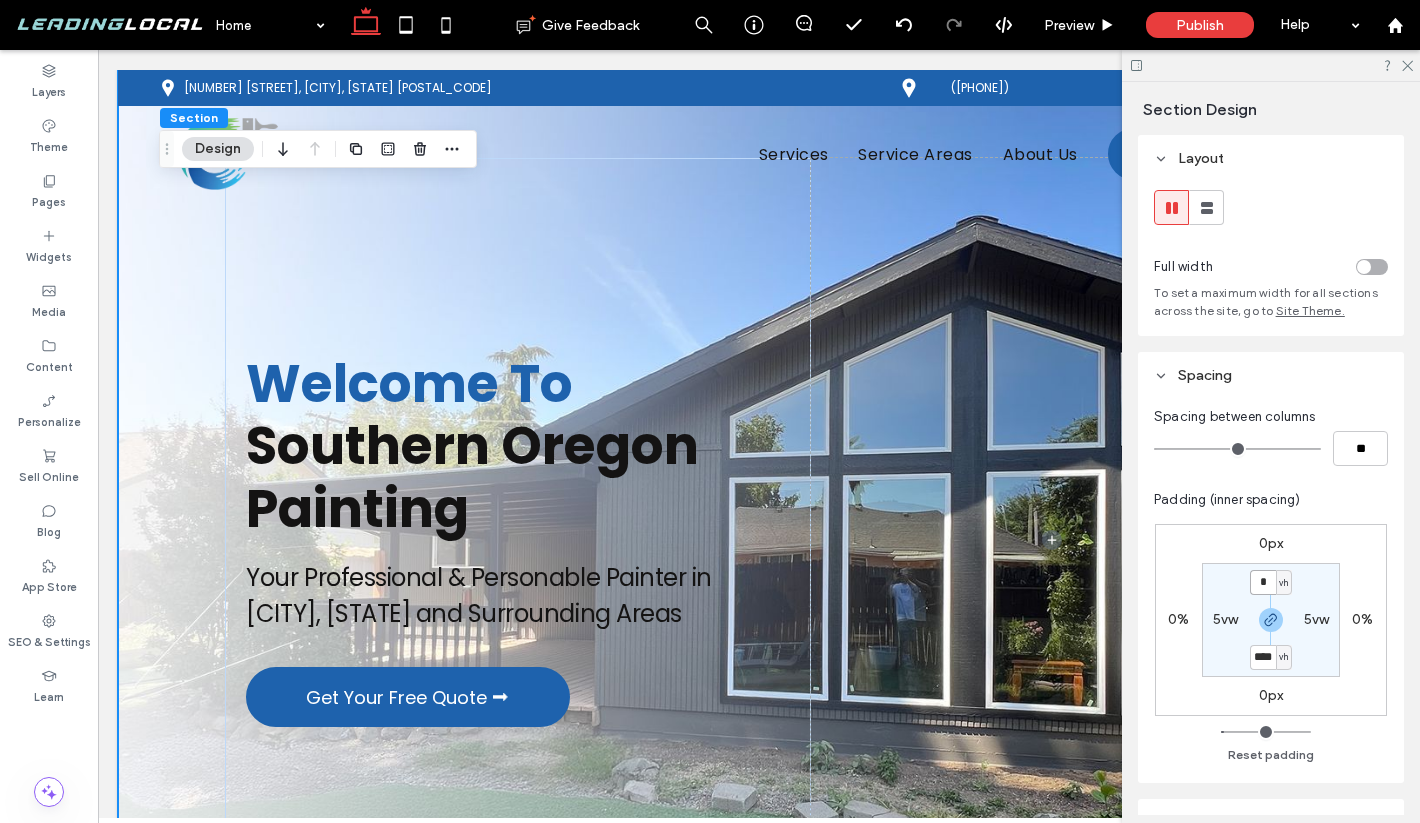 type on "*" 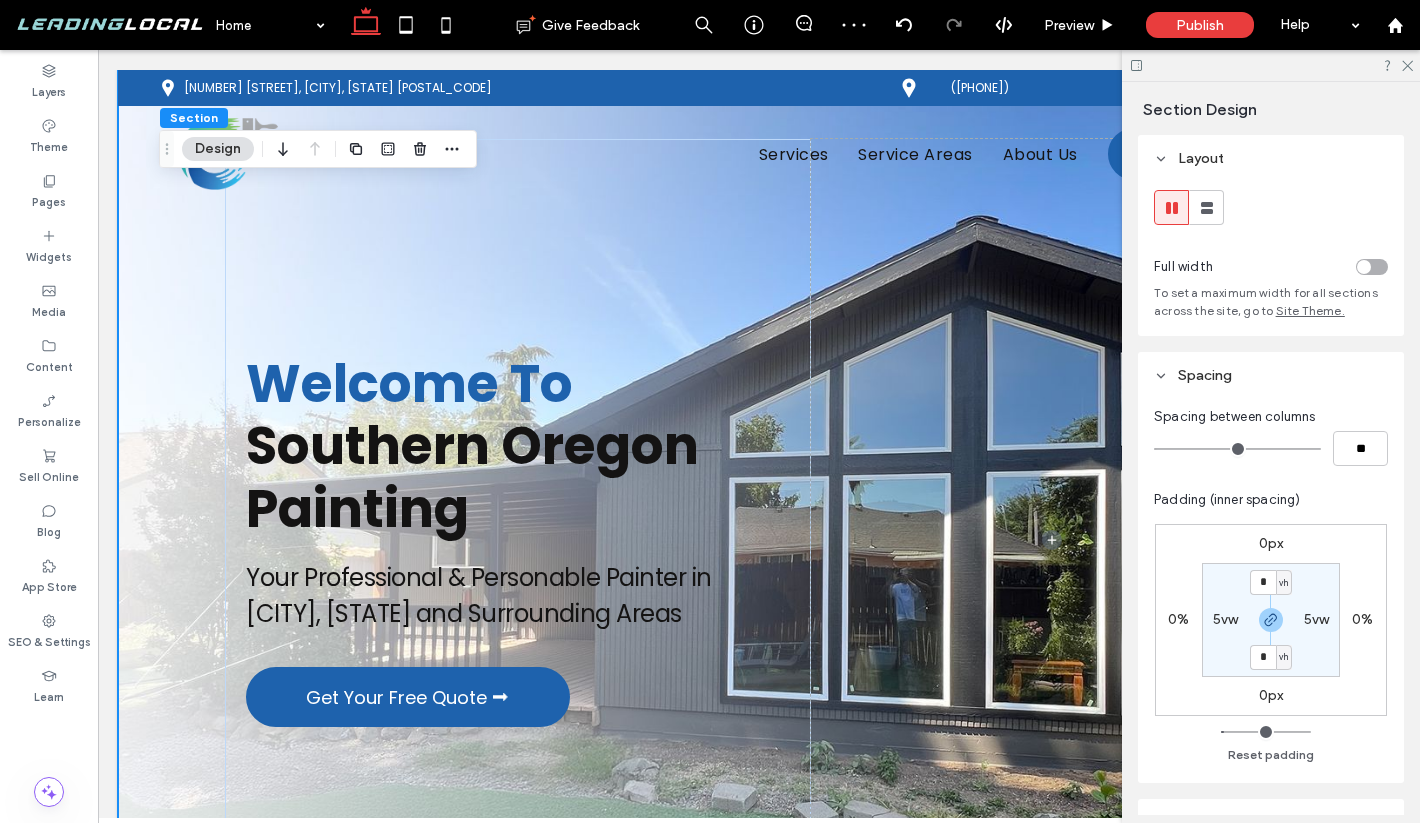 click at bounding box center (1271, 65) 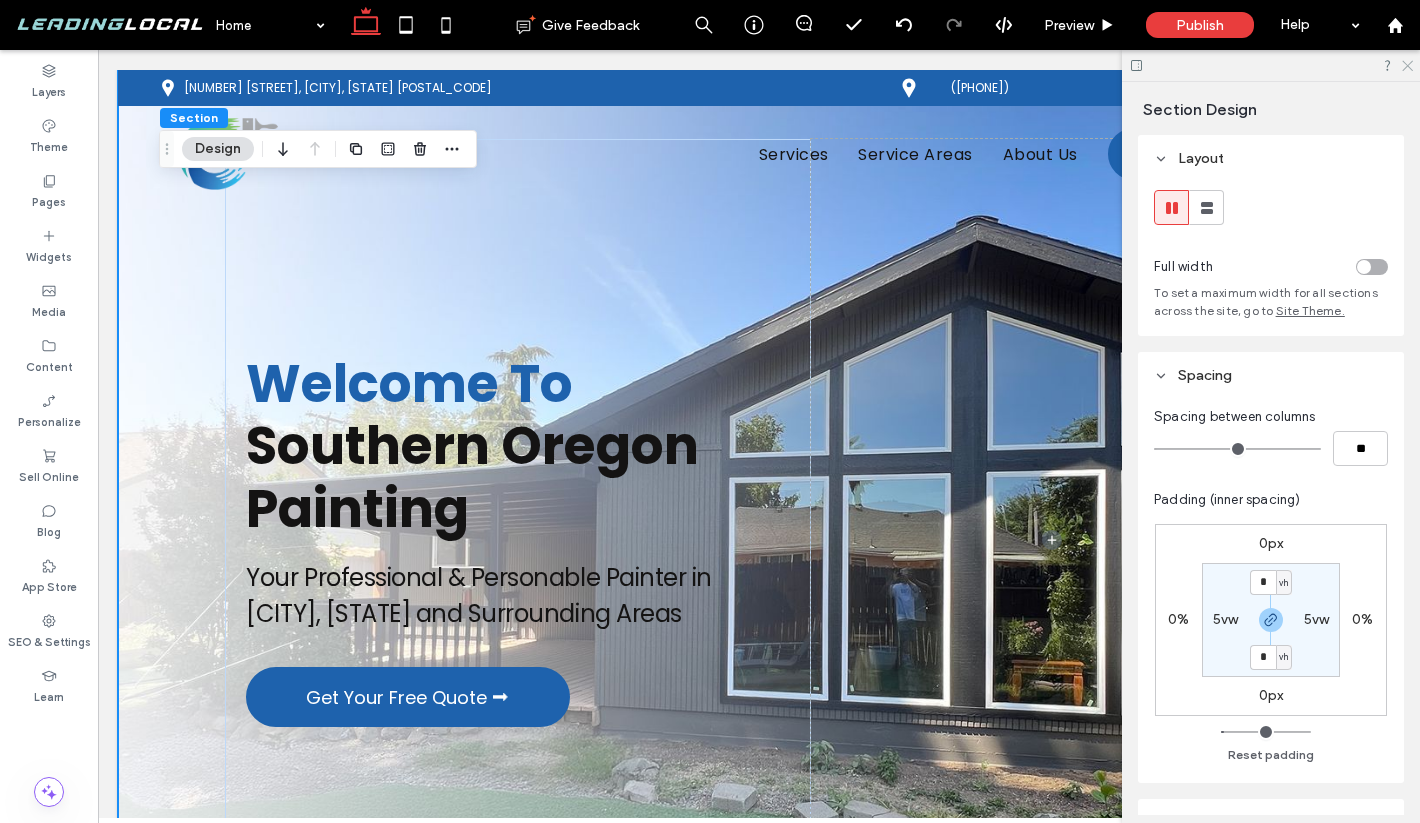 click 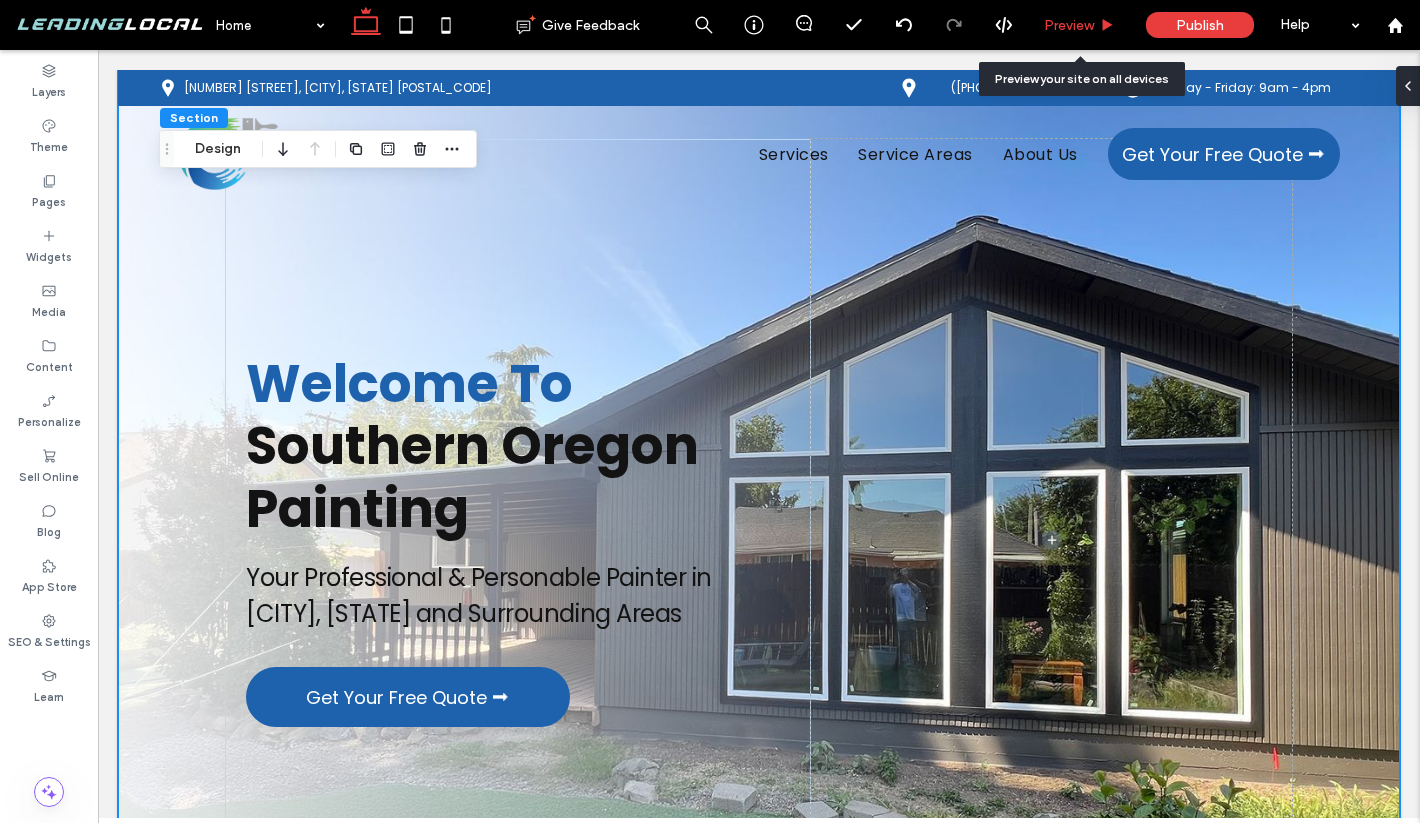 click on "Preview" at bounding box center [1079, 25] 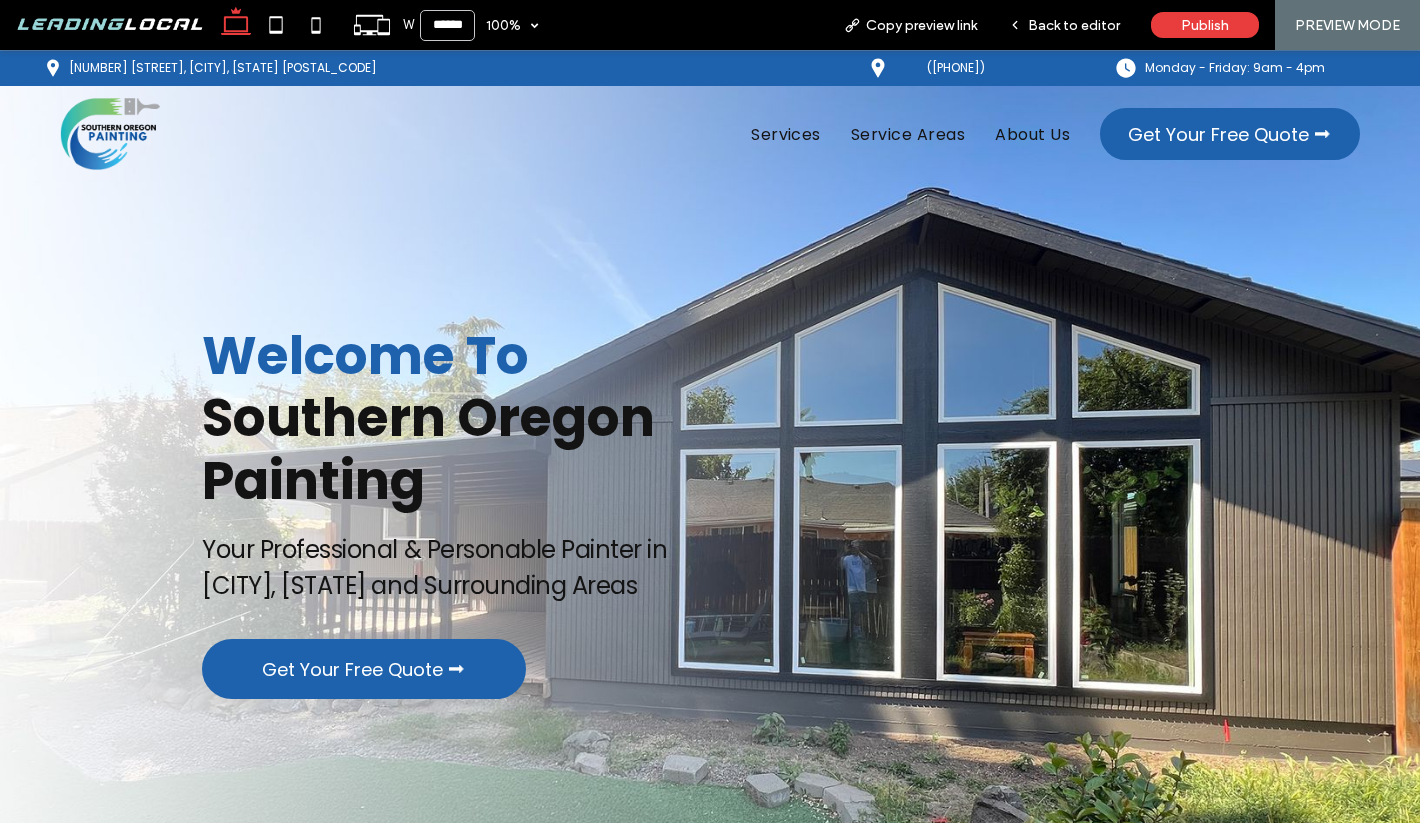 scroll, scrollTop: 0, scrollLeft: 0, axis: both 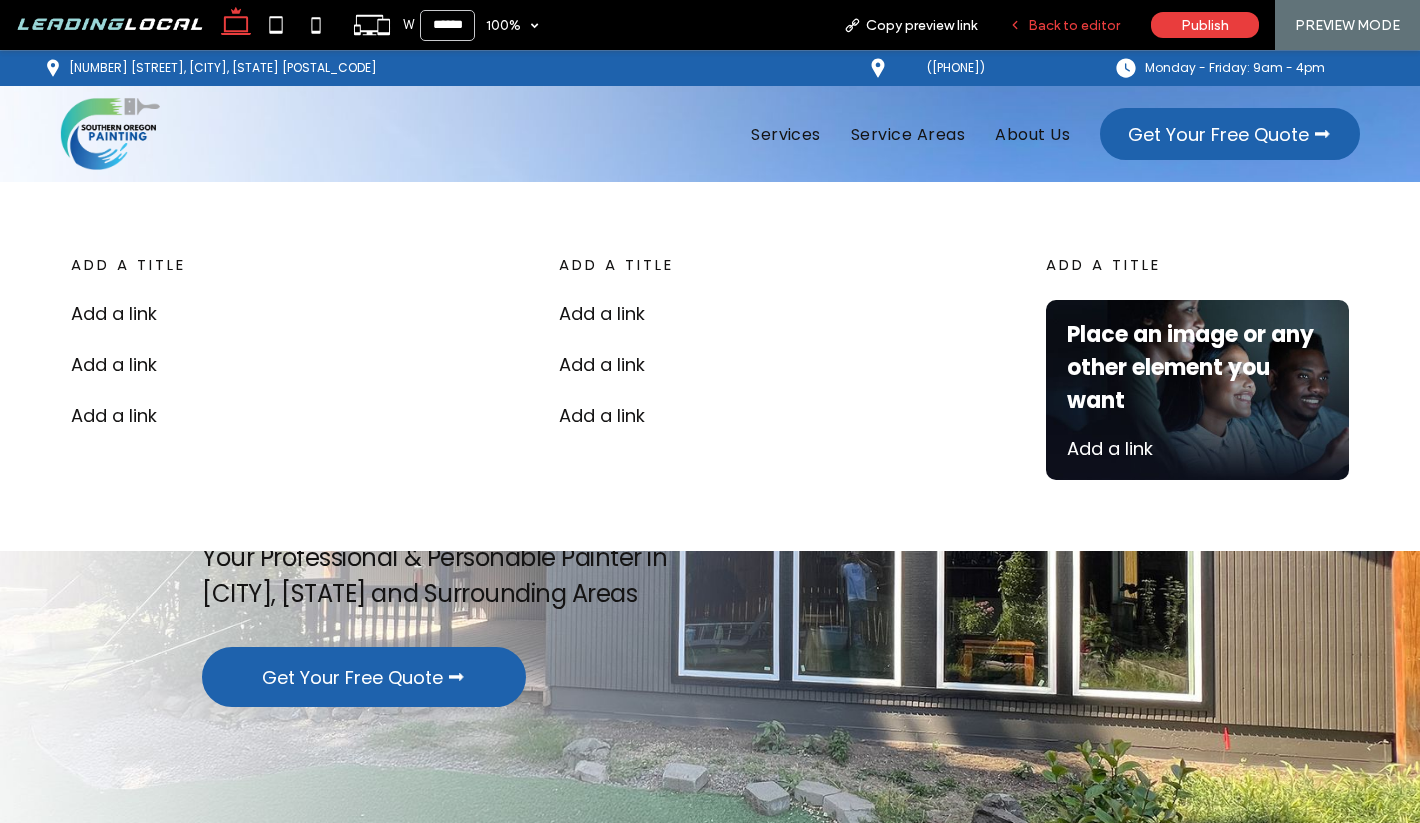 click on "Back to editor" at bounding box center (1074, 25) 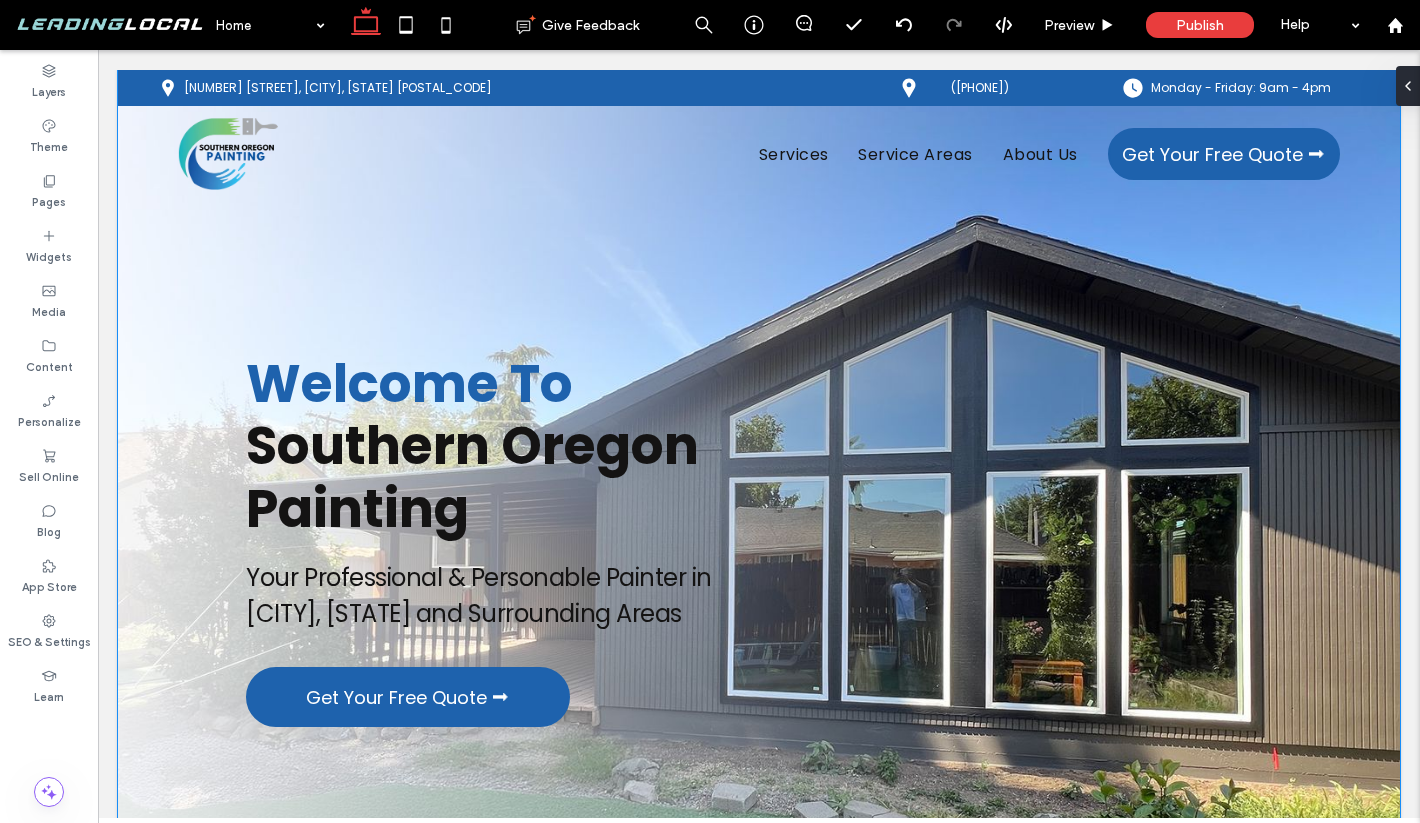click on "Welcome To
Southern Oregon Painting
Your Professional & Personable Painter in Medford, Oregon and Surrounding Areas
Get Your Free Quote ⮕" at bounding box center (759, 540) 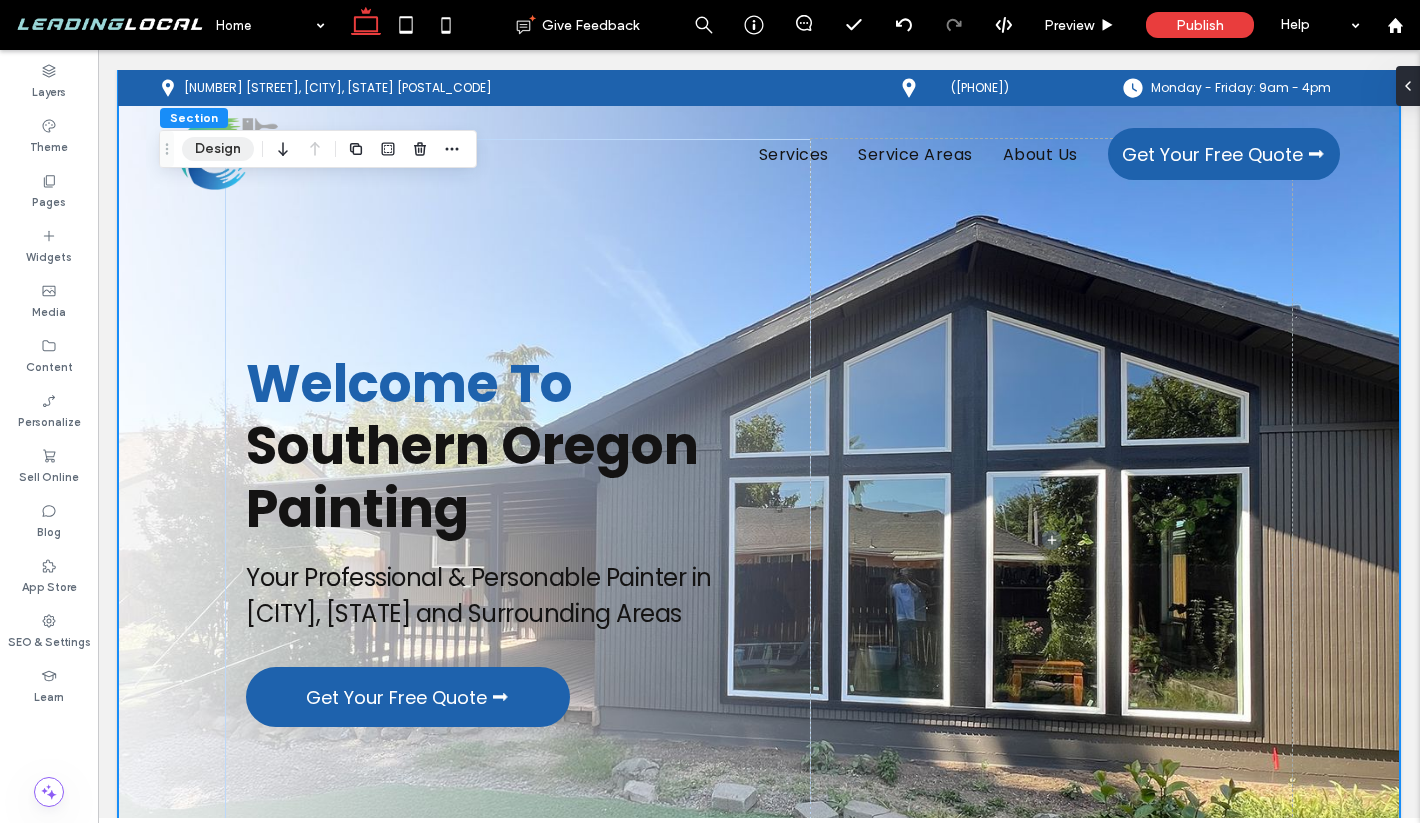 click on "Design" at bounding box center (218, 149) 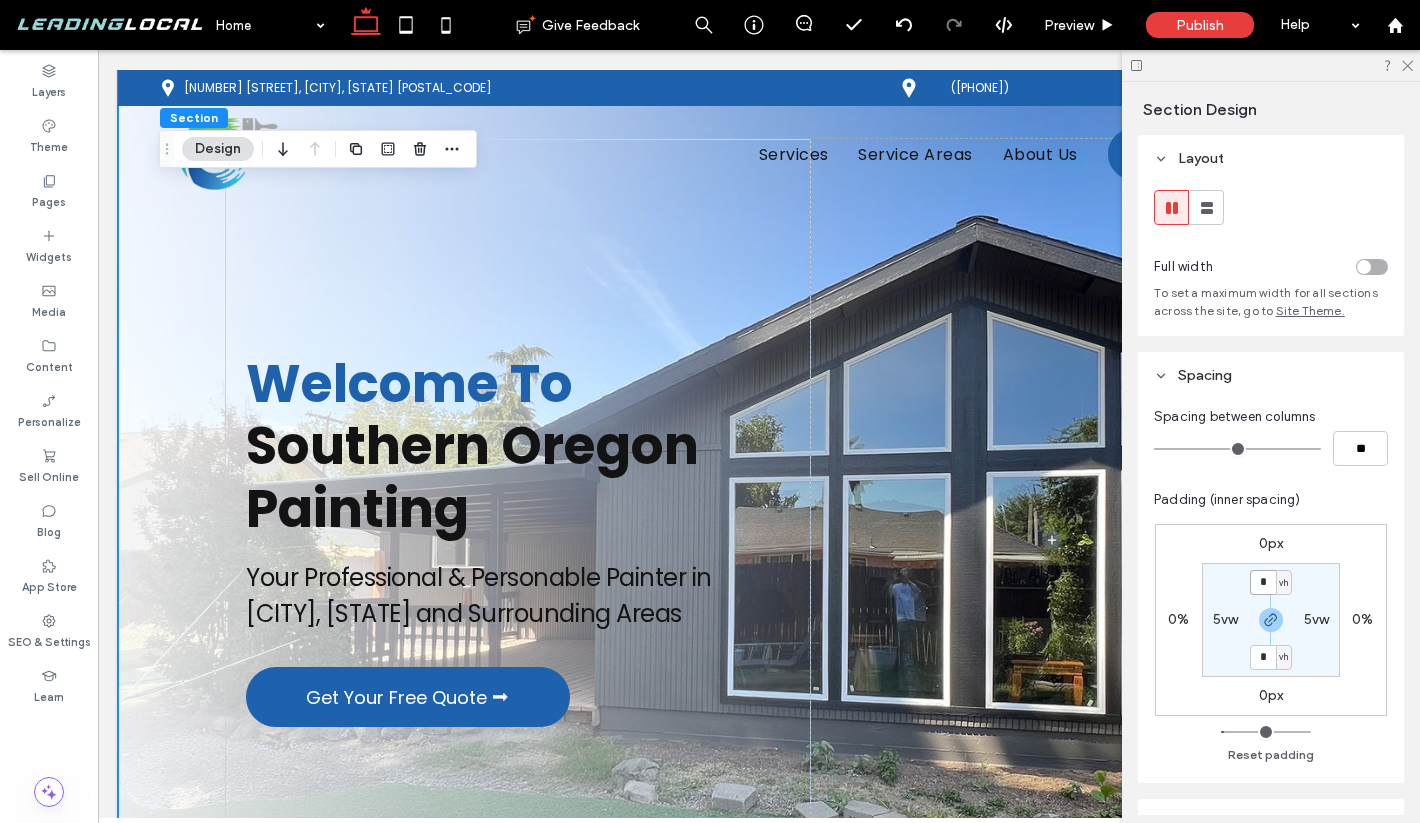 click on "*" at bounding box center [1263, 582] 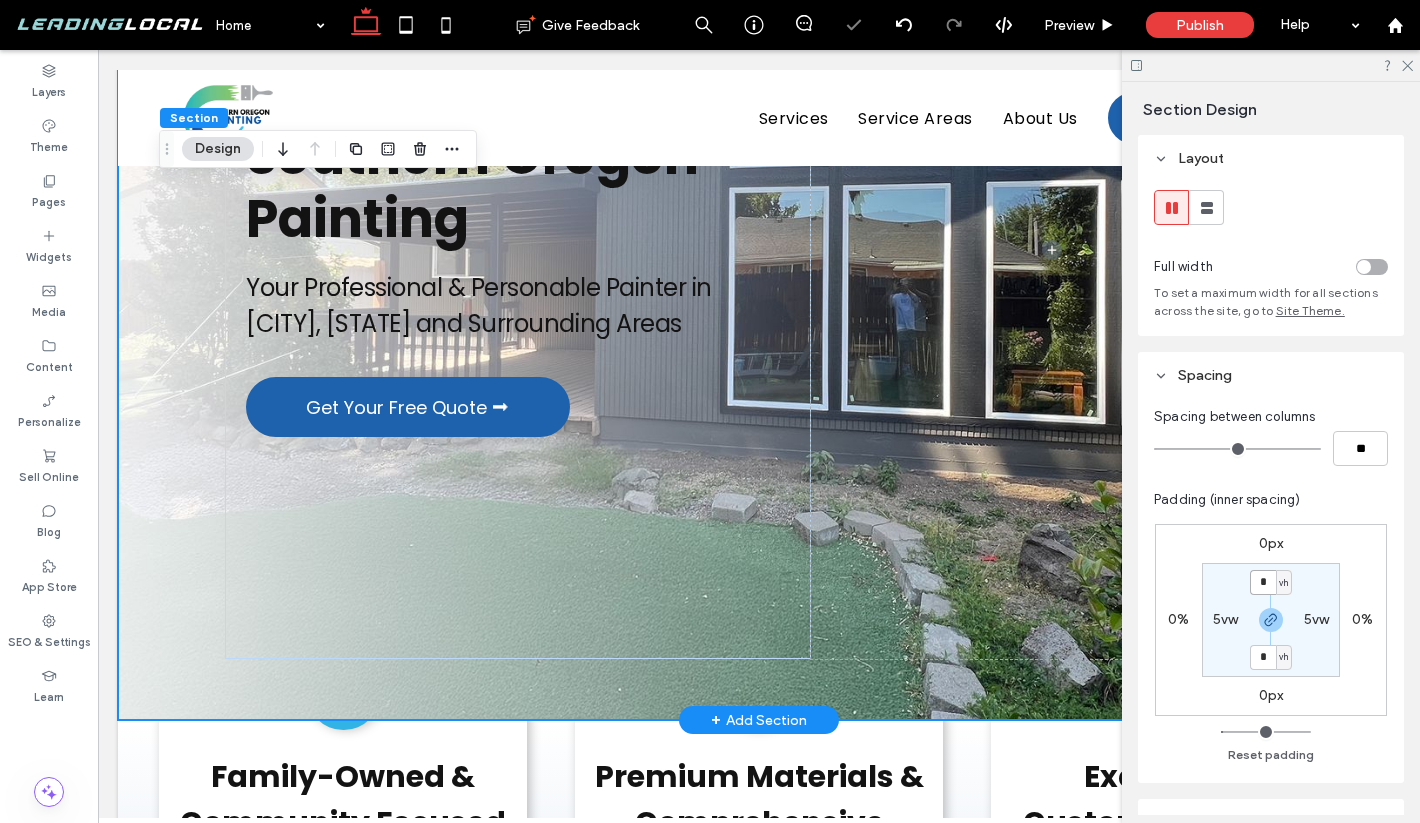 scroll, scrollTop: 345, scrollLeft: 0, axis: vertical 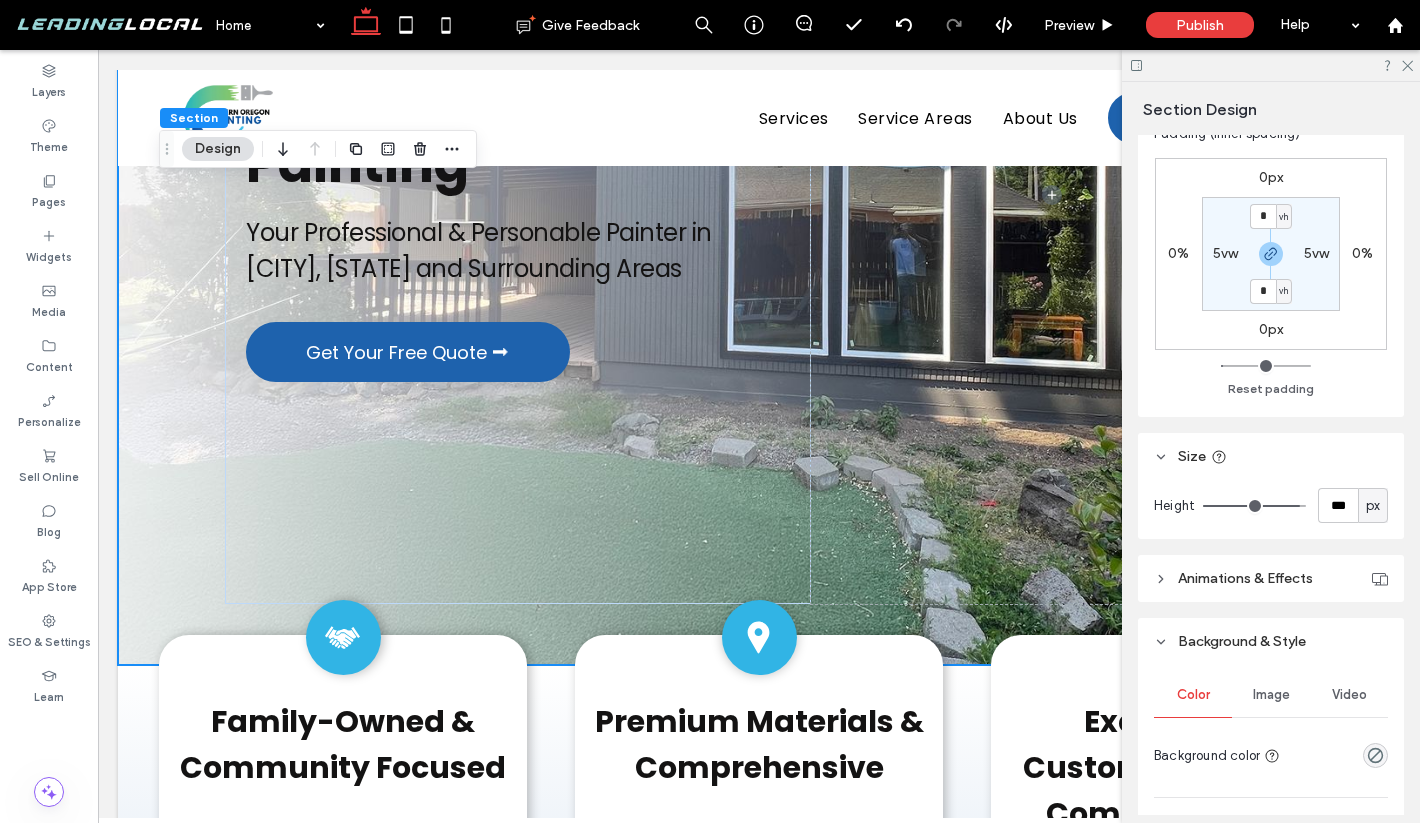 type on "***" 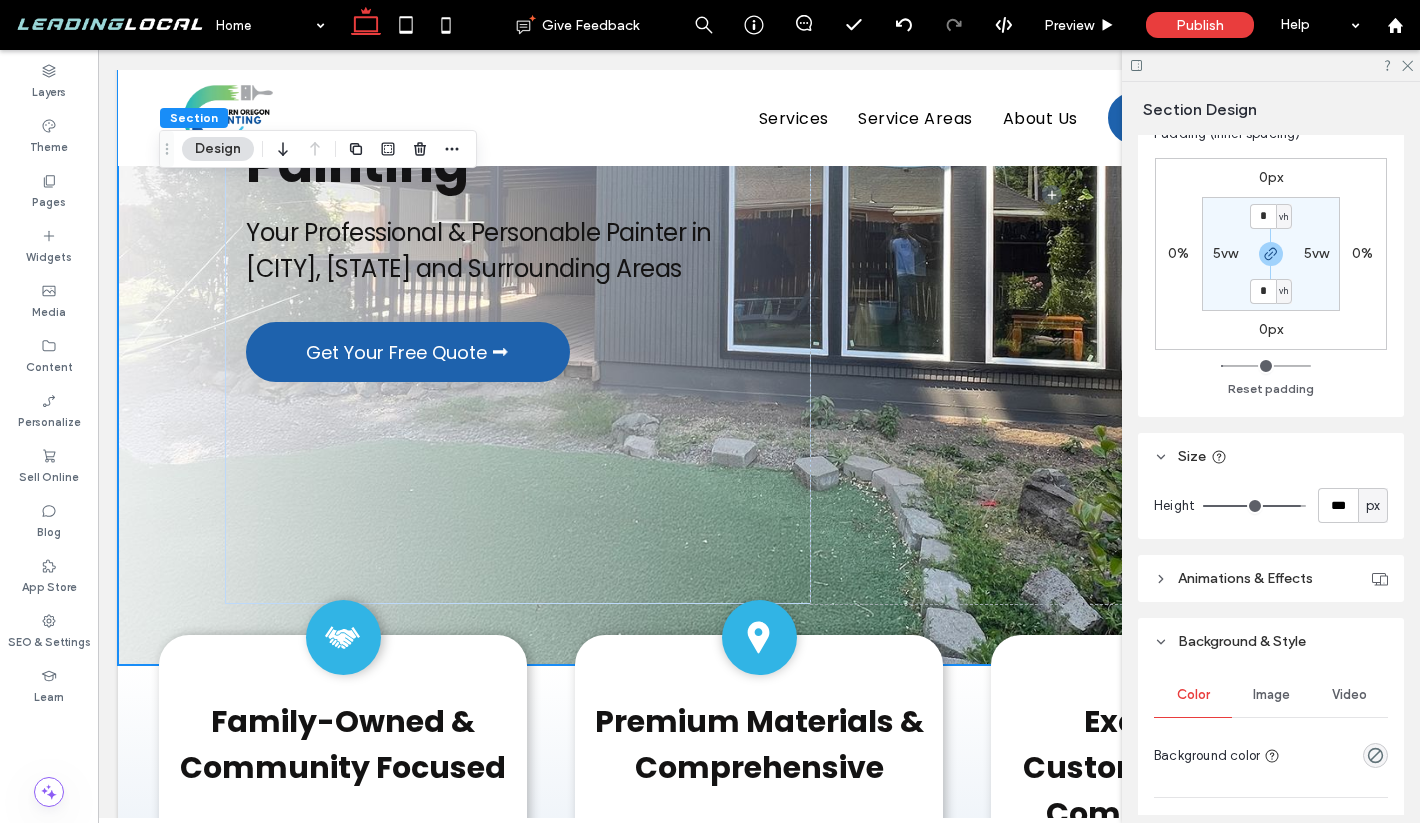type on "***" 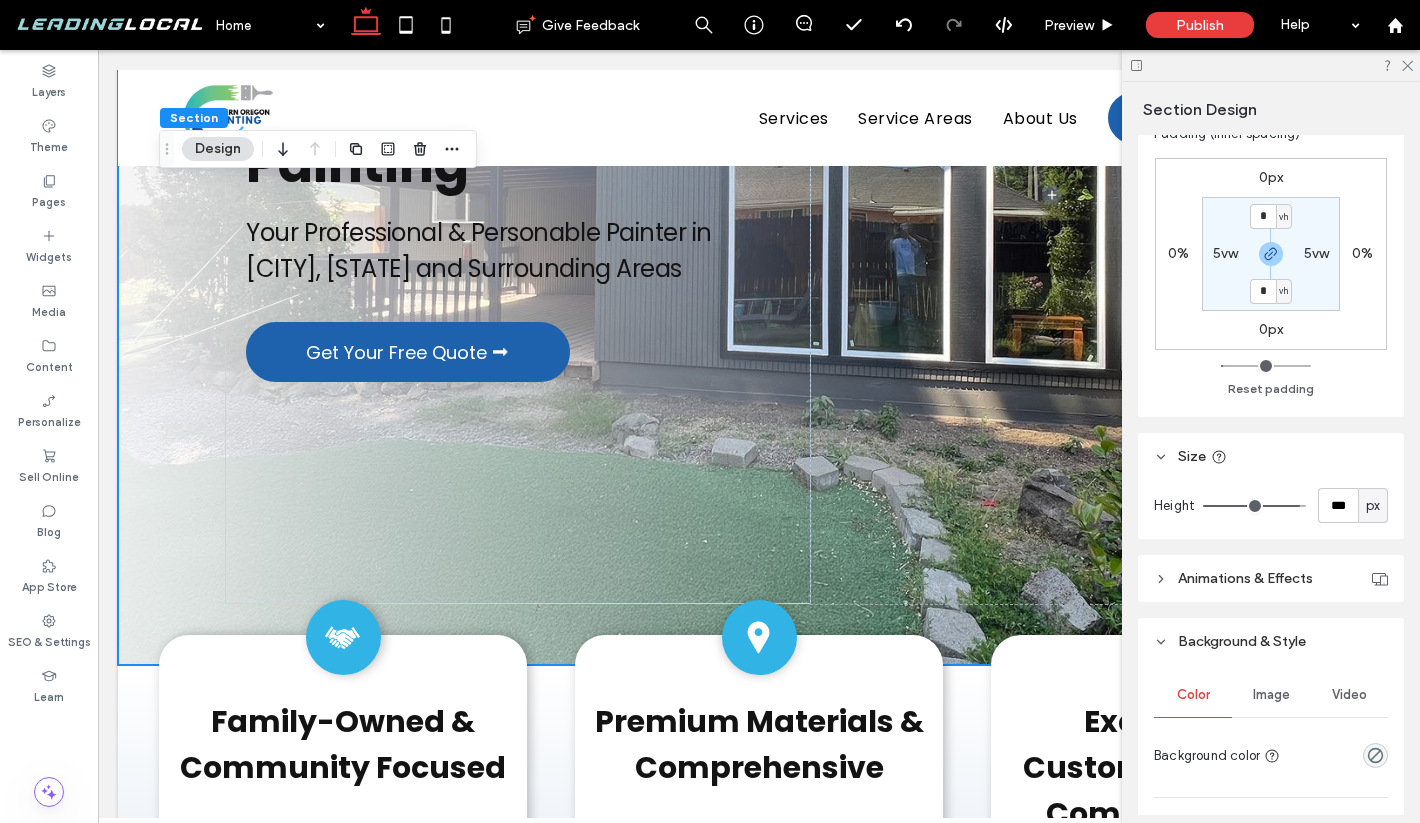 type on "***" 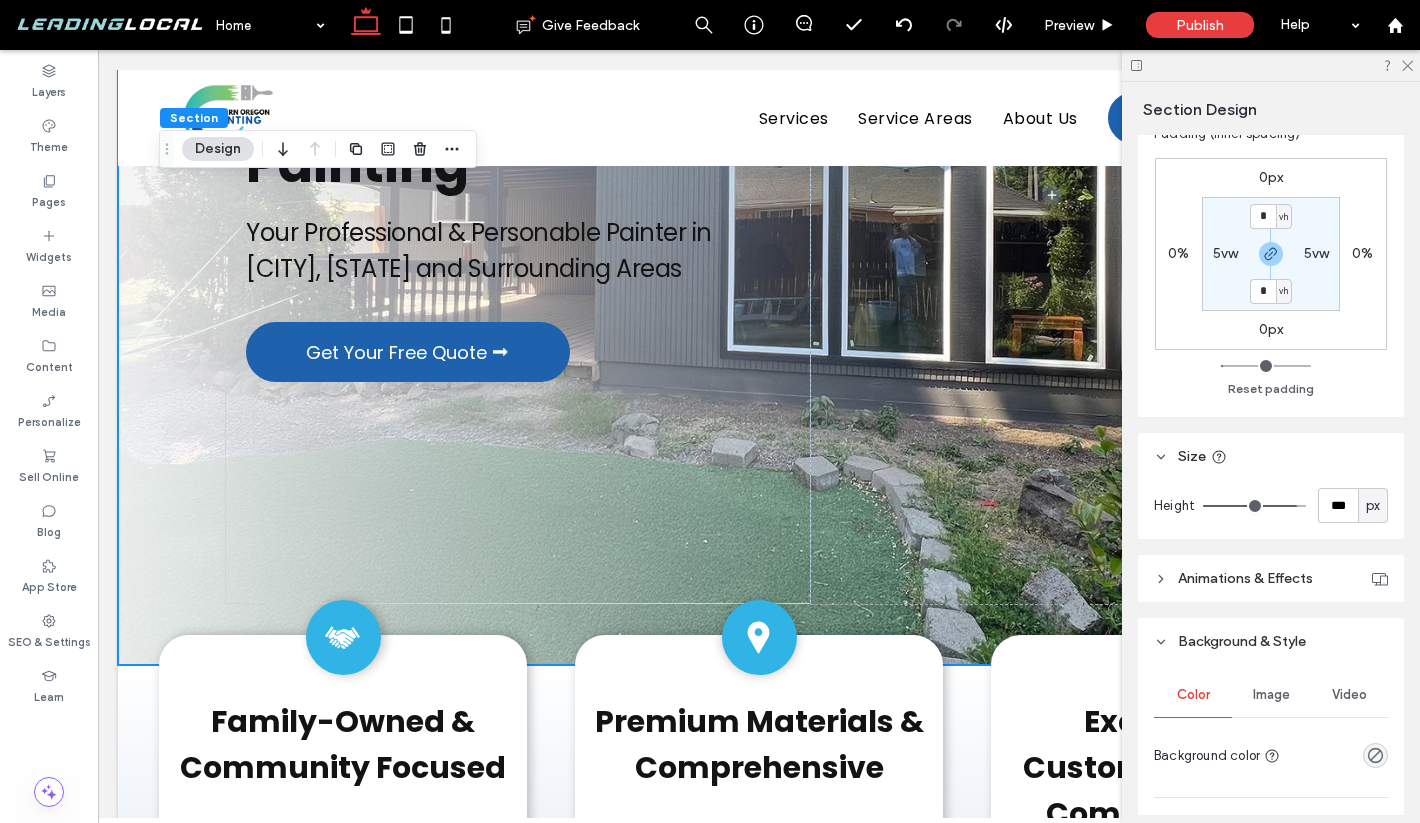 type on "***" 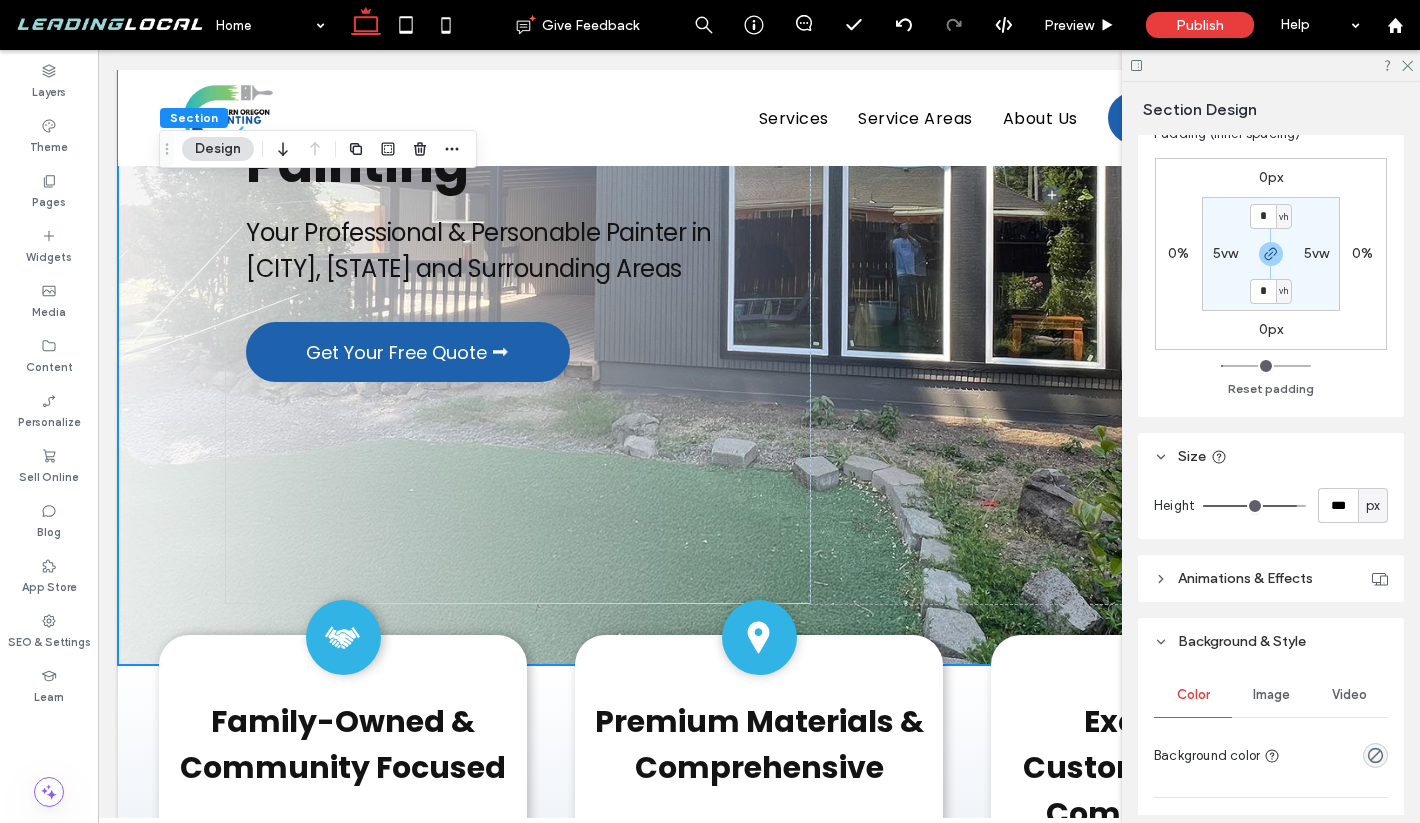 type on "***" 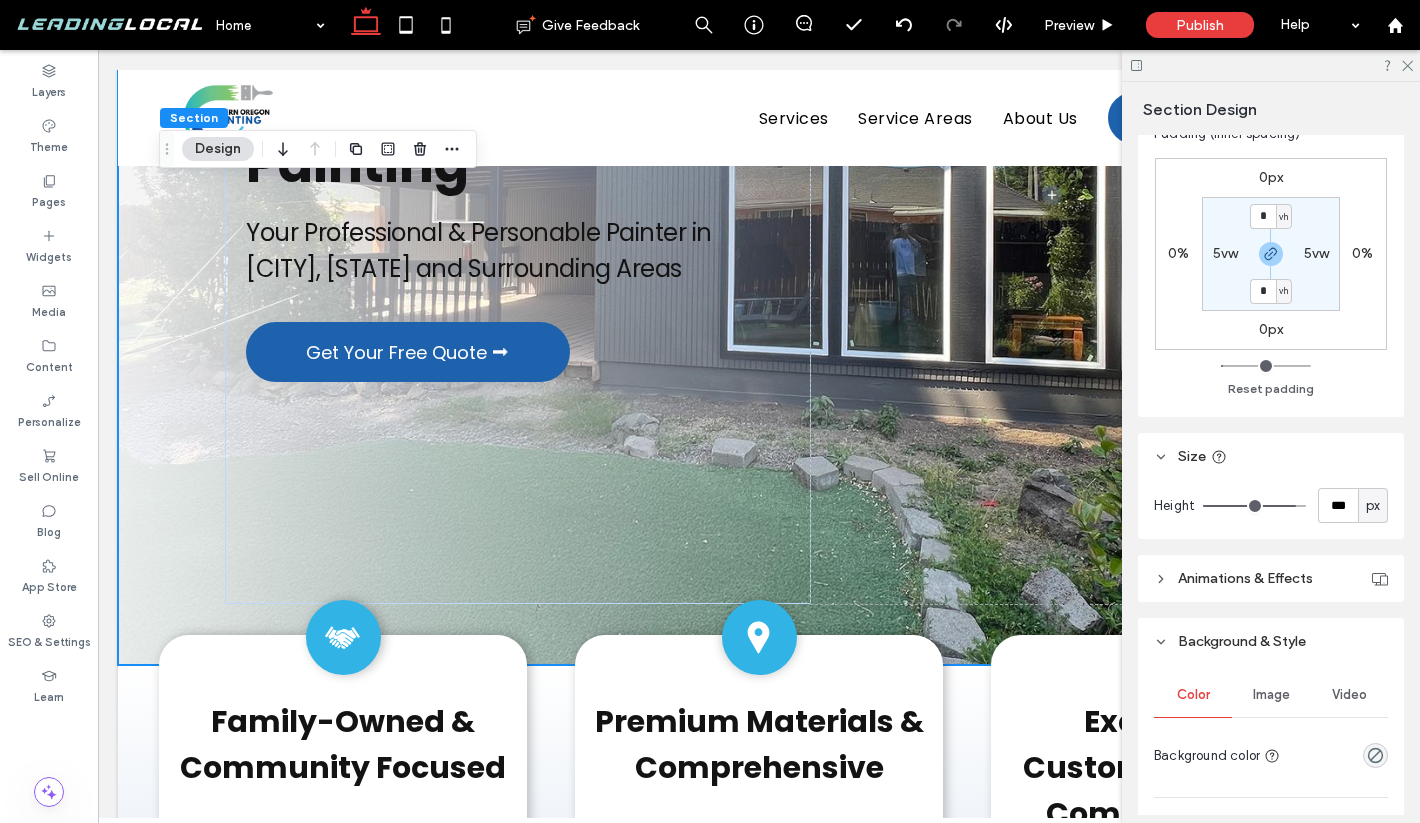 click at bounding box center [1254, 506] 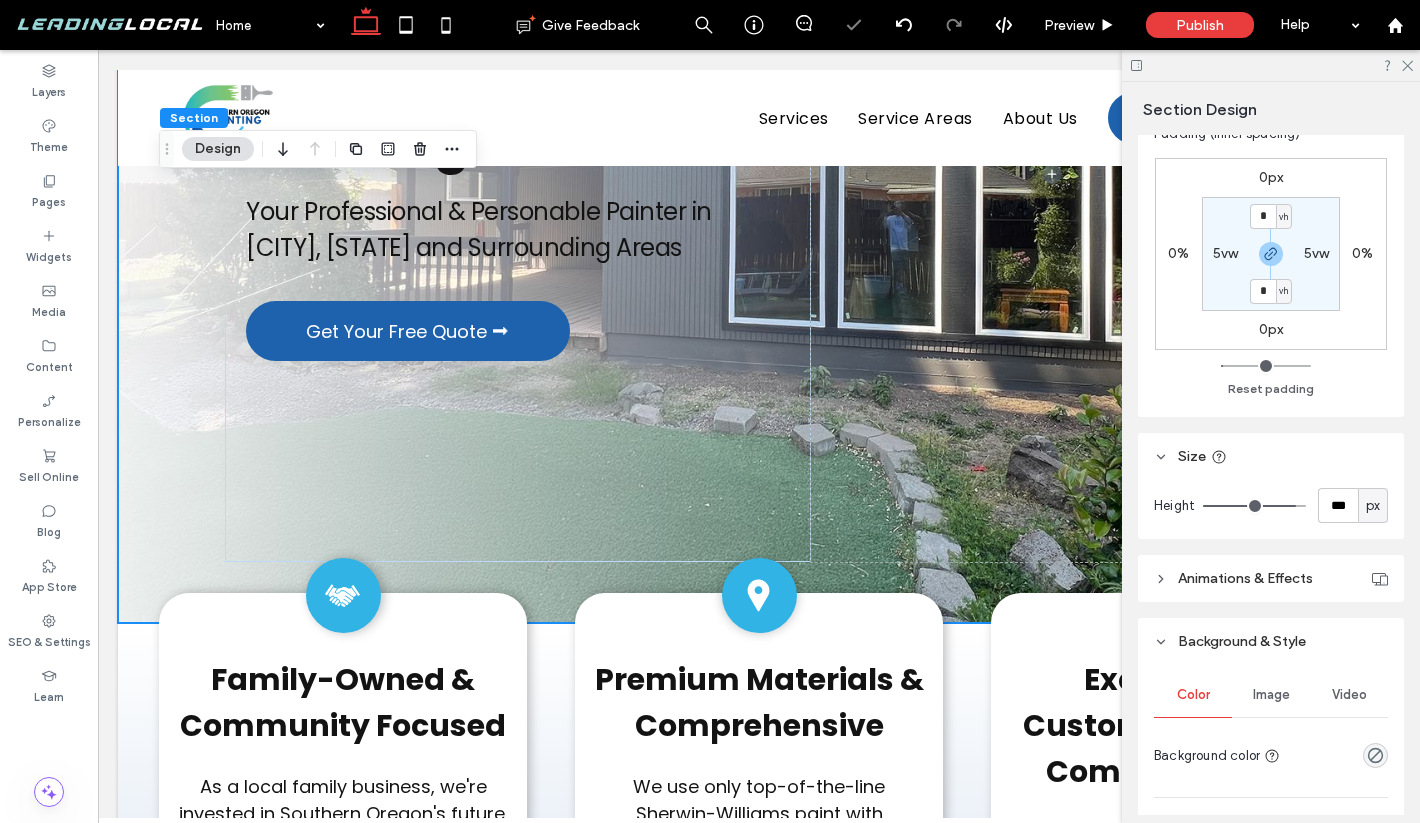 type on "***" 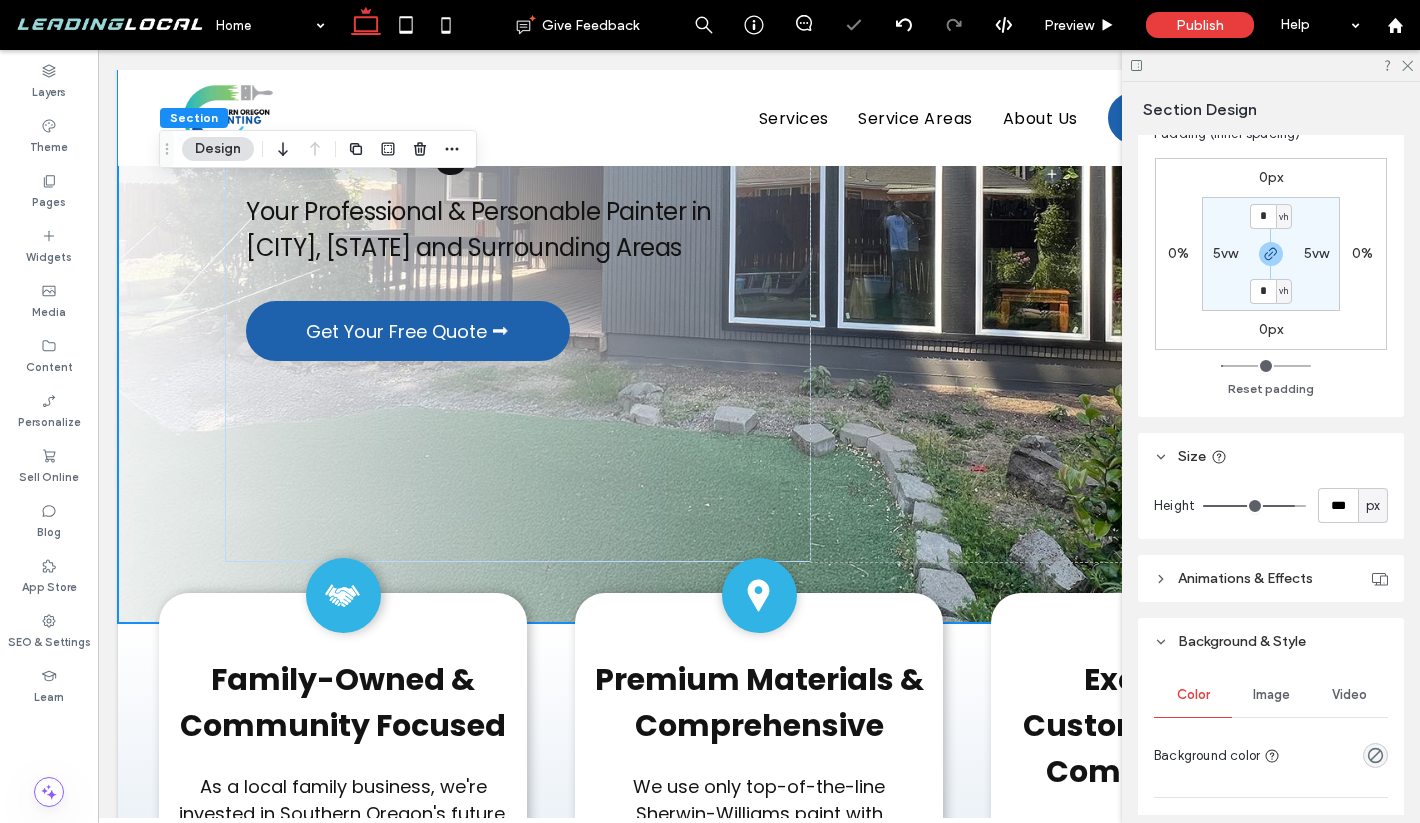 type on "***" 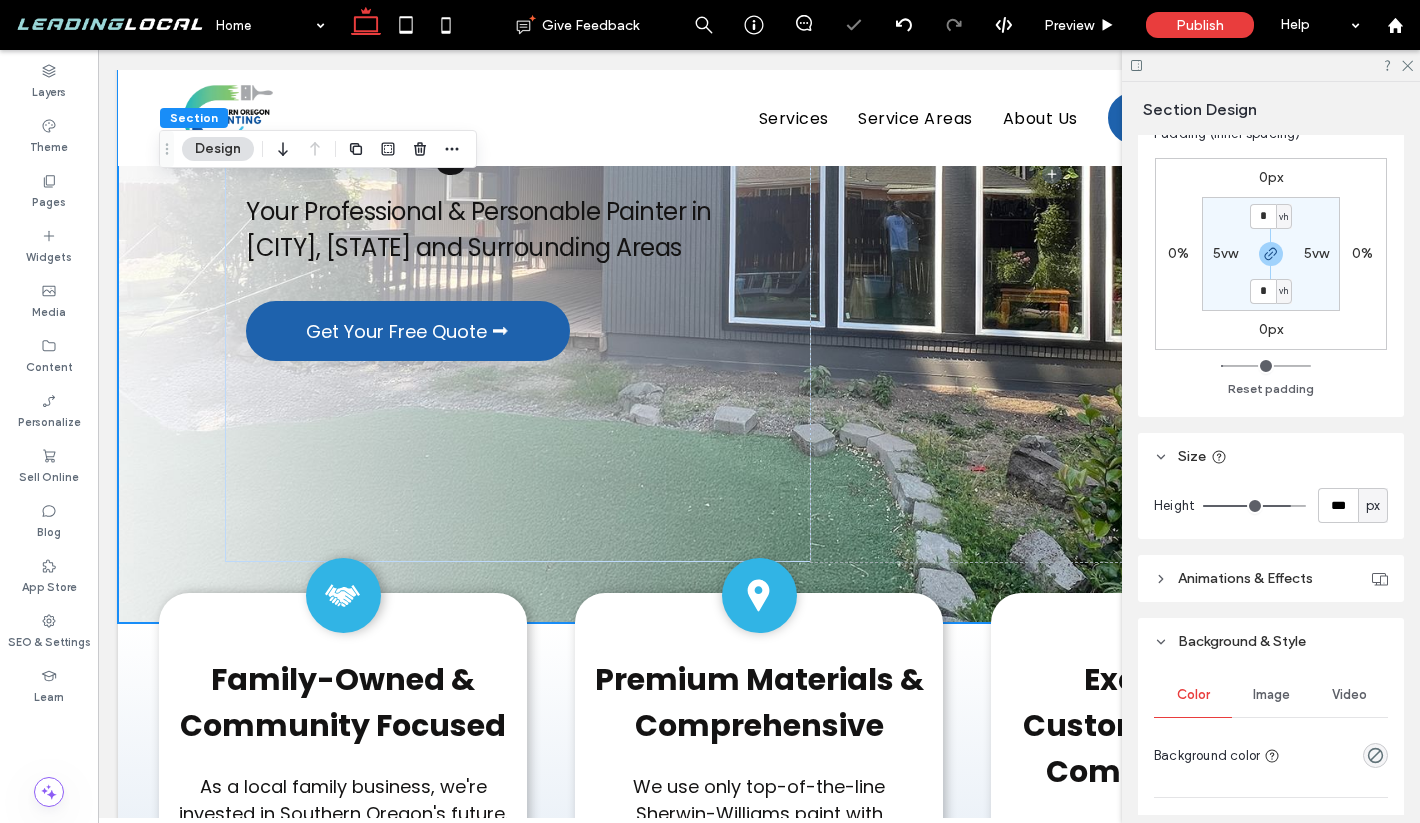 type on "***" 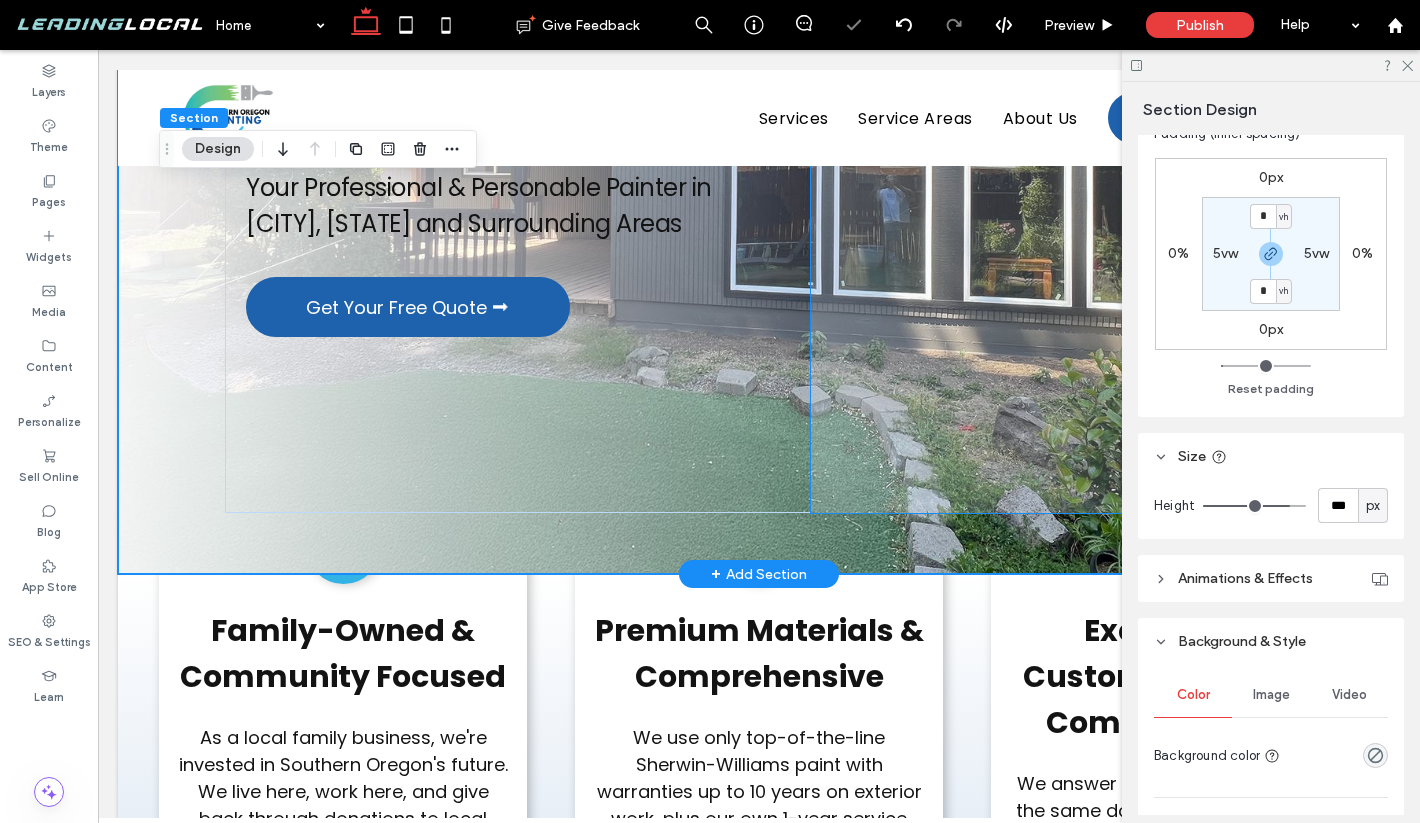 scroll, scrollTop: 0, scrollLeft: 0, axis: both 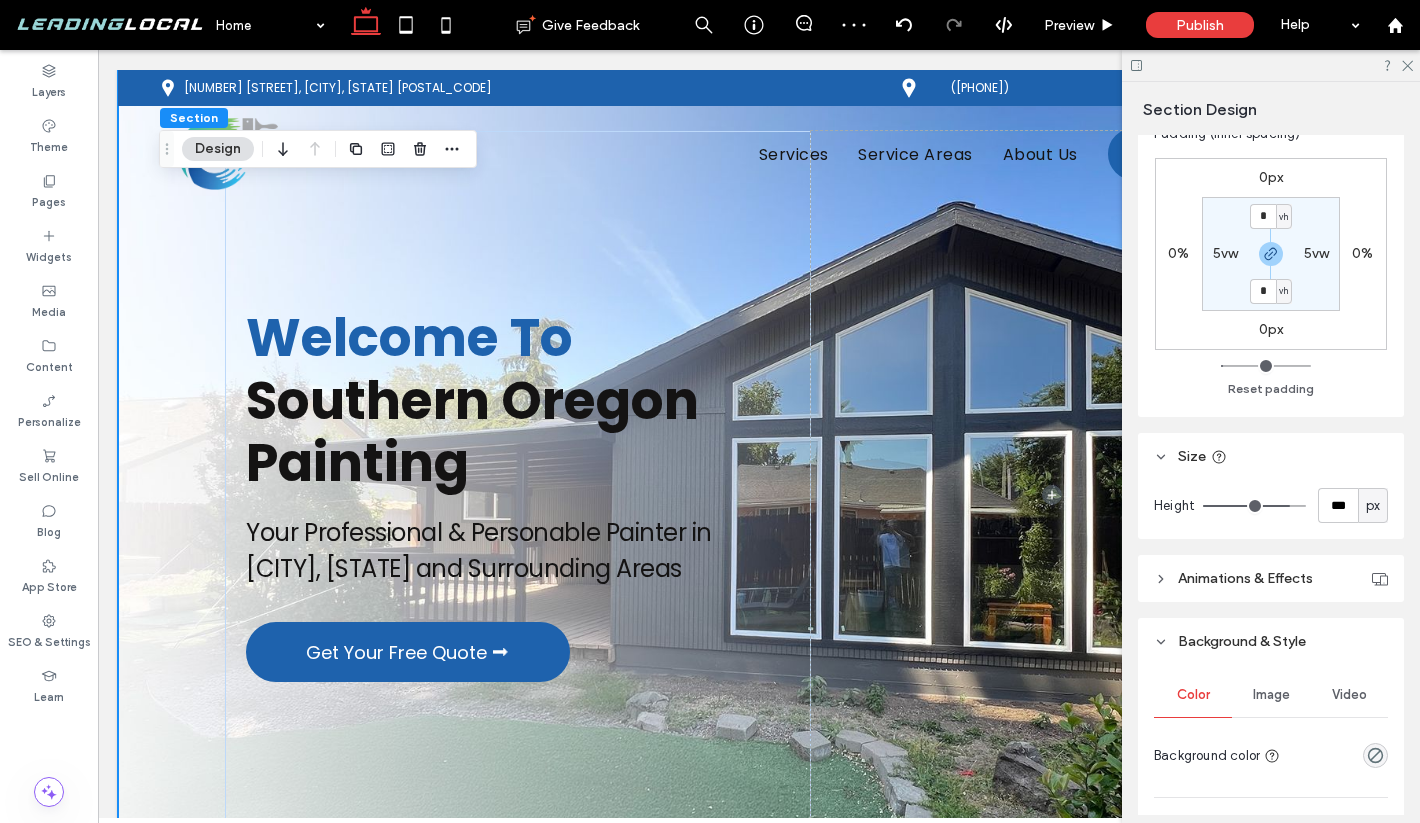 type on "***" 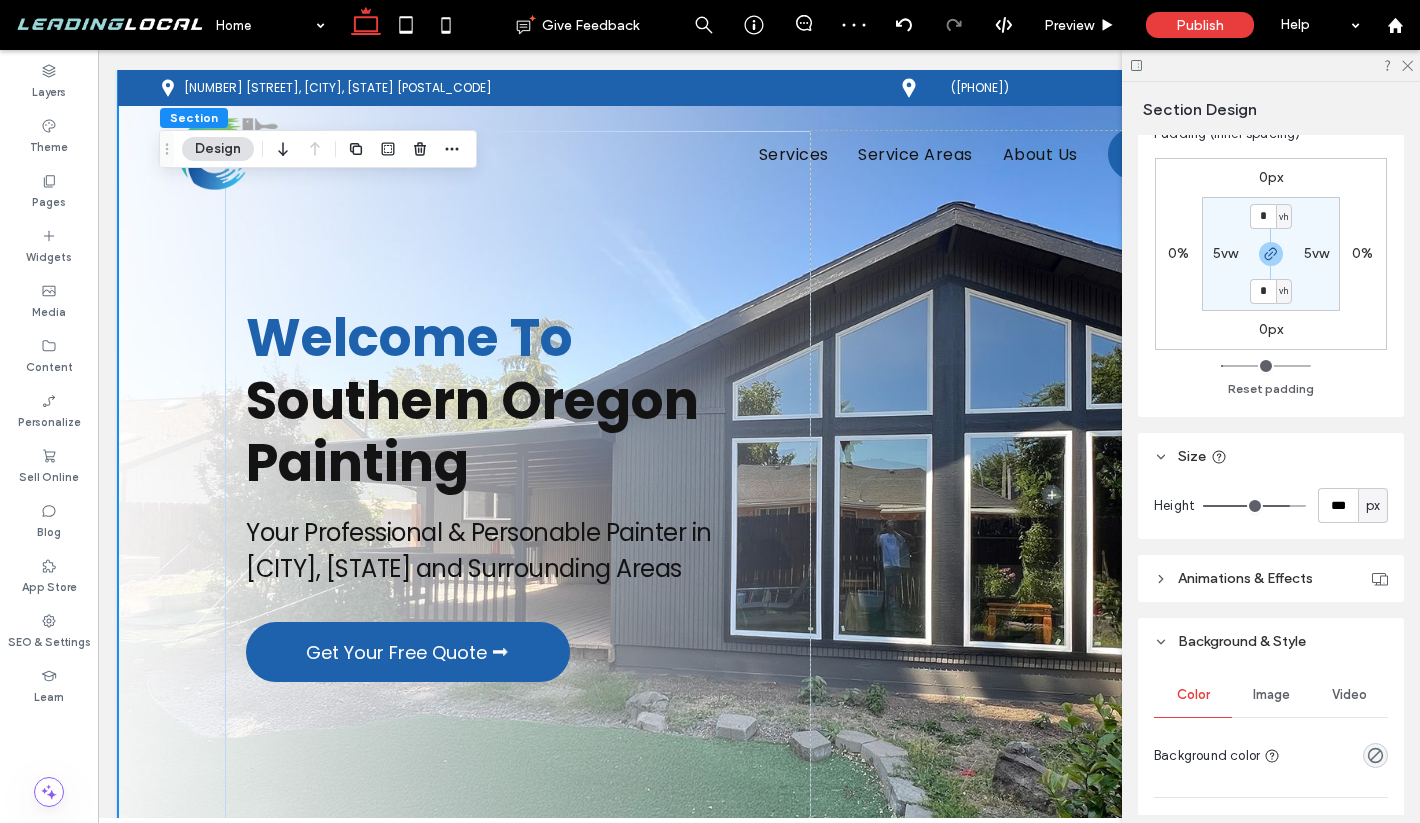 type on "***" 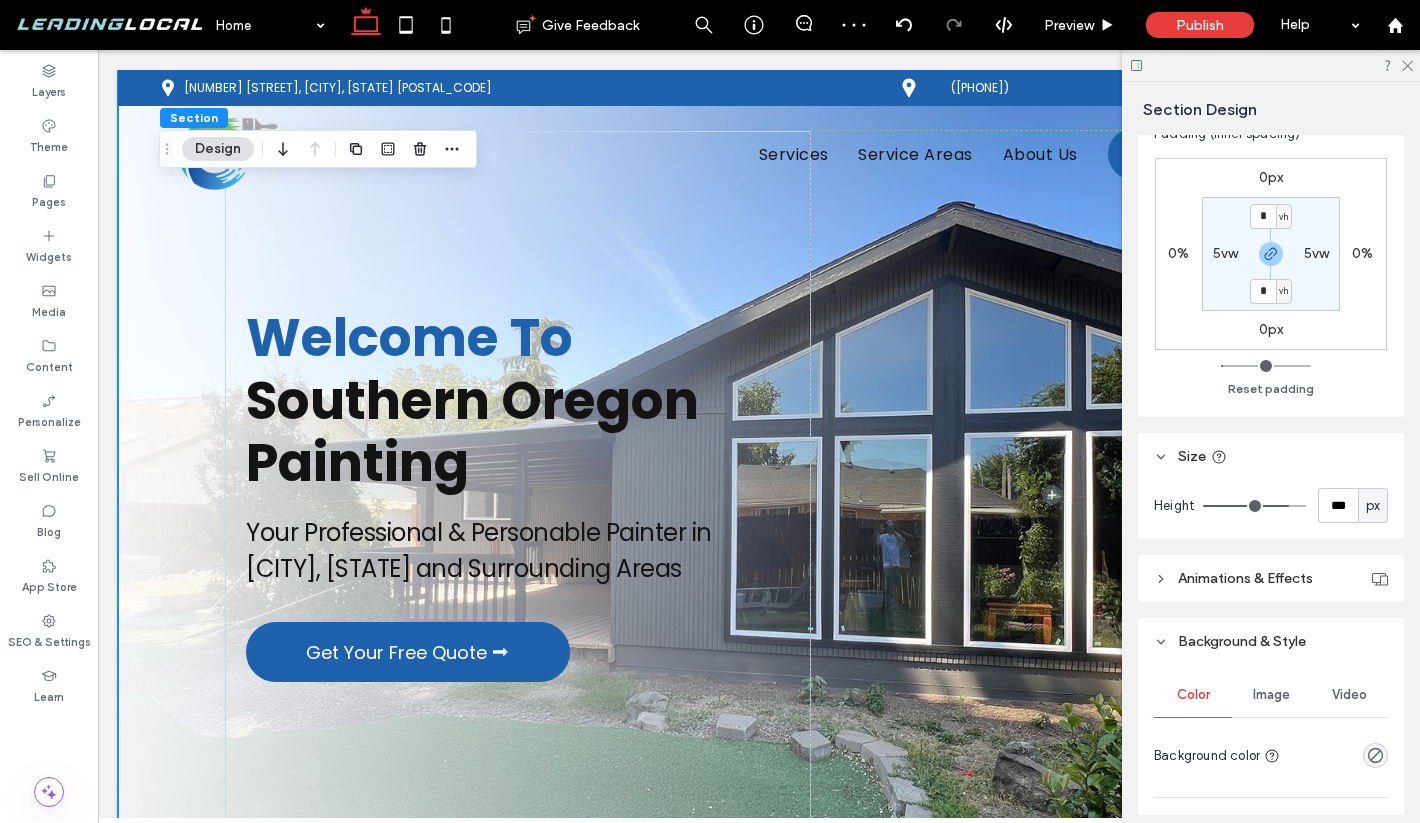 type on "***" 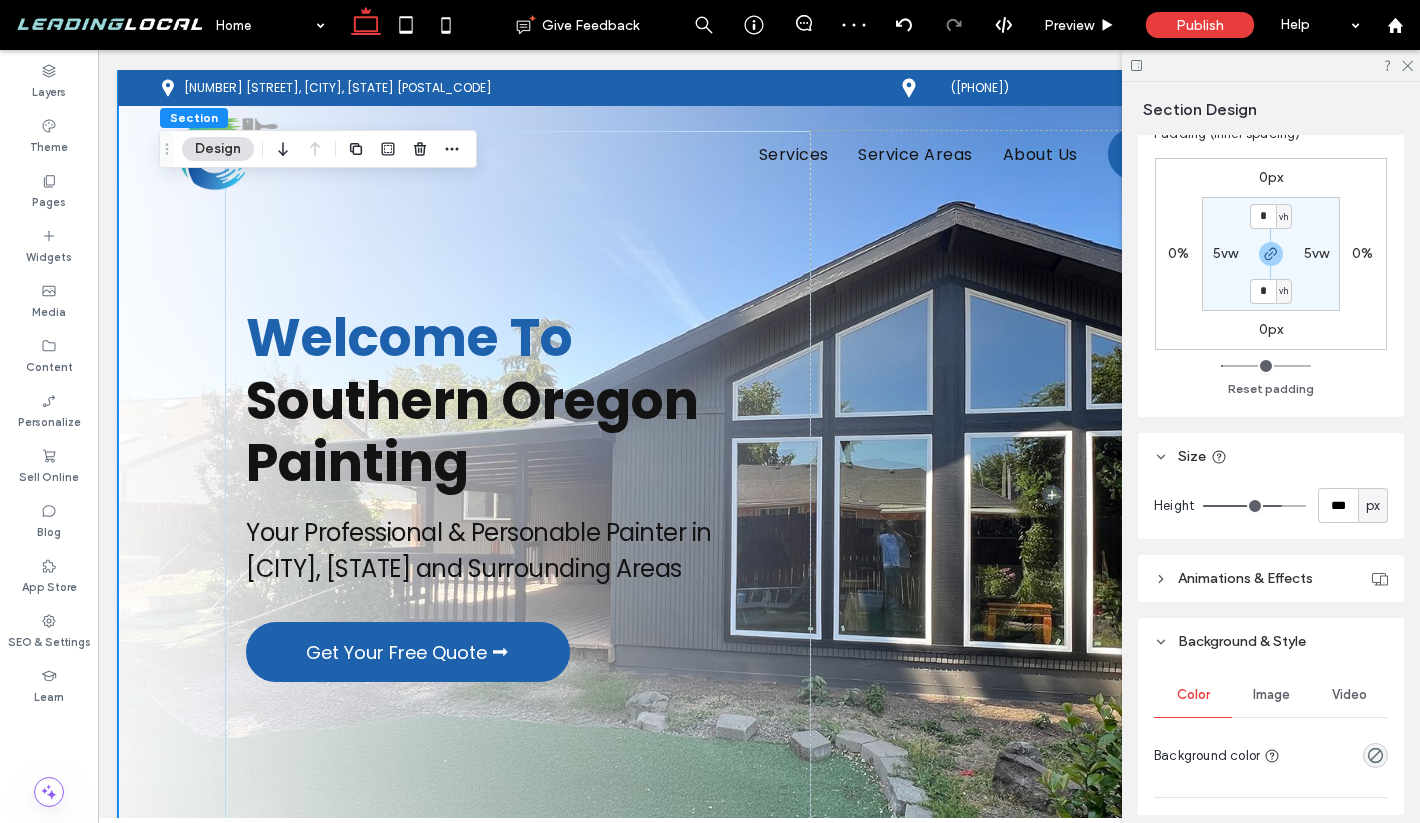 type on "***" 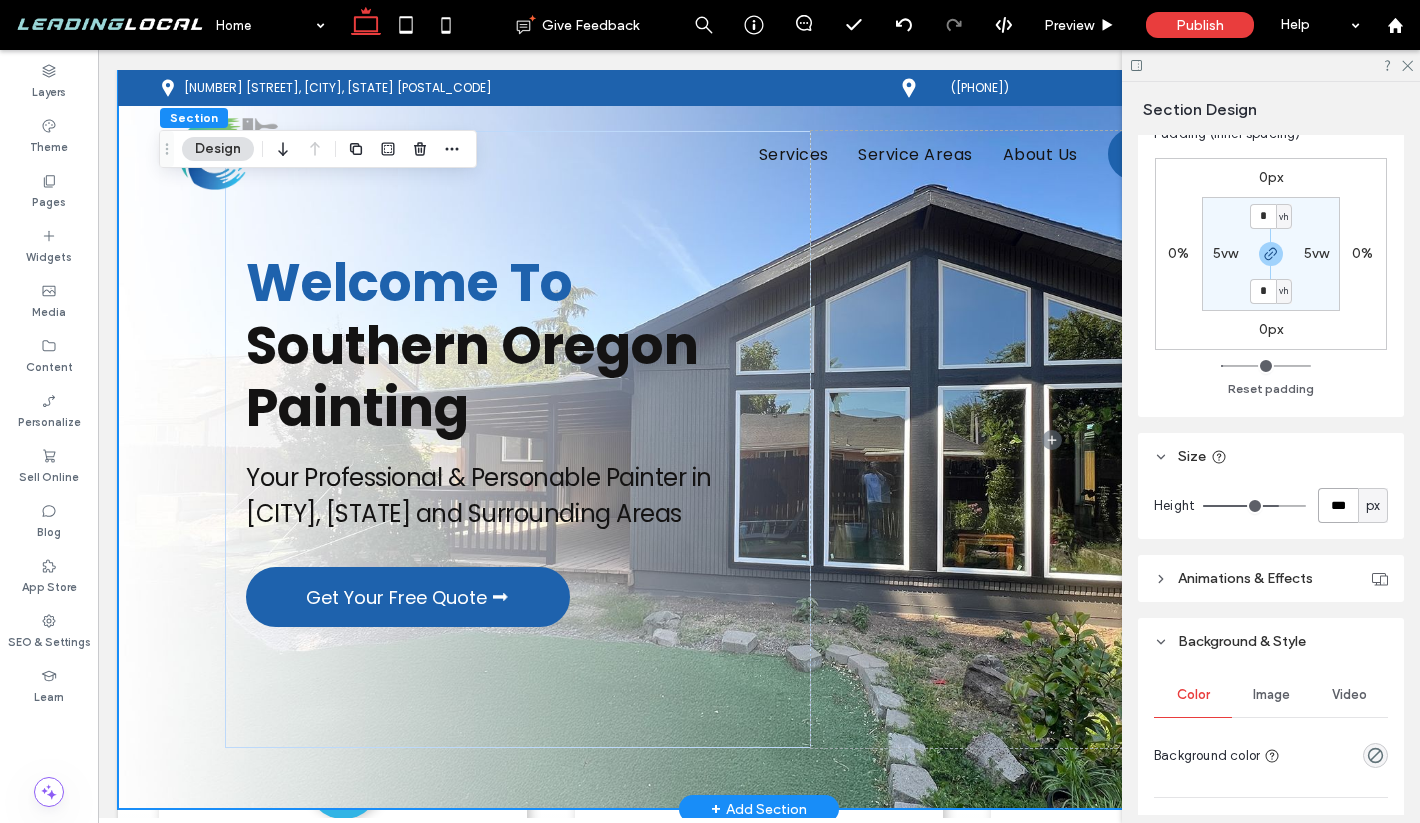 click on "***" at bounding box center [1338, 505] 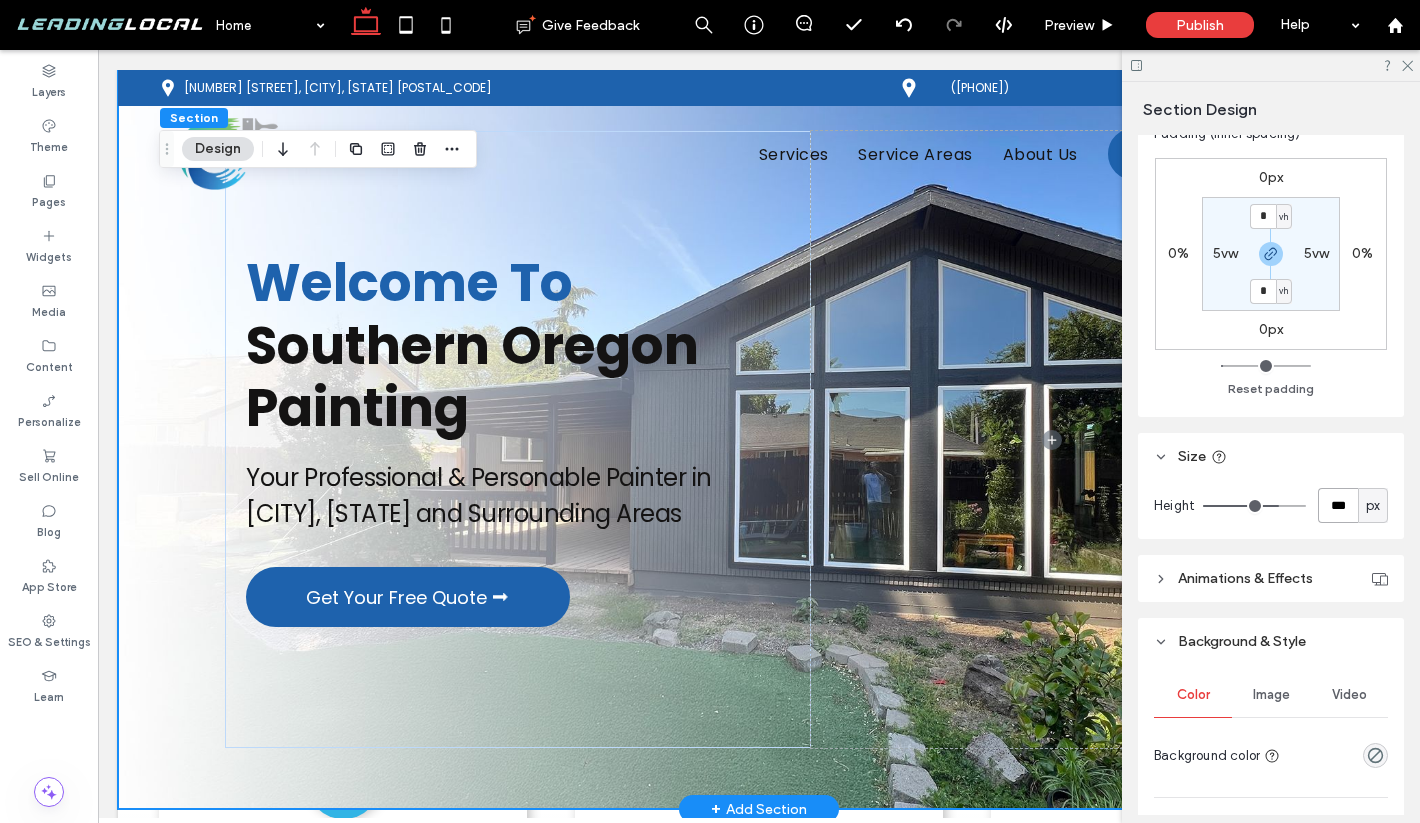 type on "***" 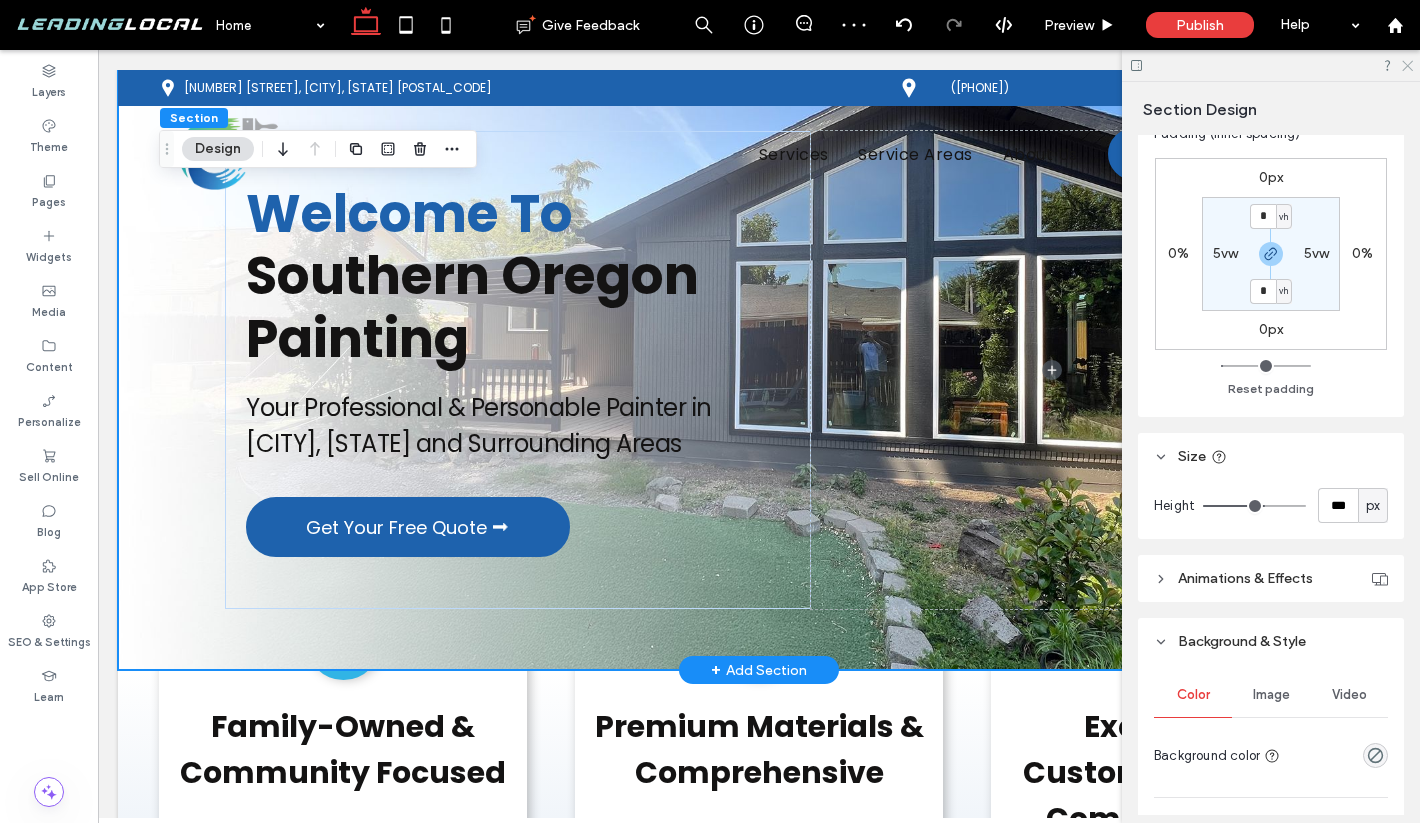 click 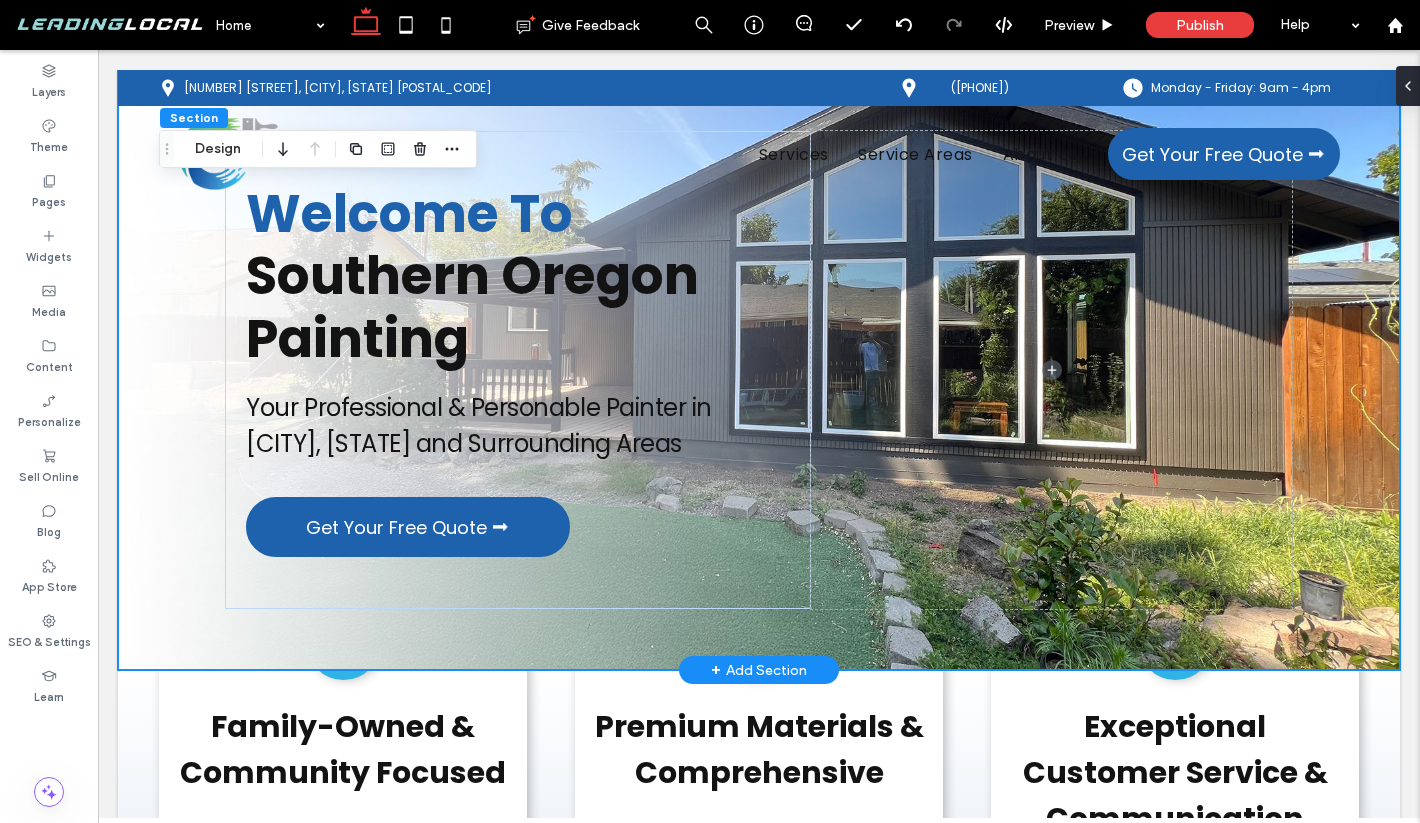 click on "Welcome To
Southern Oregon Painting
Your Professional & Personable Painter in Medford, Oregon and Surrounding Areas
Get Your Free Quote ⮕" at bounding box center (759, 370) 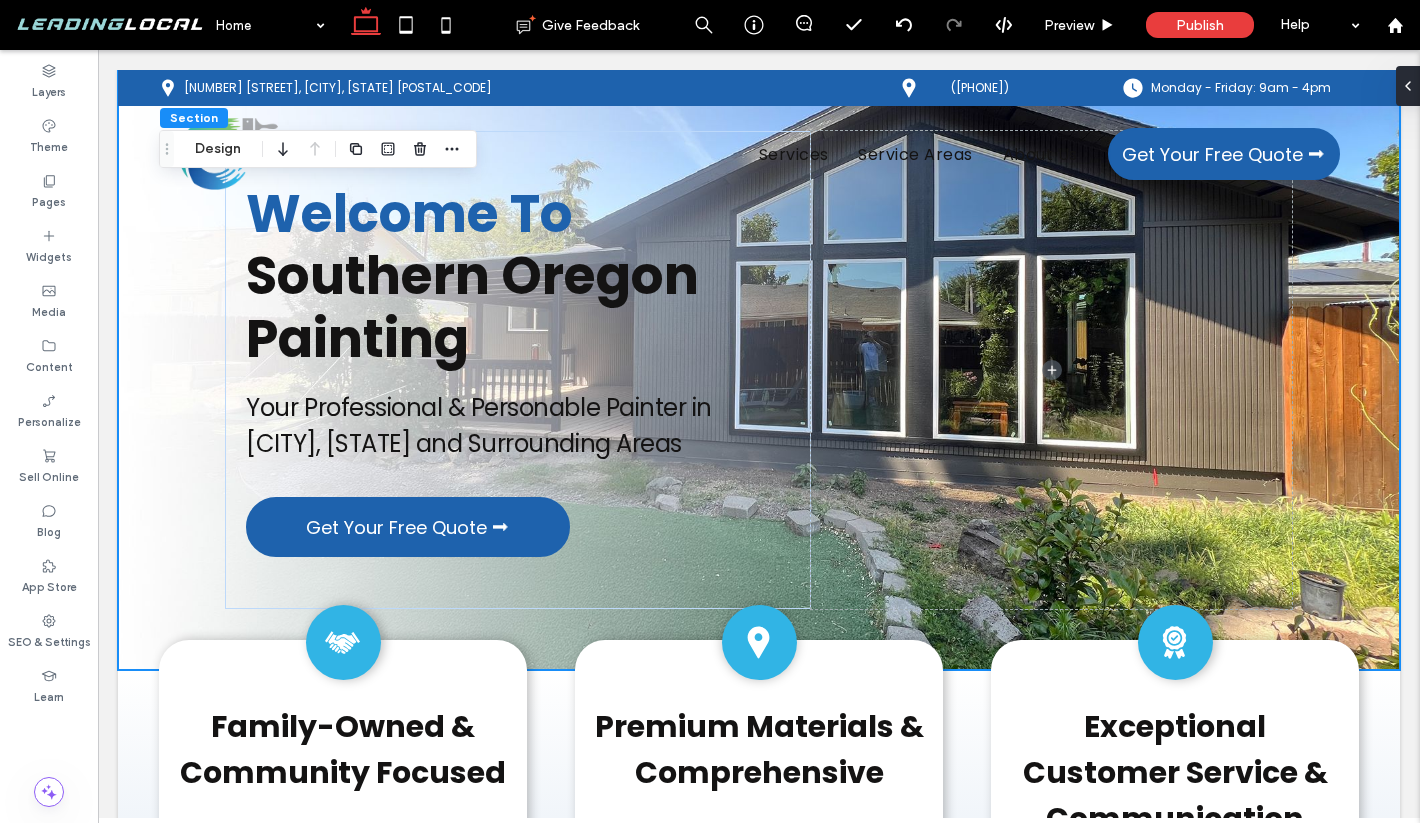 click on "Section Design" at bounding box center [318, 149] 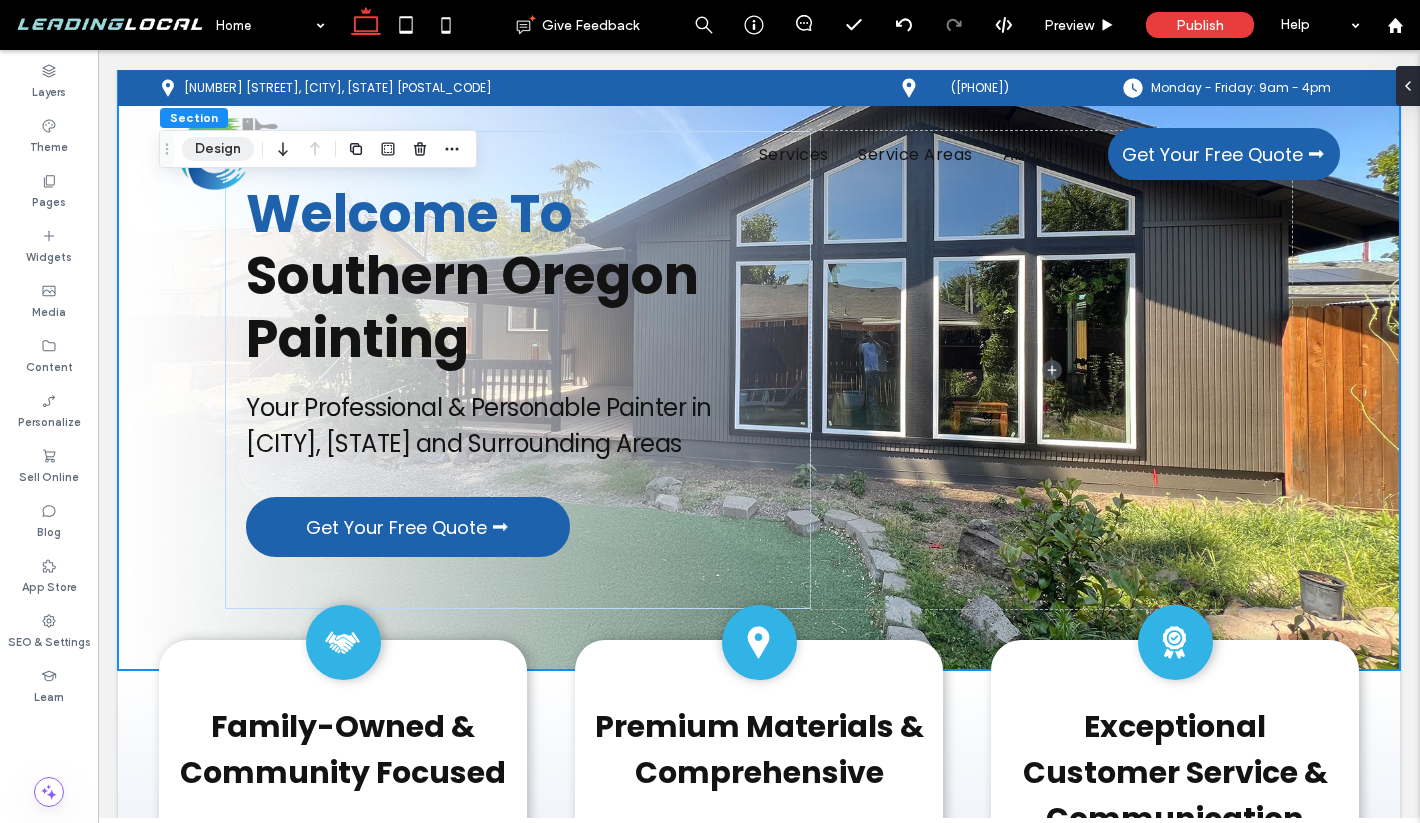 click on "Design" at bounding box center (218, 149) 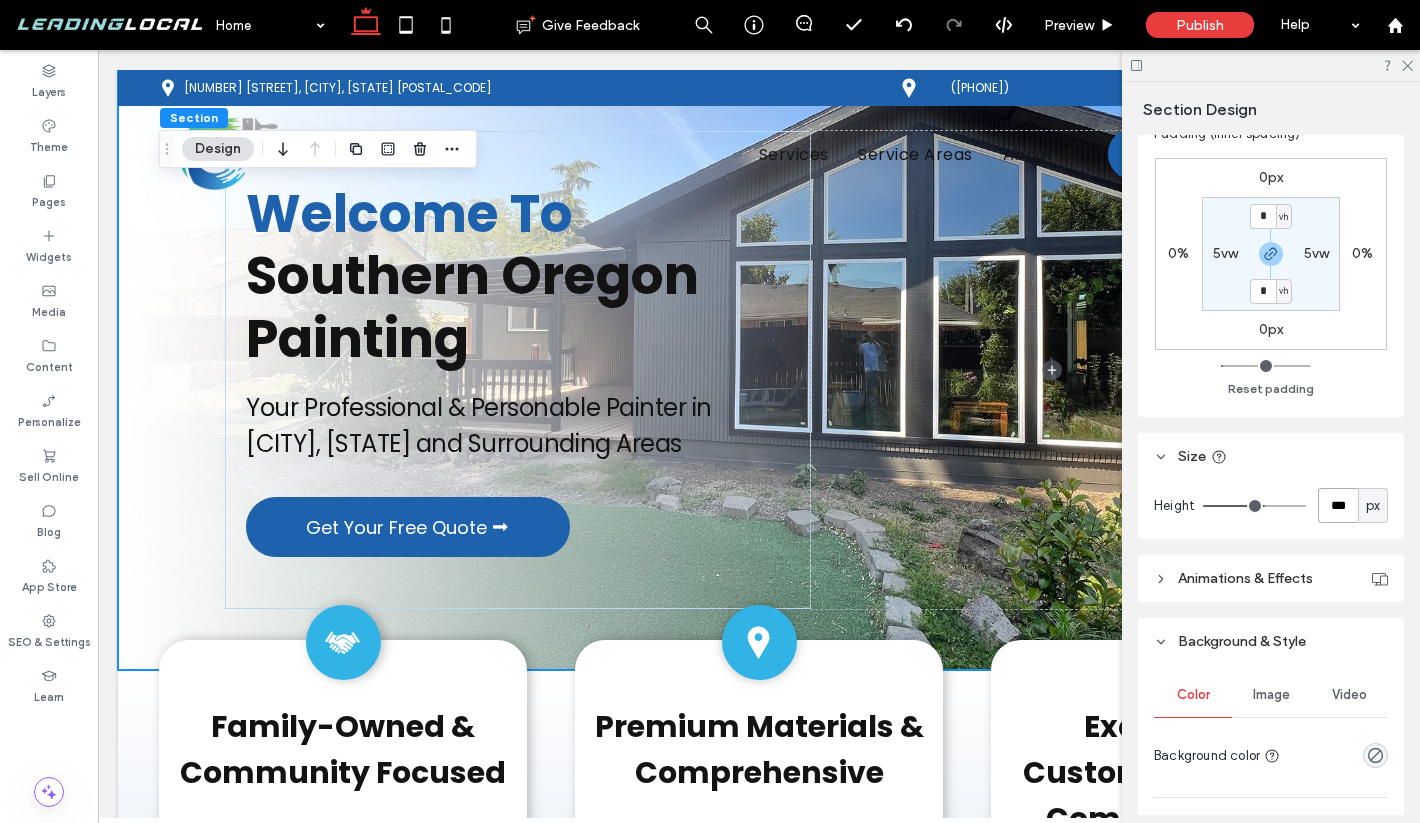 click on "***" at bounding box center (1338, 505) 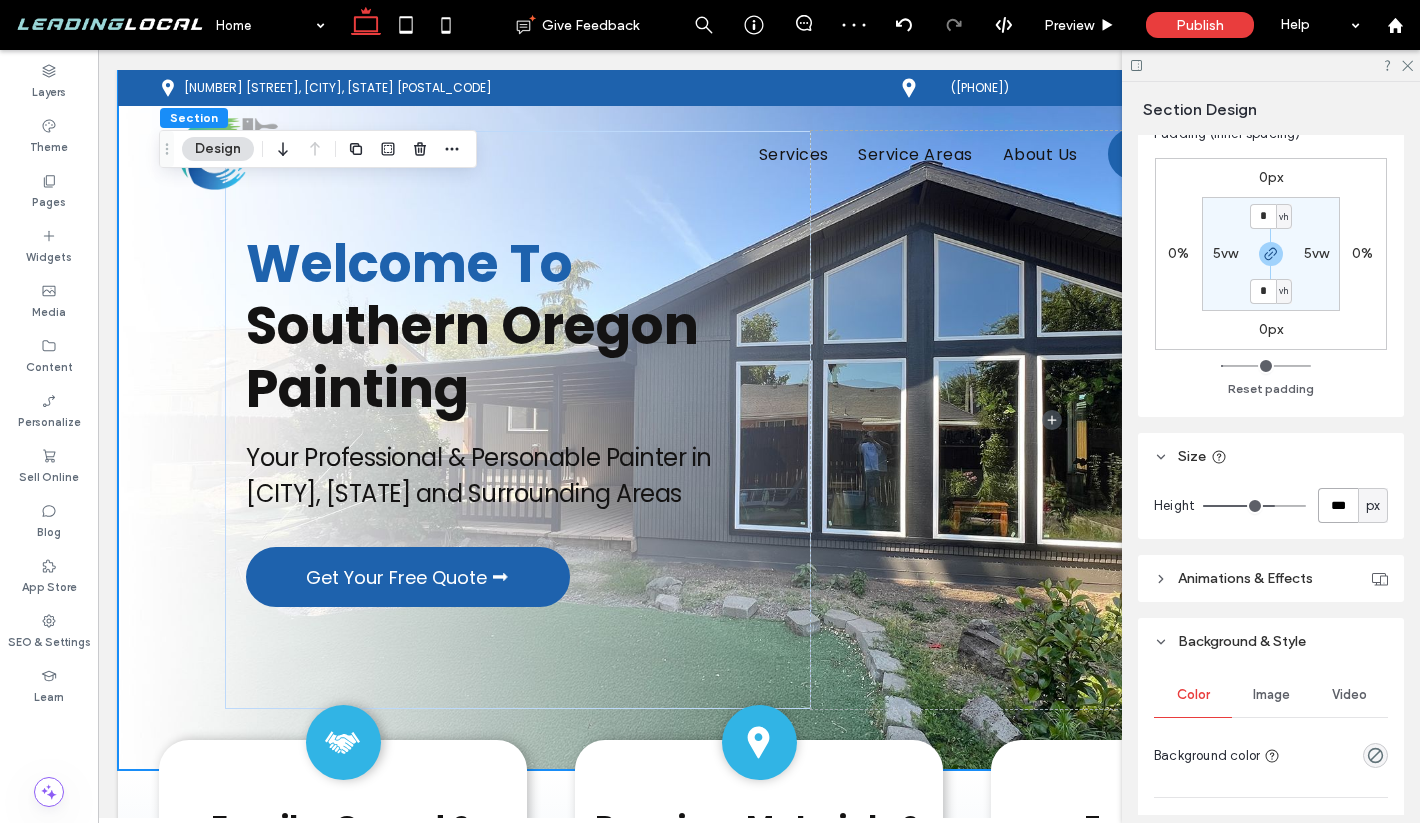 click on "***" at bounding box center (1338, 505) 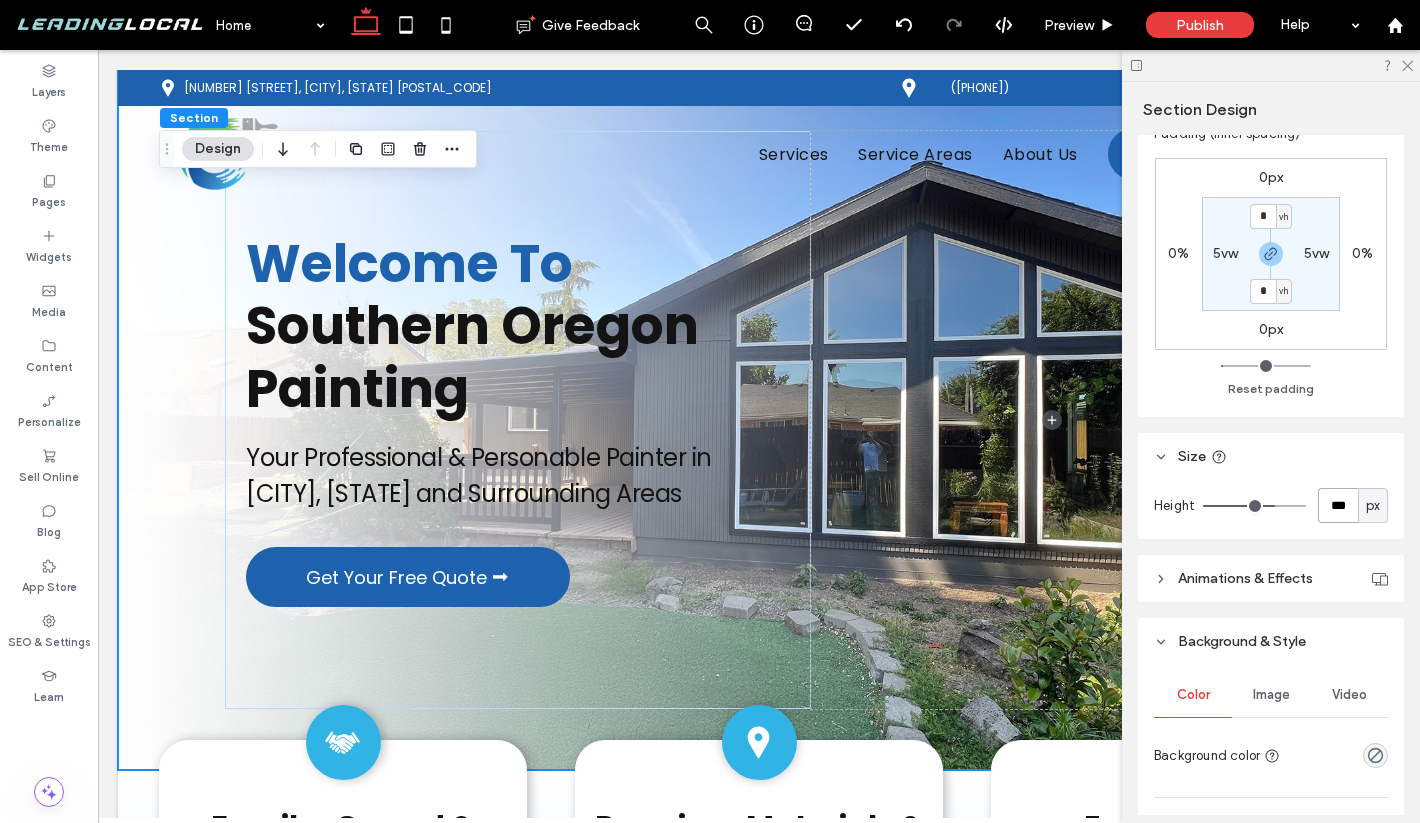 type on "***" 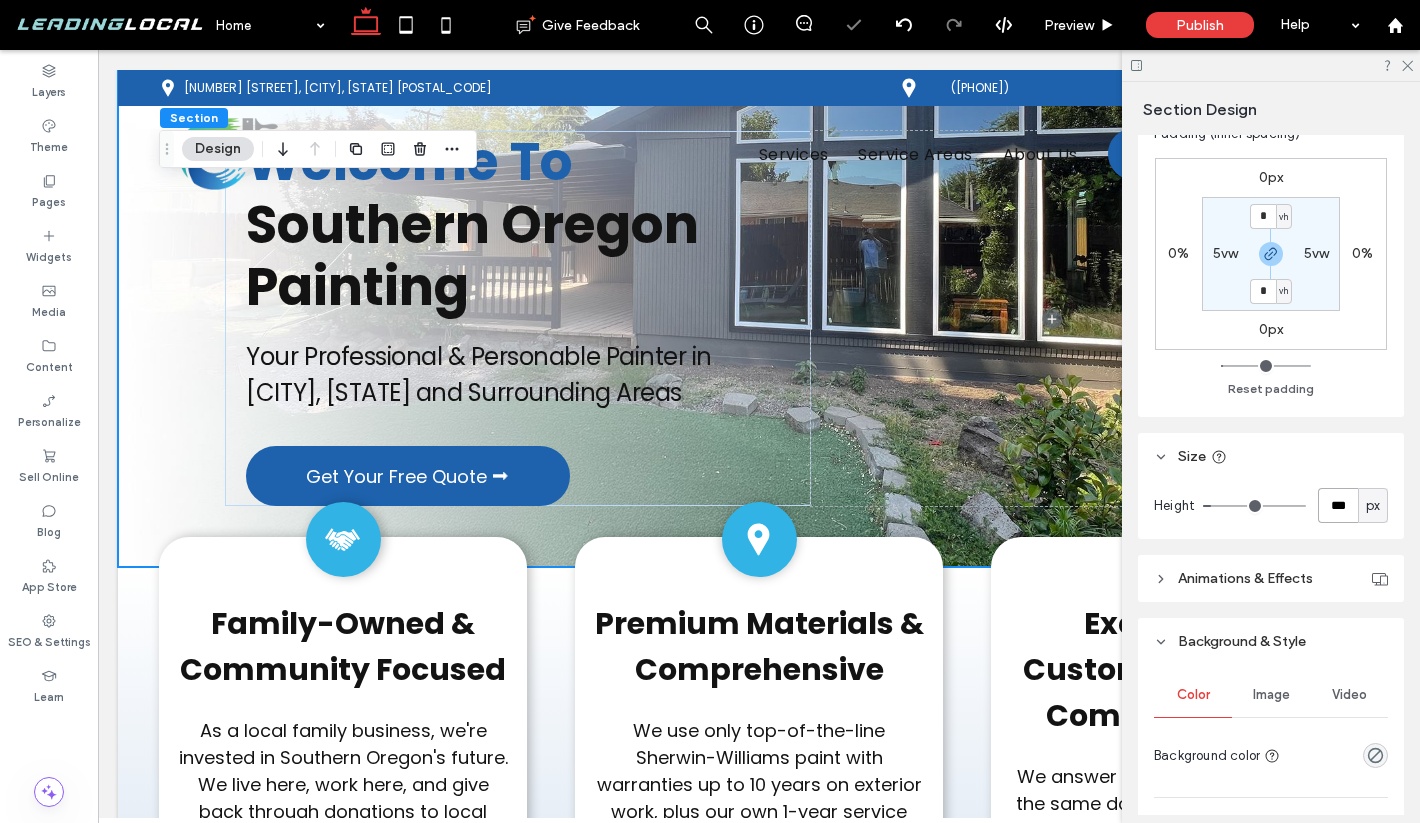 type on "***" 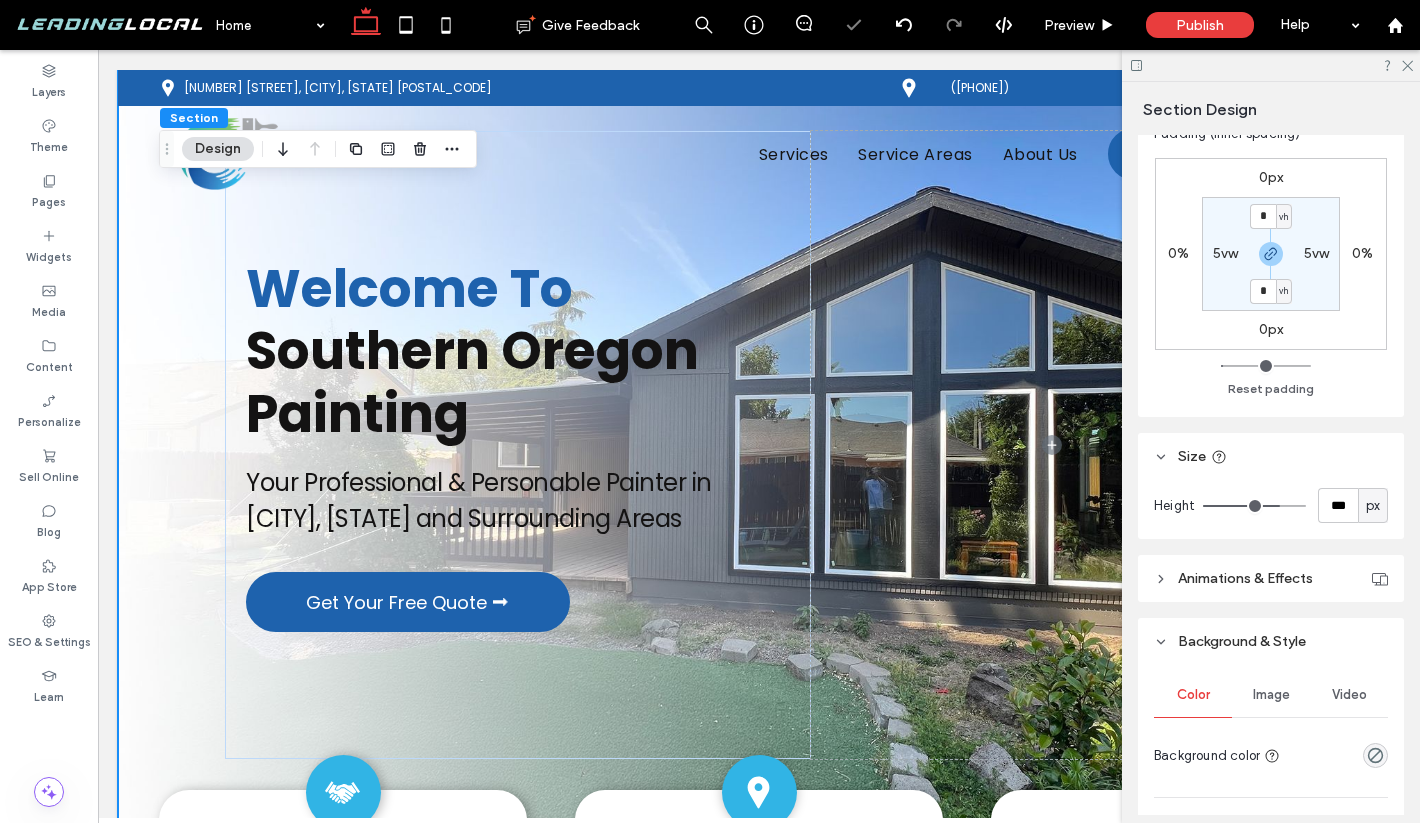 click on "px" at bounding box center (1373, 505) 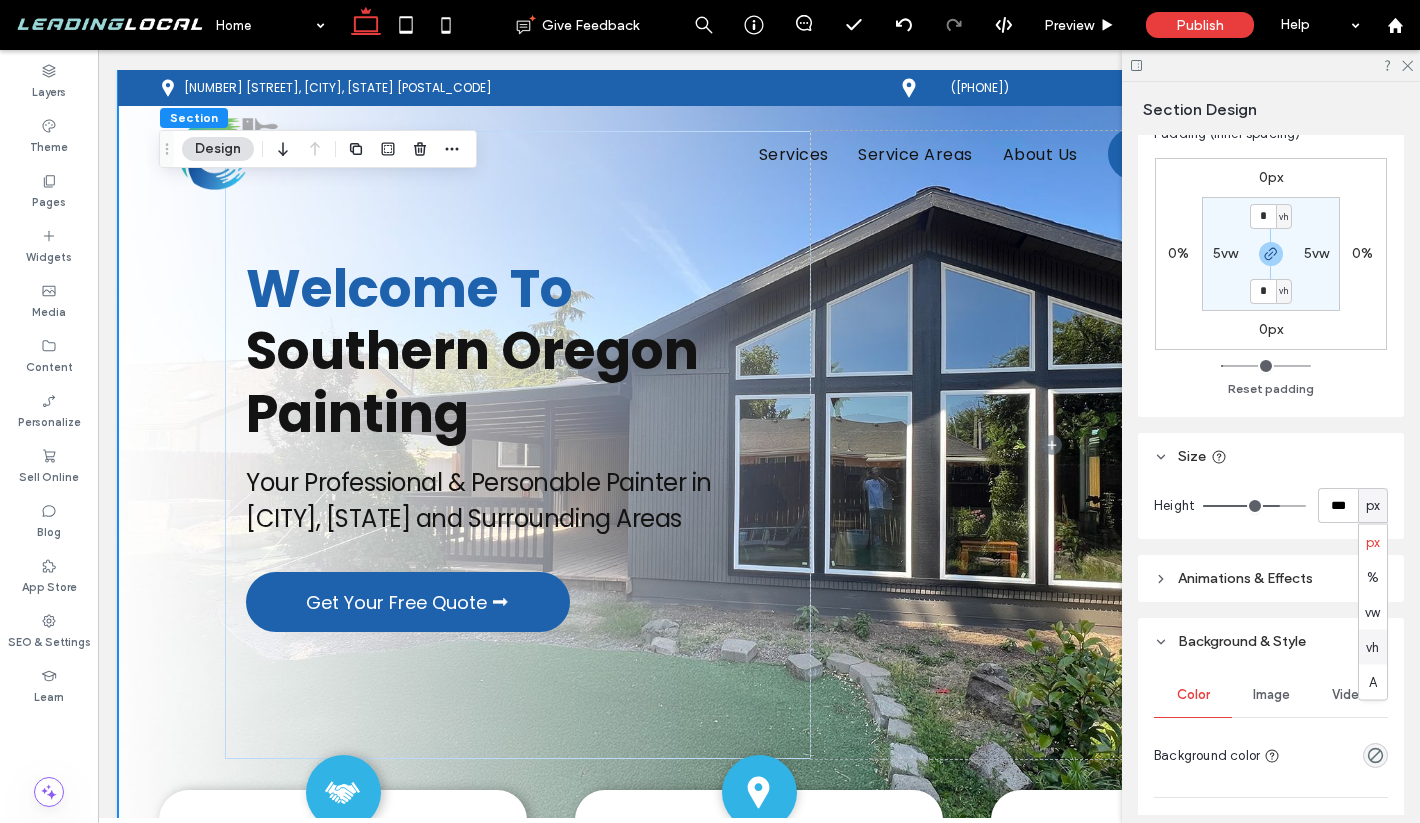 click on "vh" at bounding box center [1373, 647] 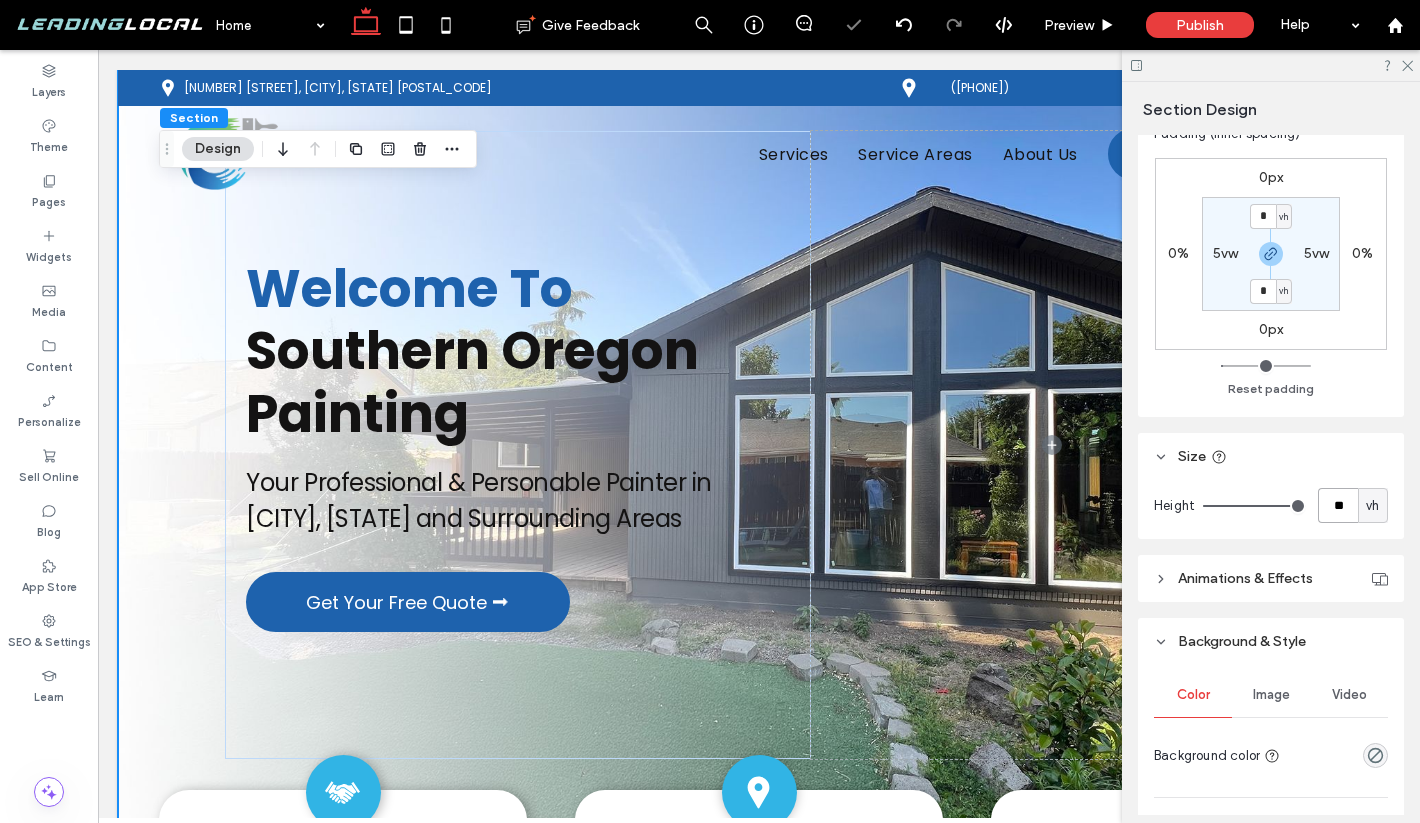 click on "**" at bounding box center (1338, 505) 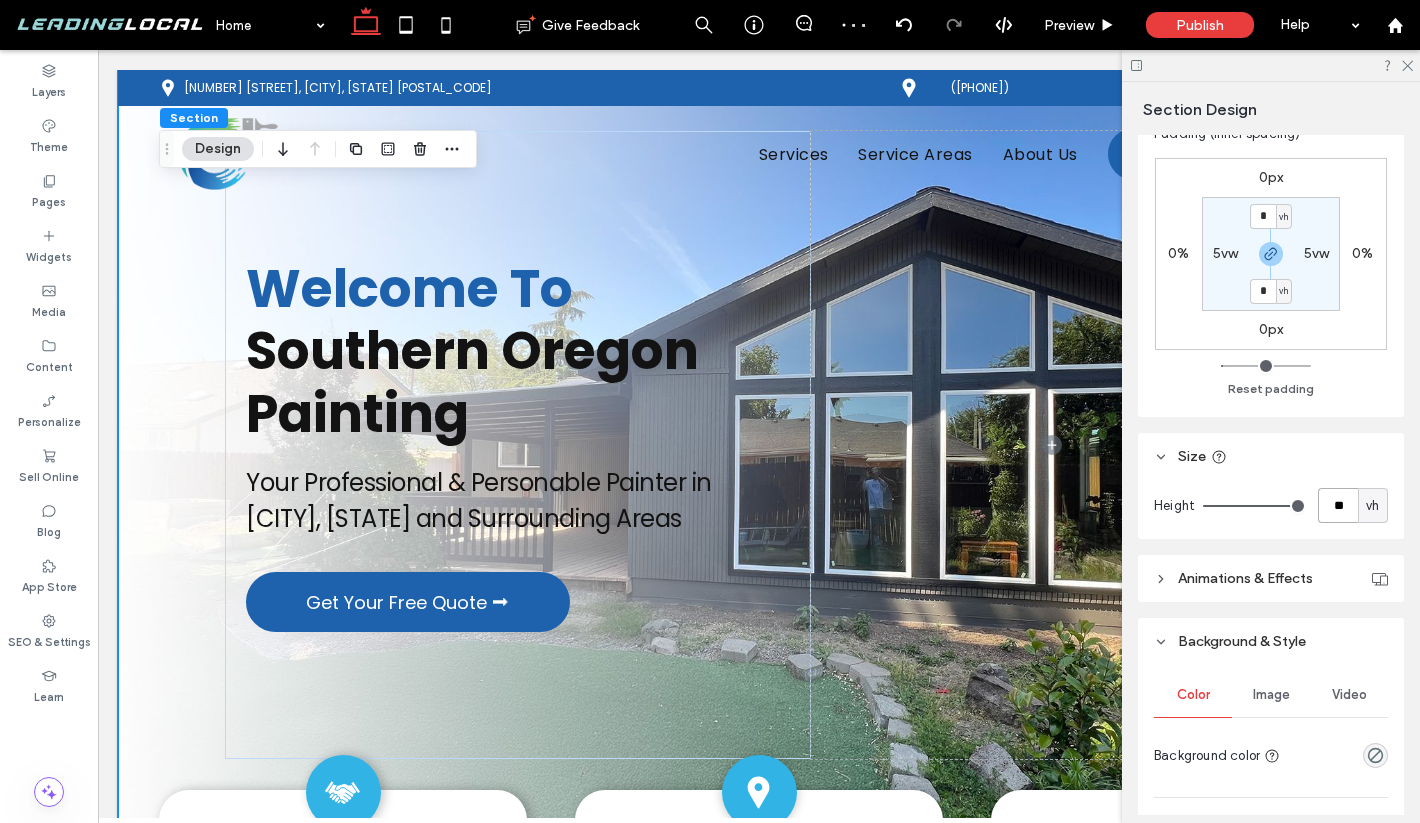 type on "**" 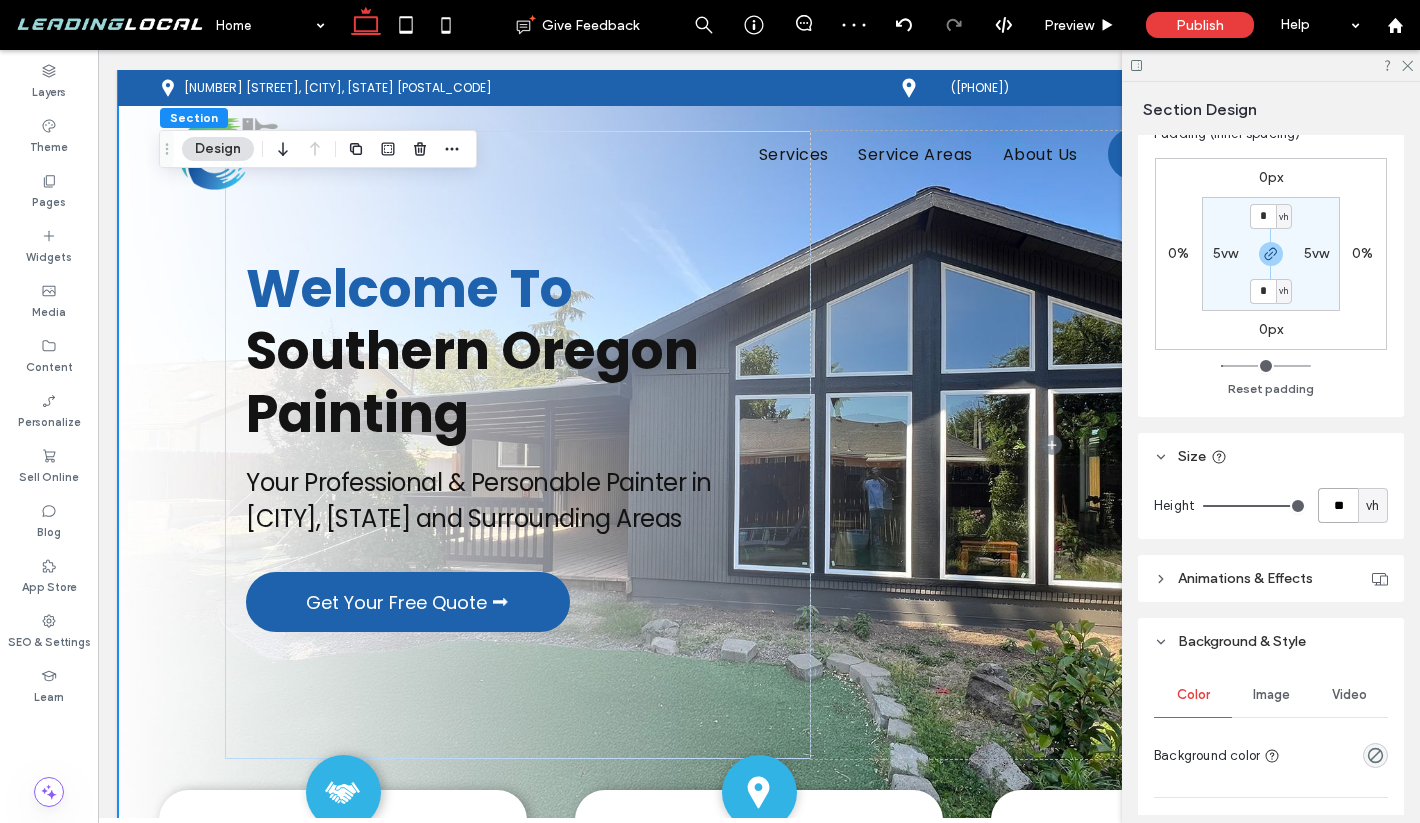 type on "**" 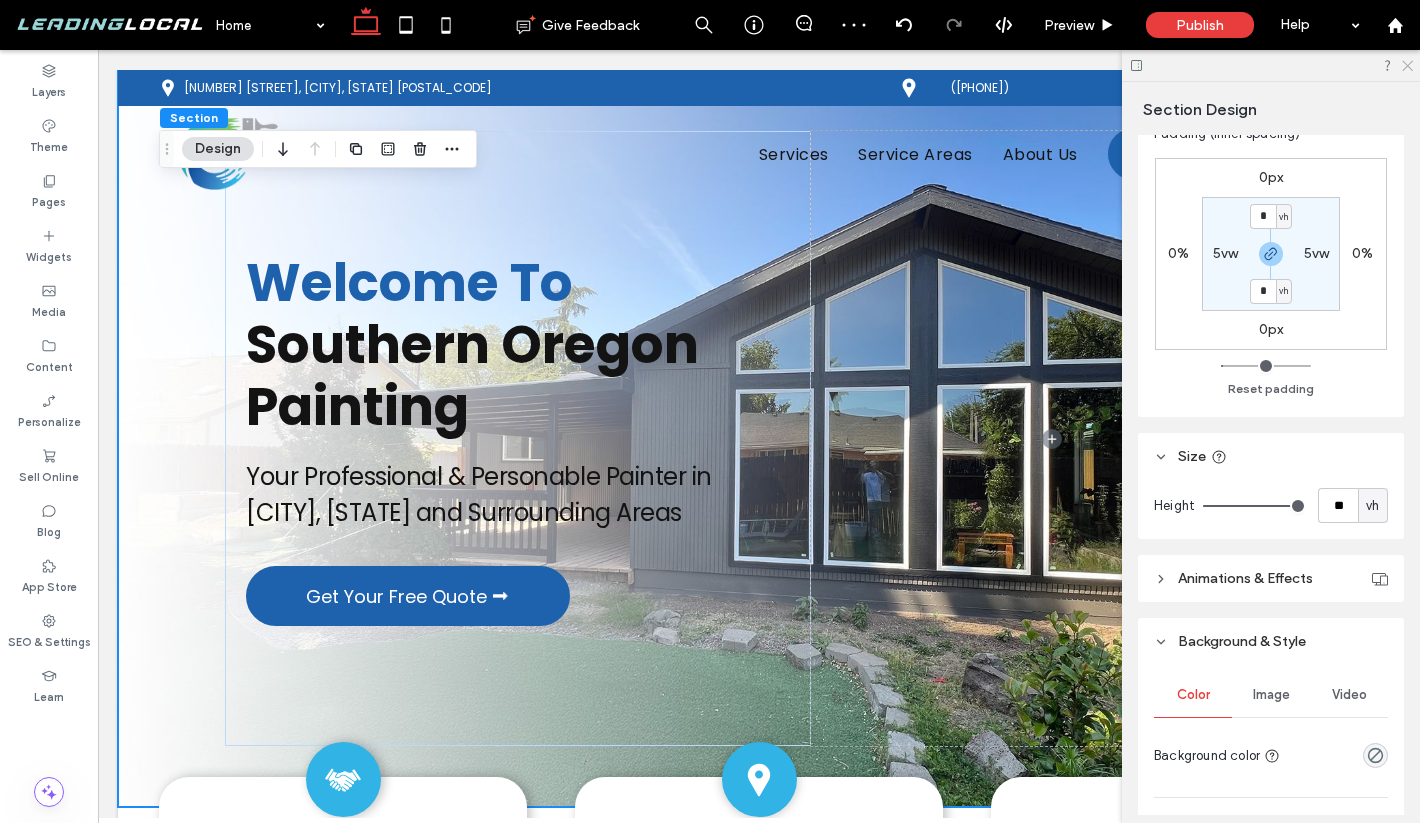 click 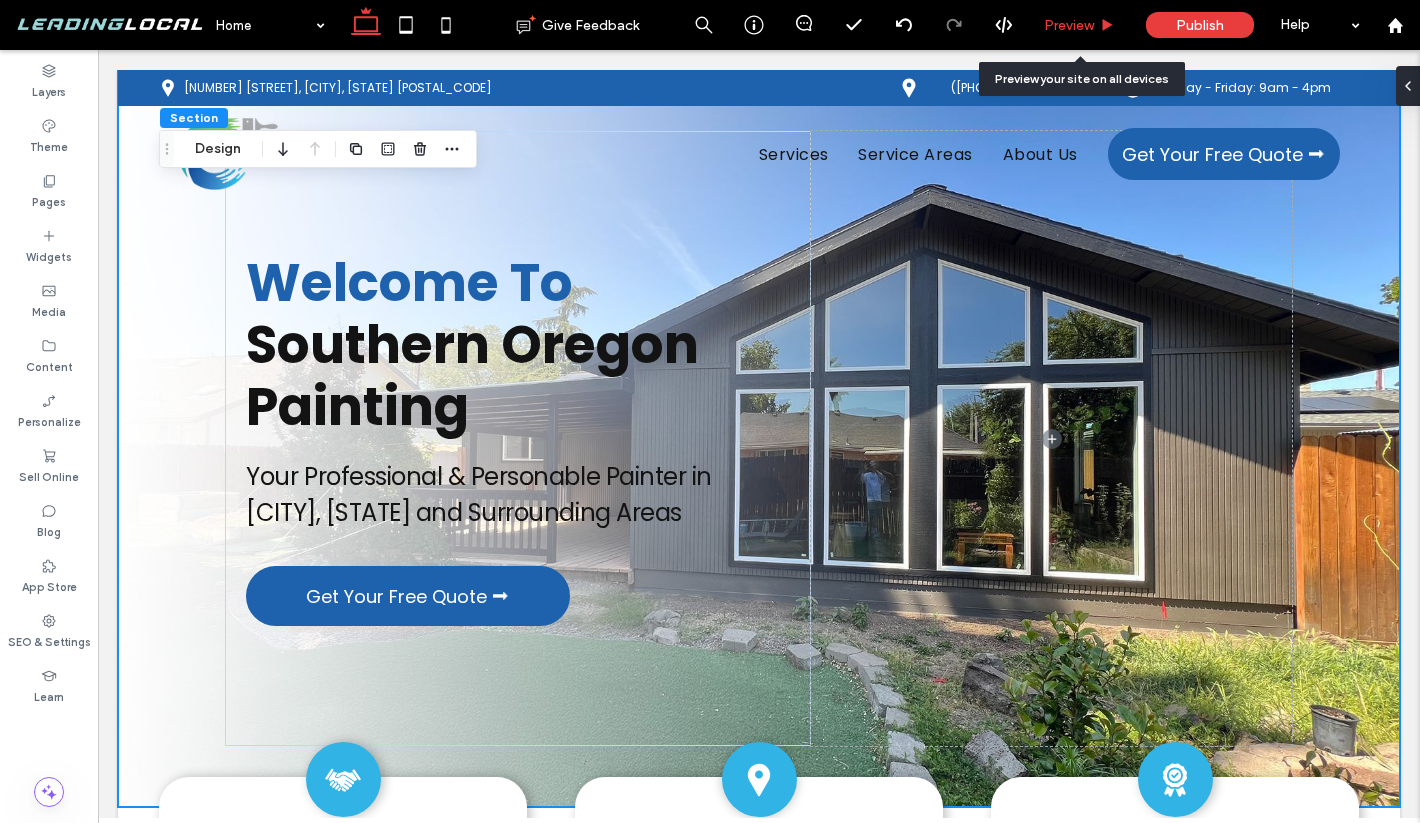 click on "Preview" at bounding box center [1069, 25] 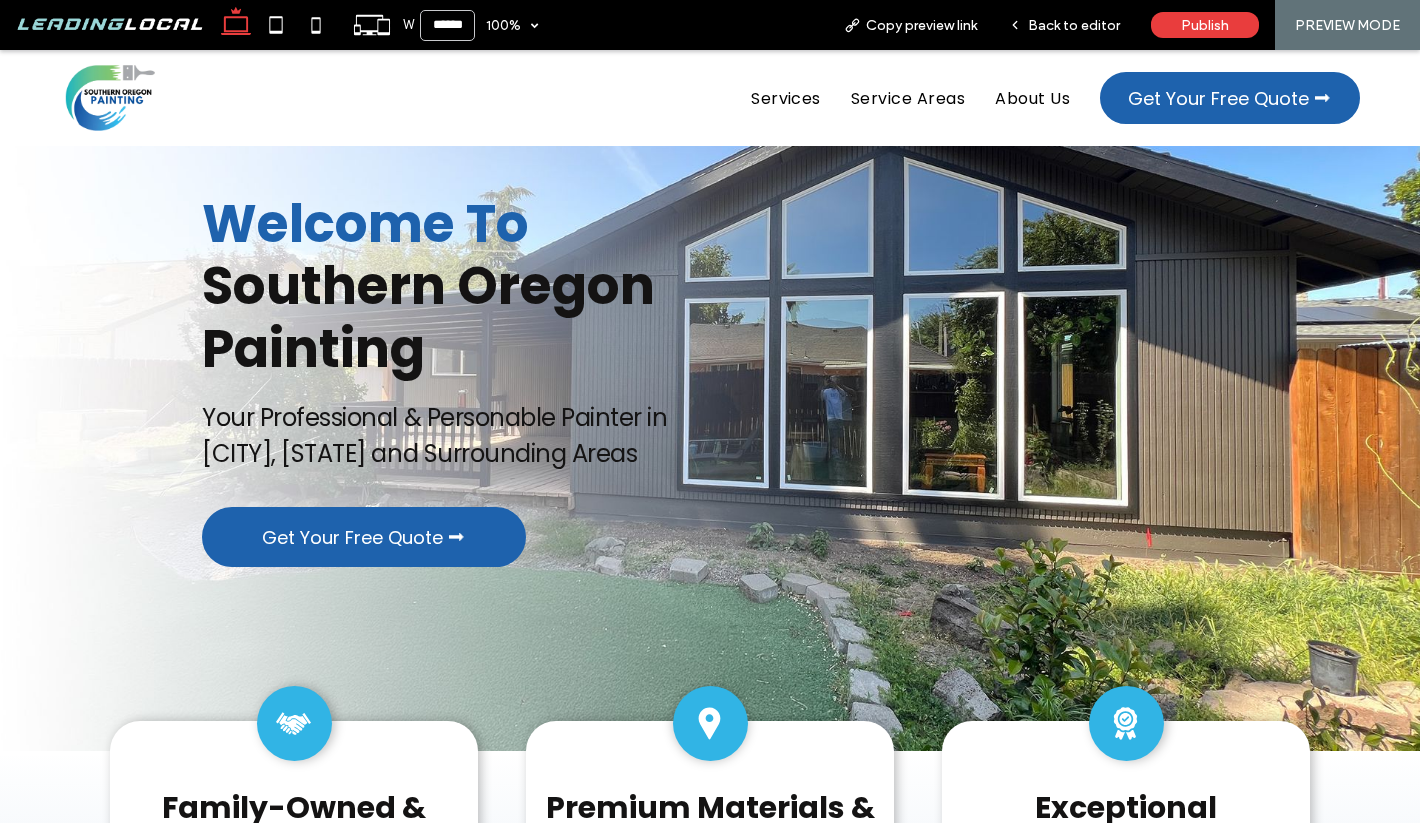 scroll, scrollTop: 0, scrollLeft: 0, axis: both 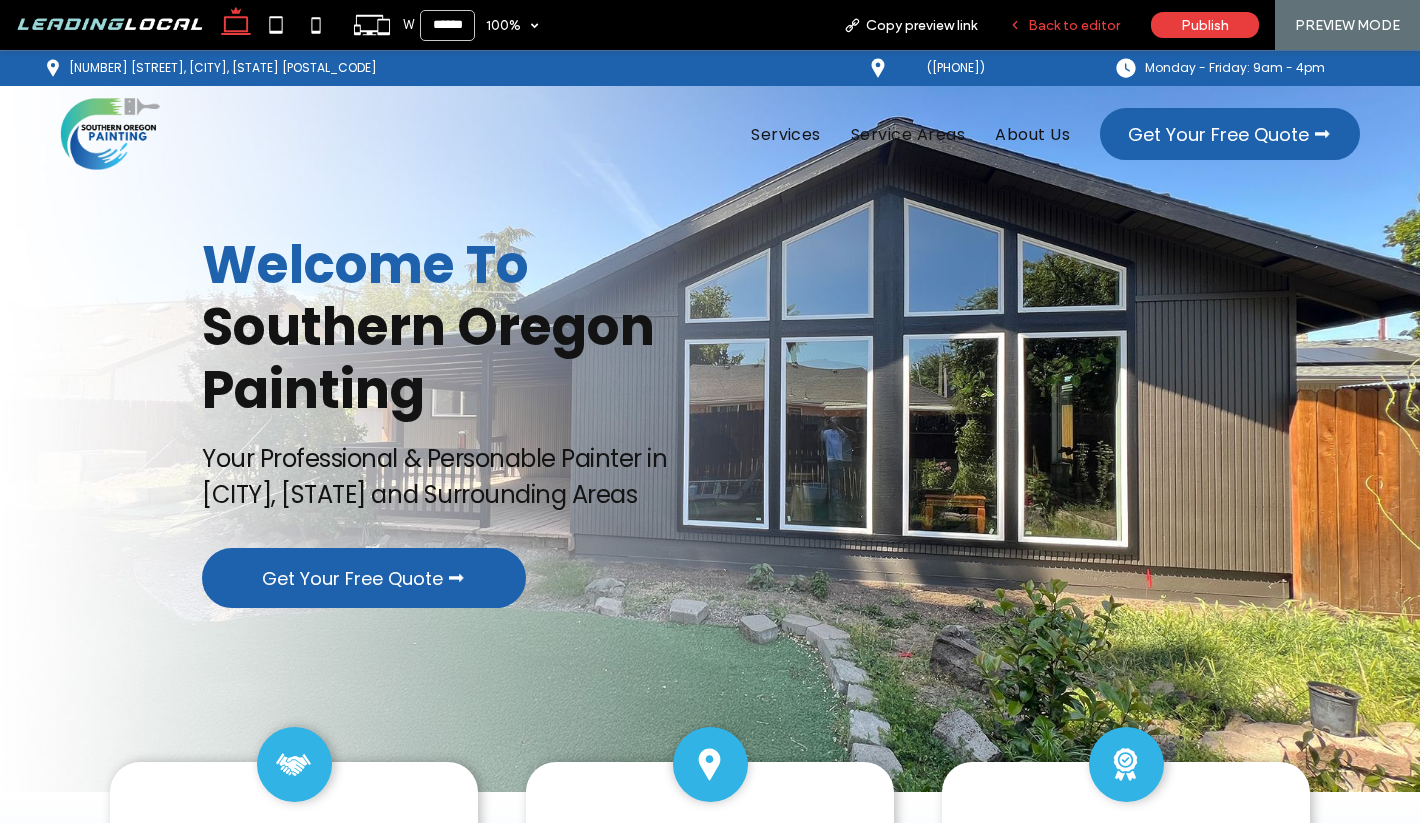 click on "Back to editor" at bounding box center (1074, 25) 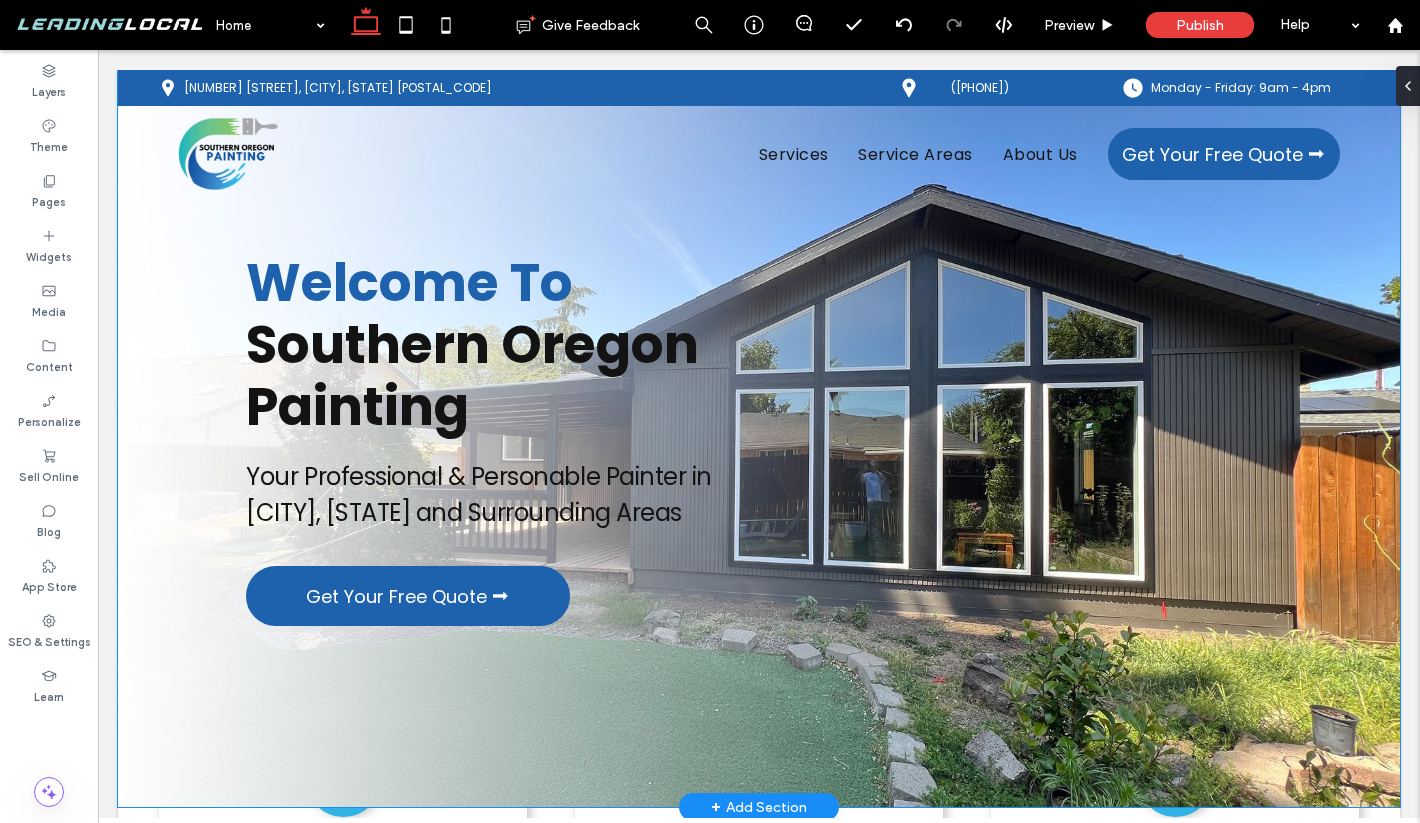 click on "Welcome To
Southern Oregon Painting
Your Professional & Personable Painter in Medford, Oregon and Surrounding Areas
Get Your Free Quote ⮕" at bounding box center [759, 438] 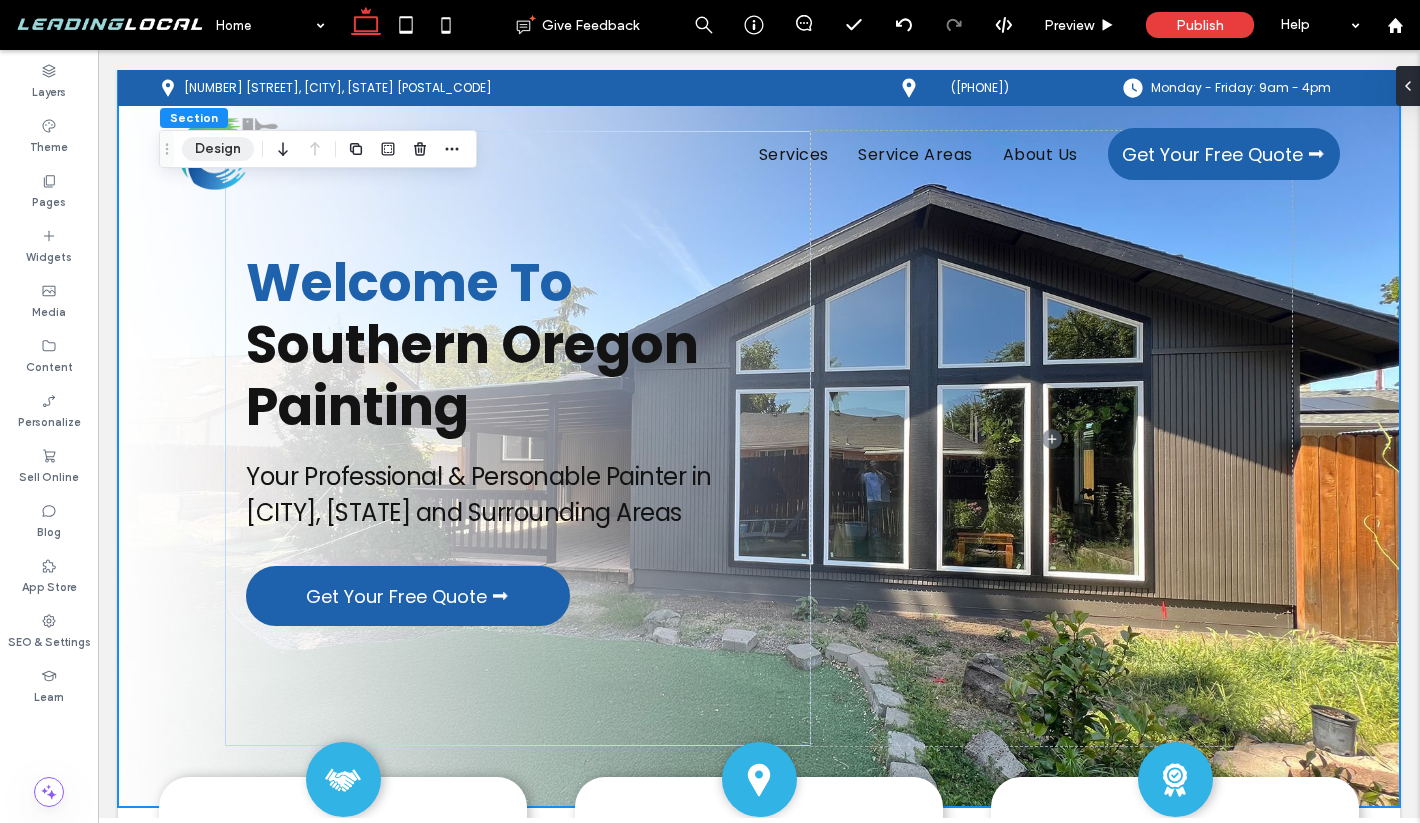 click on "Design" at bounding box center (218, 149) 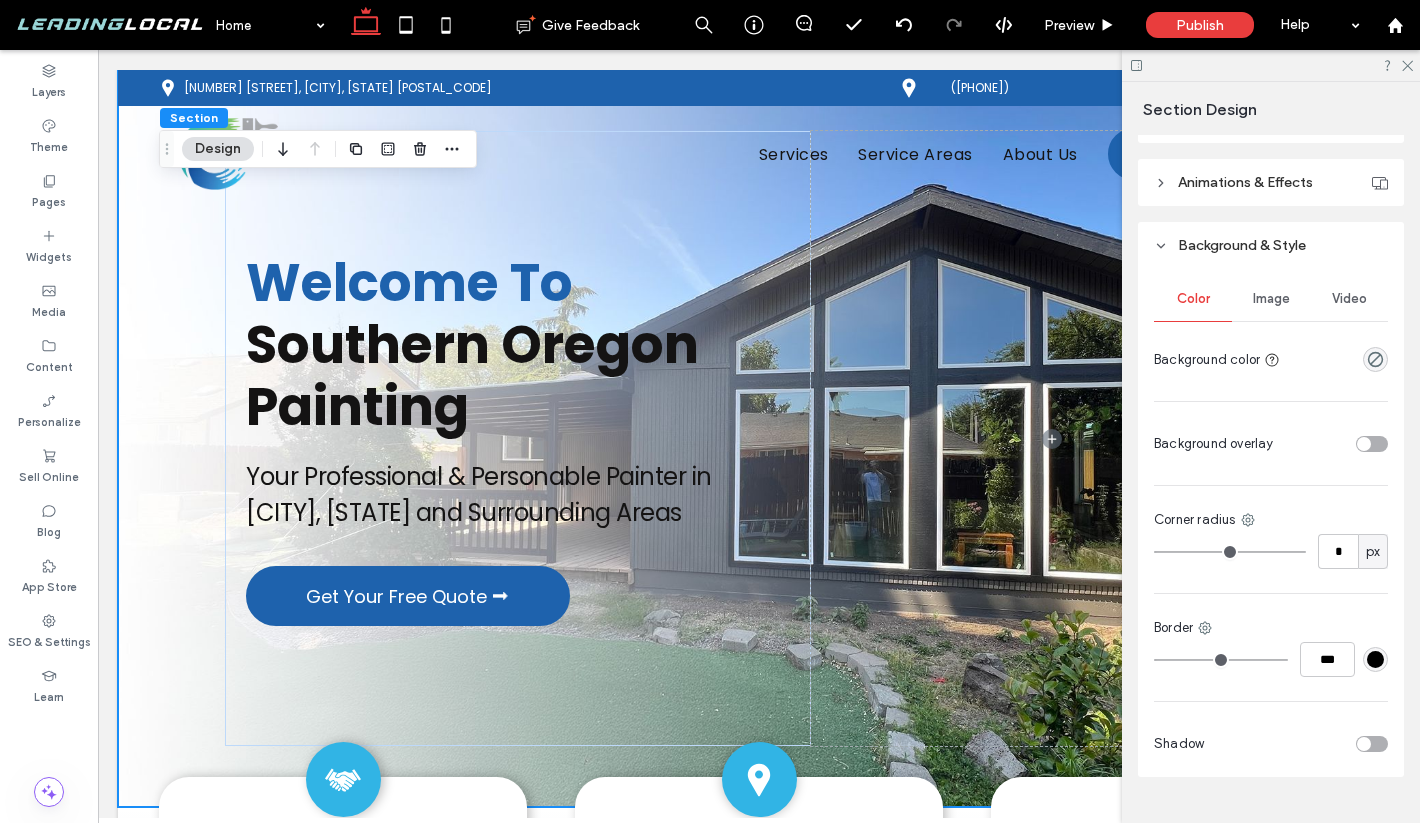 scroll, scrollTop: 805, scrollLeft: 0, axis: vertical 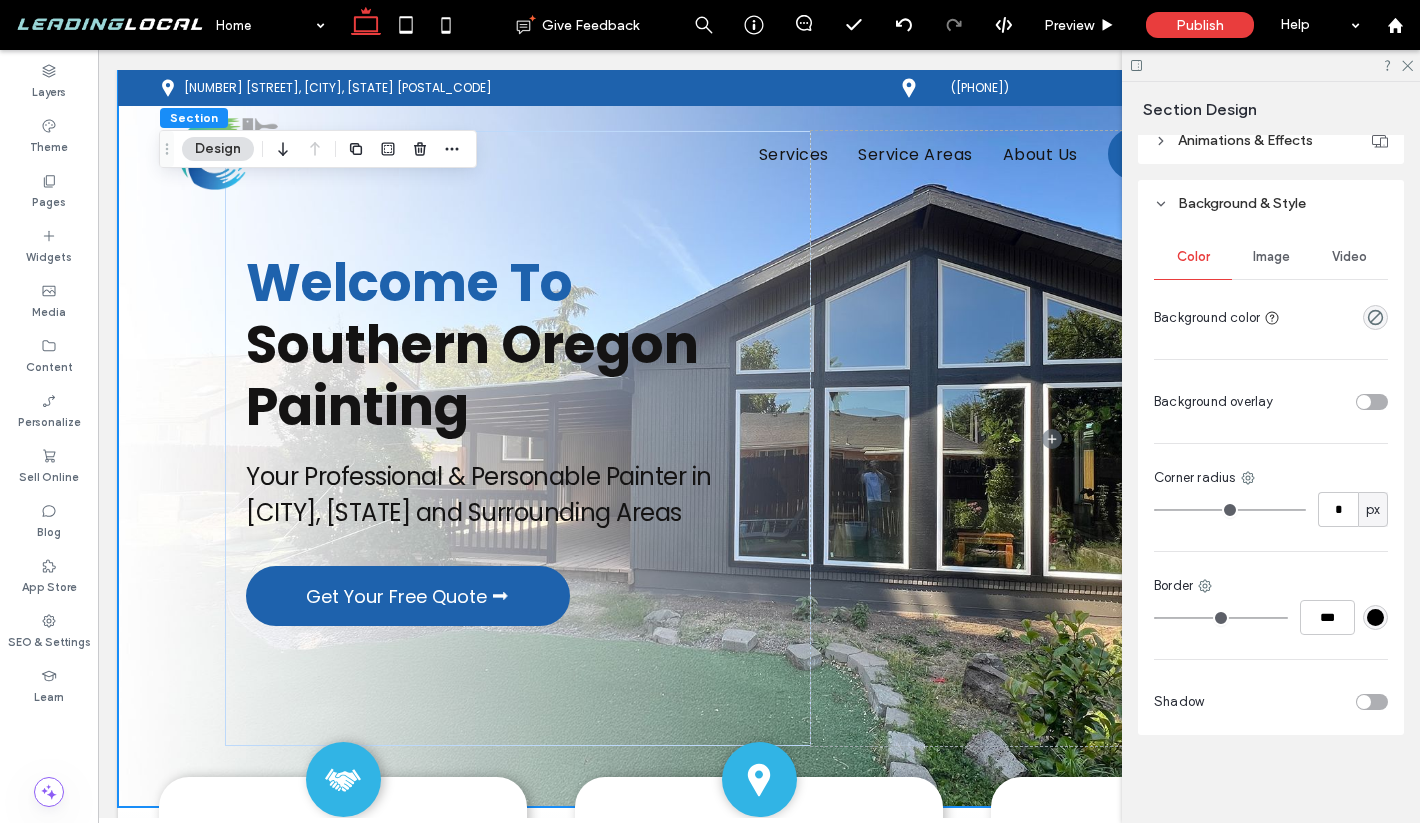 click on "Image" at bounding box center (1271, 257) 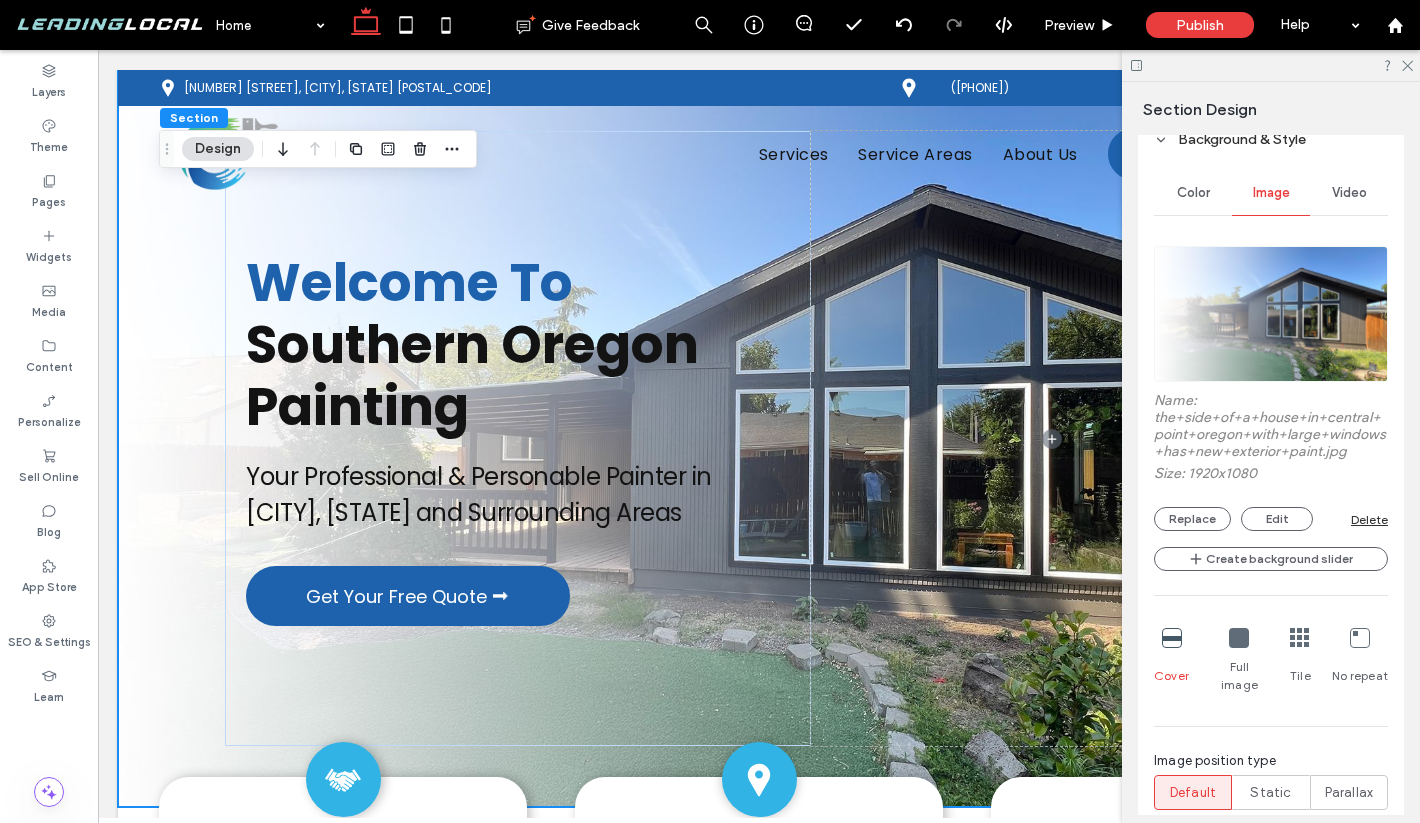 scroll, scrollTop: 954, scrollLeft: 0, axis: vertical 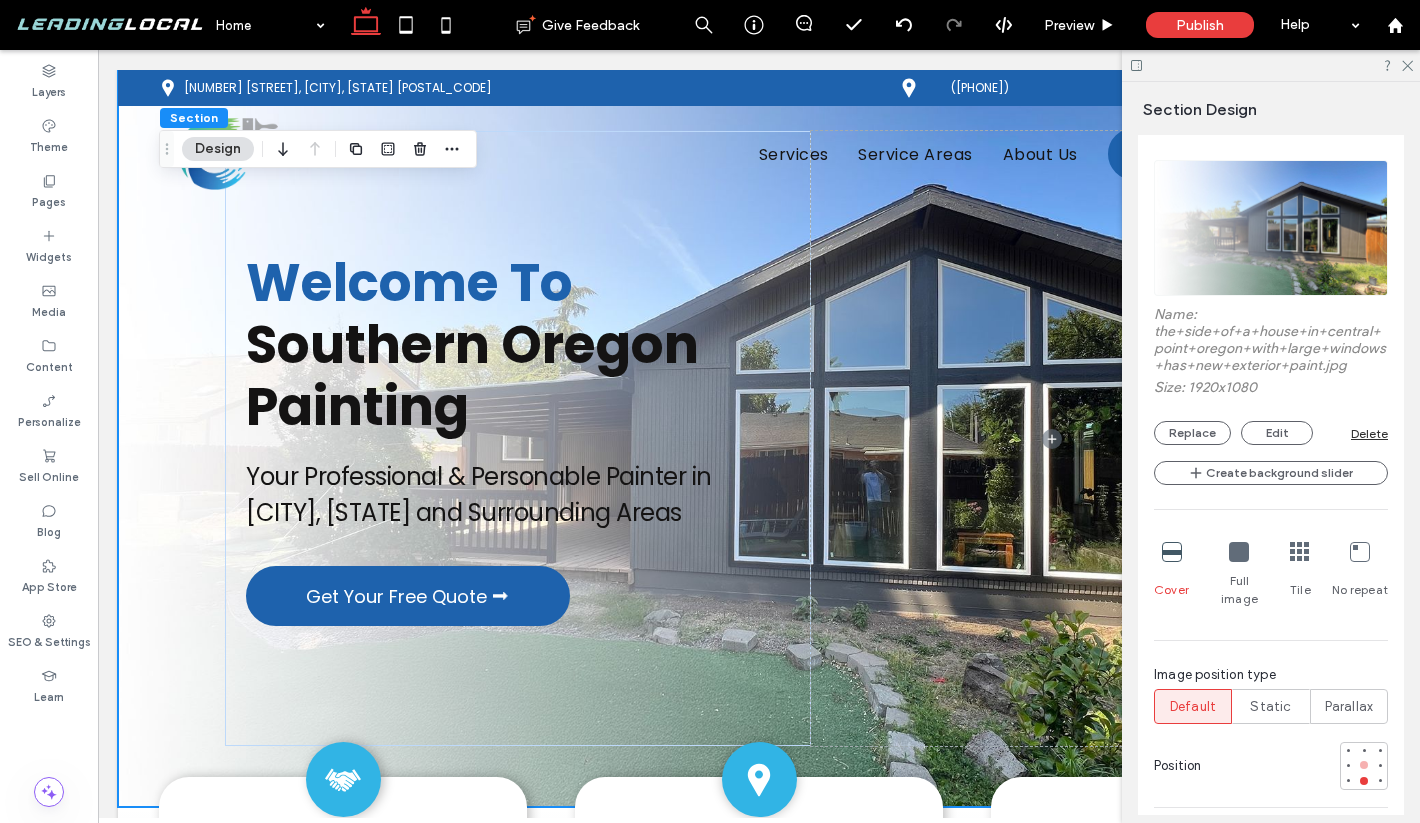 click at bounding box center [1364, 765] 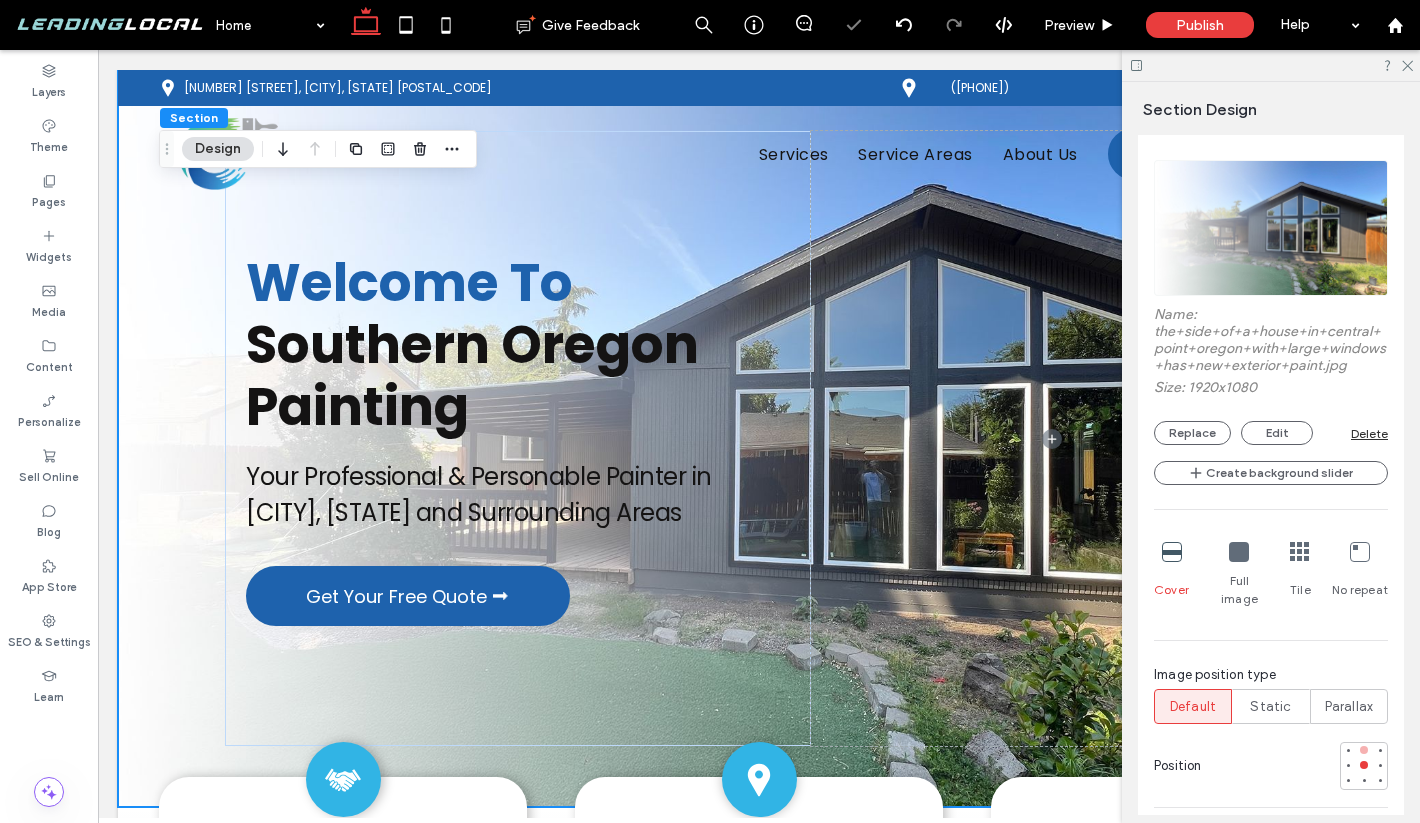 click at bounding box center [1364, 750] 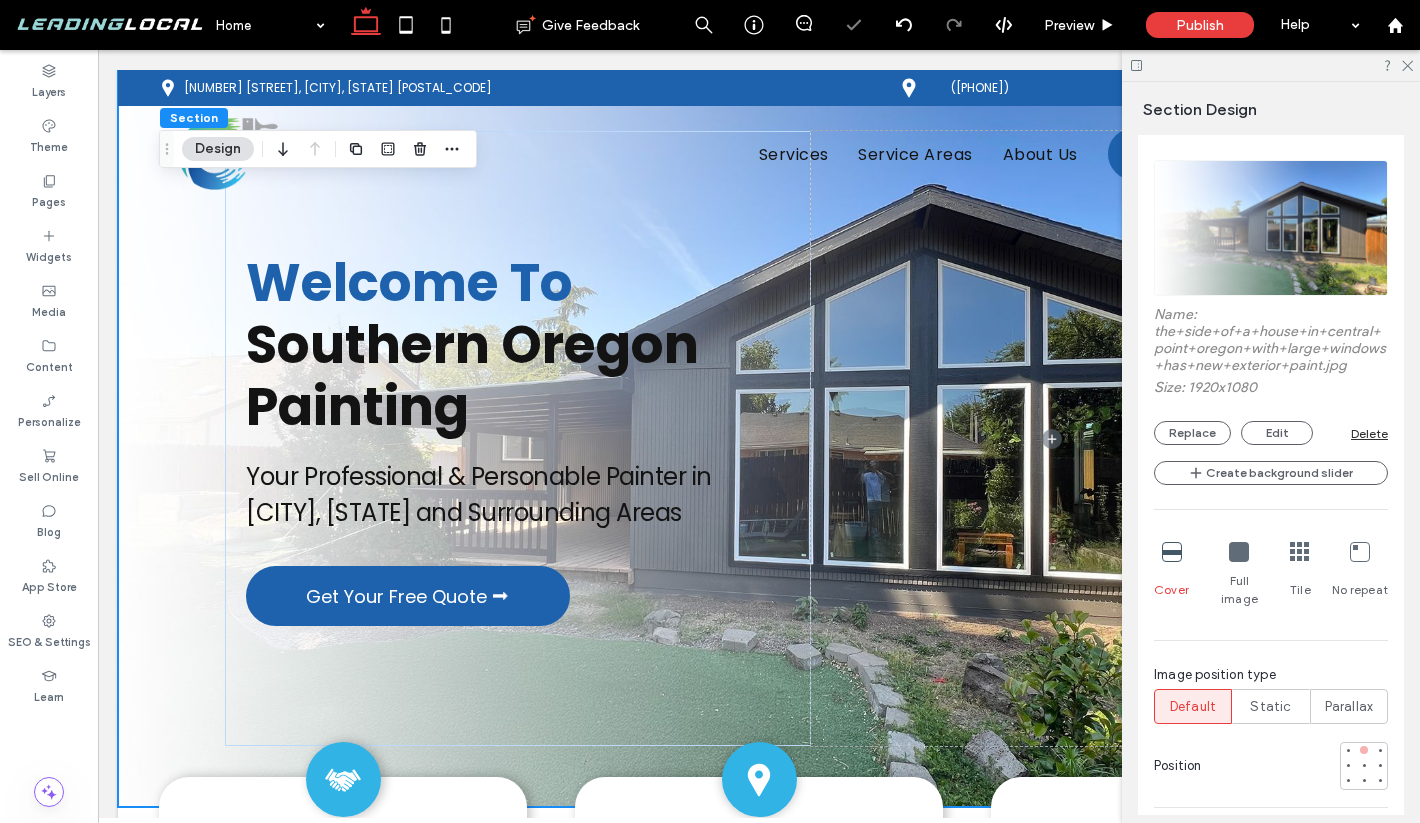 click at bounding box center (1364, 750) 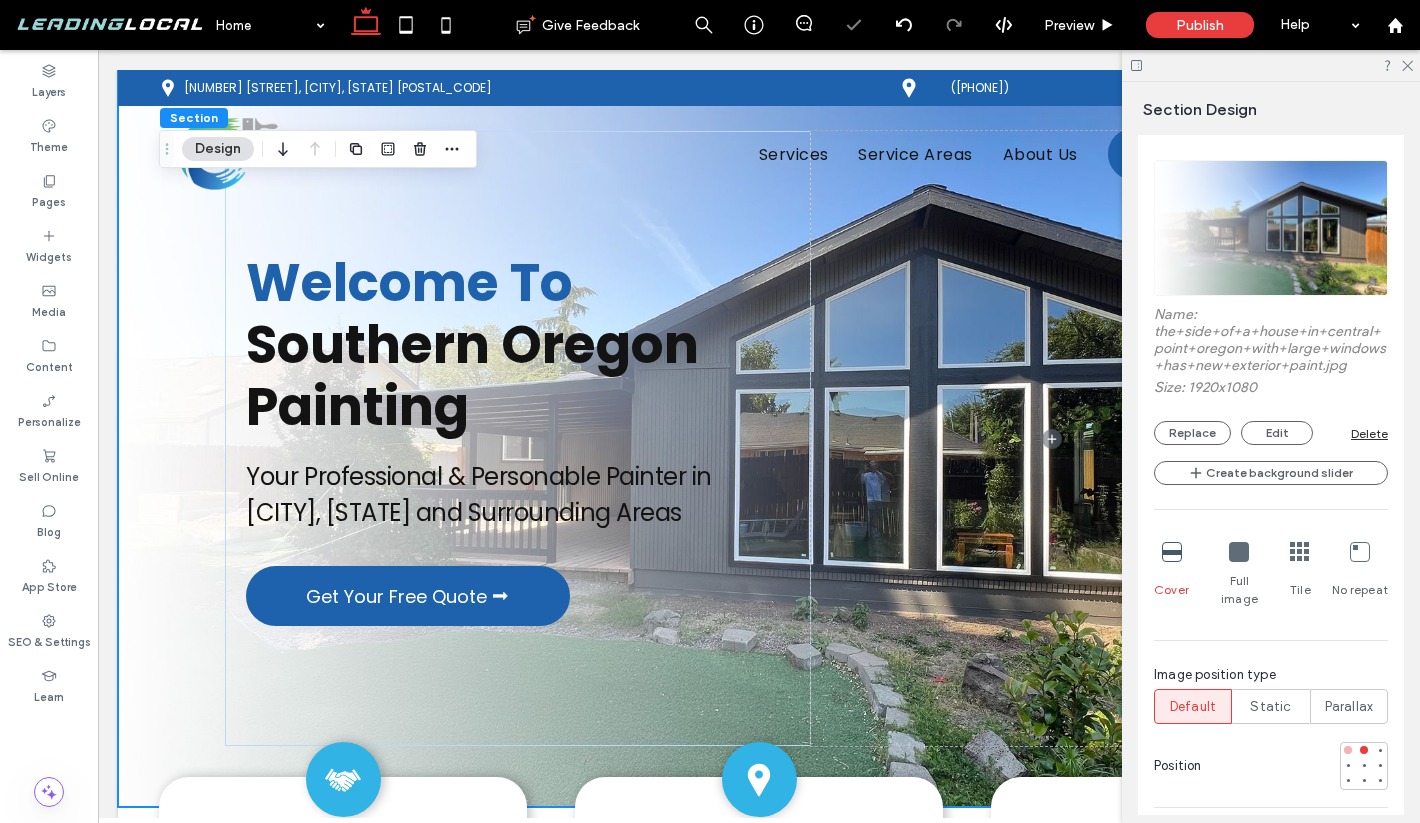 click at bounding box center (1348, 750) 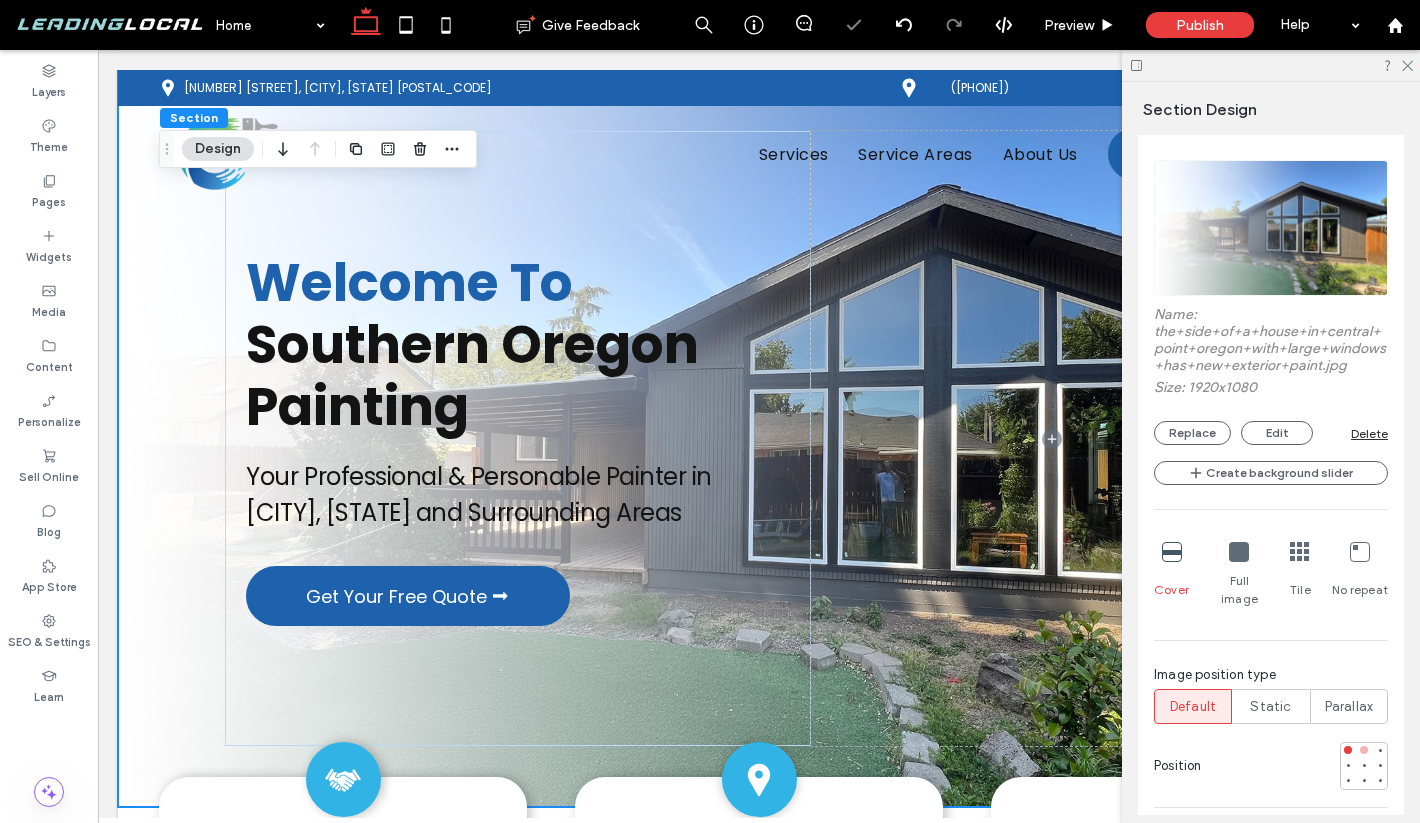 click at bounding box center [1364, 750] 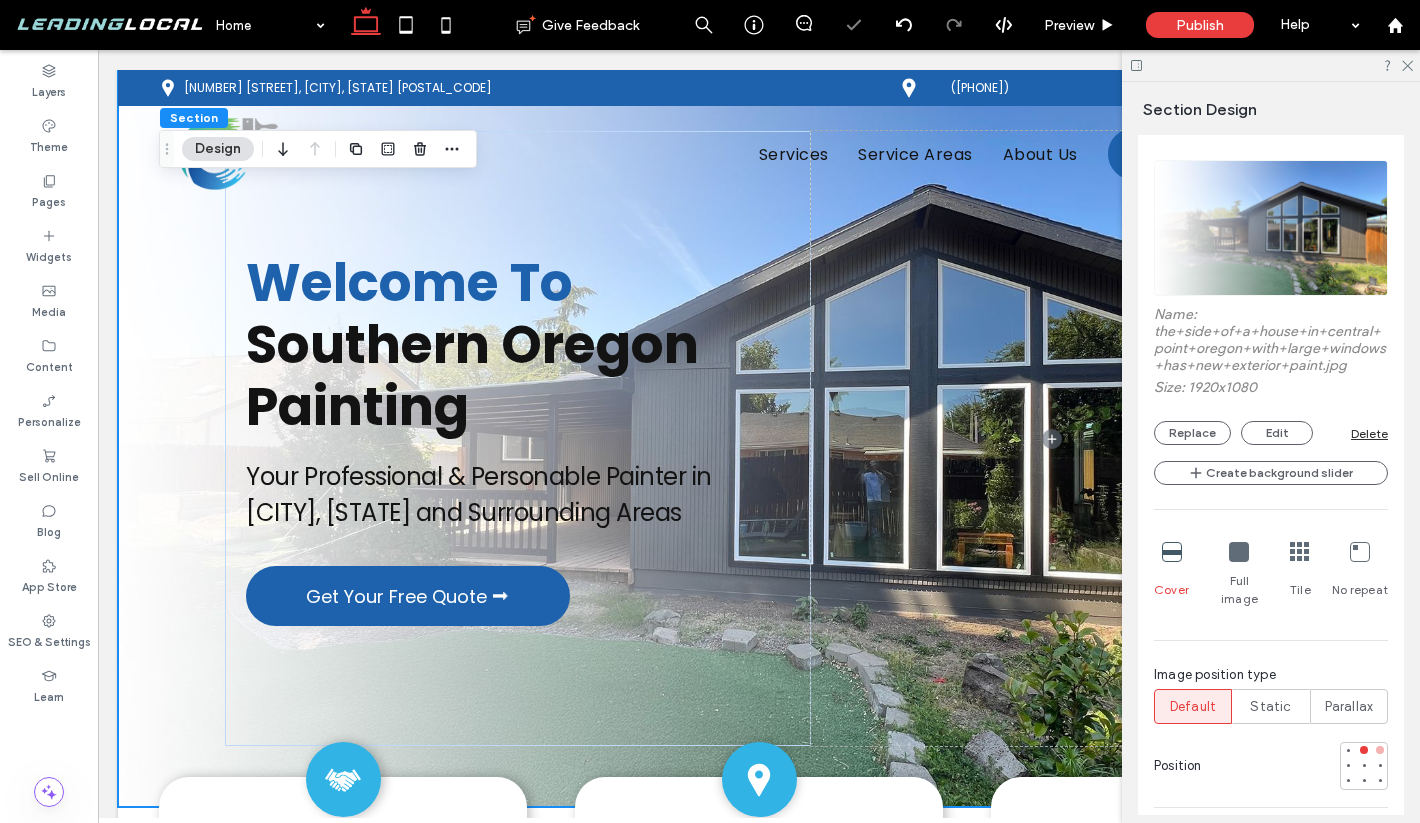 click at bounding box center (1380, 750) 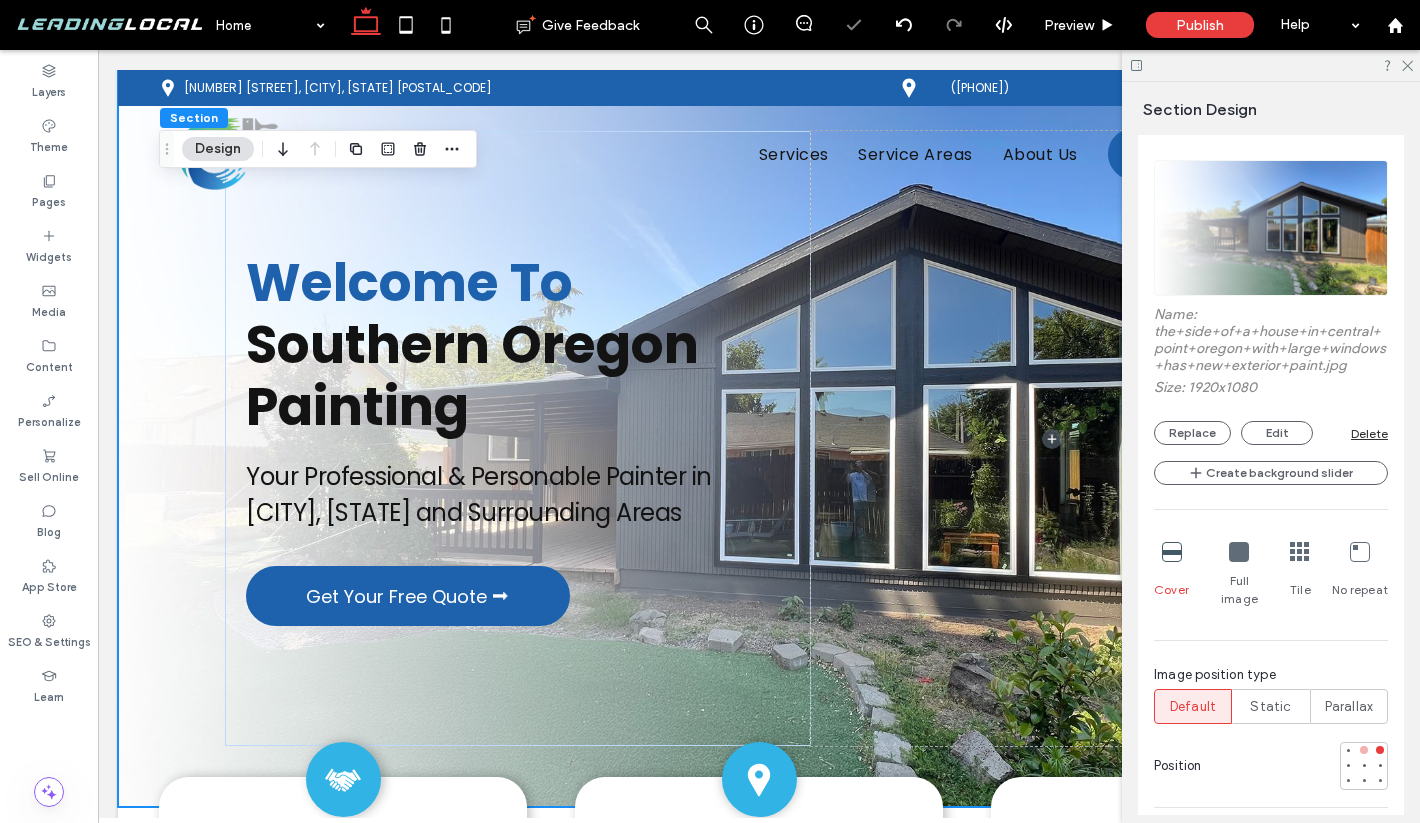 click at bounding box center (1364, 750) 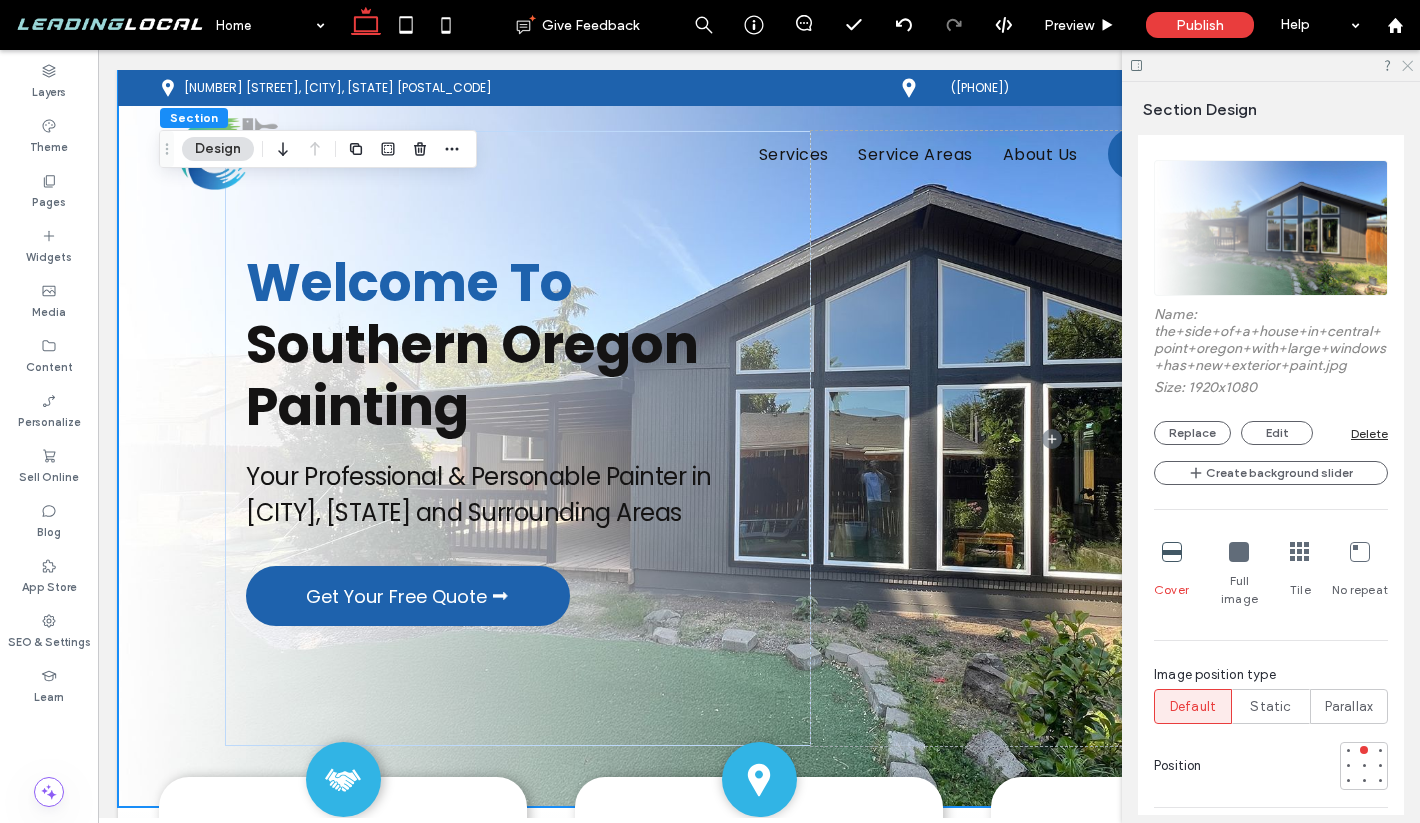 click 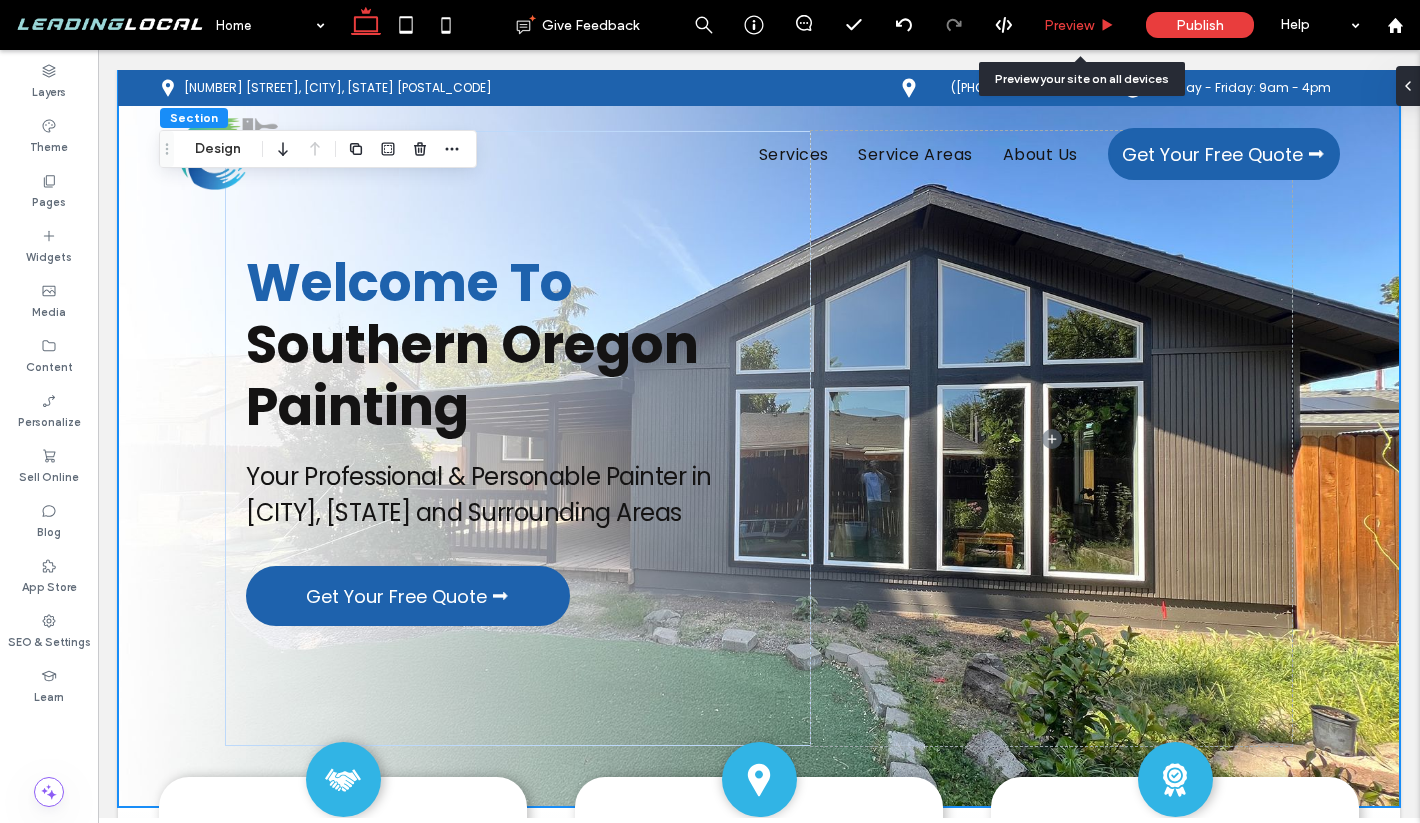 click on "Preview" at bounding box center [1069, 25] 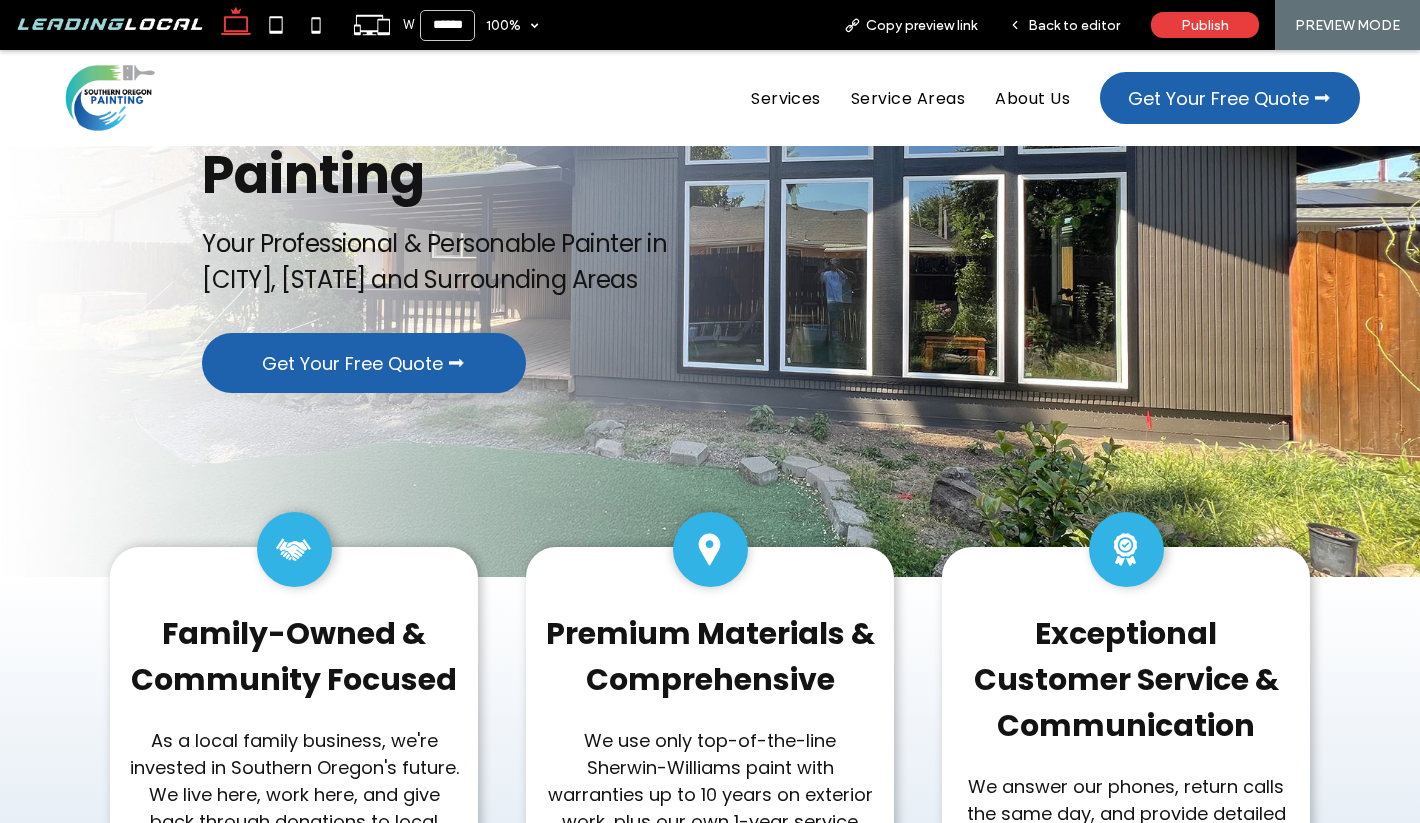 scroll, scrollTop: 0, scrollLeft: 0, axis: both 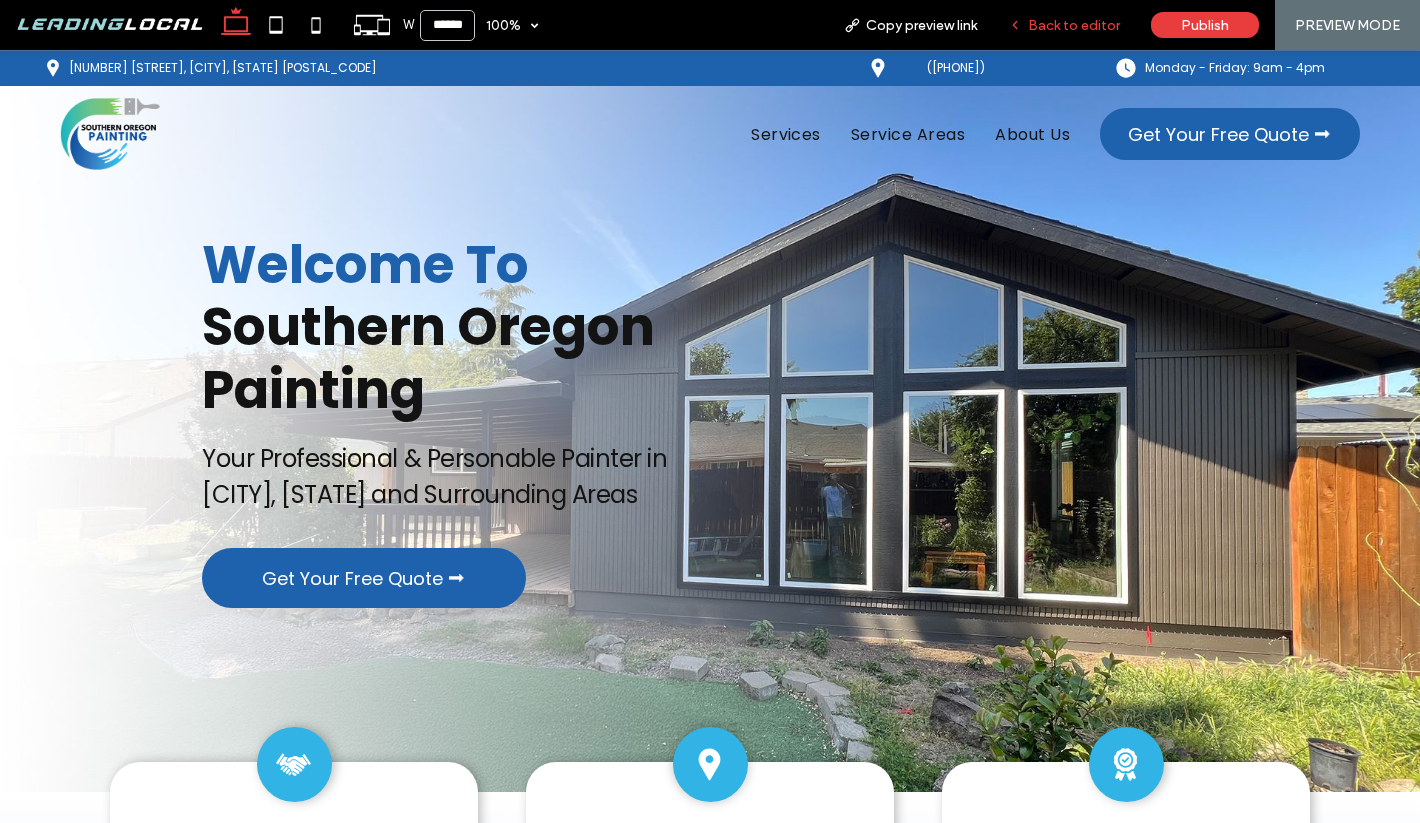 click on "Back to editor" at bounding box center (1074, 25) 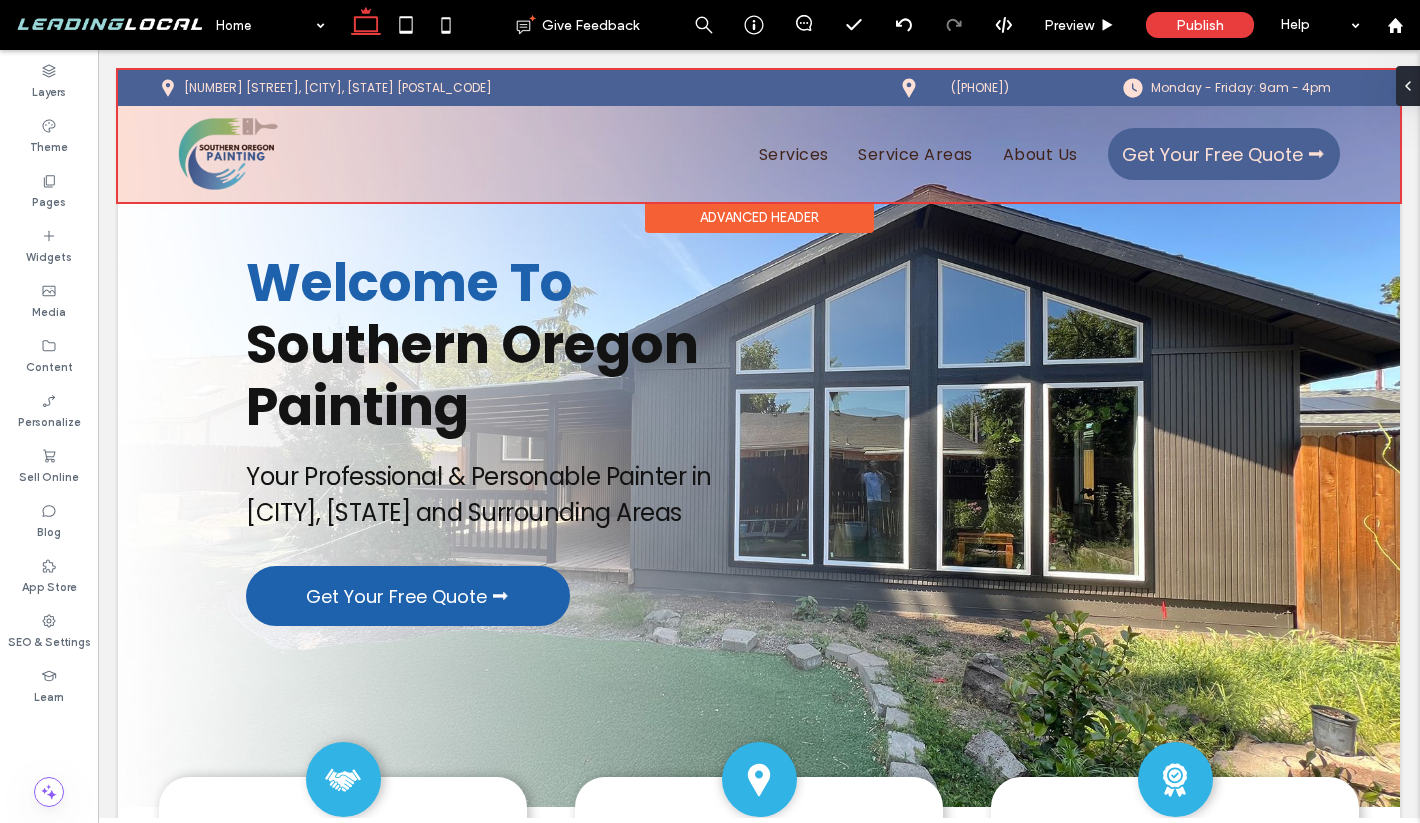 click at bounding box center (759, 136) 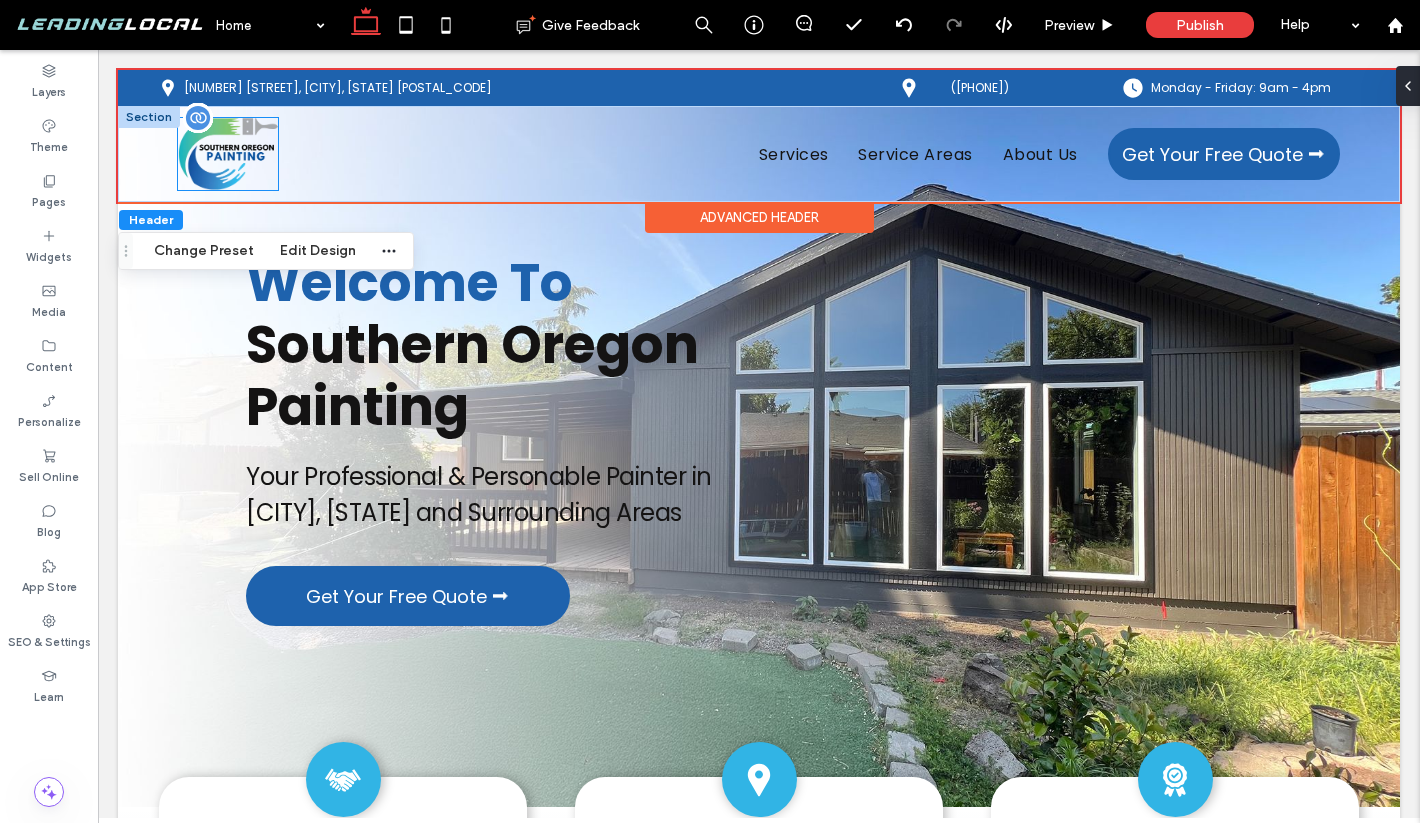 click at bounding box center [228, 154] 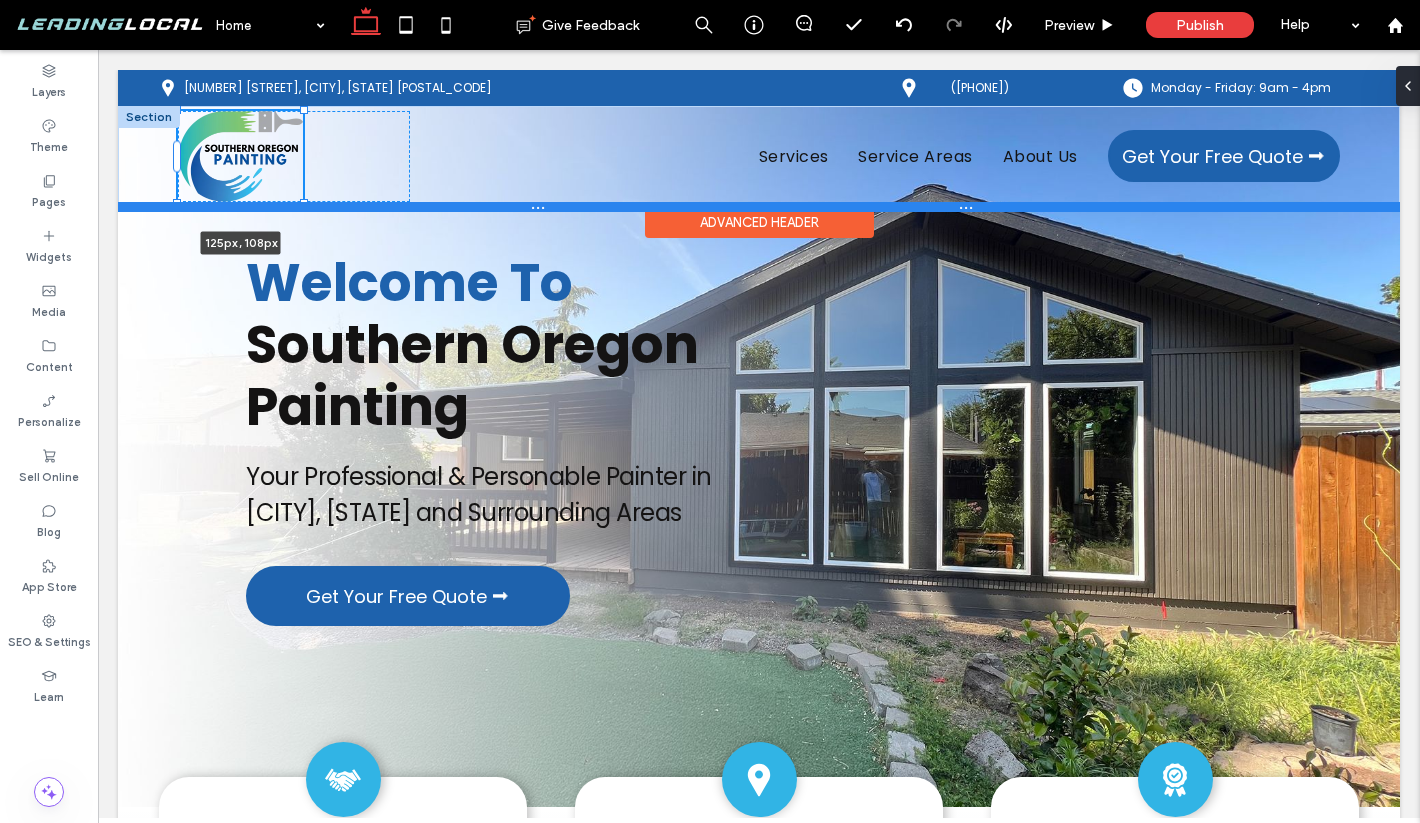drag, startPoint x: 276, startPoint y: 188, endPoint x: 296, endPoint y: 211, distance: 30.479502 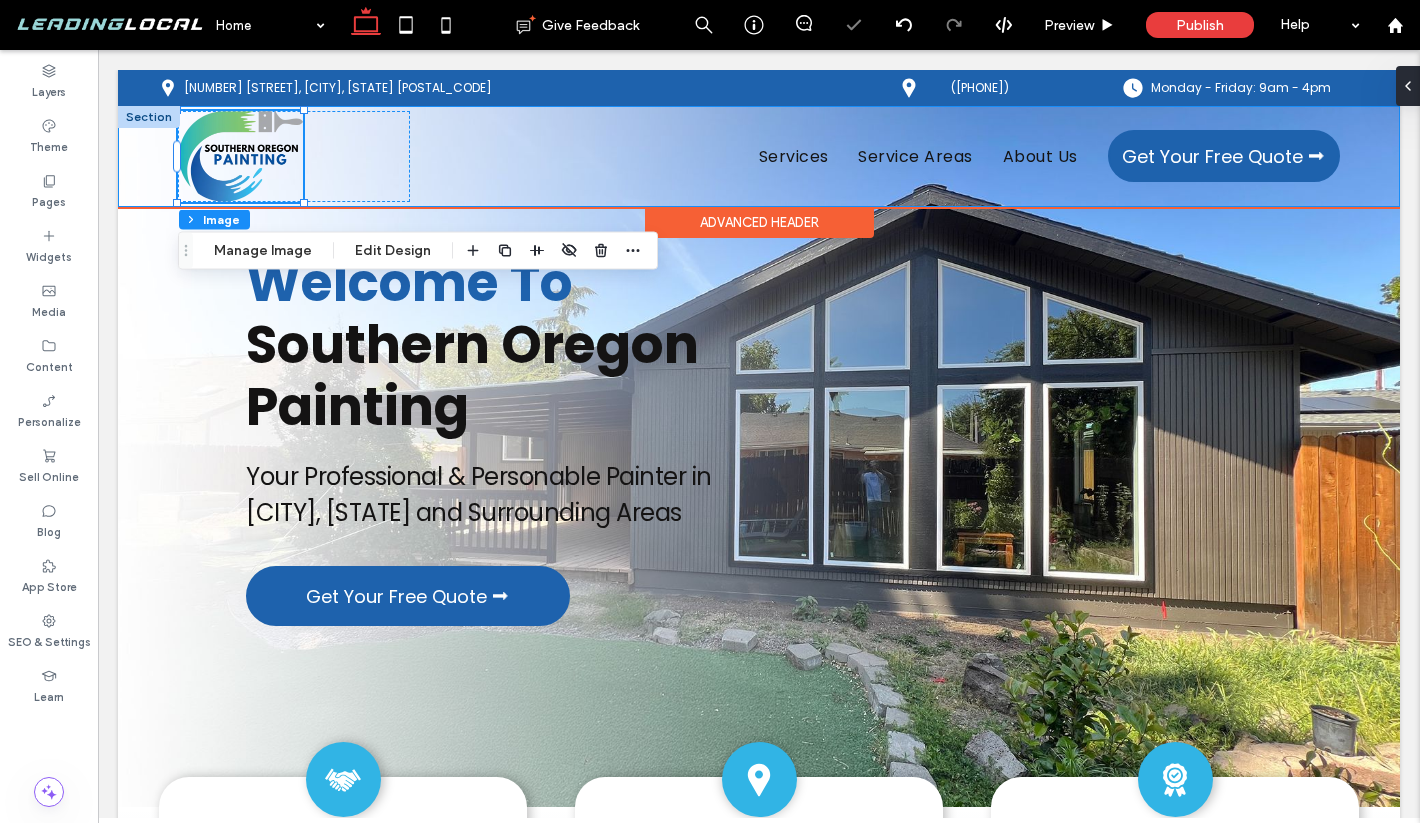 click on "125px , 108px
Services
Service Areas
About Us
Get Your Free Quote ⮕" at bounding box center [759, 156] 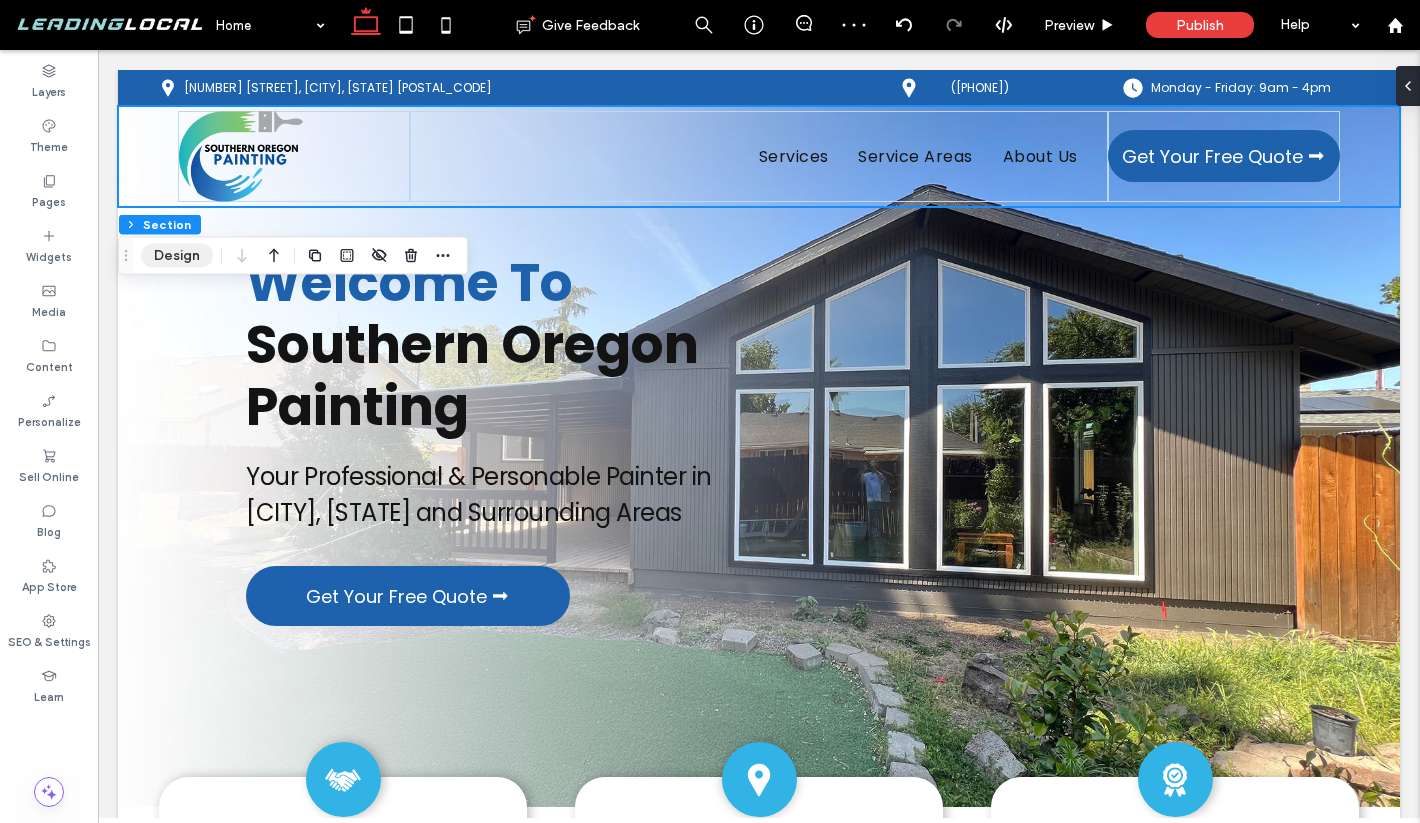 click on "Design" at bounding box center [177, 256] 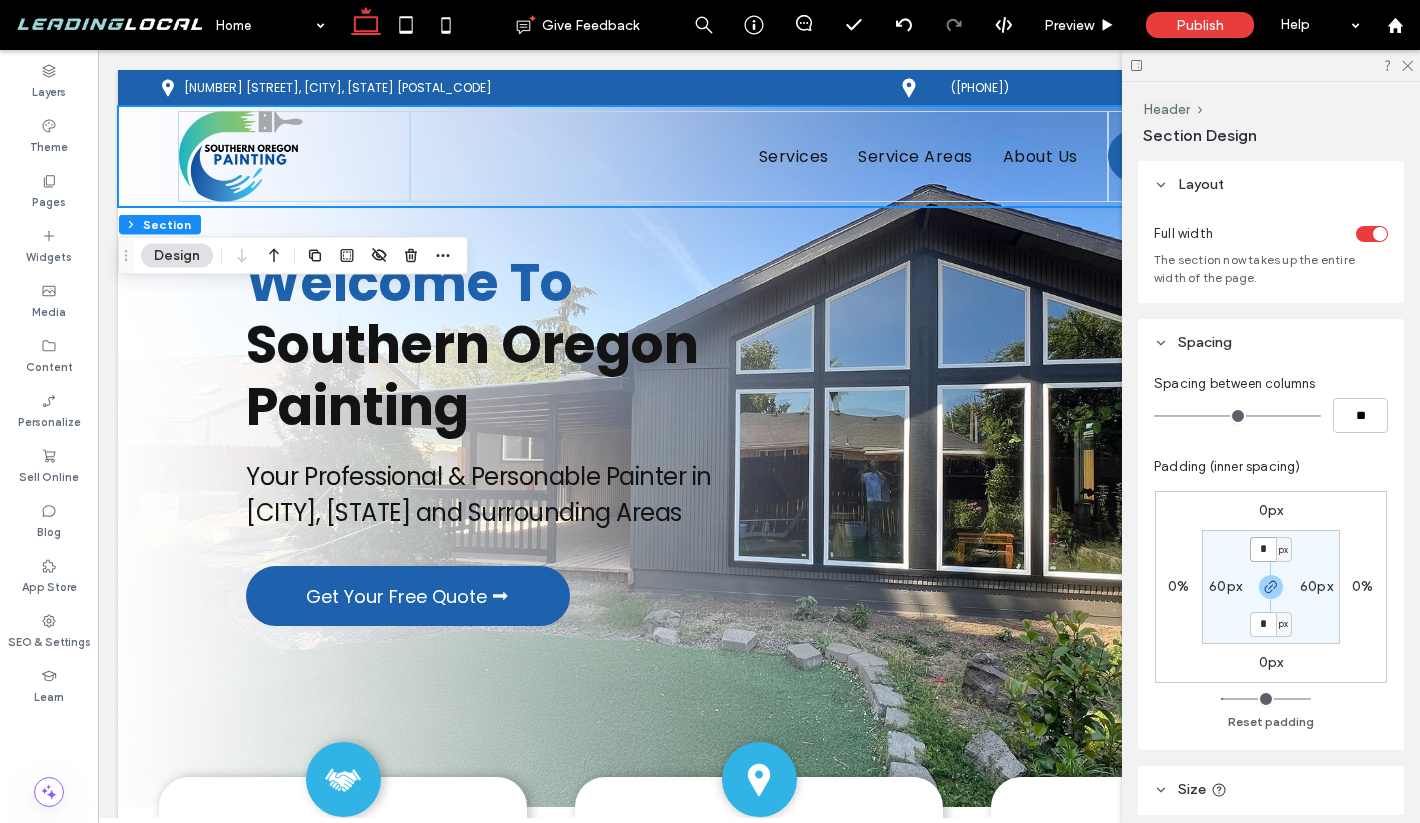 click on "*" at bounding box center (1263, 549) 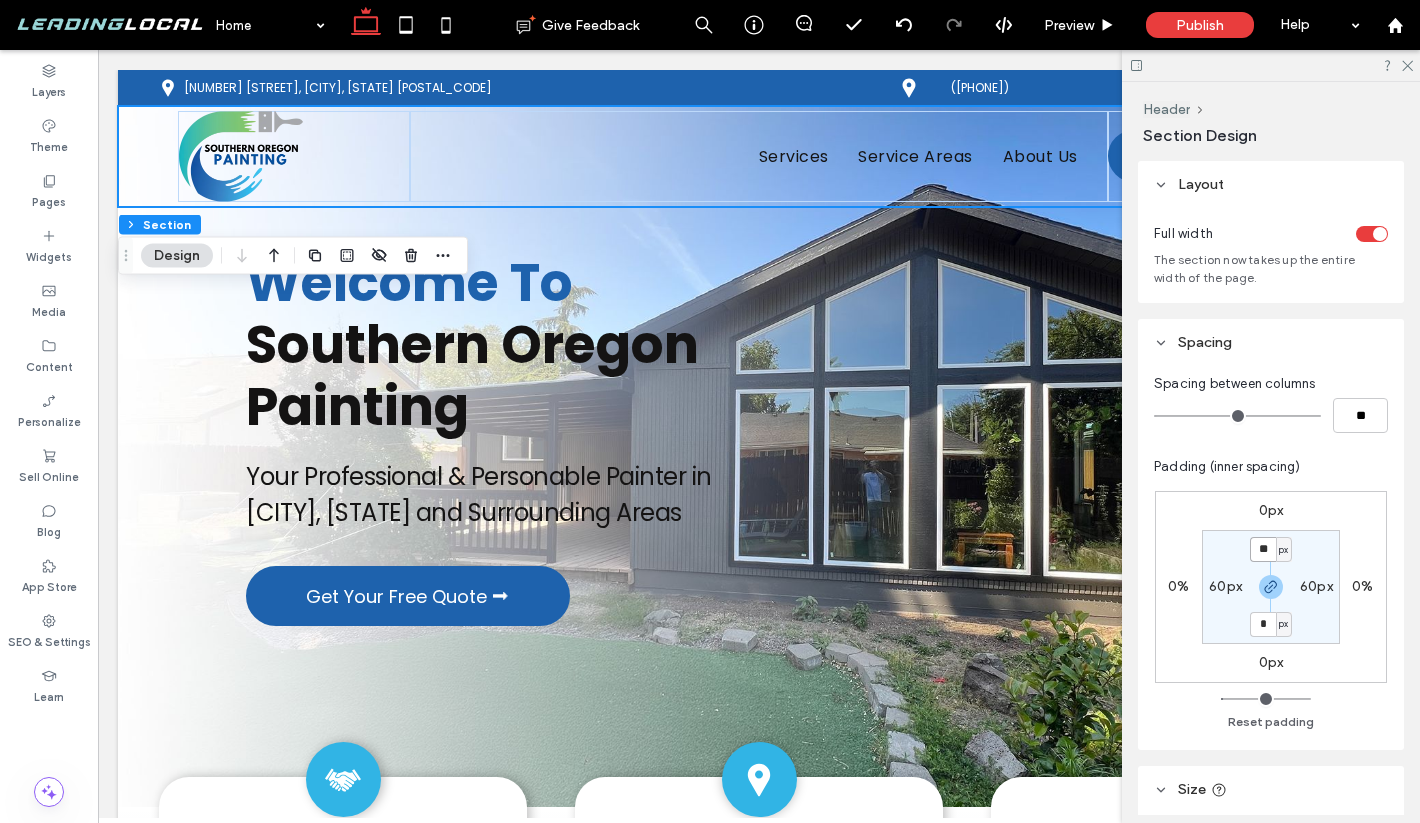 type on "**" 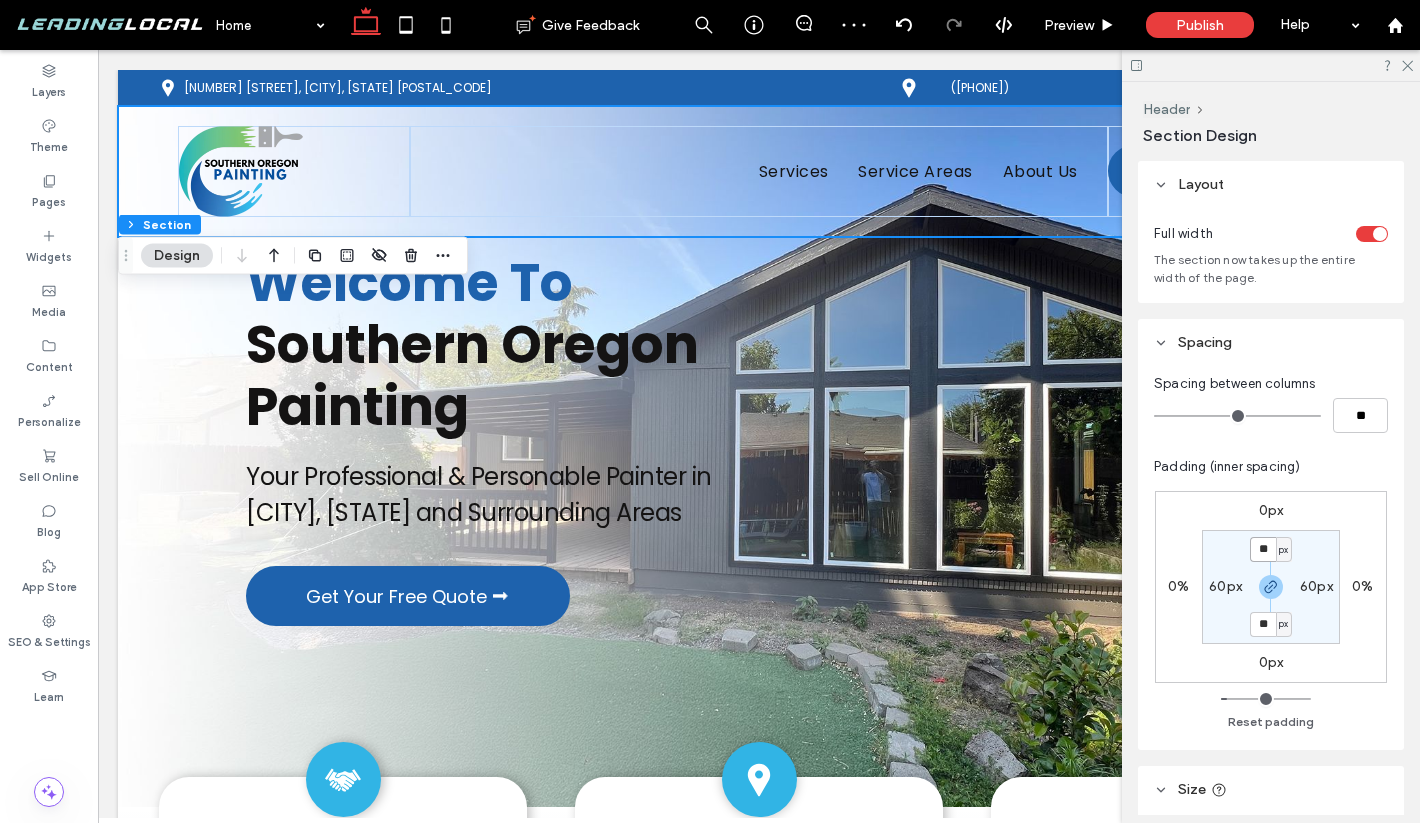 click on "**" at bounding box center (1263, 549) 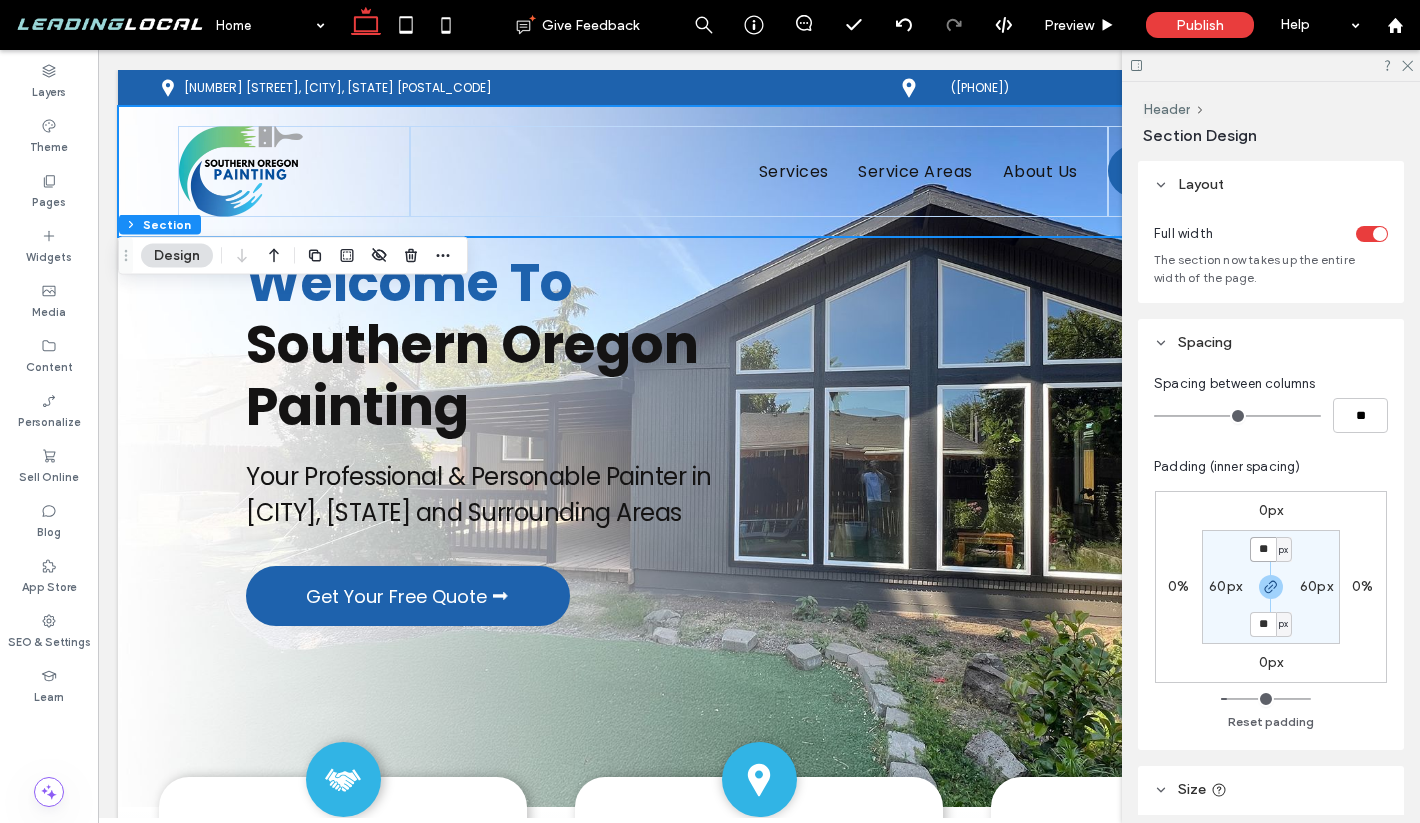 type on "**" 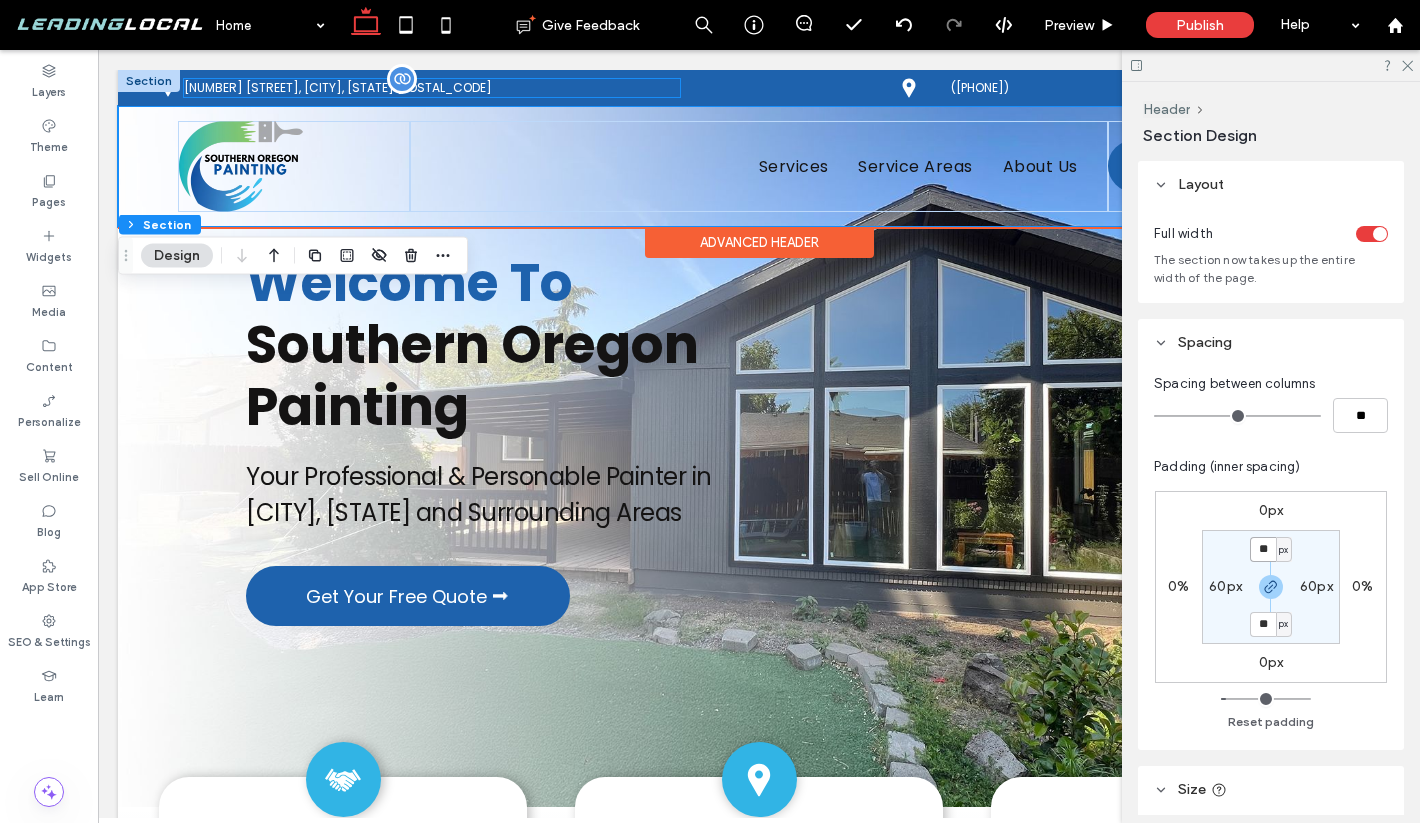 click on "650 Oakdale Dr, Medford, OR 97501" at bounding box center [338, 87] 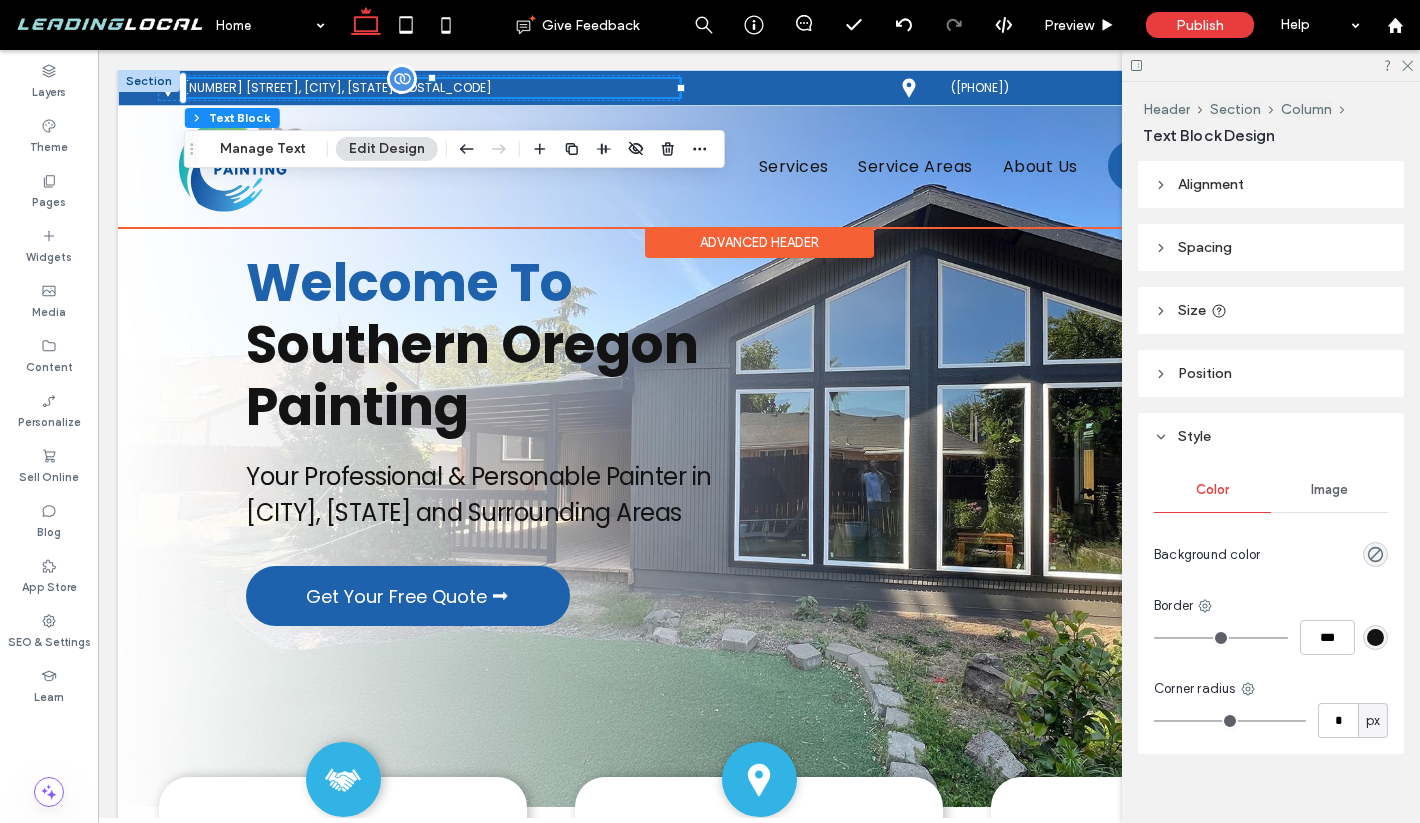 click on "650 Oakdale Dr, Medford, OR 97501" at bounding box center (338, 87) 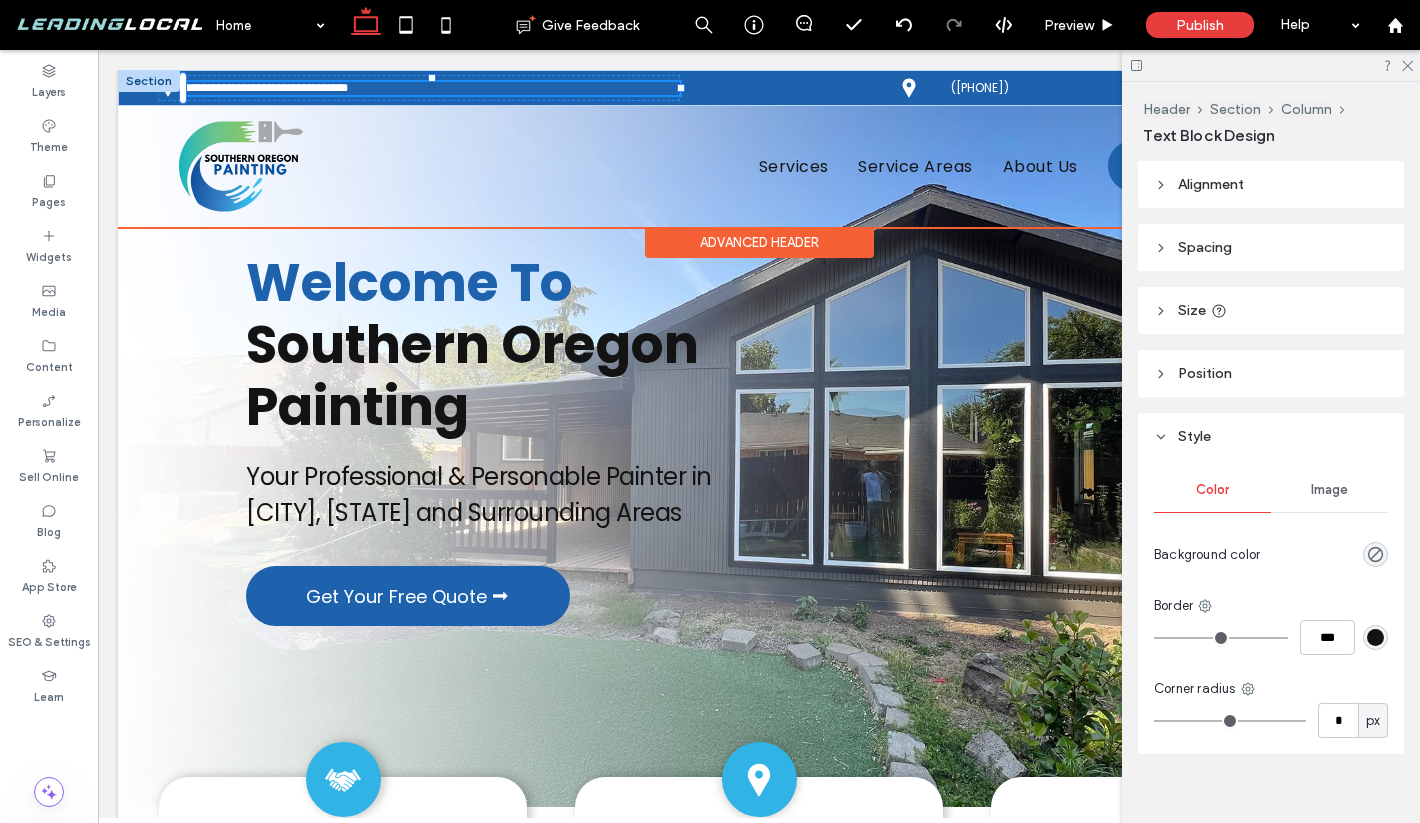 type on "*******" 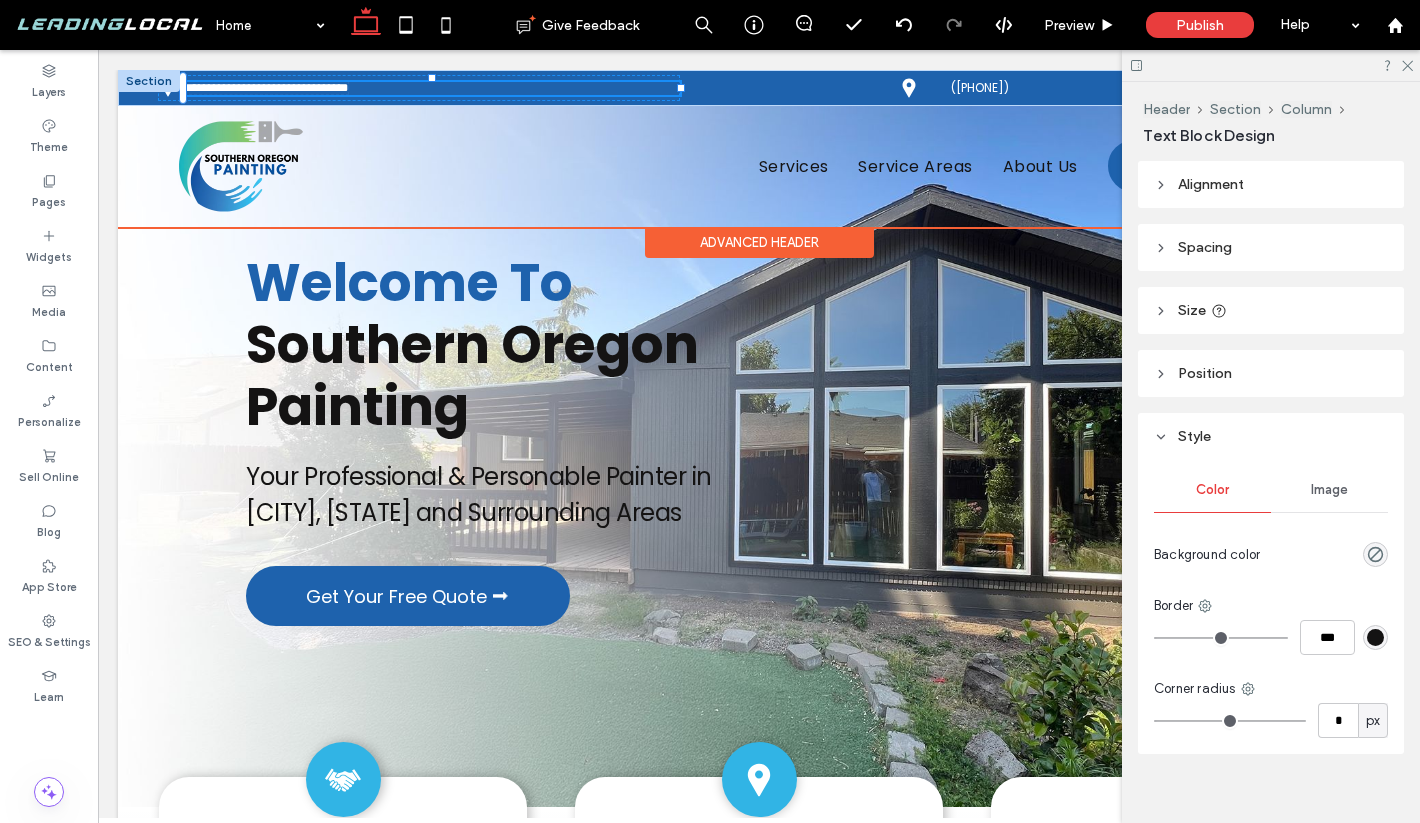 type on "**" 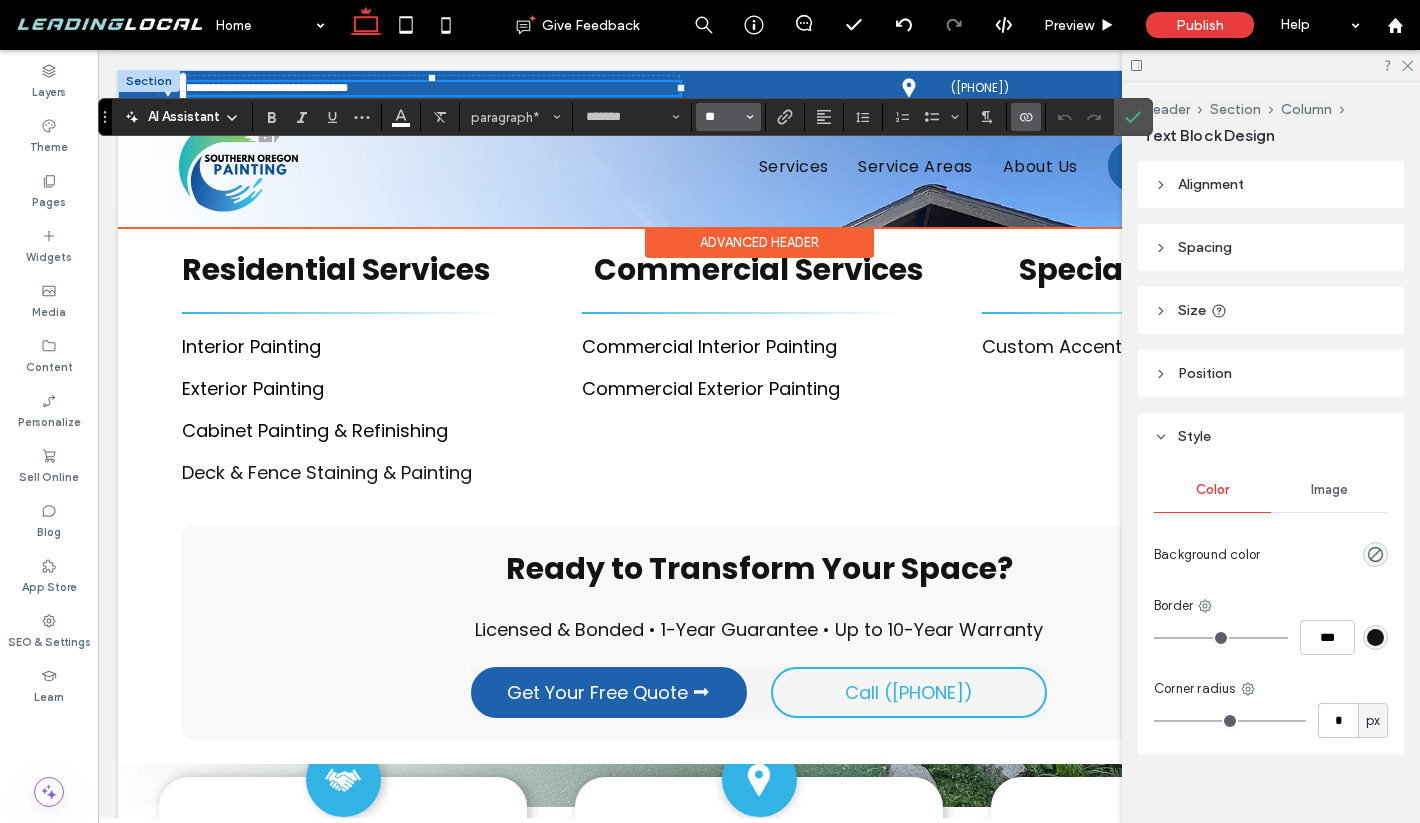 click on "**" at bounding box center [722, 117] 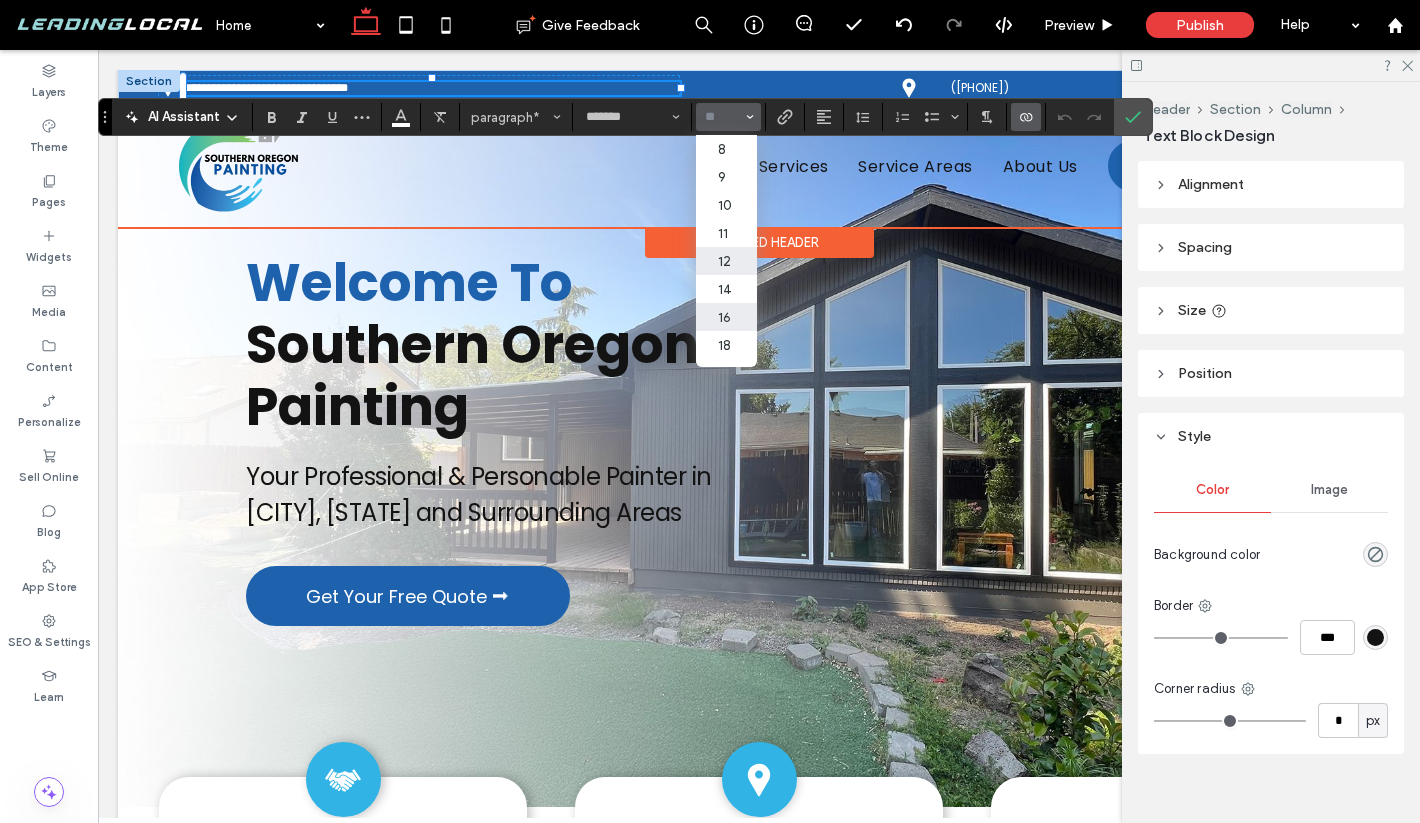 click on "16" at bounding box center (726, 317) 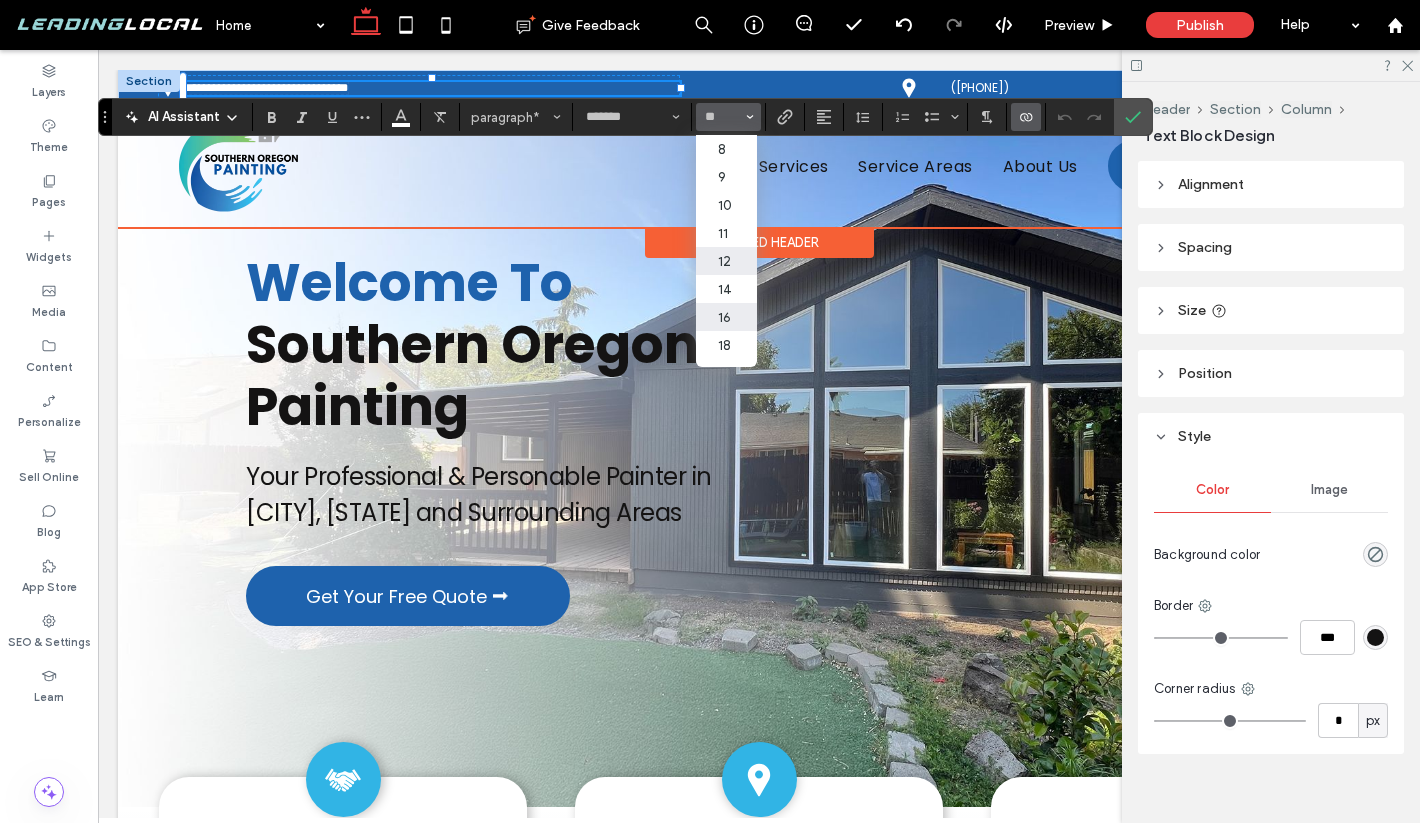 type on "**" 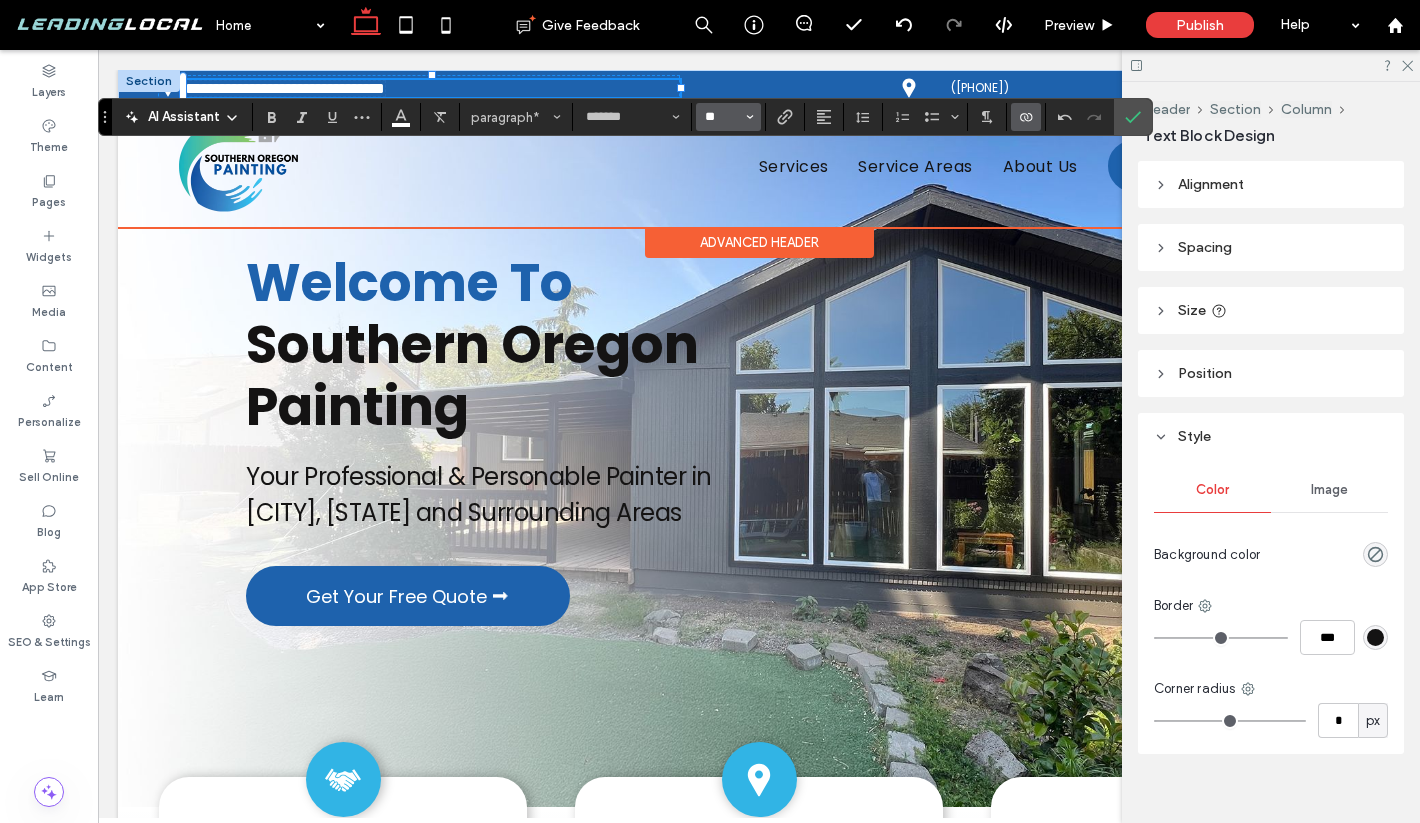 click on "**" at bounding box center [722, 117] 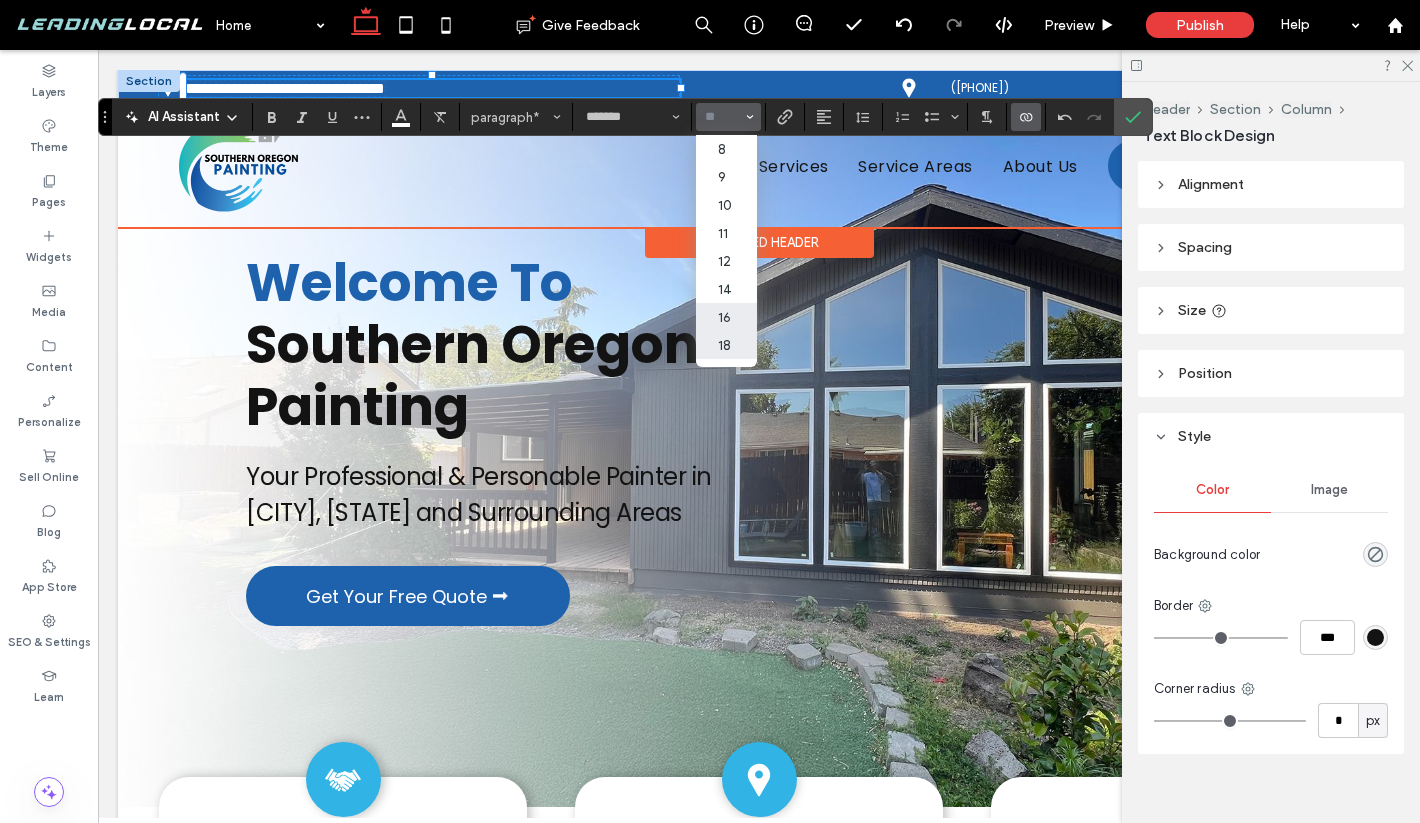 click on "18" at bounding box center (726, 345) 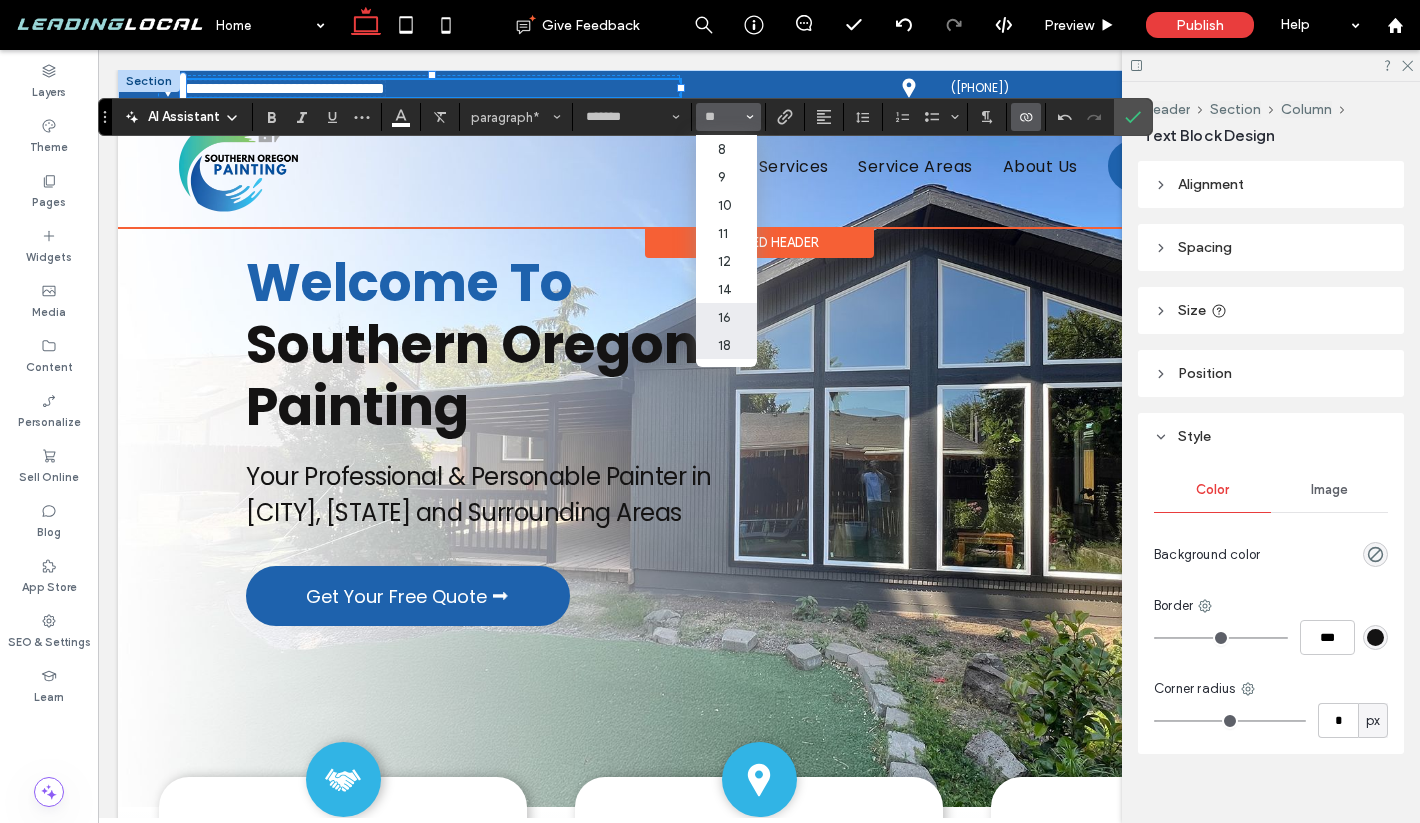 type on "**" 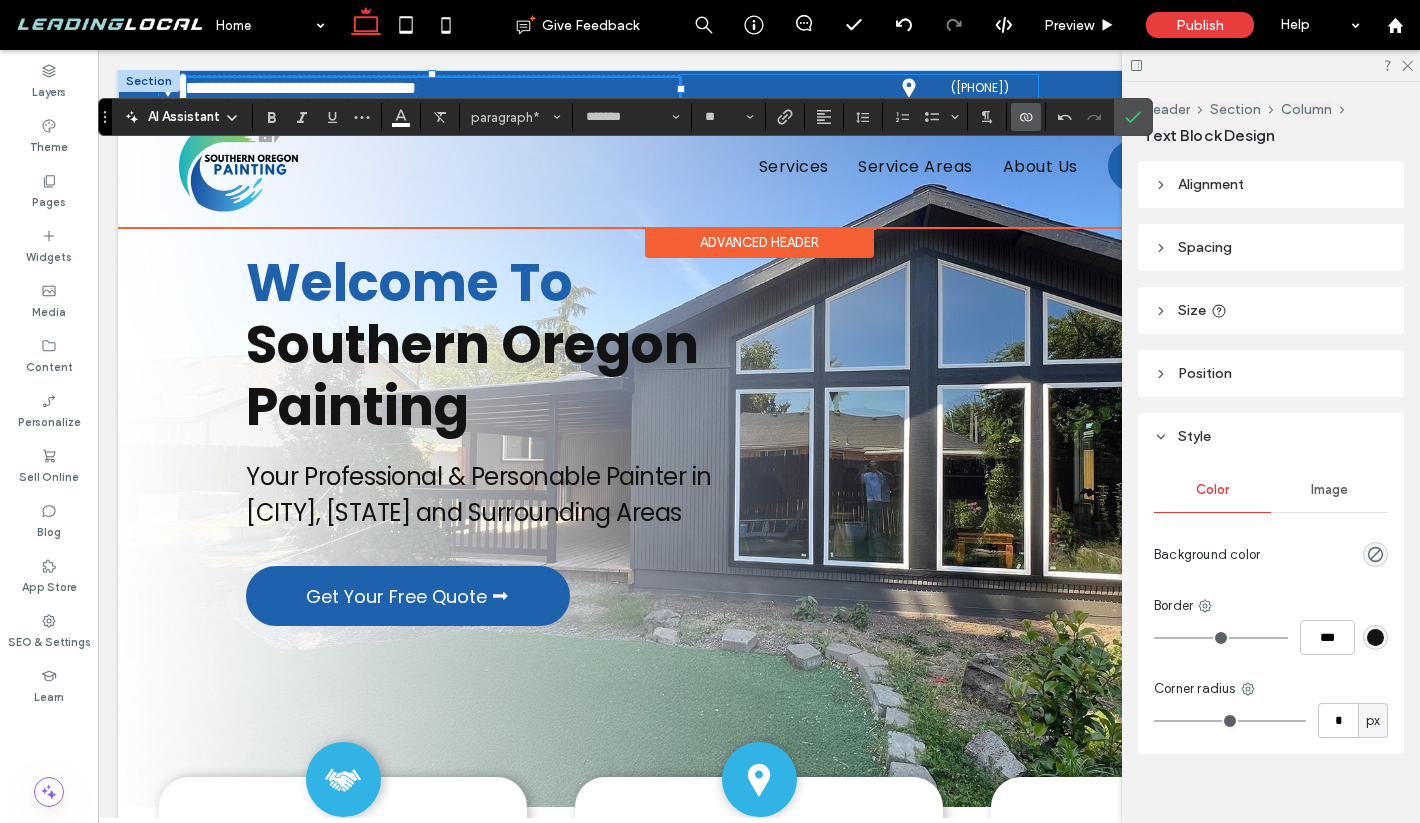 click on "(541) 500-0705" at bounding box center [859, 88] 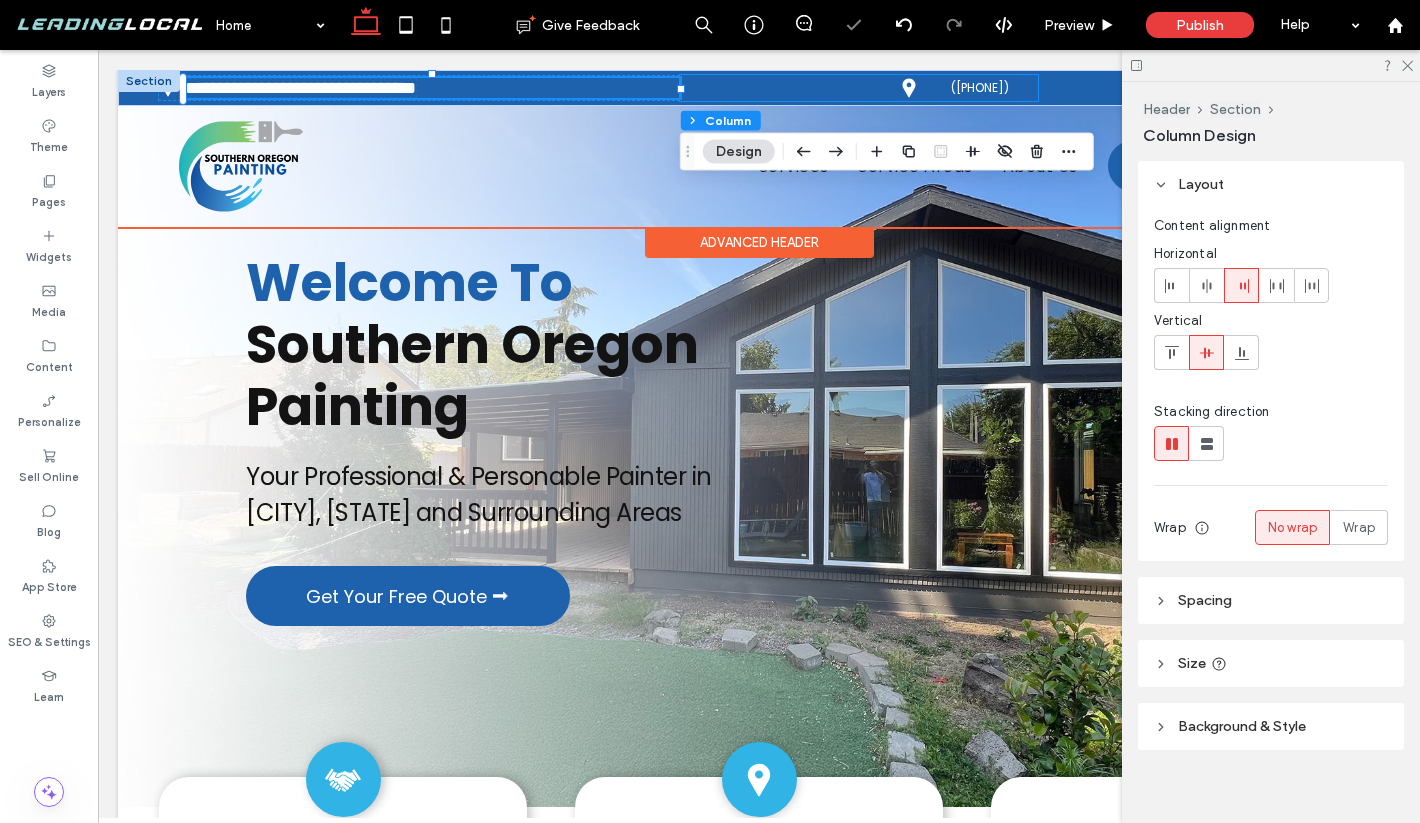 type on "**" 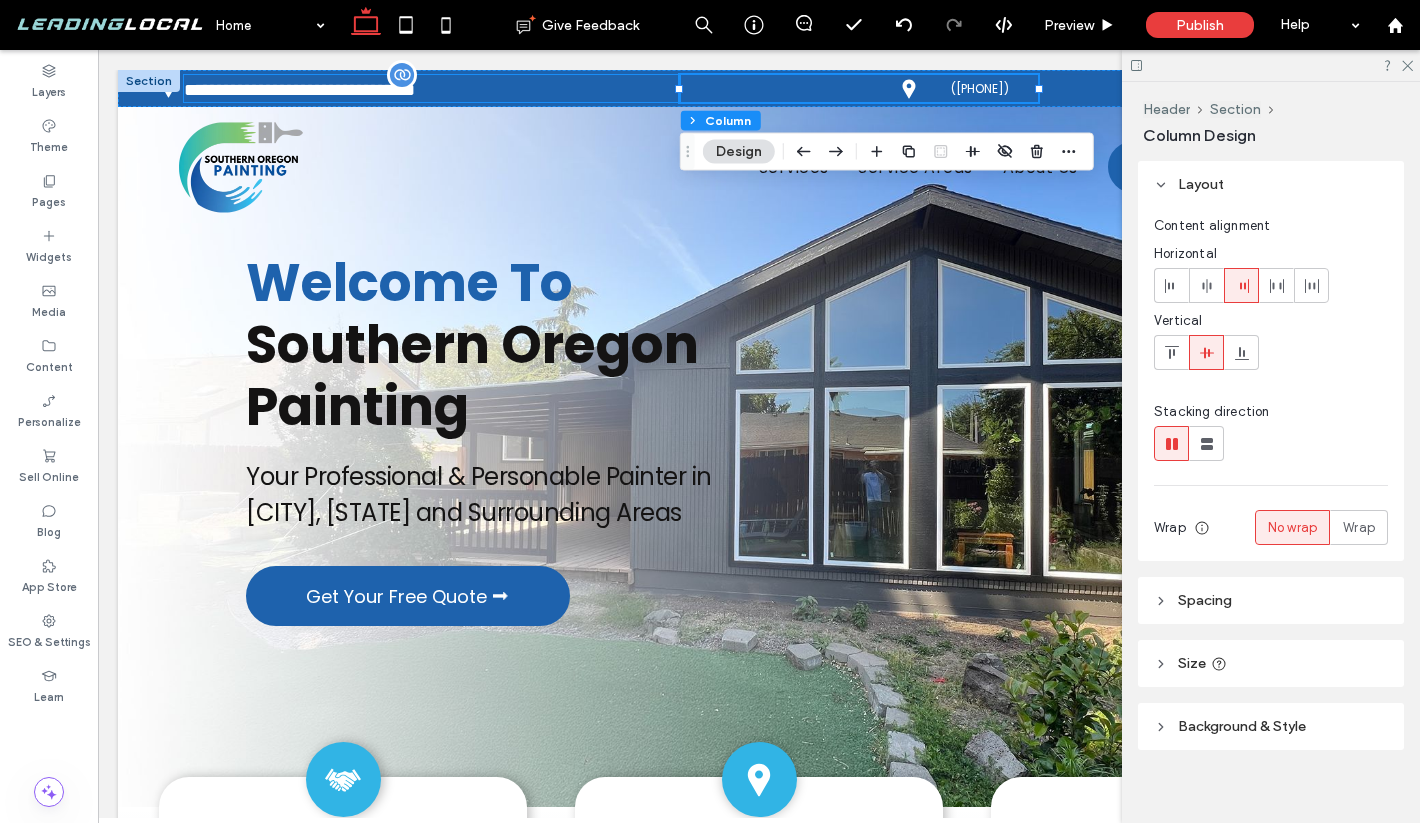 click on "**********" at bounding box center [299, 90] 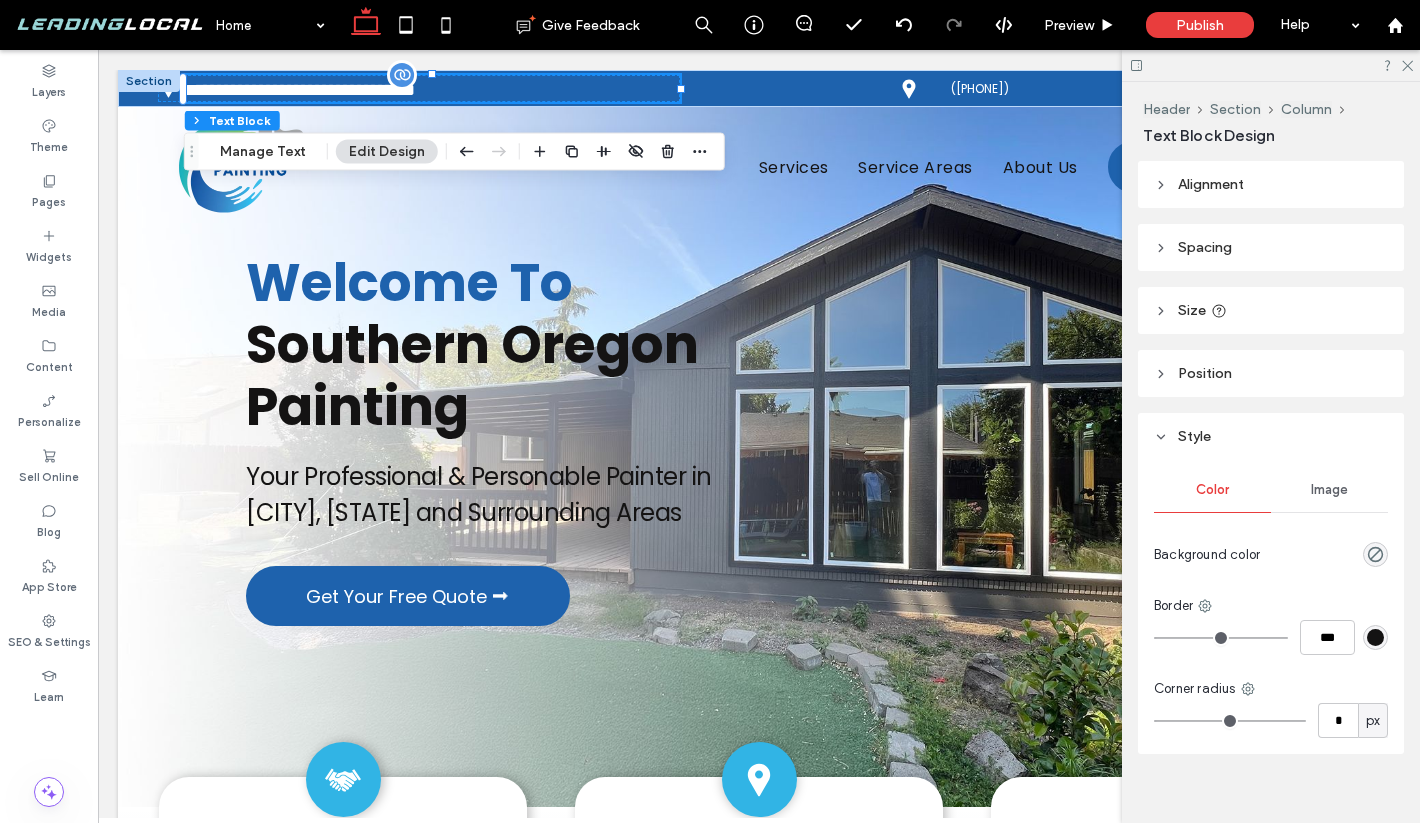 click on "**********" at bounding box center [299, 90] 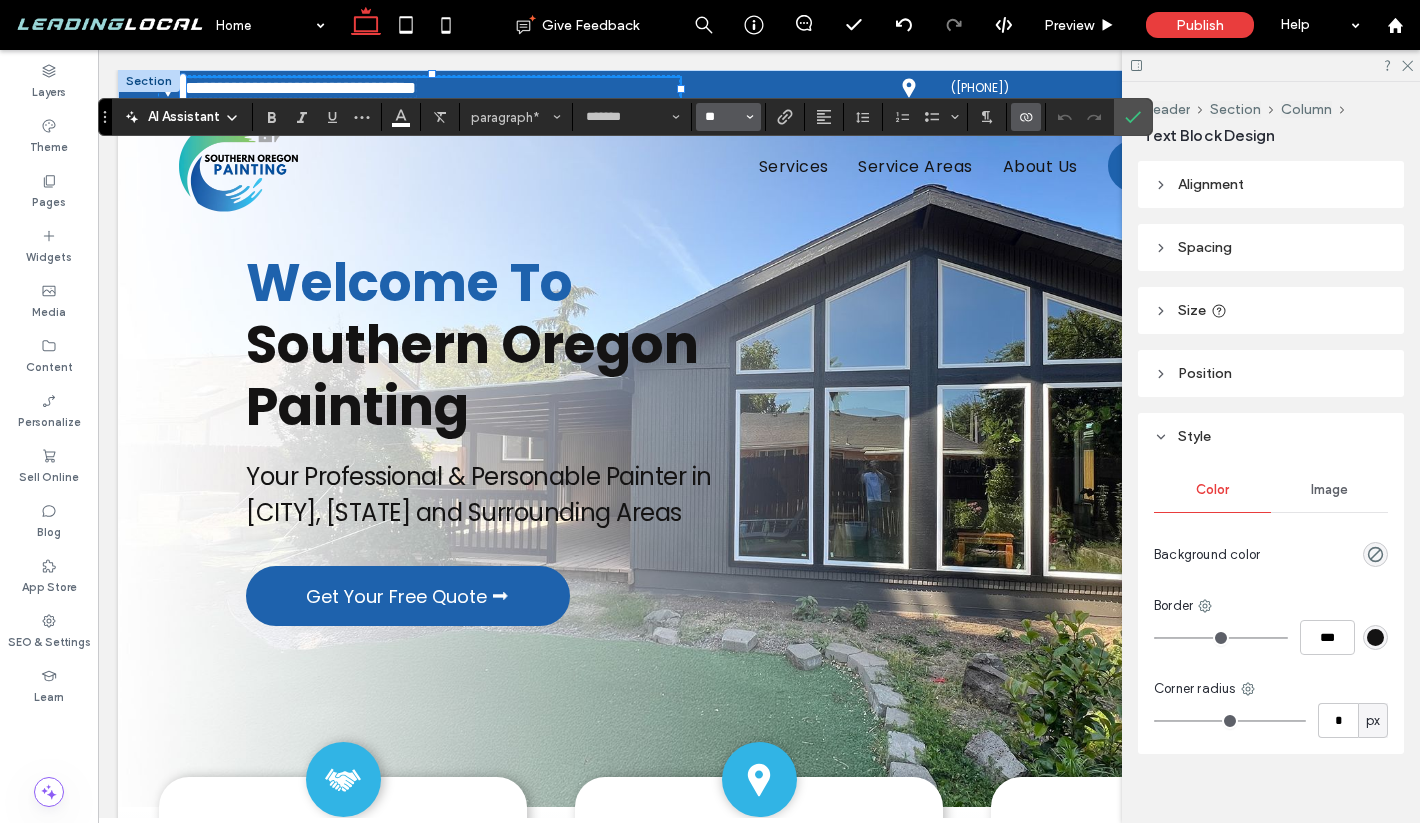 click on "**" at bounding box center [722, 117] 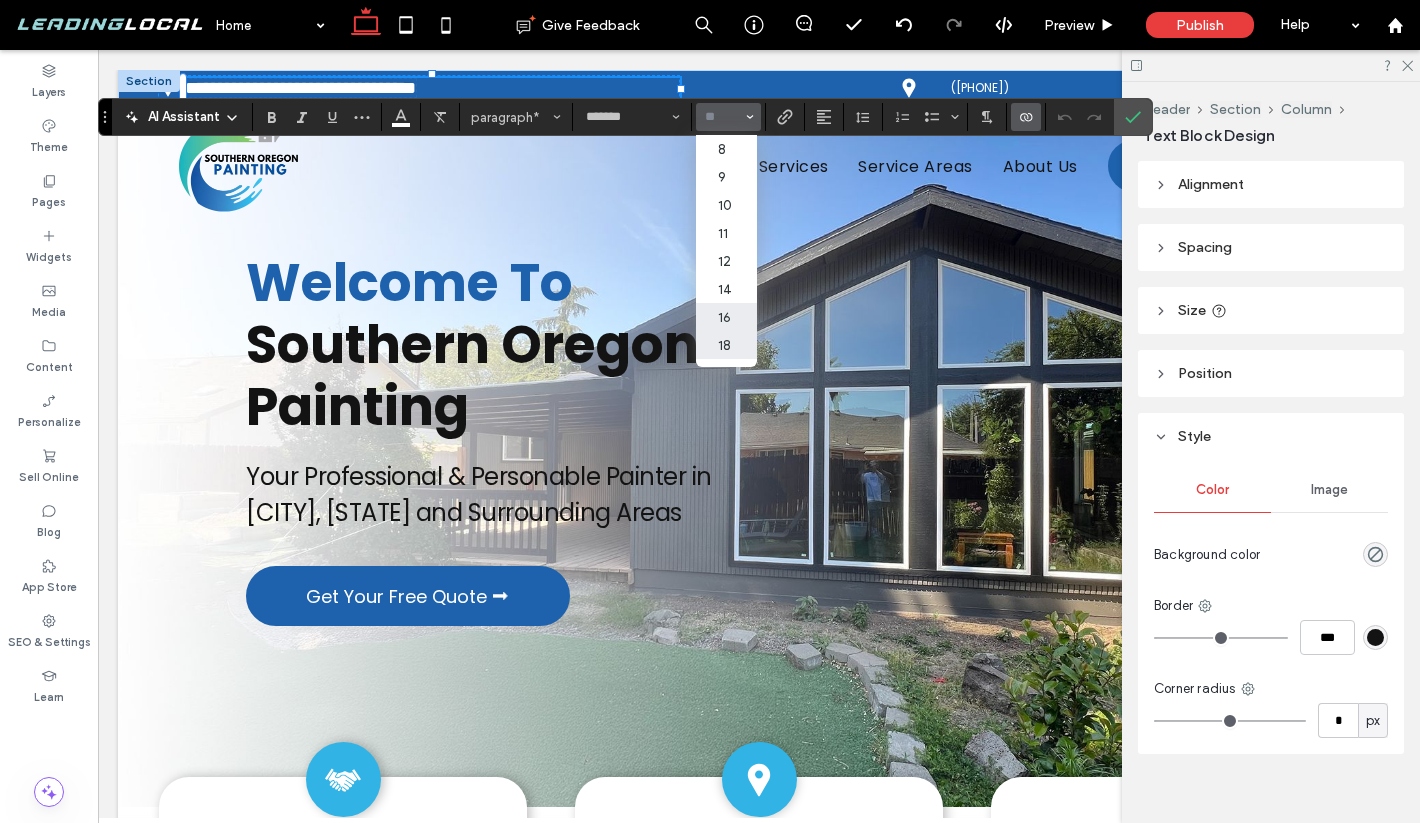 click on "16" at bounding box center (726, 317) 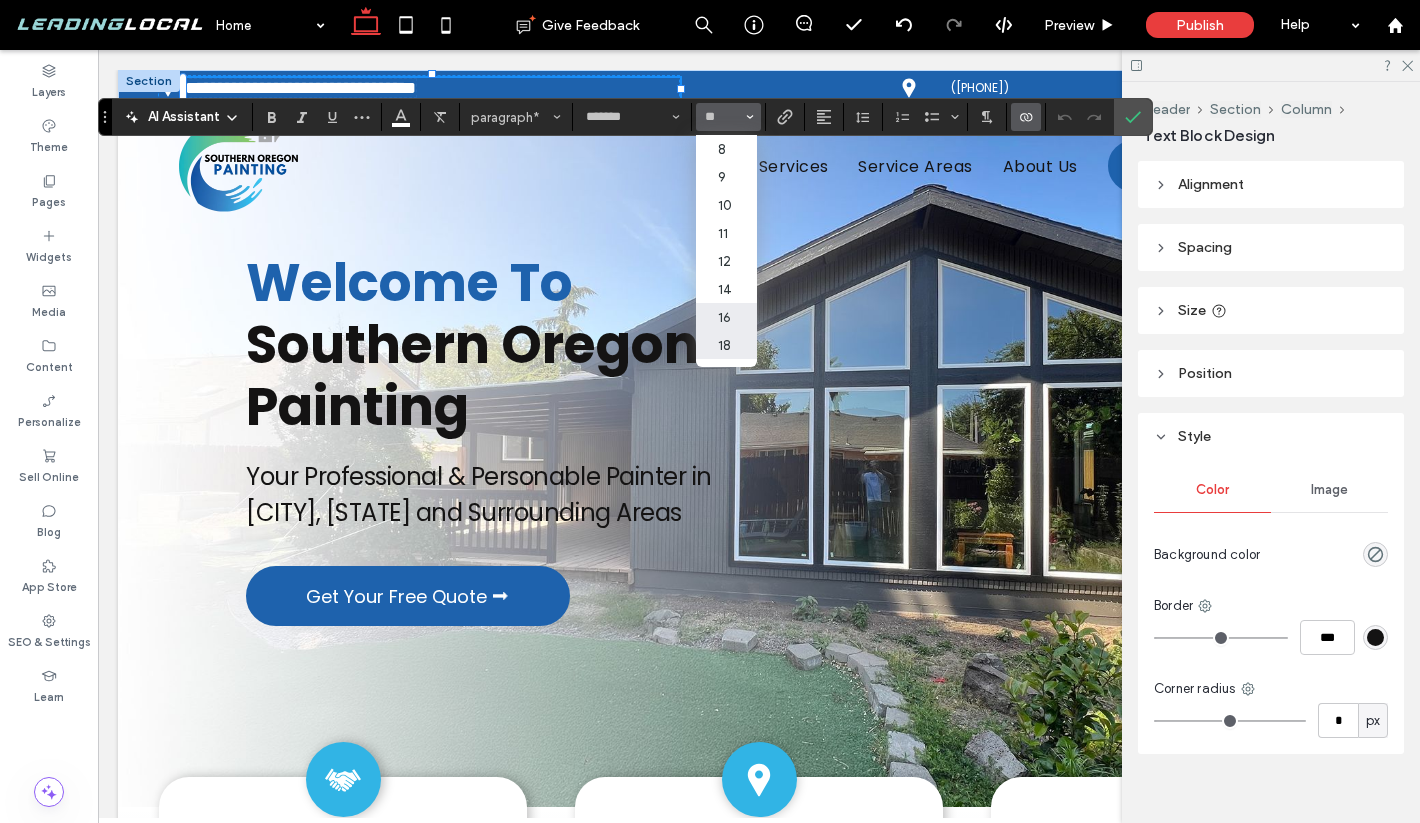 type on "**" 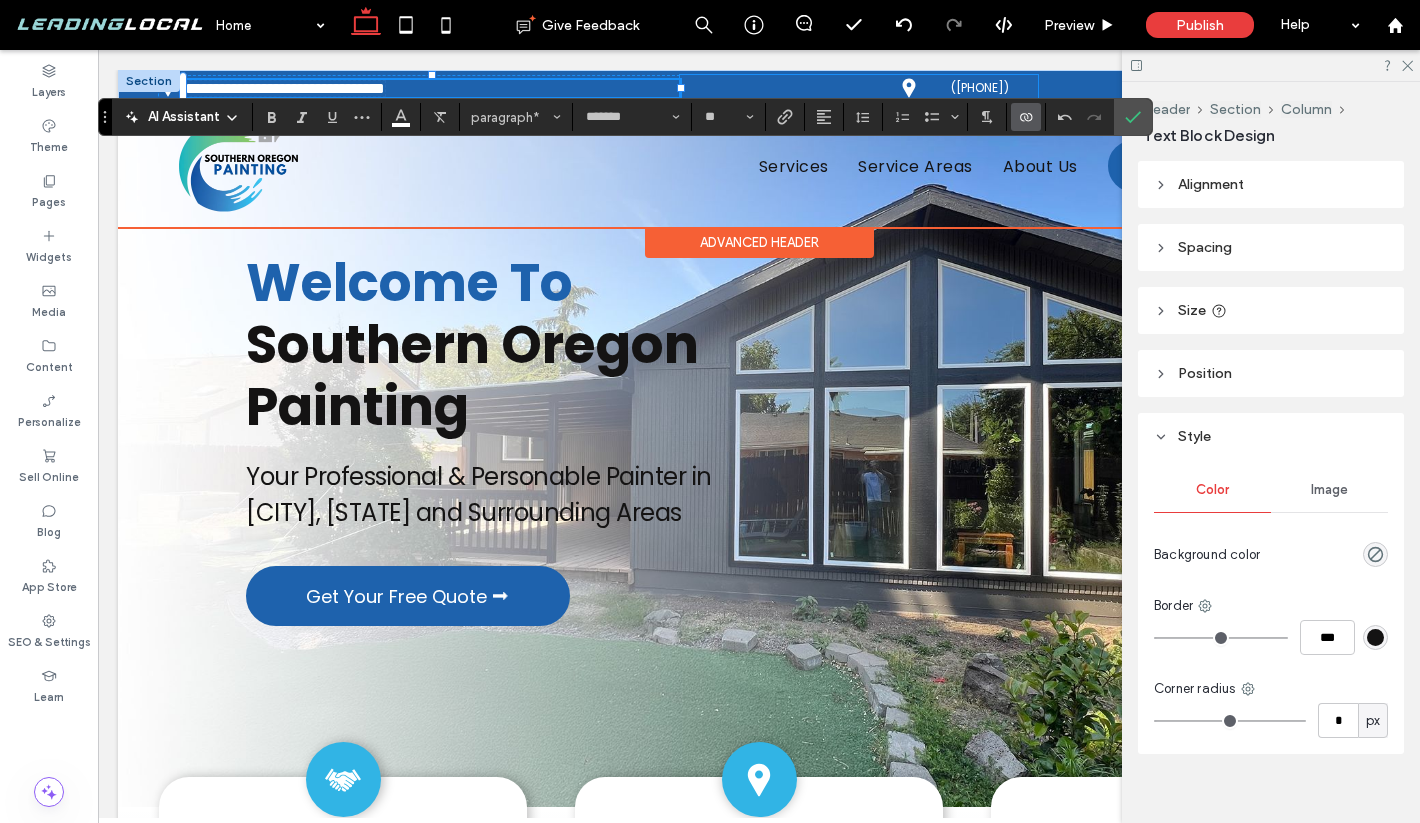 click on "(541) 500-0705" at bounding box center (859, 88) 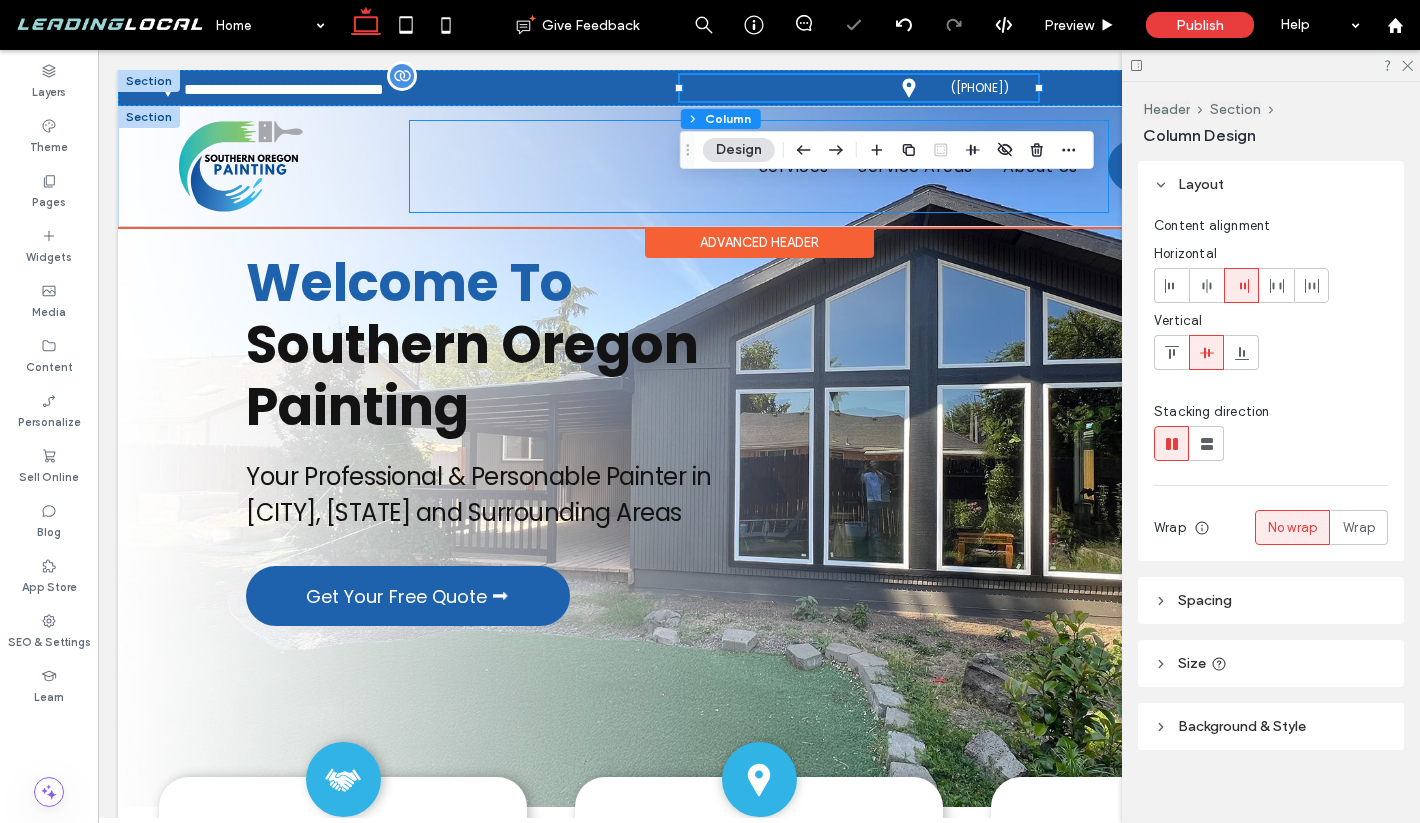 click on "Services
Service Areas
About Us" at bounding box center (758, 166) 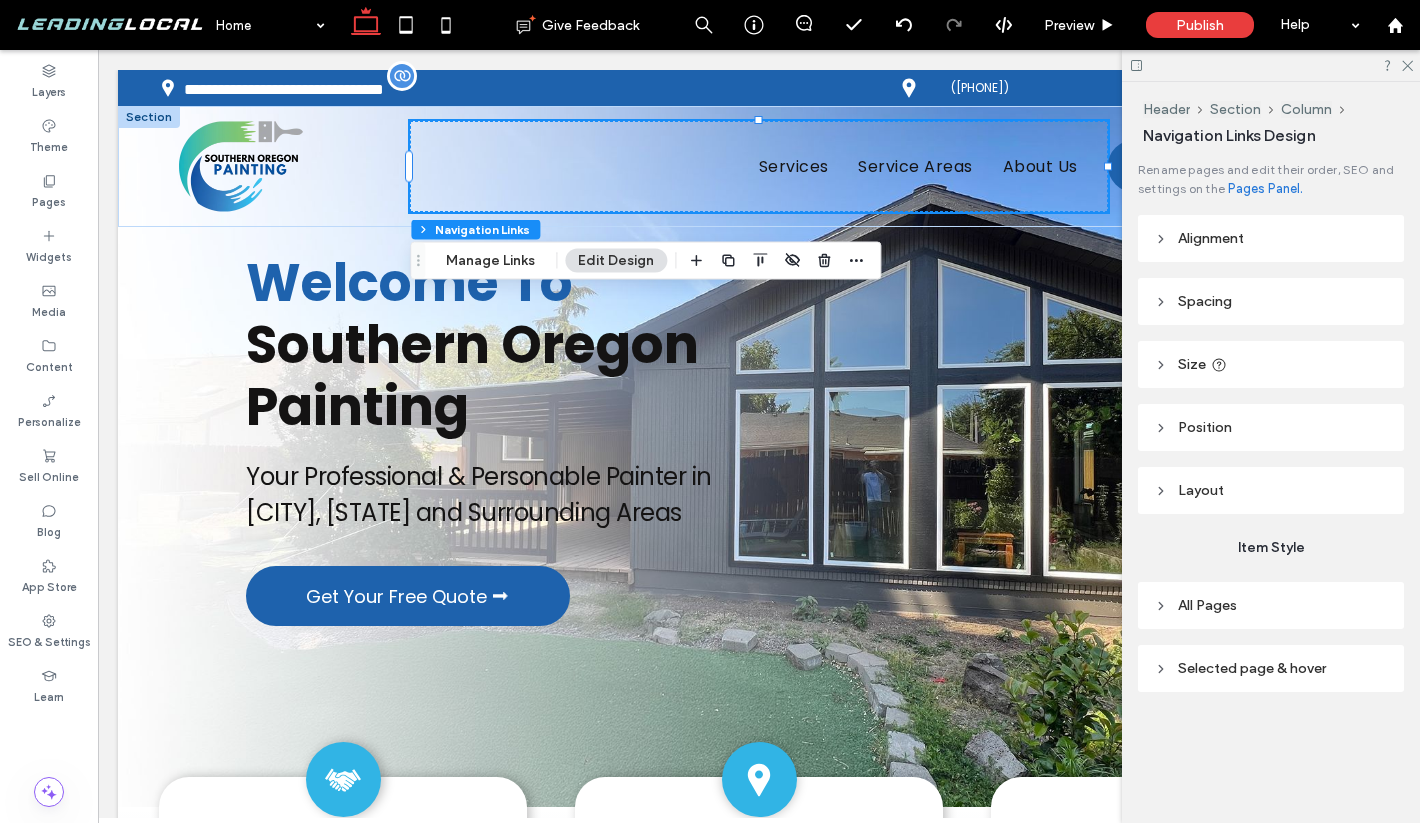 click on "All Pages" at bounding box center [1207, 605] 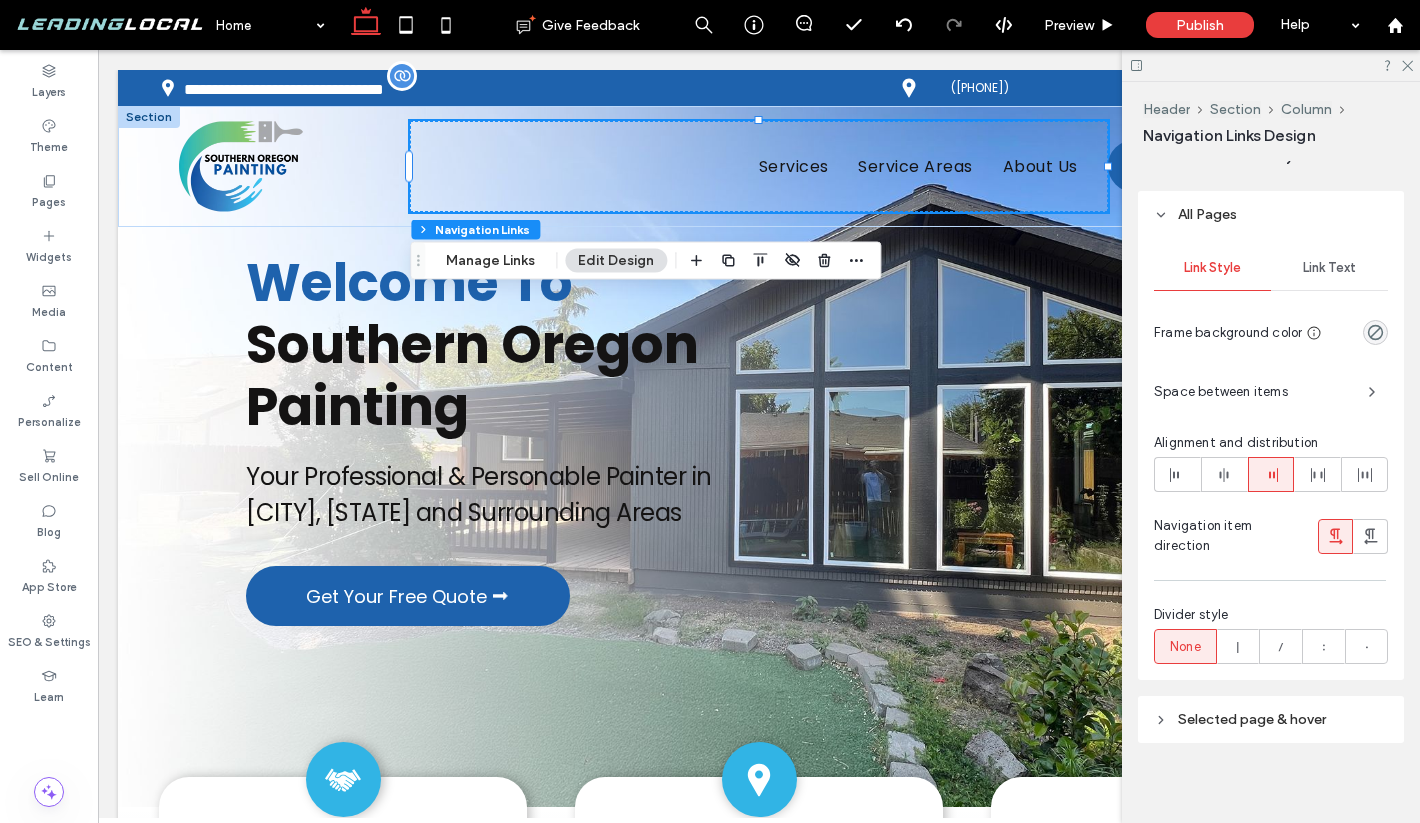 scroll, scrollTop: 395, scrollLeft: 0, axis: vertical 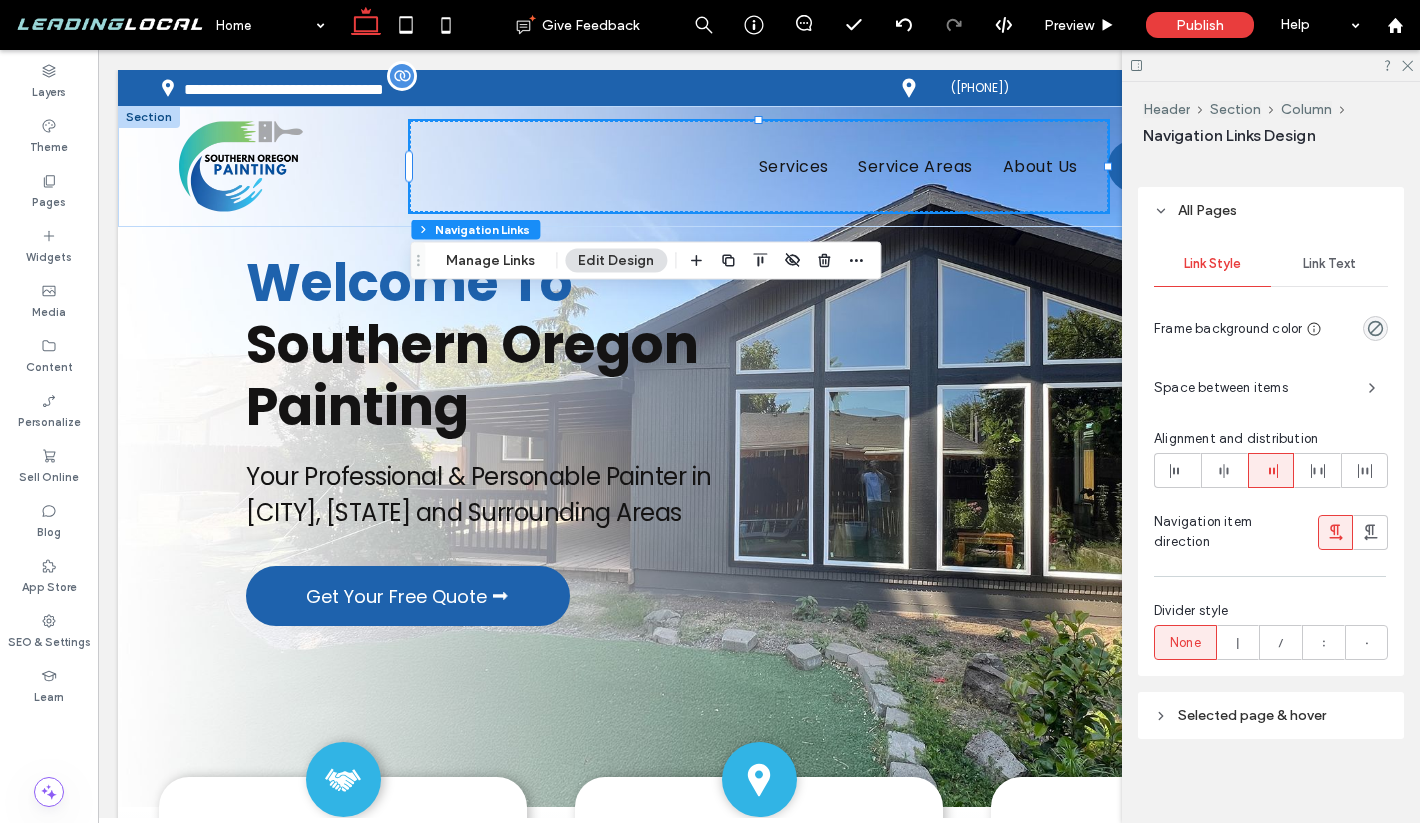 click on "Link Text" at bounding box center (1329, 264) 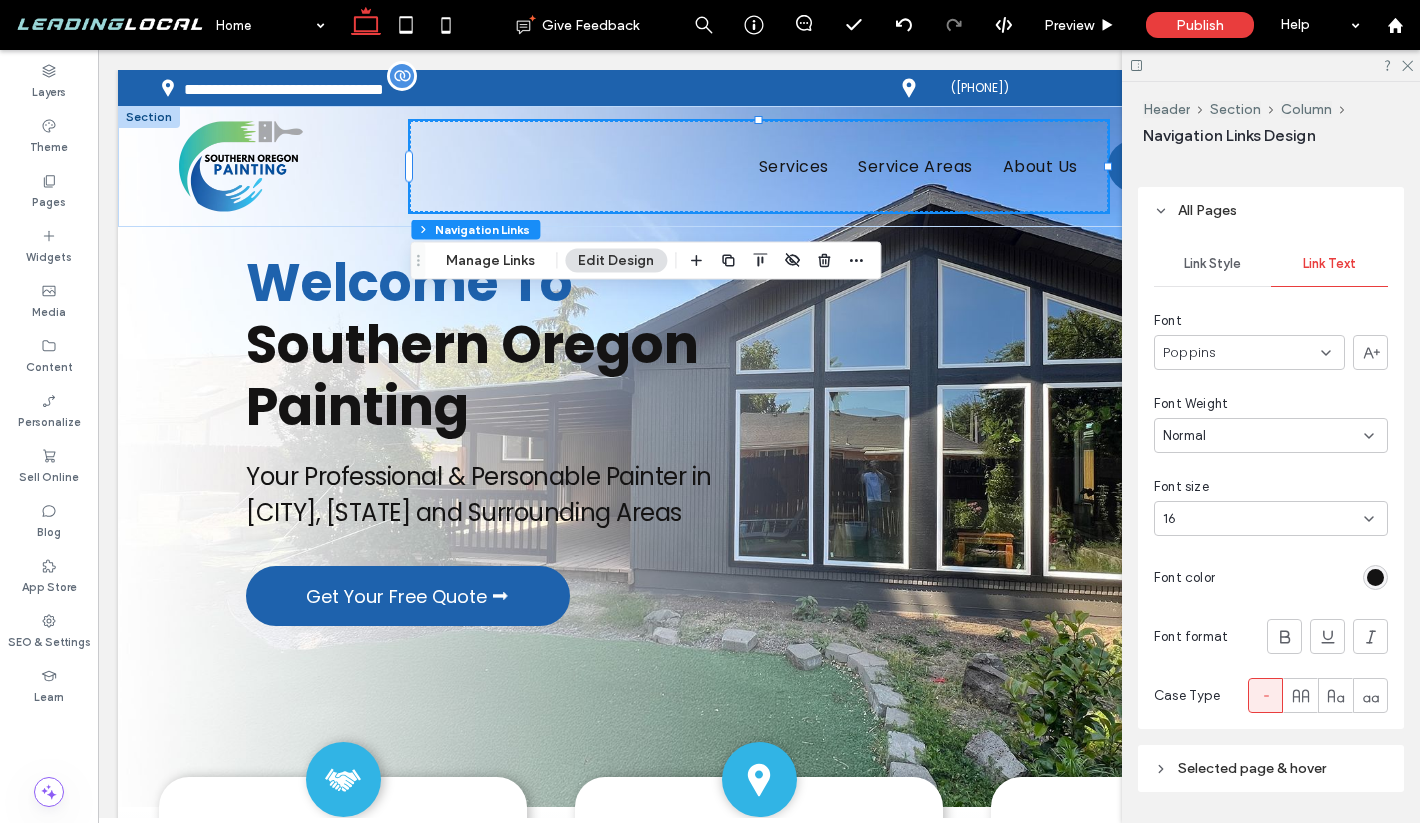 click on "16" at bounding box center (1263, 519) 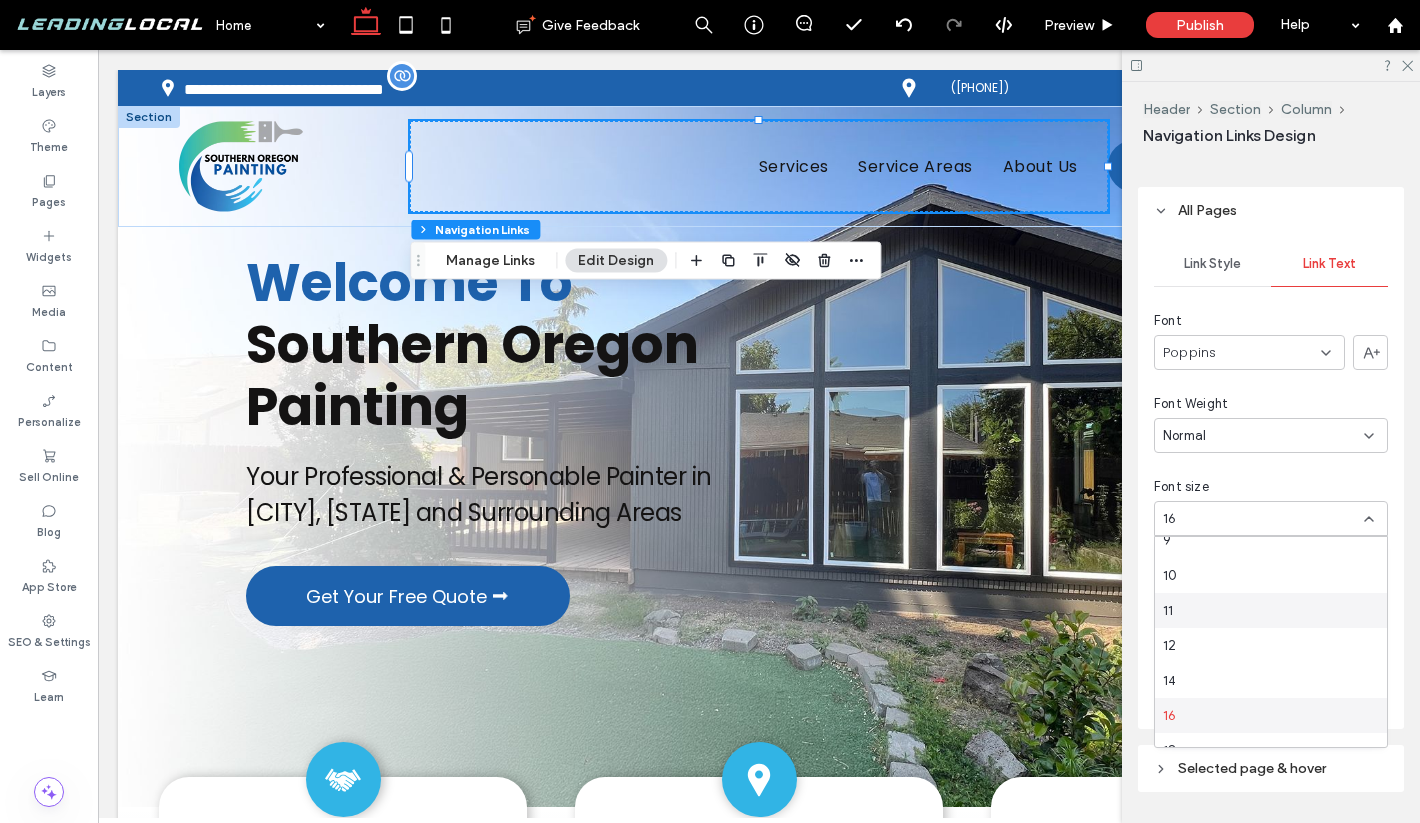 scroll, scrollTop: 55, scrollLeft: 0, axis: vertical 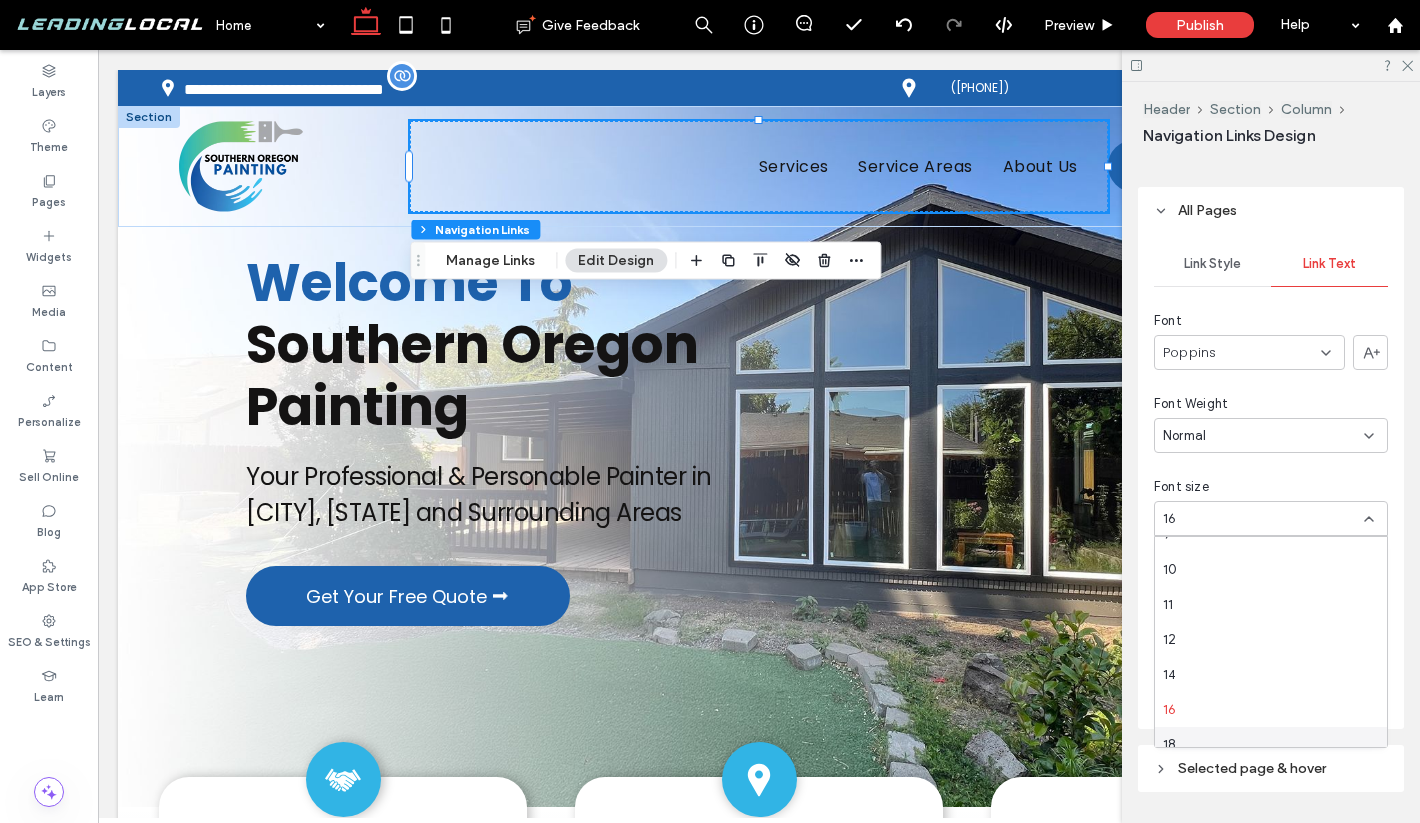 click on "18" at bounding box center (1271, 744) 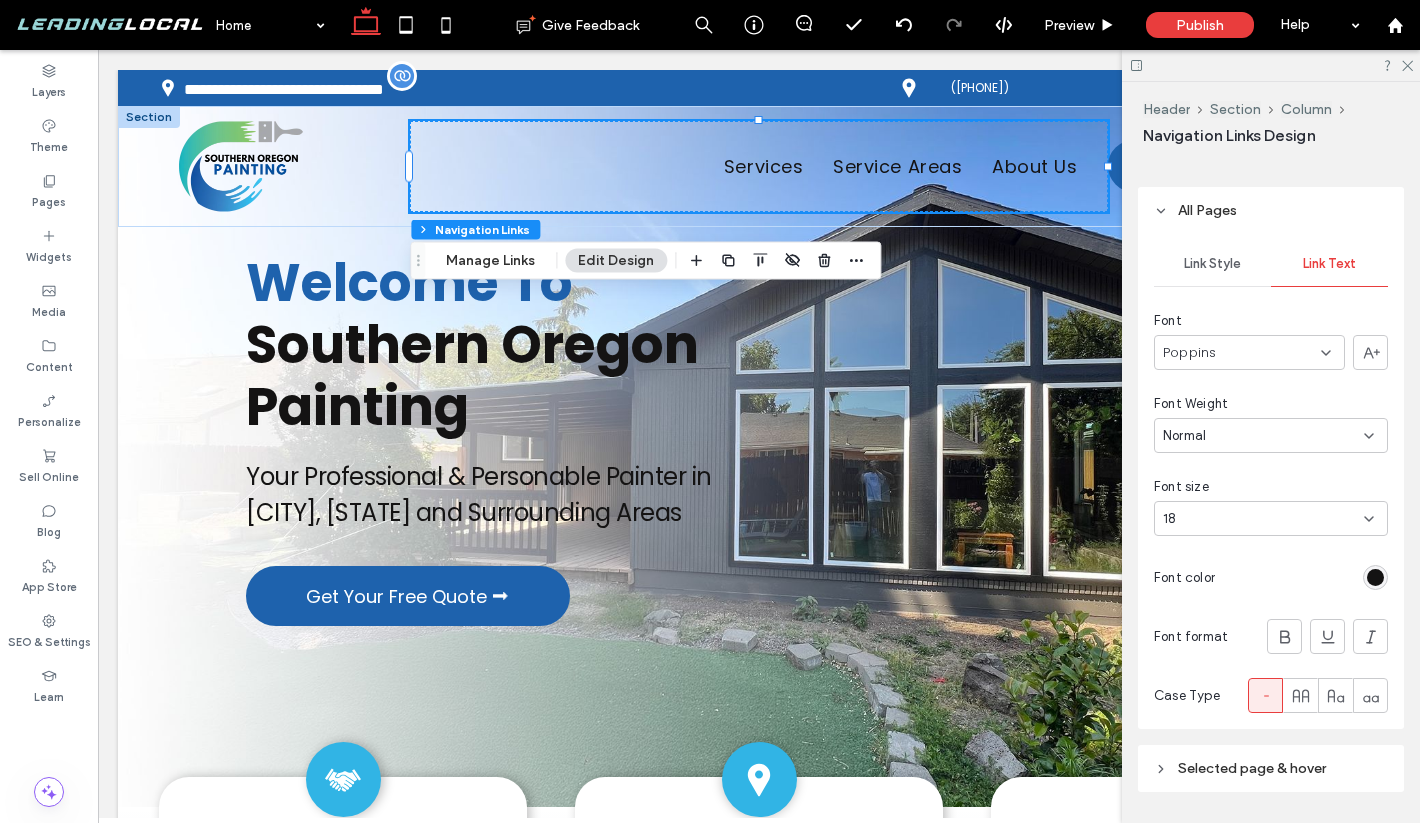 click on "18" at bounding box center (1263, 519) 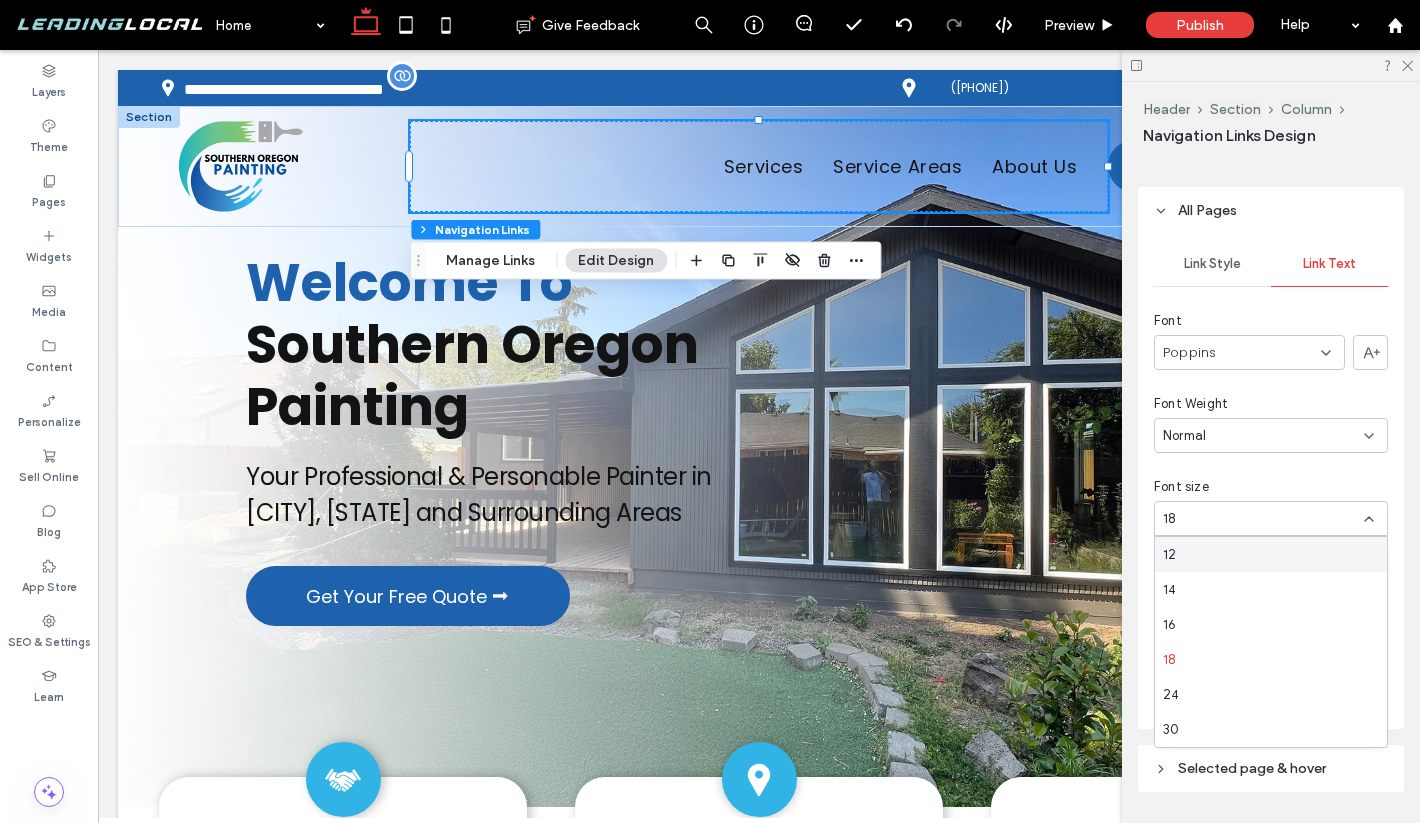 scroll, scrollTop: 146, scrollLeft: 0, axis: vertical 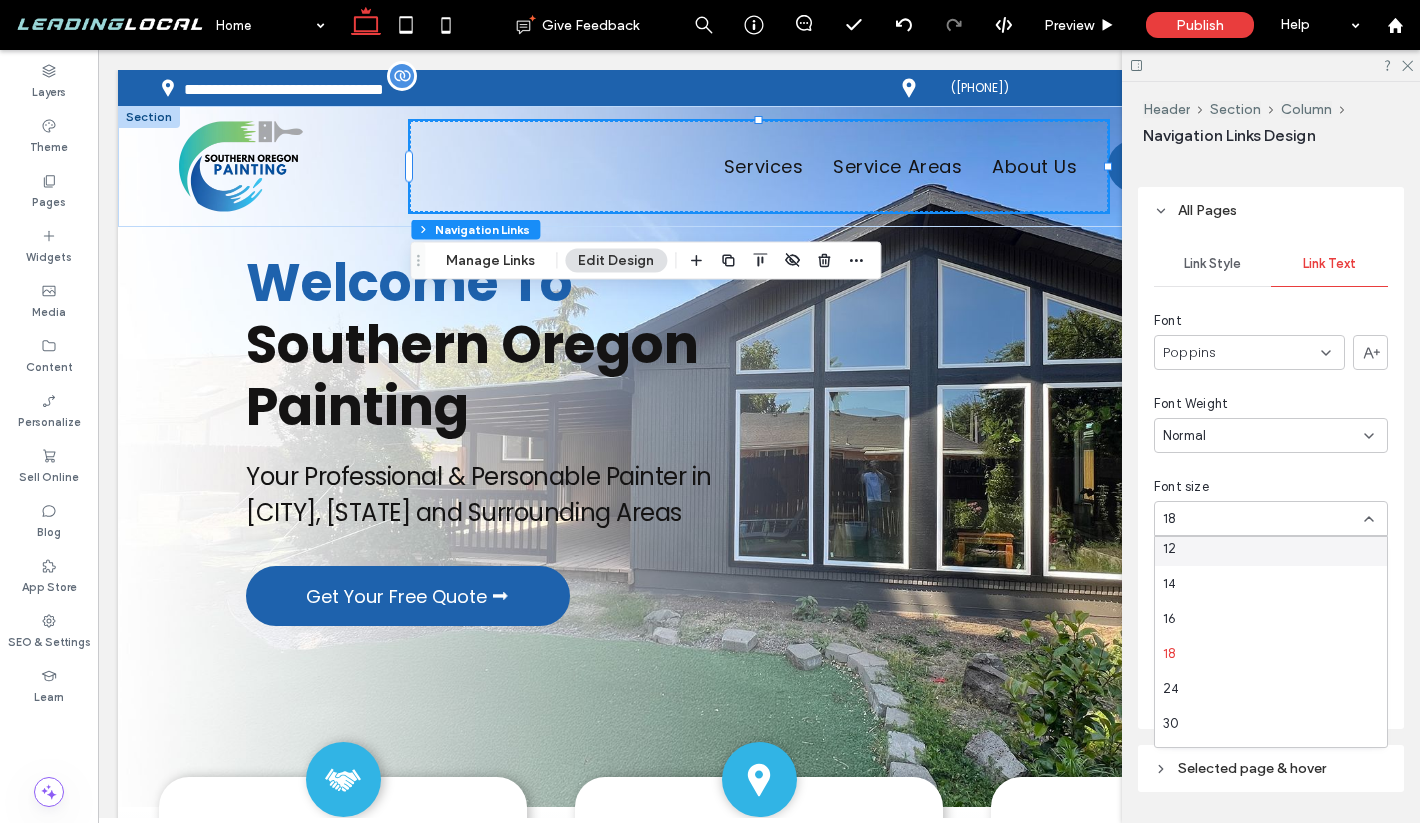 click on "18" at bounding box center (1263, 519) 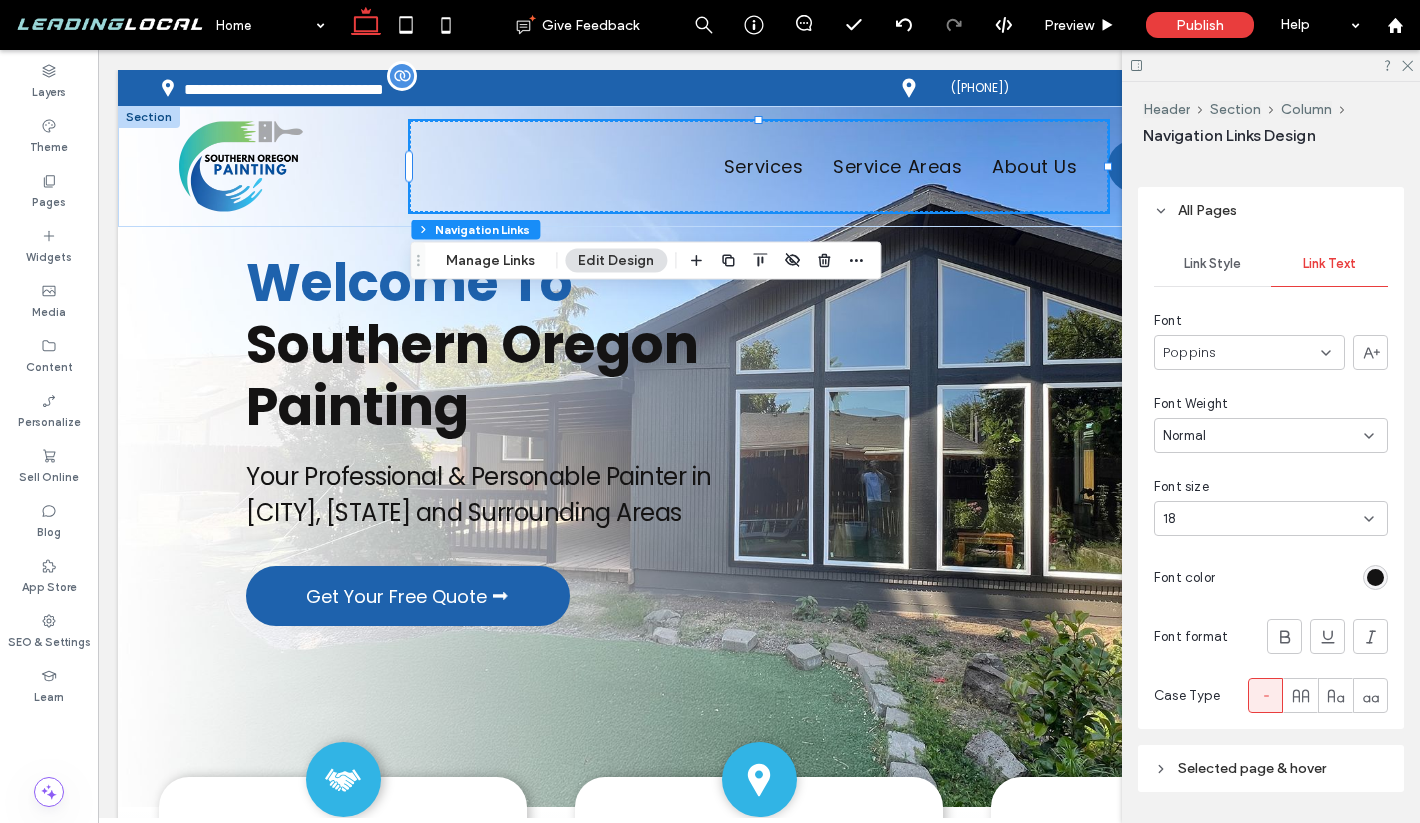 click on "18" at bounding box center [1263, 519] 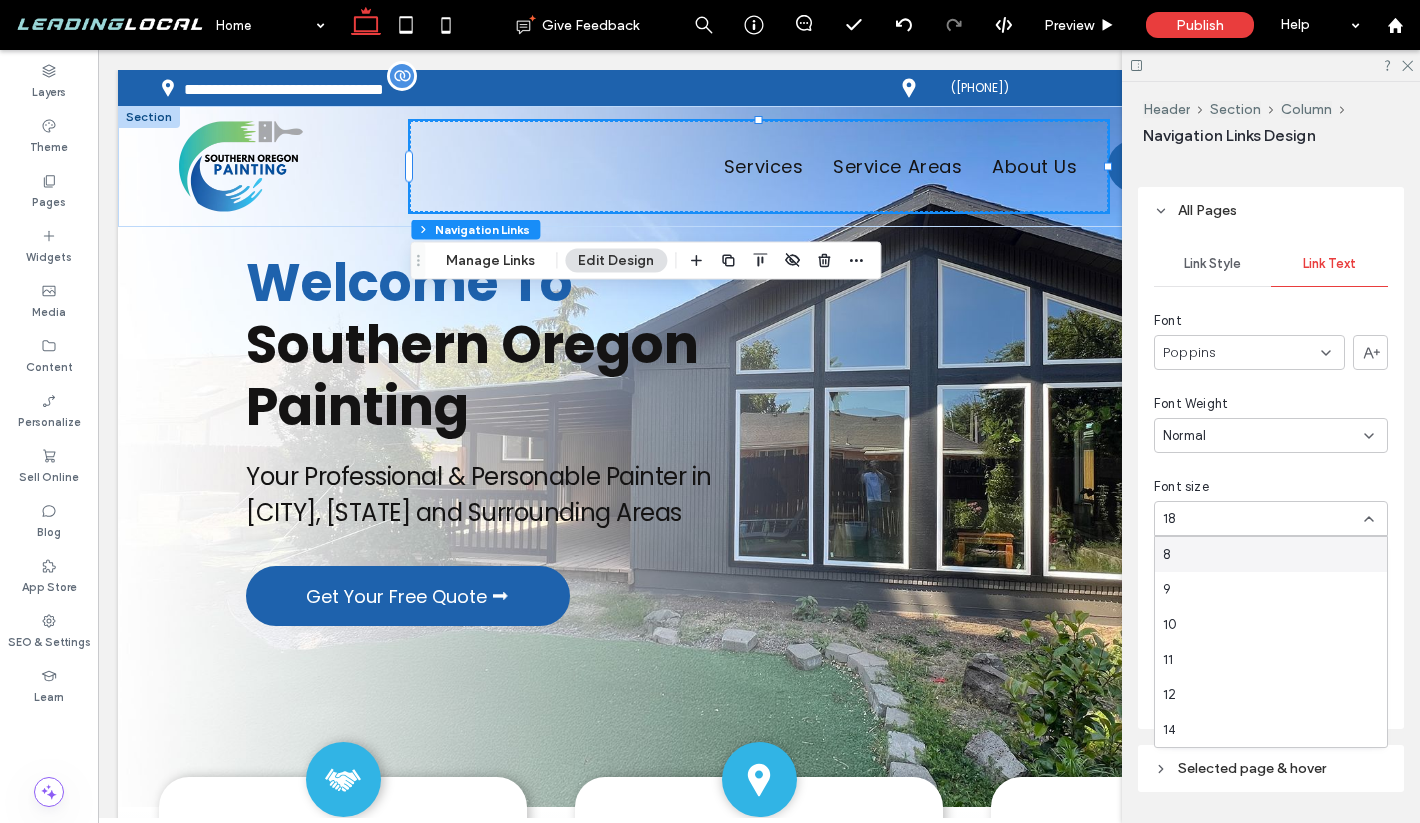 click on "18" at bounding box center [1263, 519] 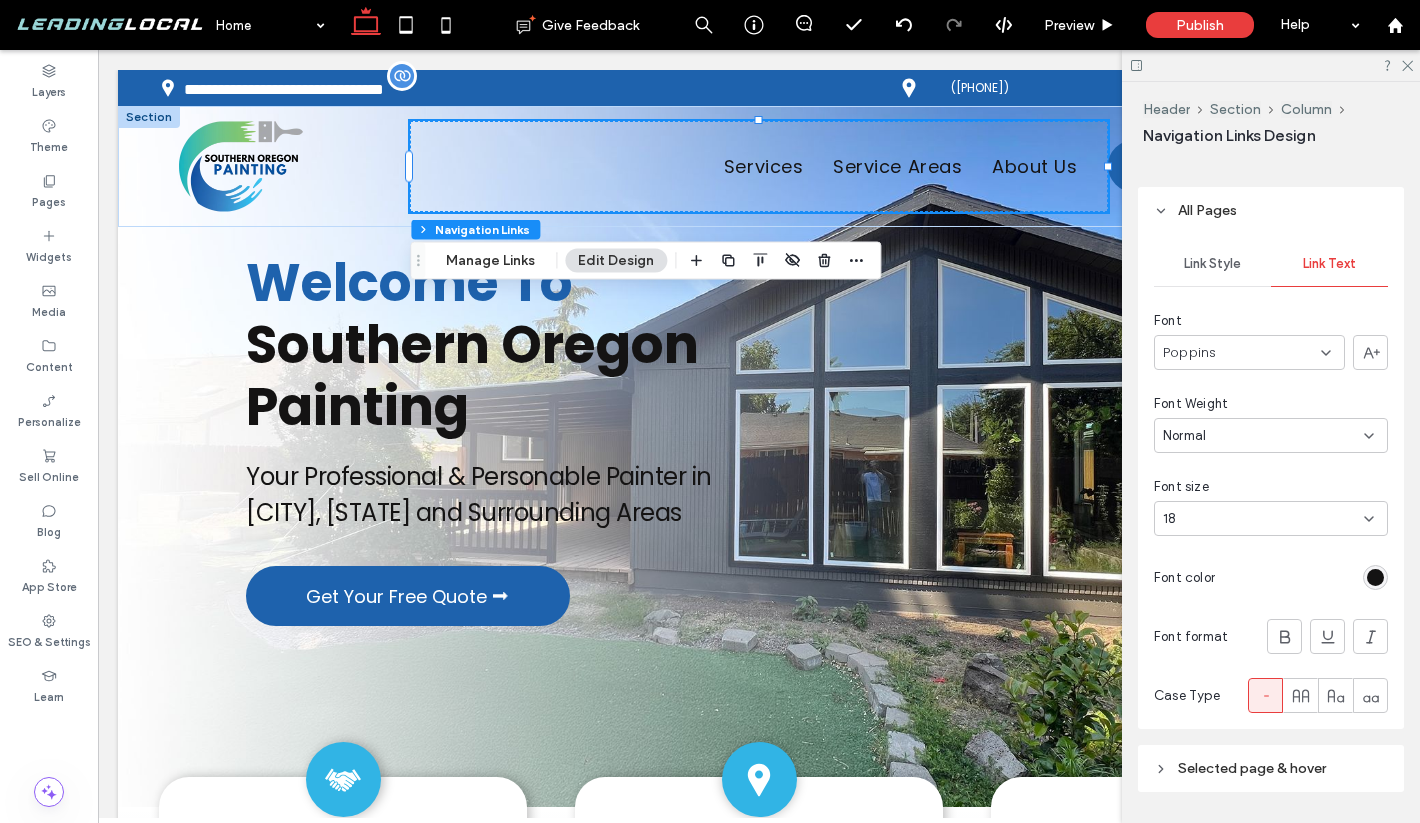 click on "18" at bounding box center (1263, 519) 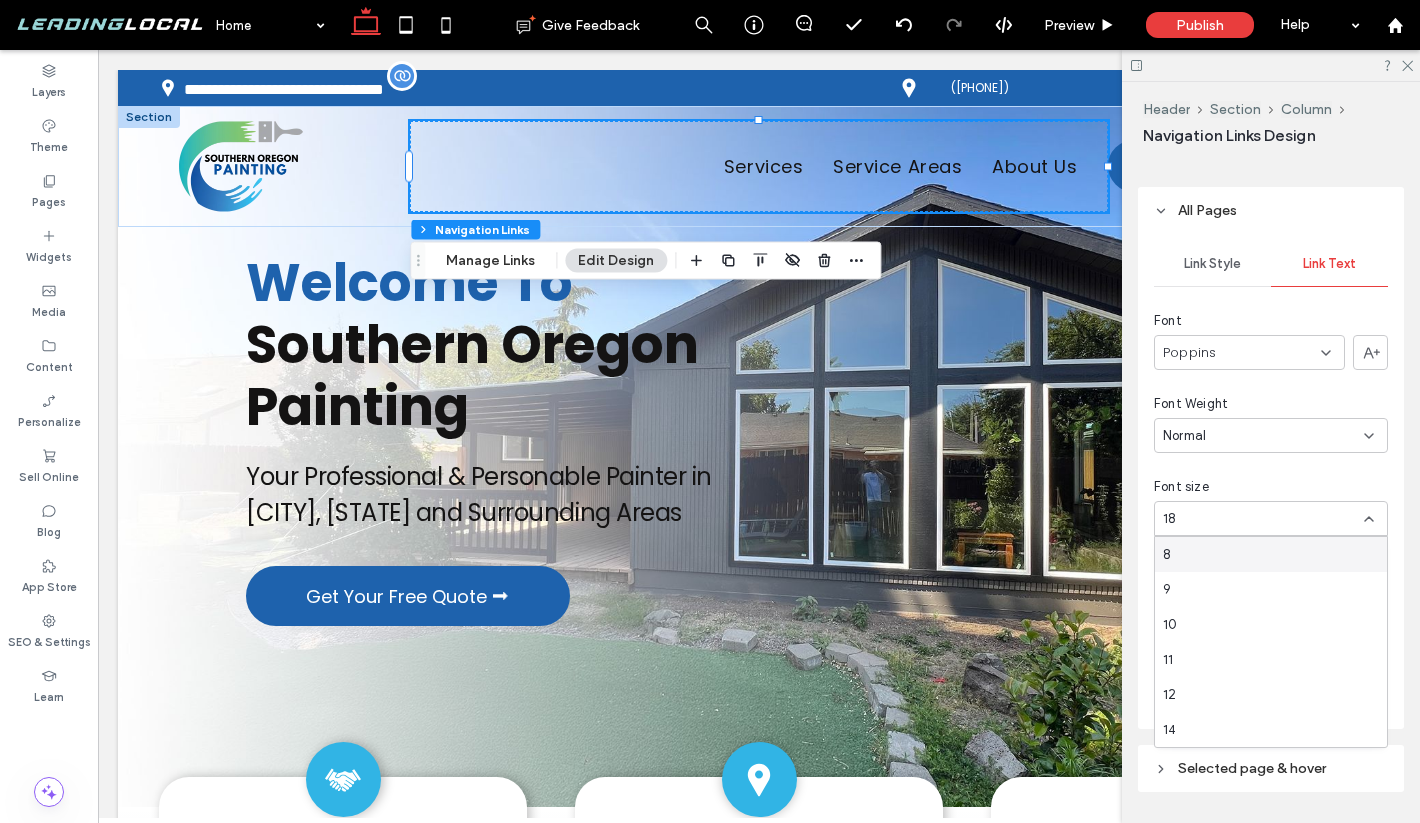 click on "18" at bounding box center (1263, 519) 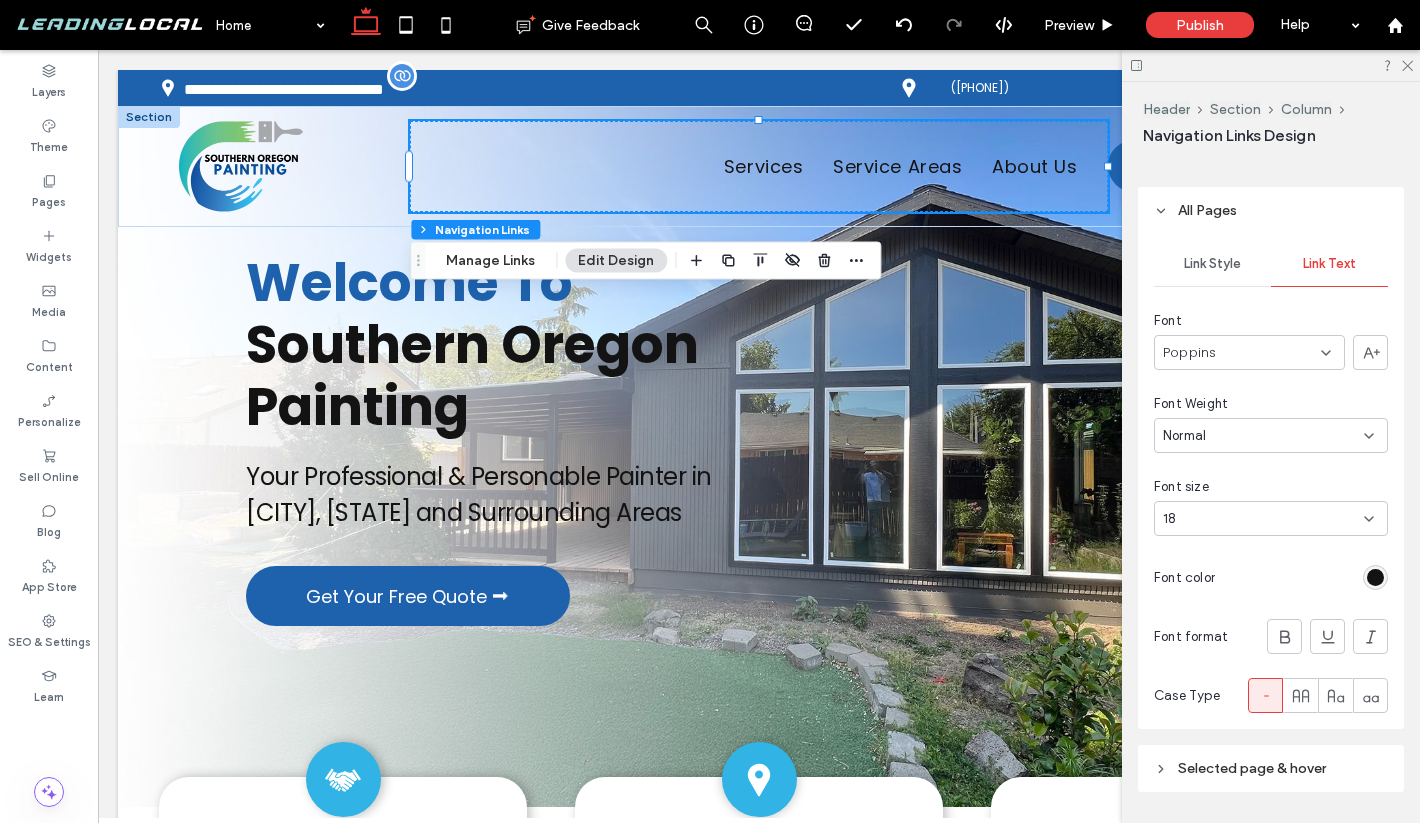 click on "18" at bounding box center [1263, 519] 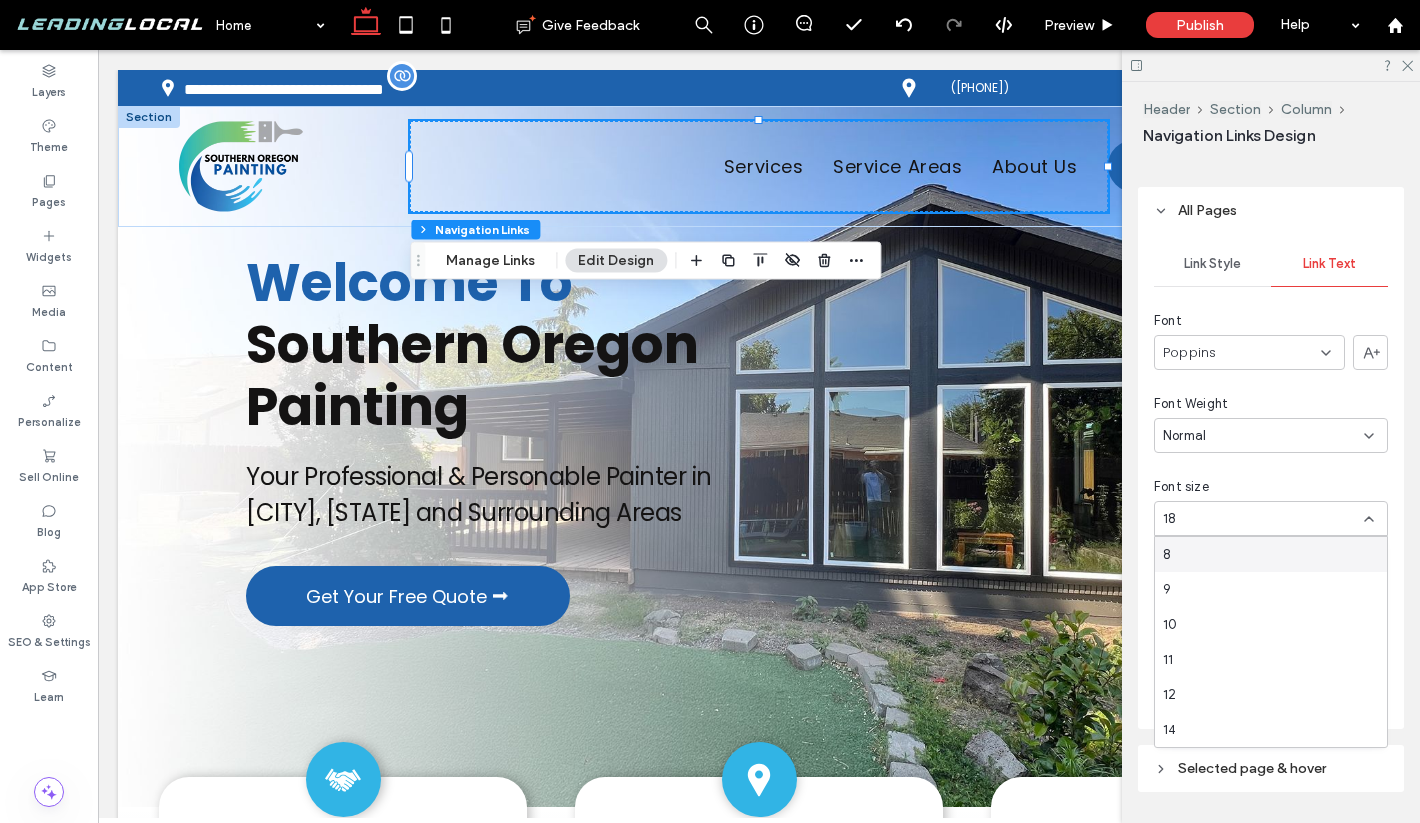 click on "18" at bounding box center [1263, 519] 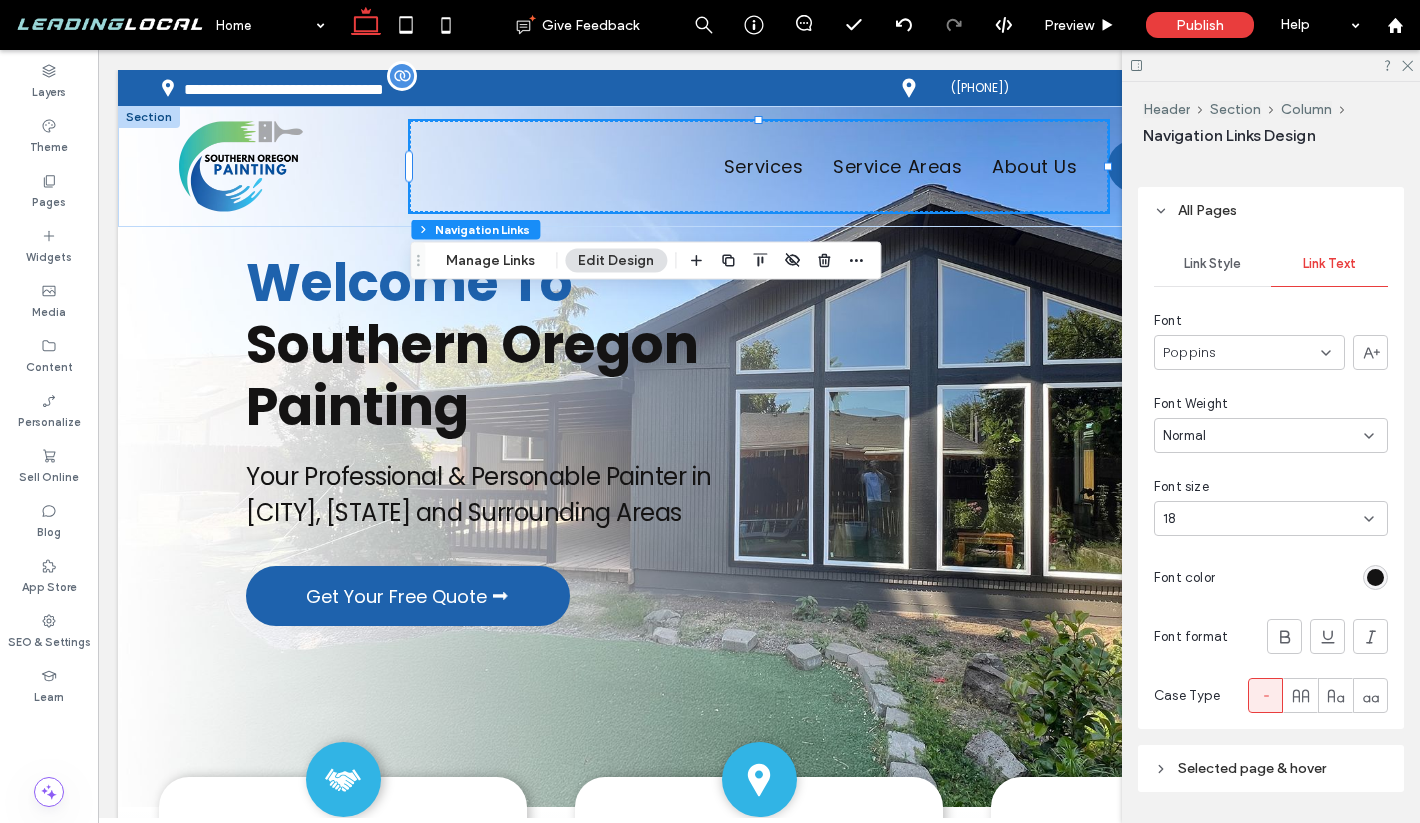 click on "18" at bounding box center [1263, 519] 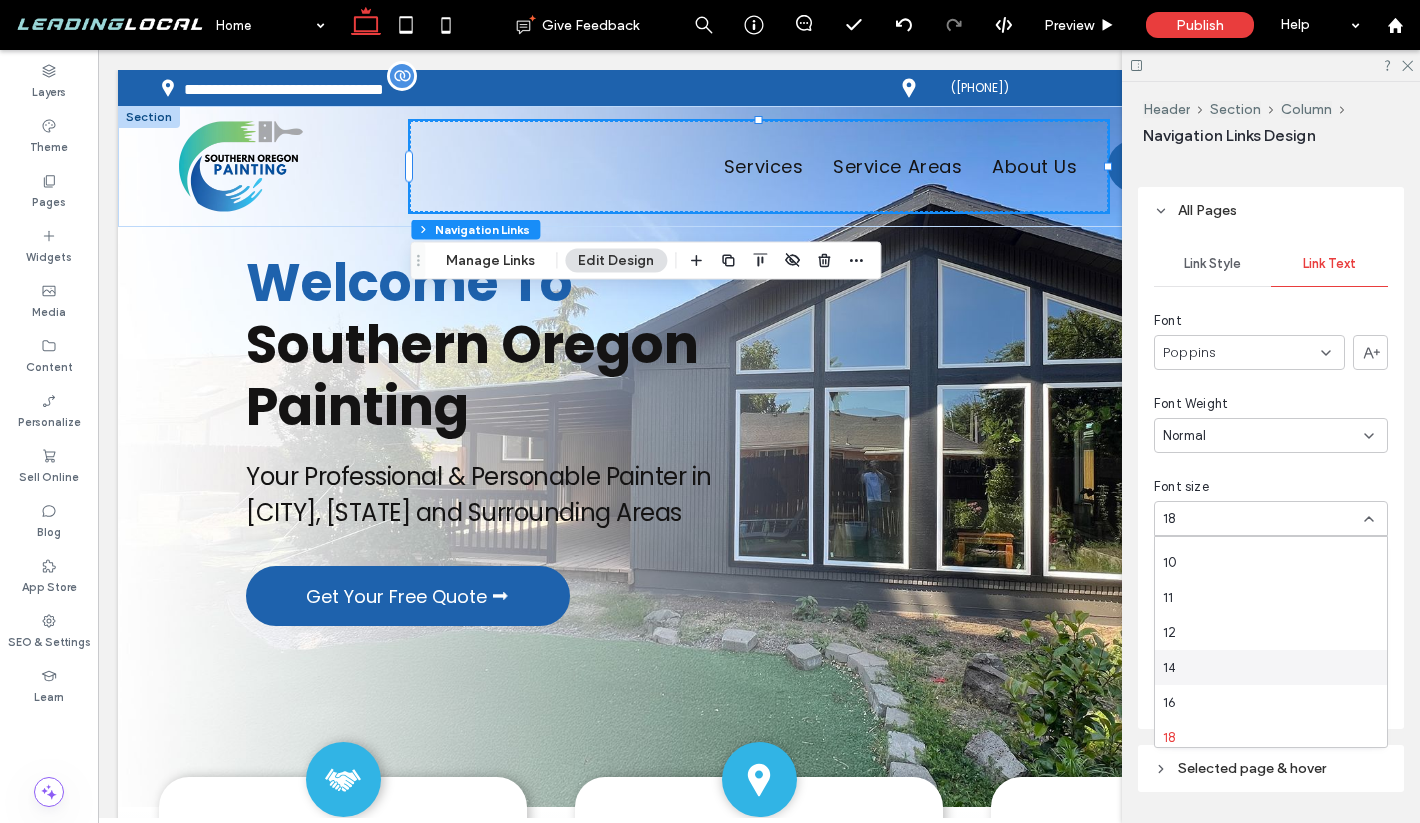 scroll, scrollTop: 87, scrollLeft: 0, axis: vertical 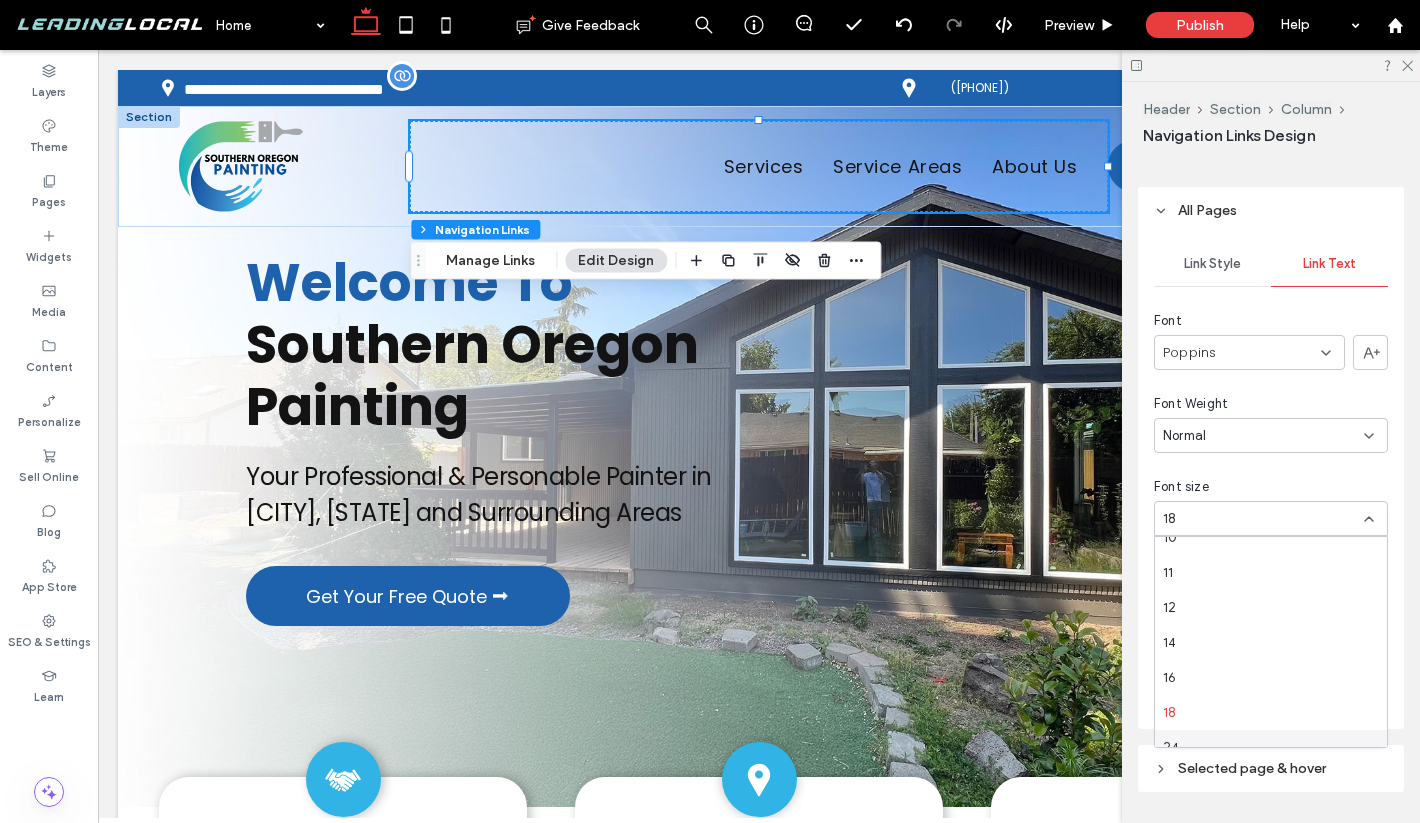 click on "24" at bounding box center (1271, 747) 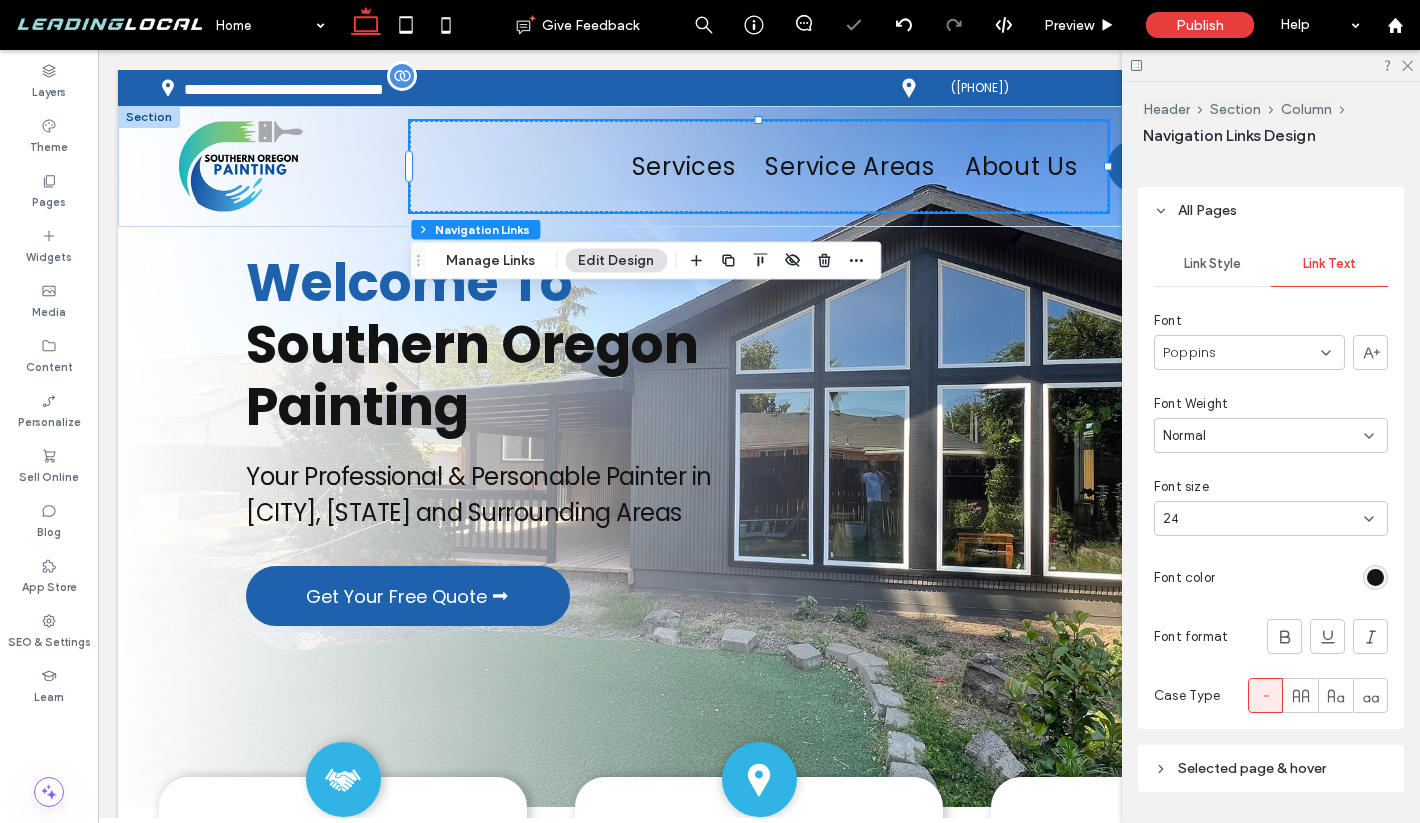 click on "24" at bounding box center [1263, 519] 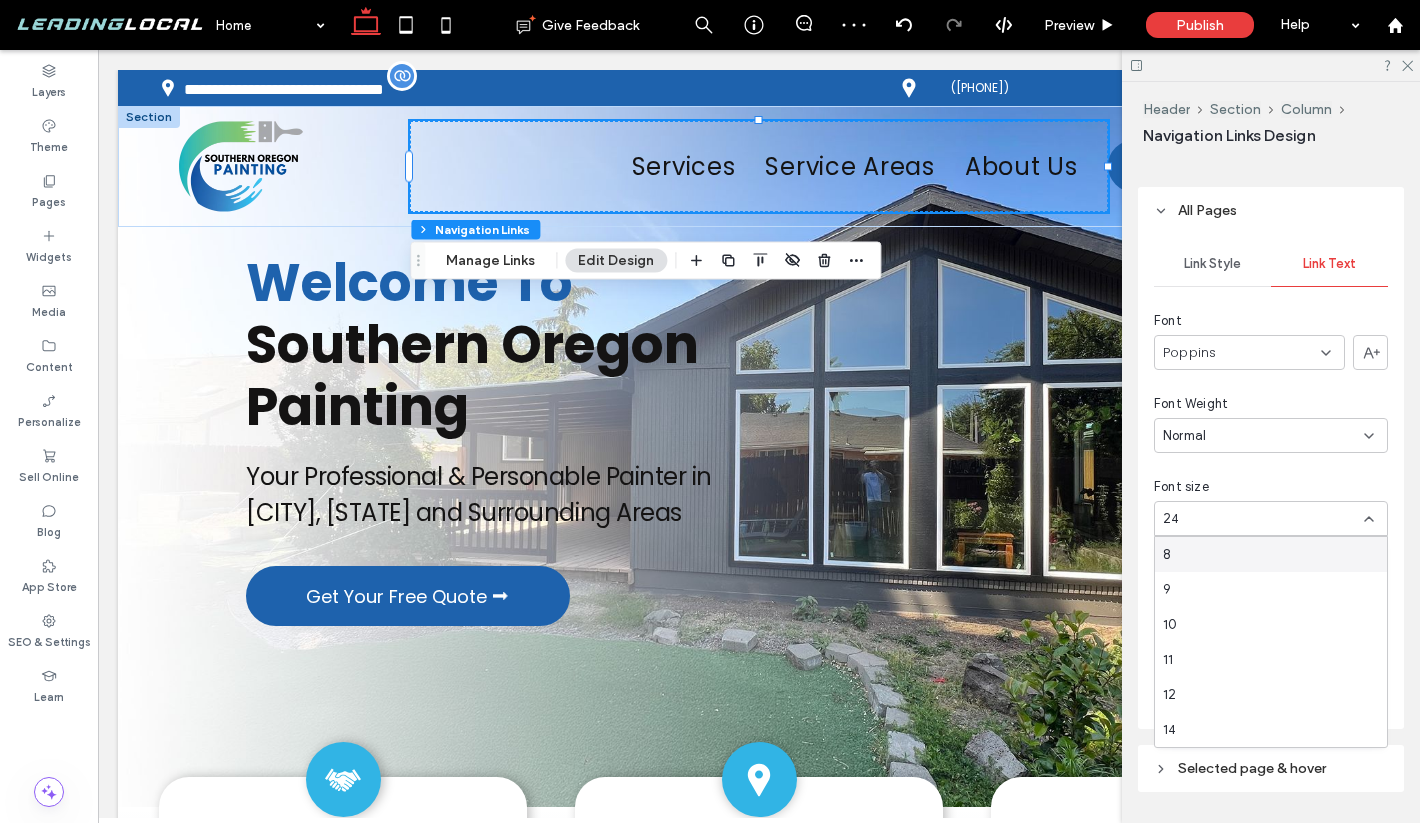 click on "24" at bounding box center [1263, 519] 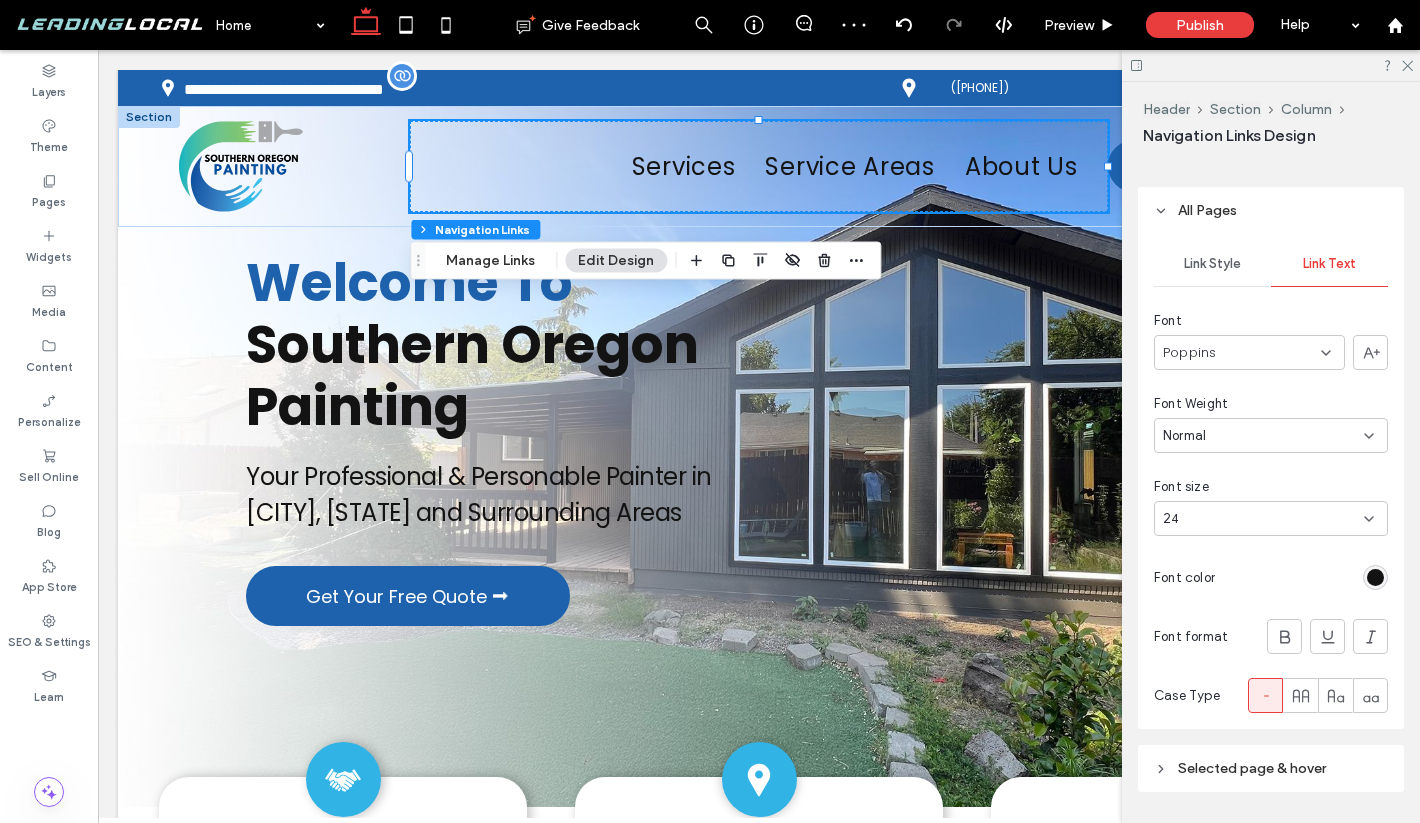 click on "24" at bounding box center [1263, 519] 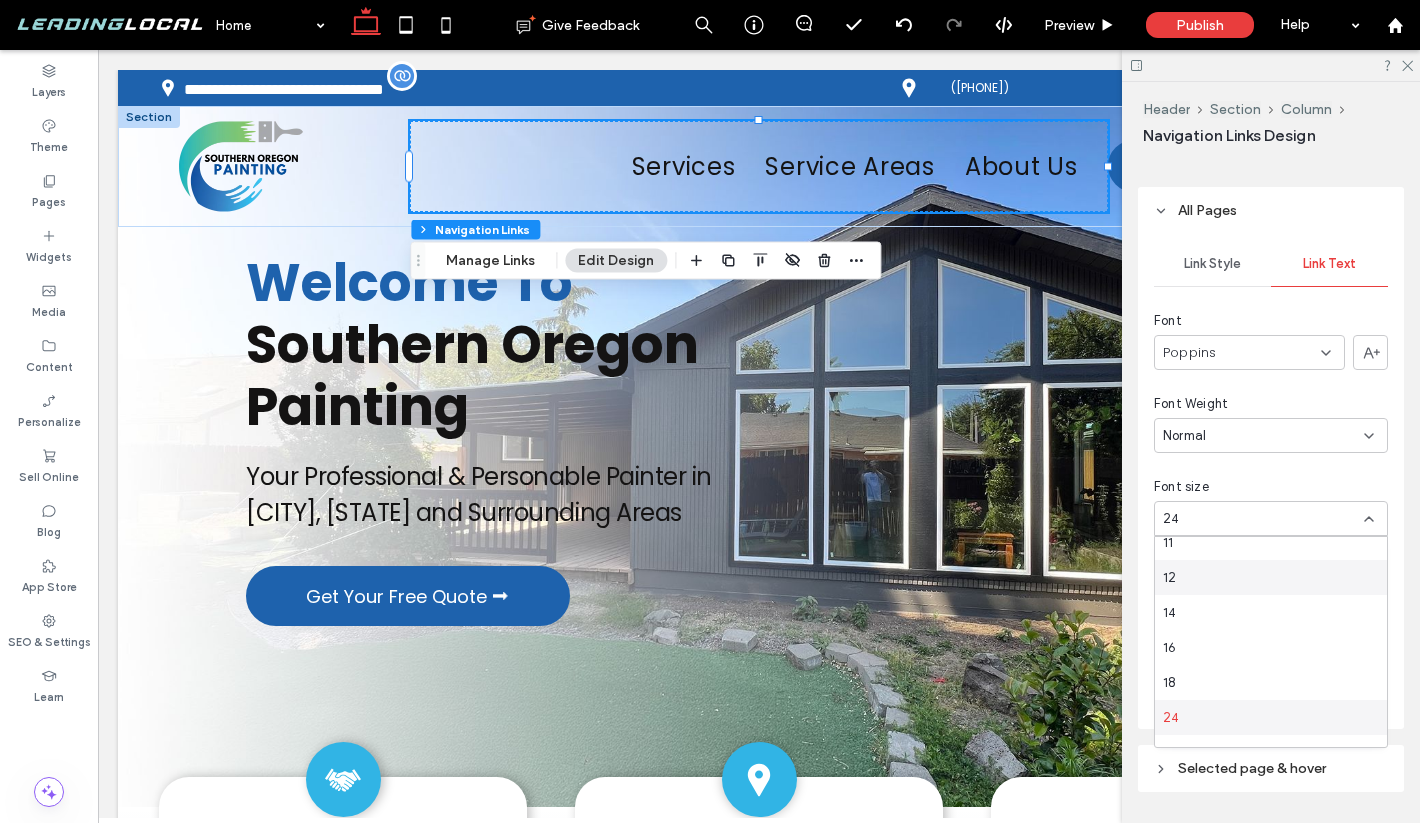 scroll, scrollTop: 122, scrollLeft: 0, axis: vertical 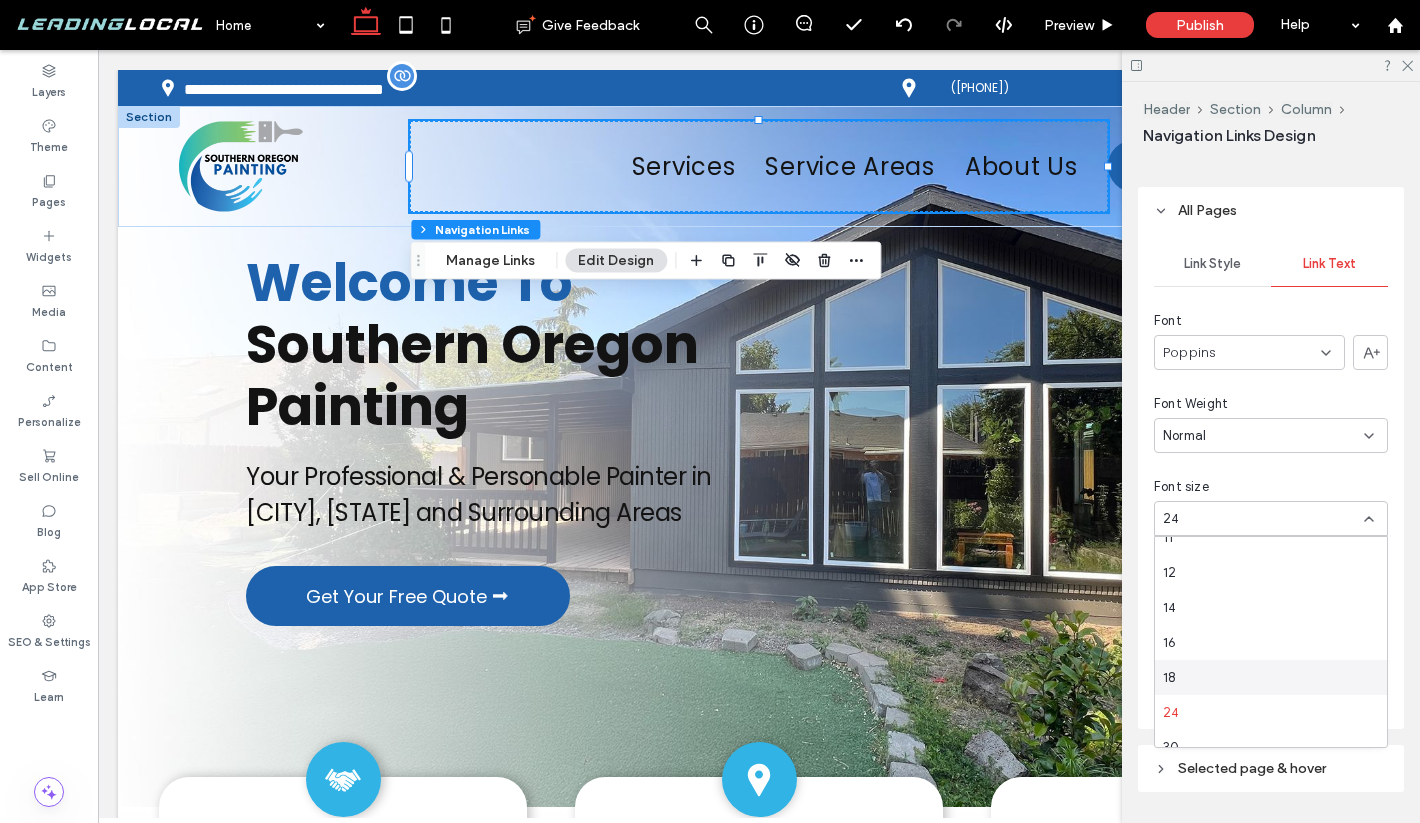 click on "18" at bounding box center (1271, 677) 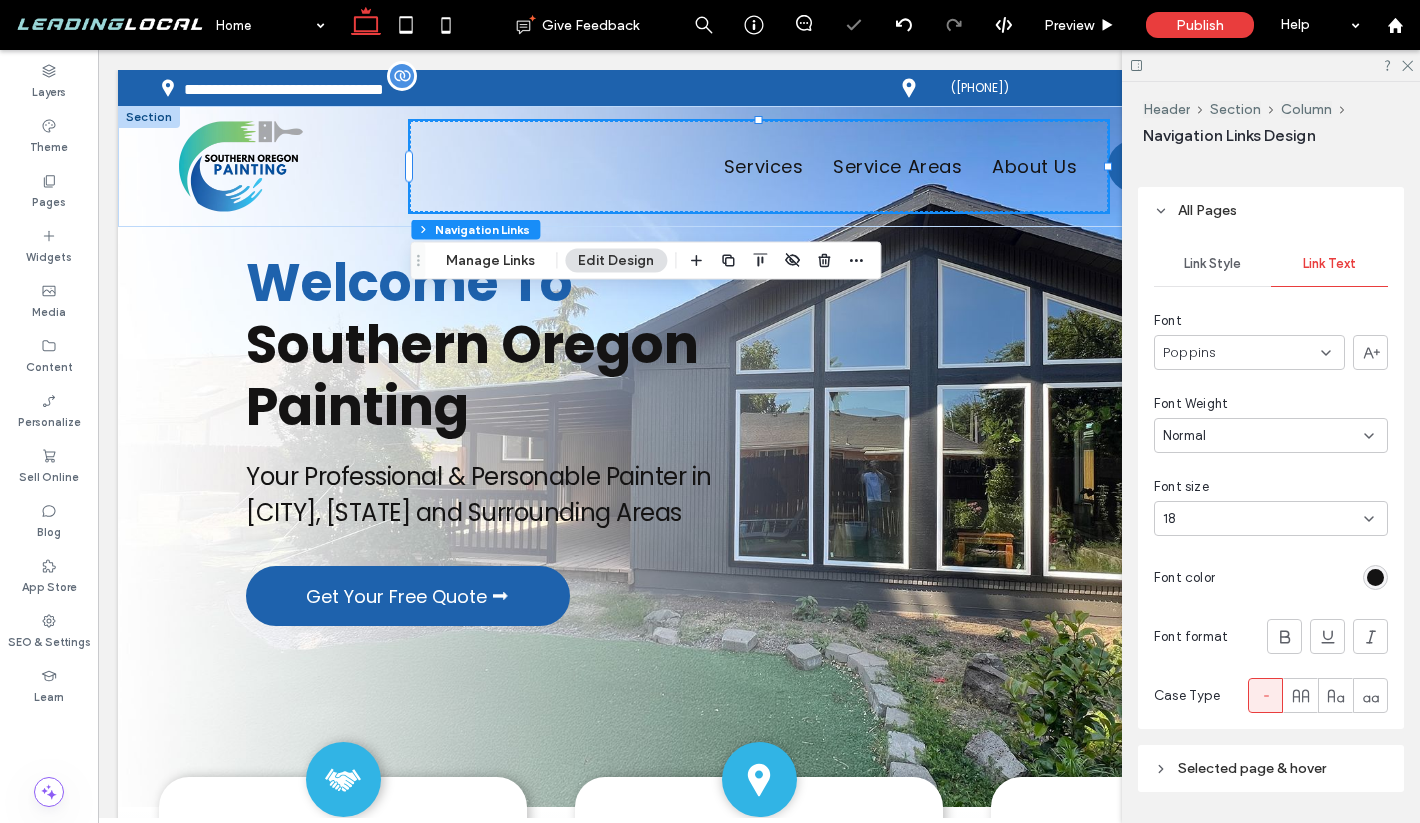 click on "18" at bounding box center (1271, 518) 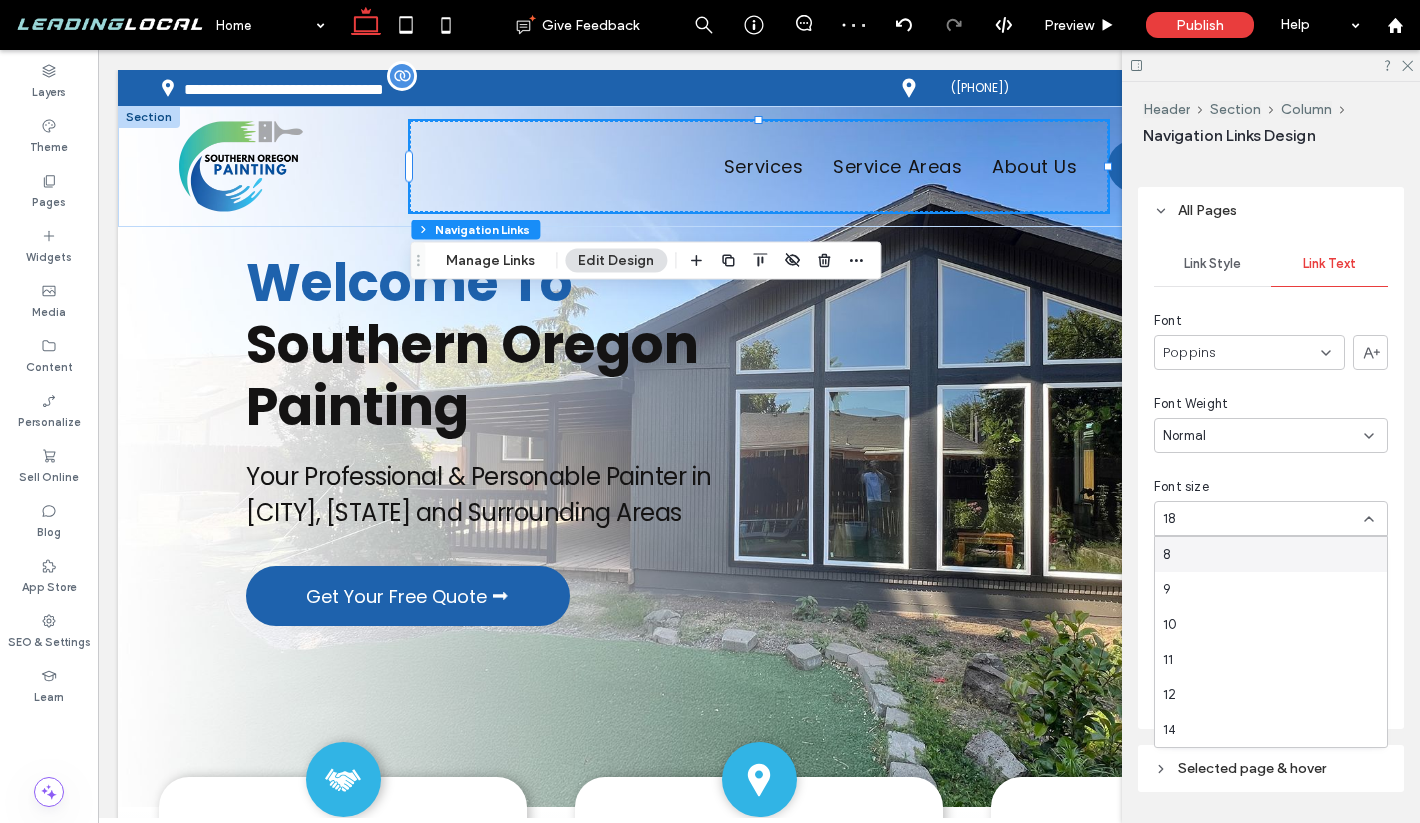 click on "8 9 10 11 12 14 16 18 24 30 32 36 48 60 72 96" at bounding box center (1271, 642) 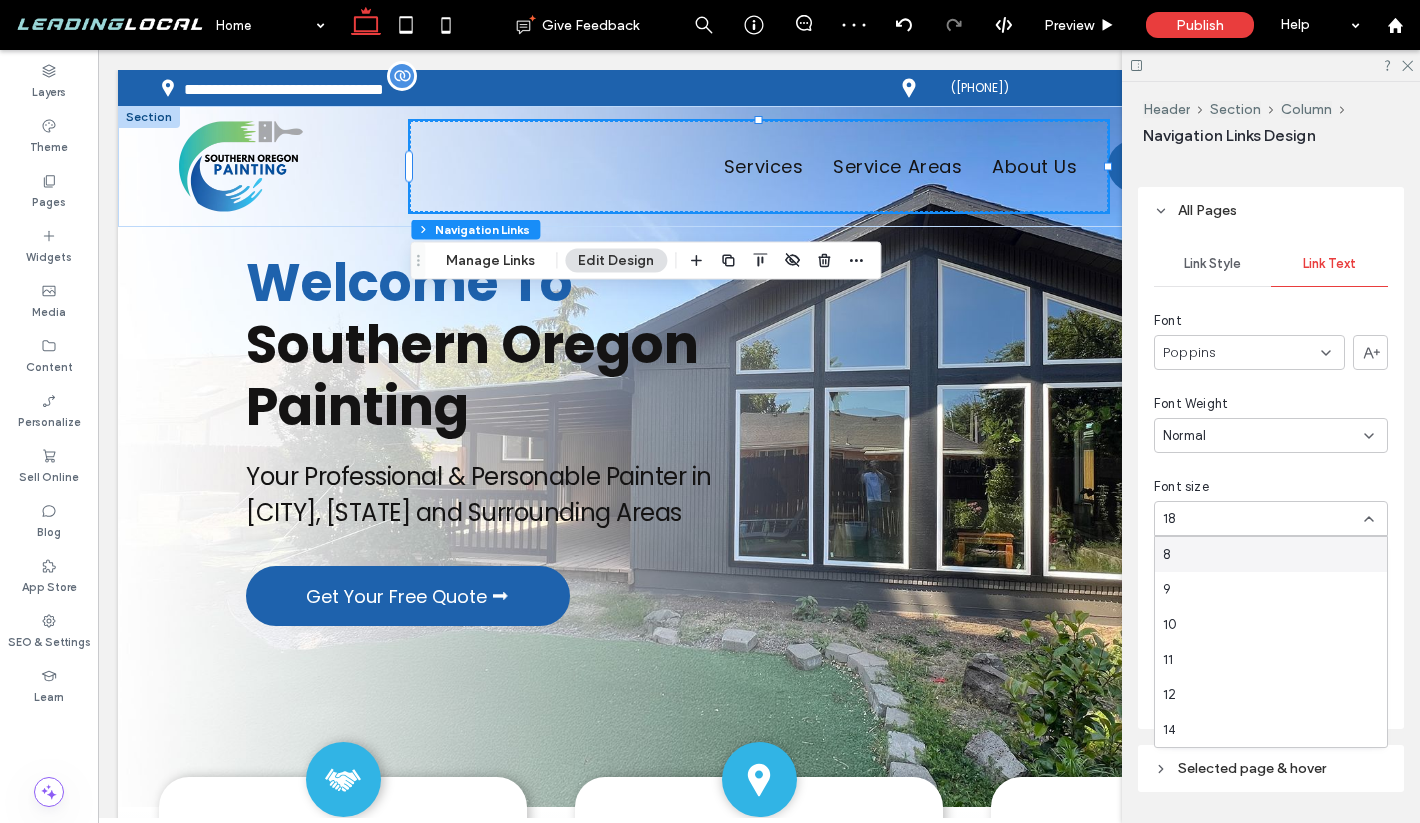 click on "Link Style Link Text Font Poppins Font Weight Normal Font size 18 Font color Font format Case Type" at bounding box center [1271, 481] 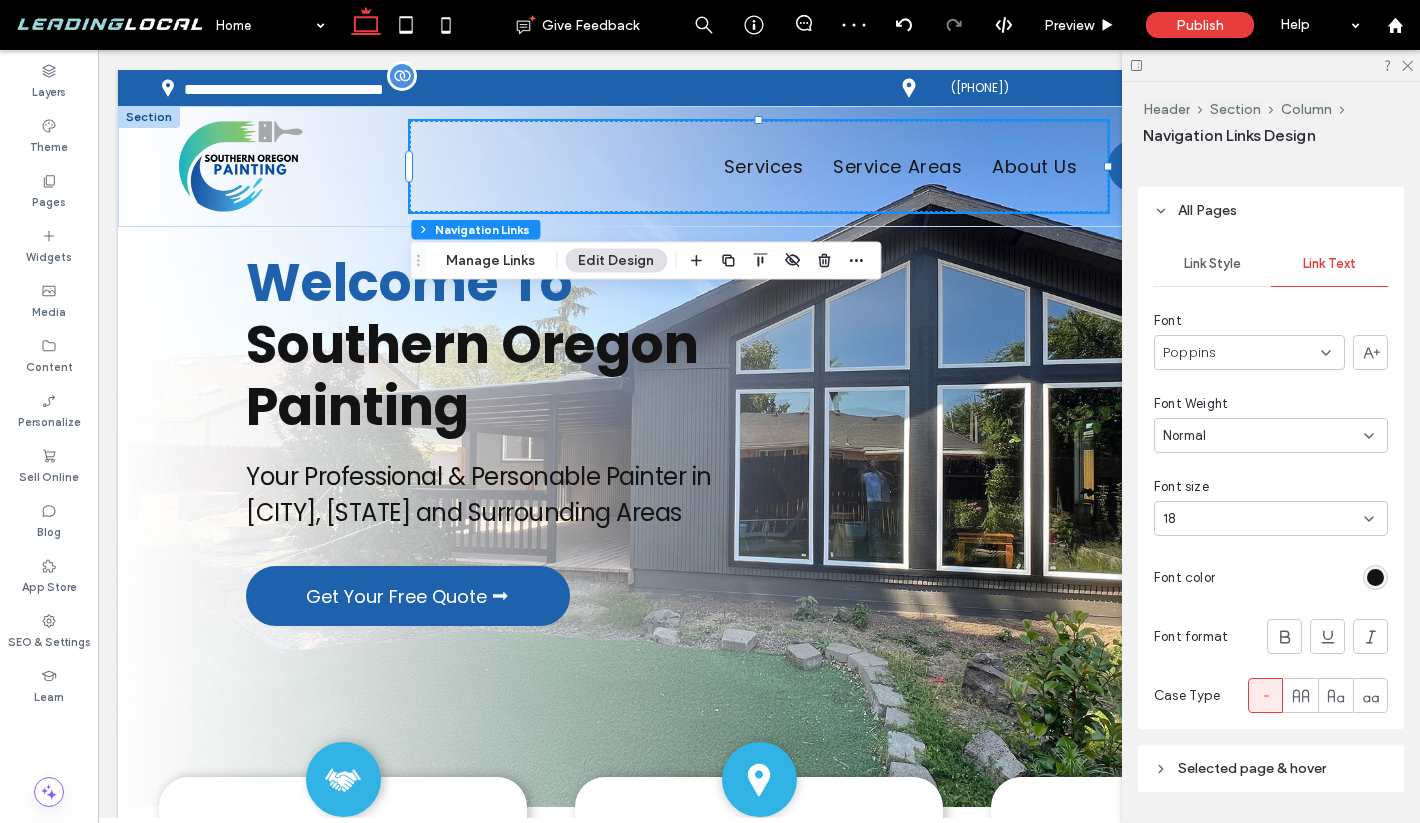 click on "Link Style Link Text Font Poppins Font Weight Normal Font size 18 Font color Font format Case Type" at bounding box center (1271, 481) 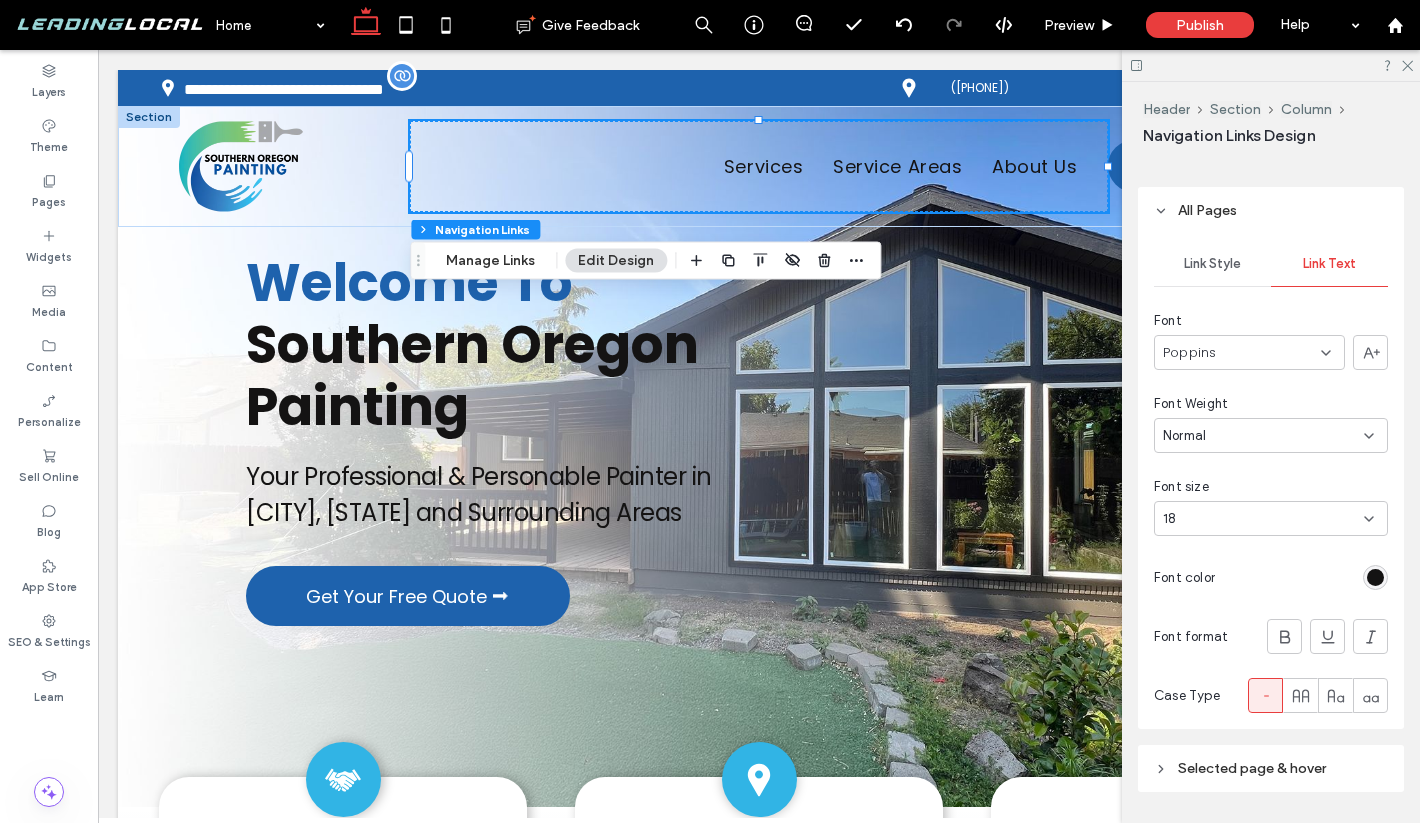 click 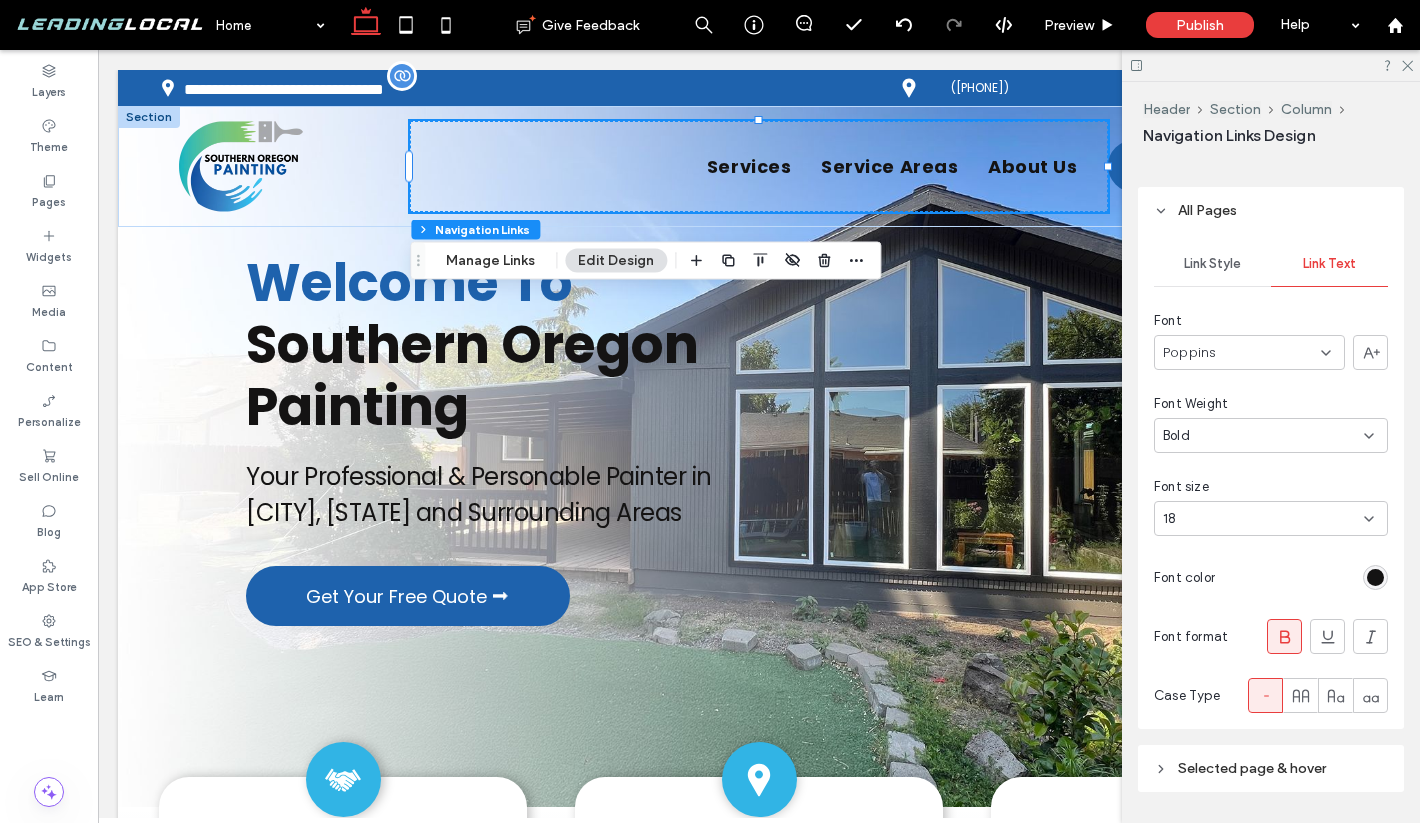 click on "Poppins" at bounding box center [1249, 352] 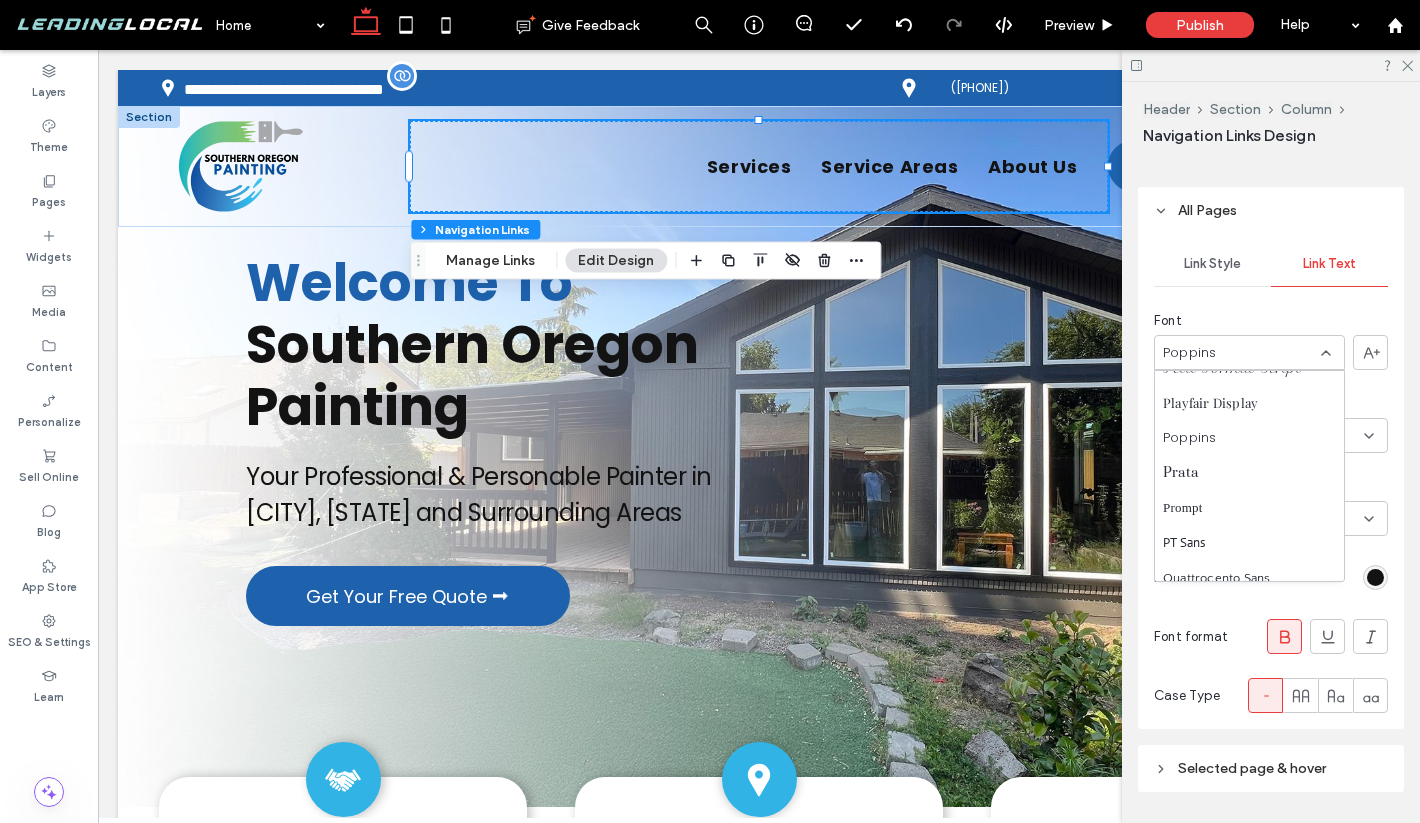 scroll, scrollTop: 1487, scrollLeft: 0, axis: vertical 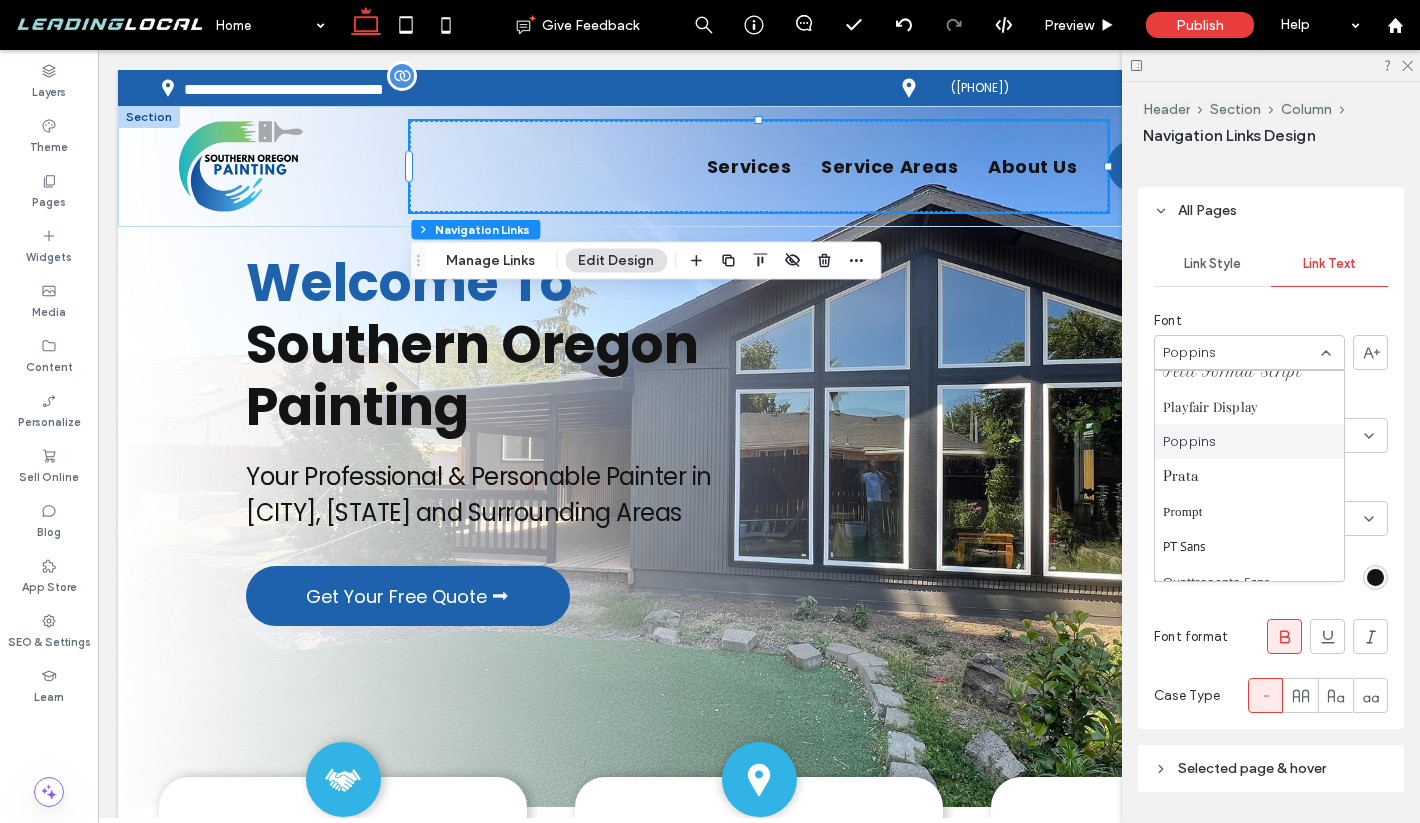click on "Poppins" at bounding box center [1189, 442] 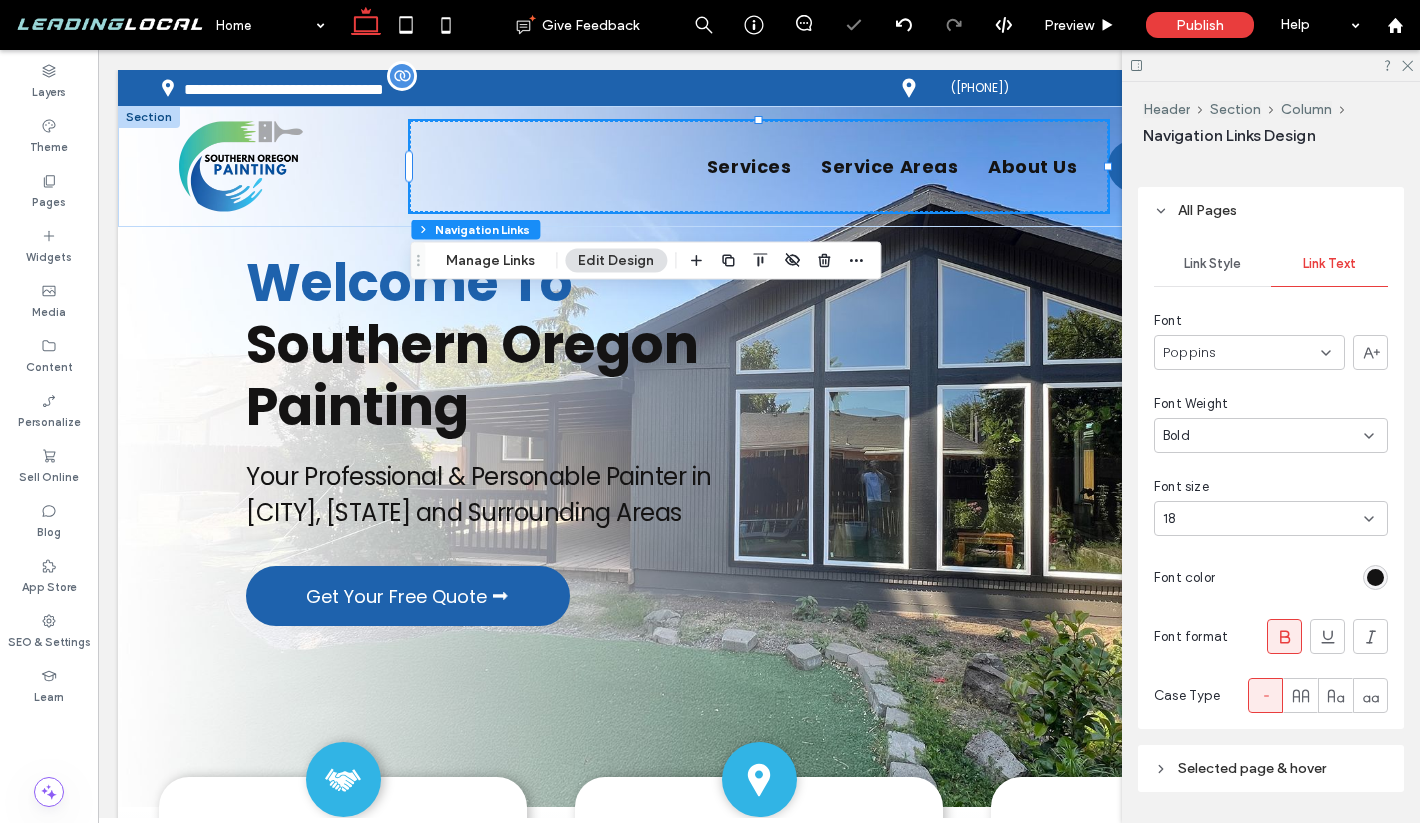 click 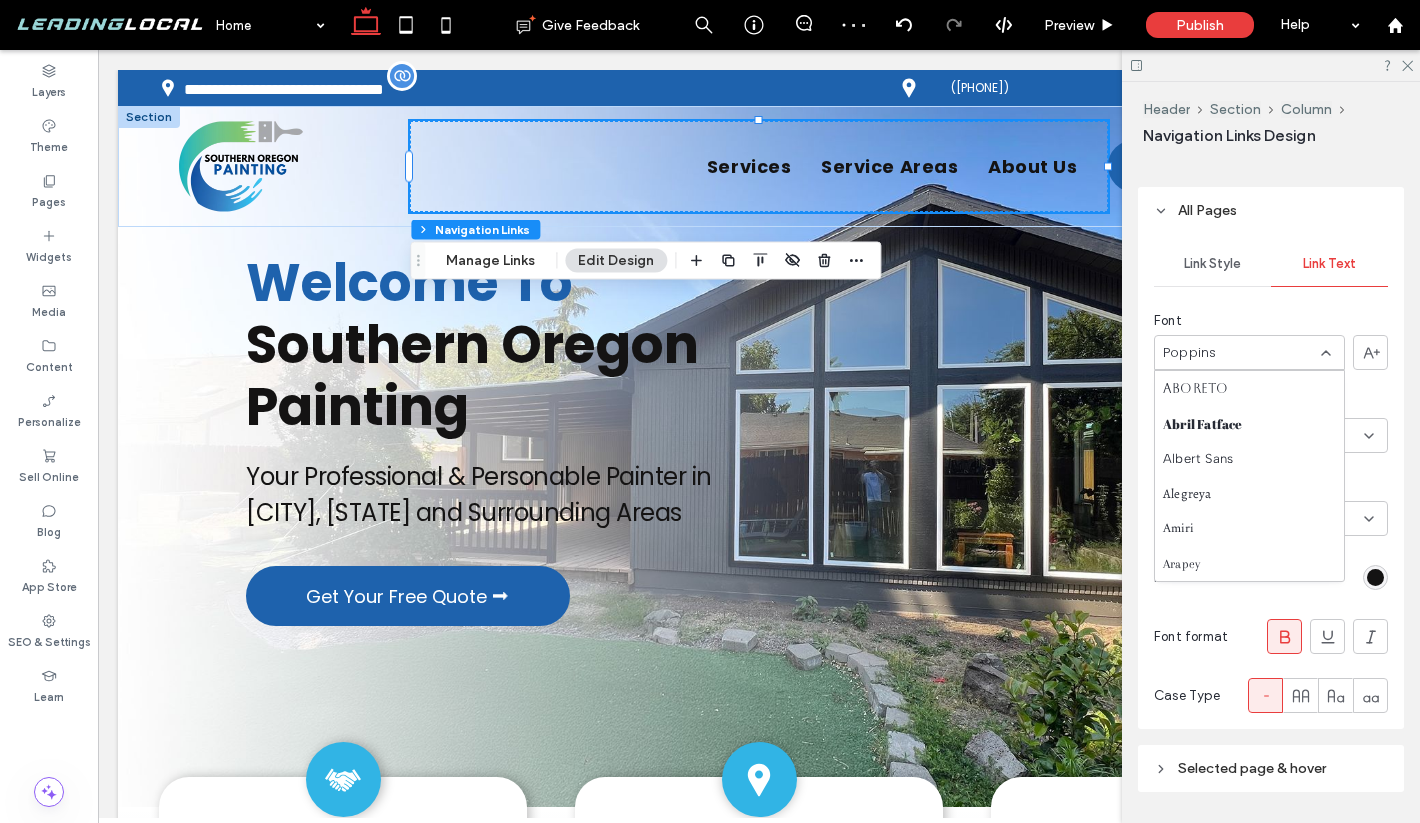 click on "Font" at bounding box center (1271, 321) 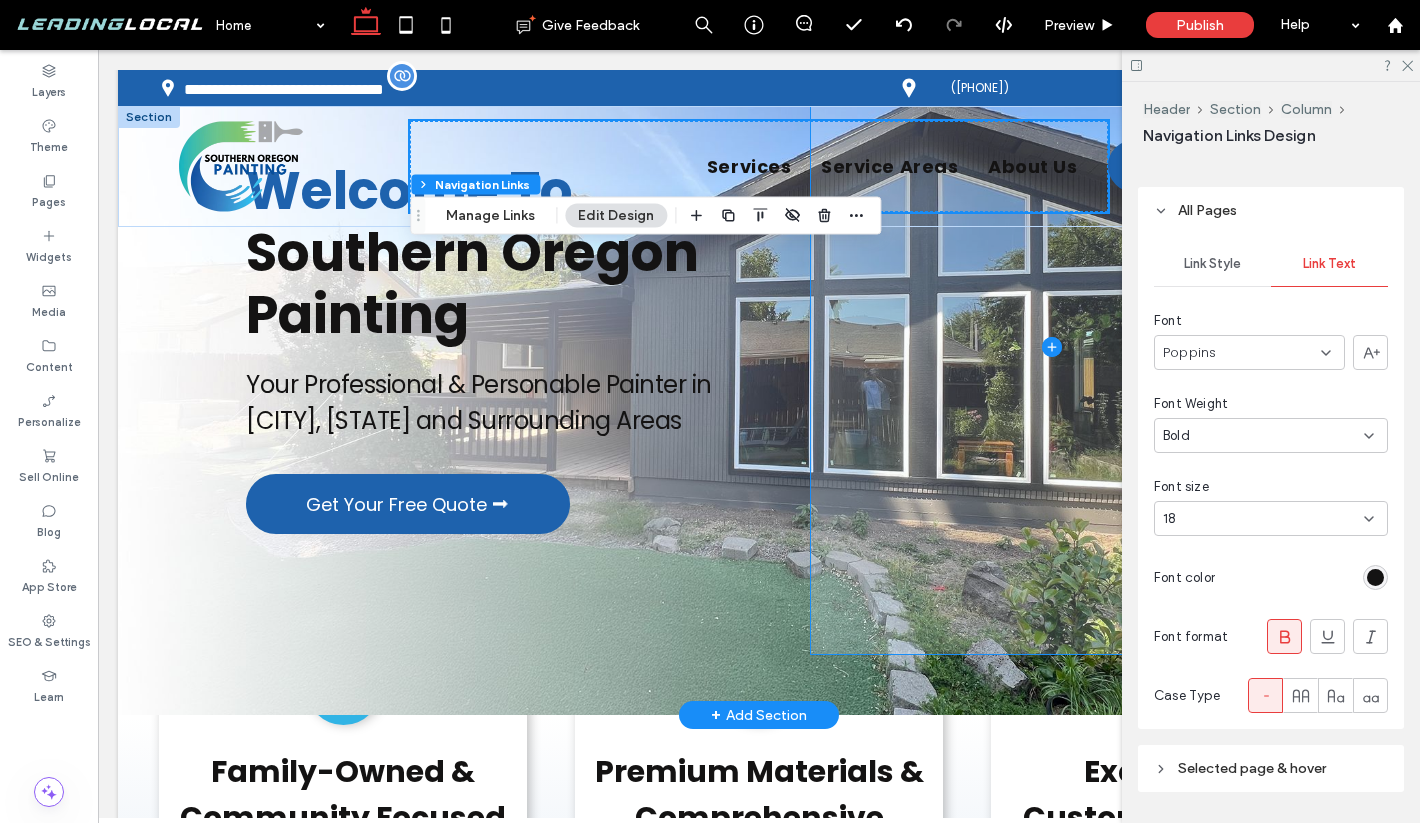 scroll, scrollTop: 0, scrollLeft: 0, axis: both 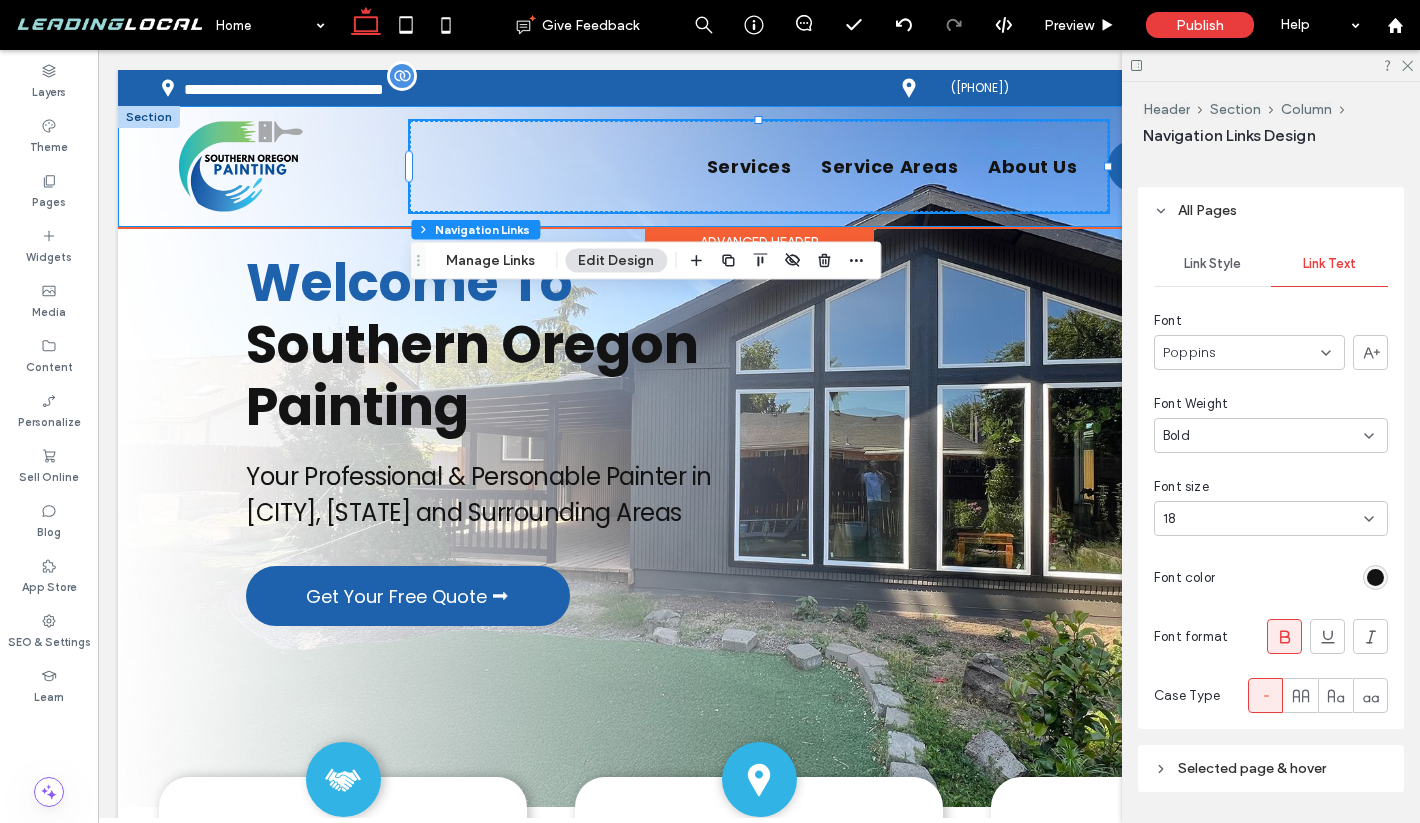 click on "Services
Service Areas
About Us
Get Your Free Quote ⮕" at bounding box center (759, 166) 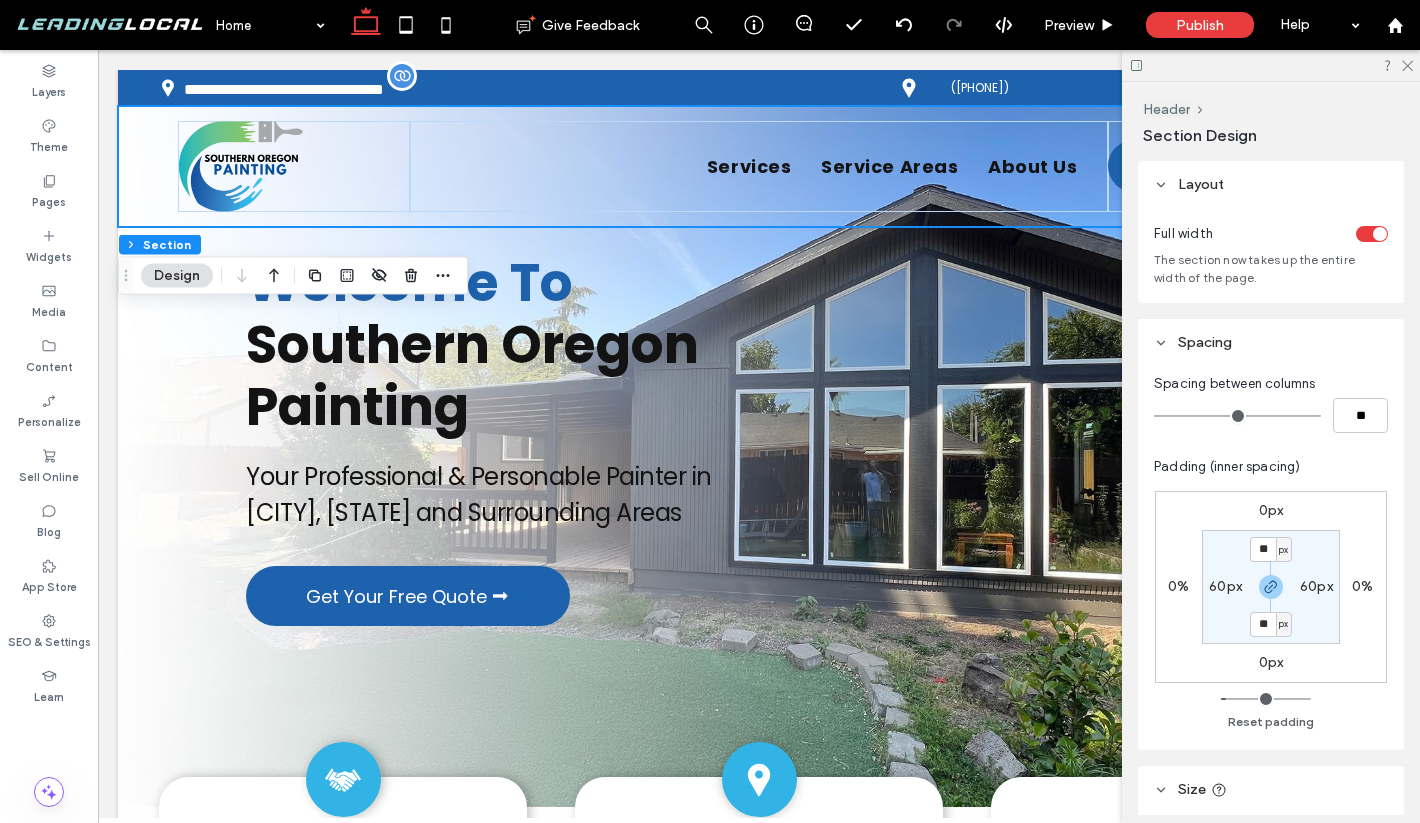 click at bounding box center [1271, 65] 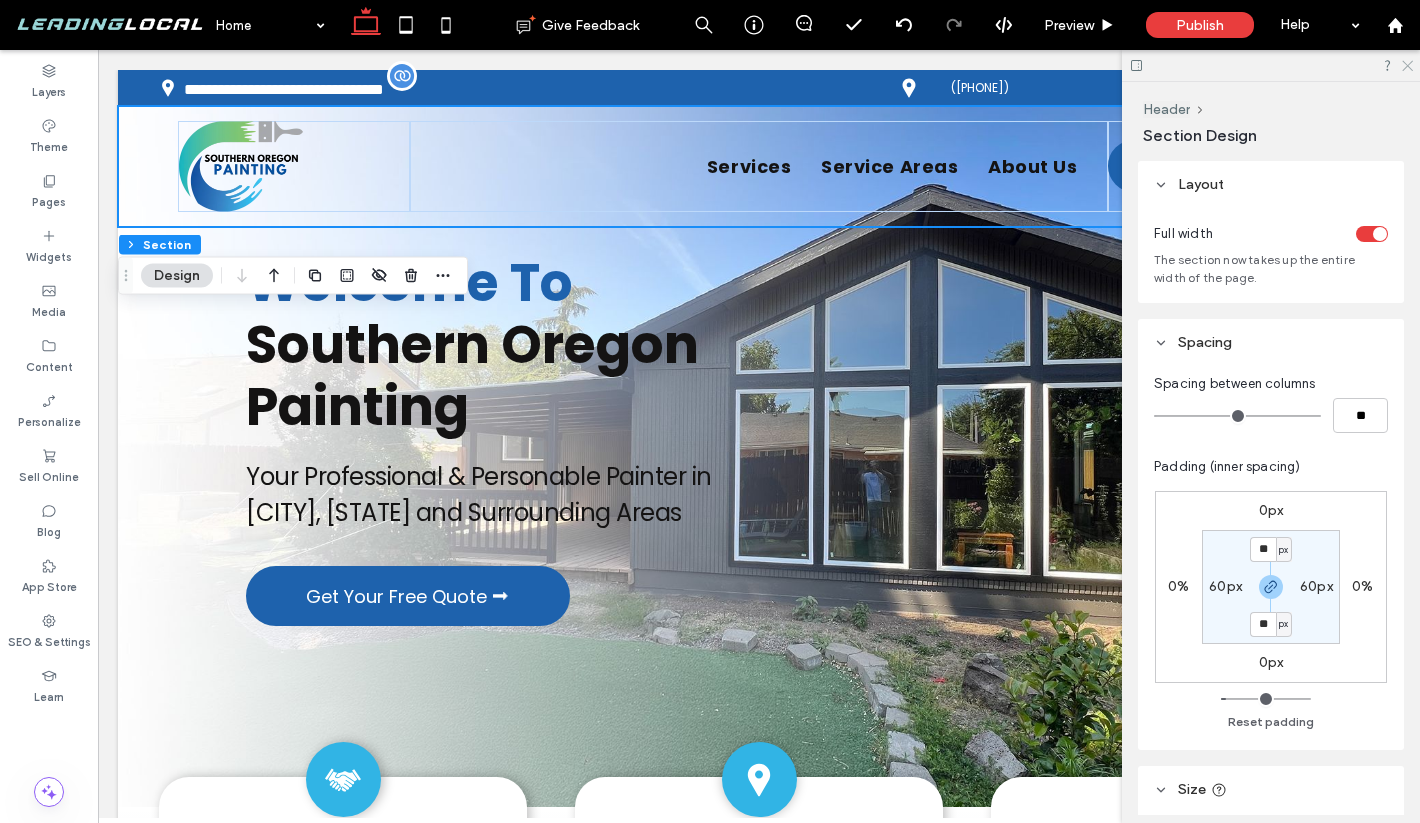 click 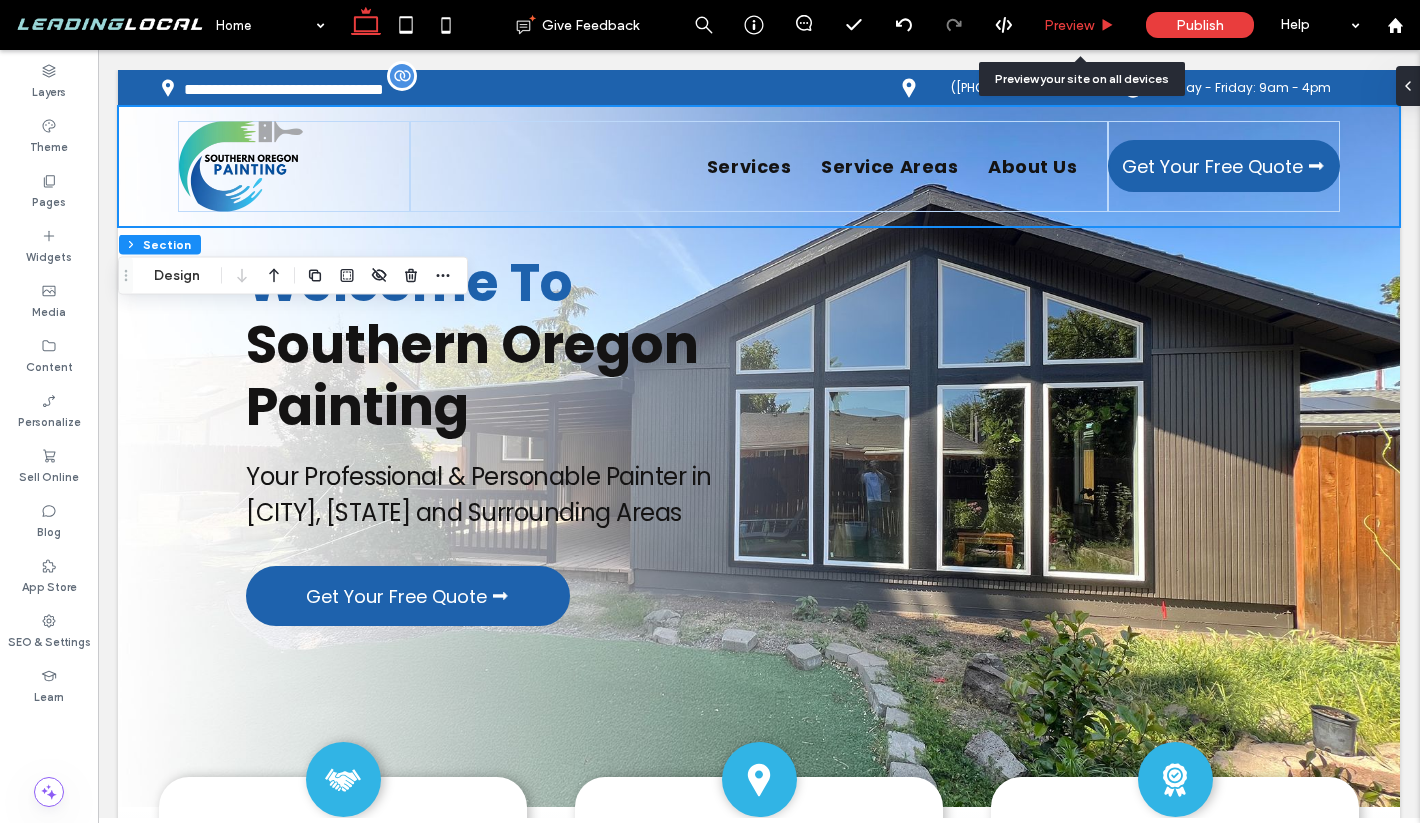 click on "Preview" at bounding box center (1069, 25) 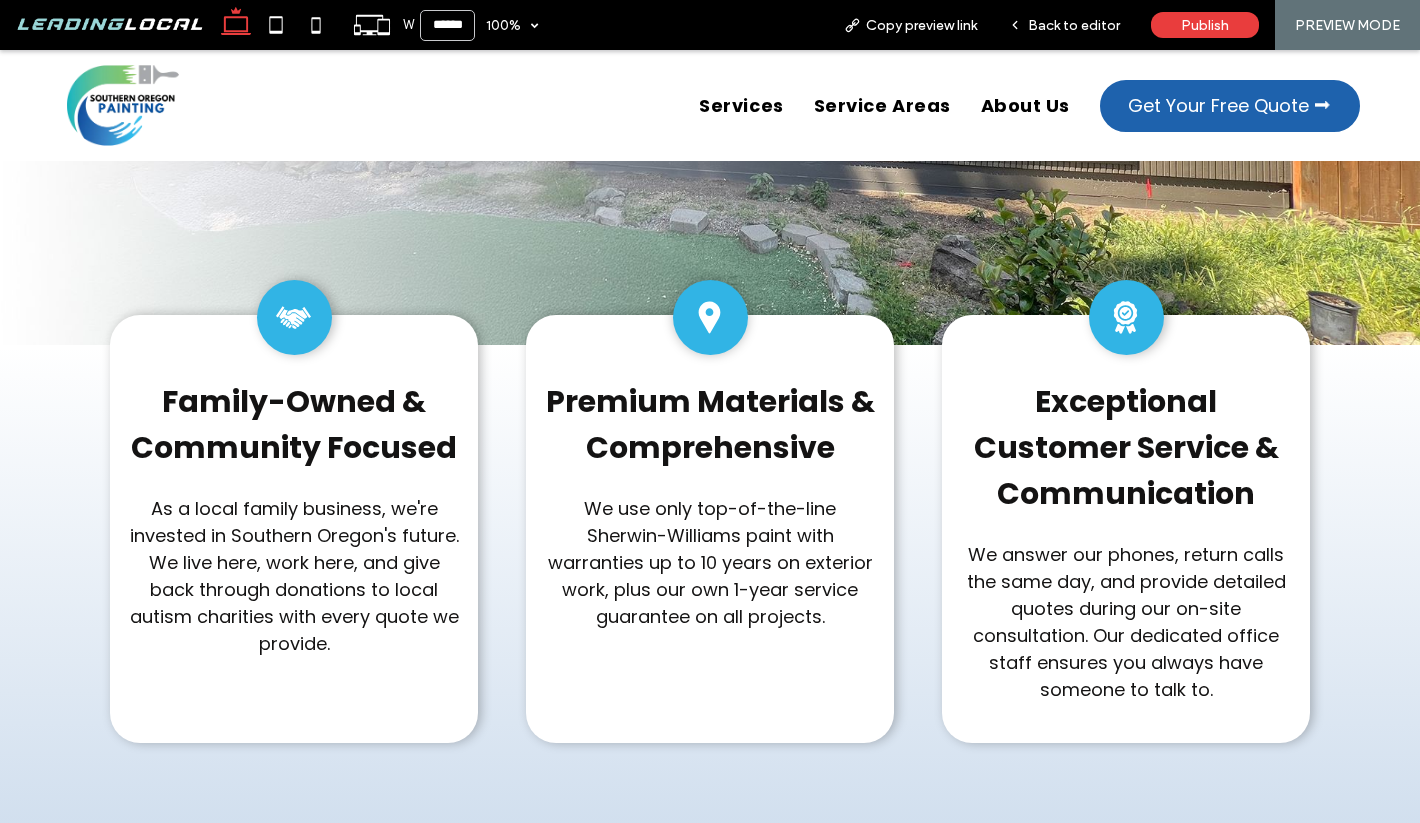 scroll, scrollTop: 445, scrollLeft: 0, axis: vertical 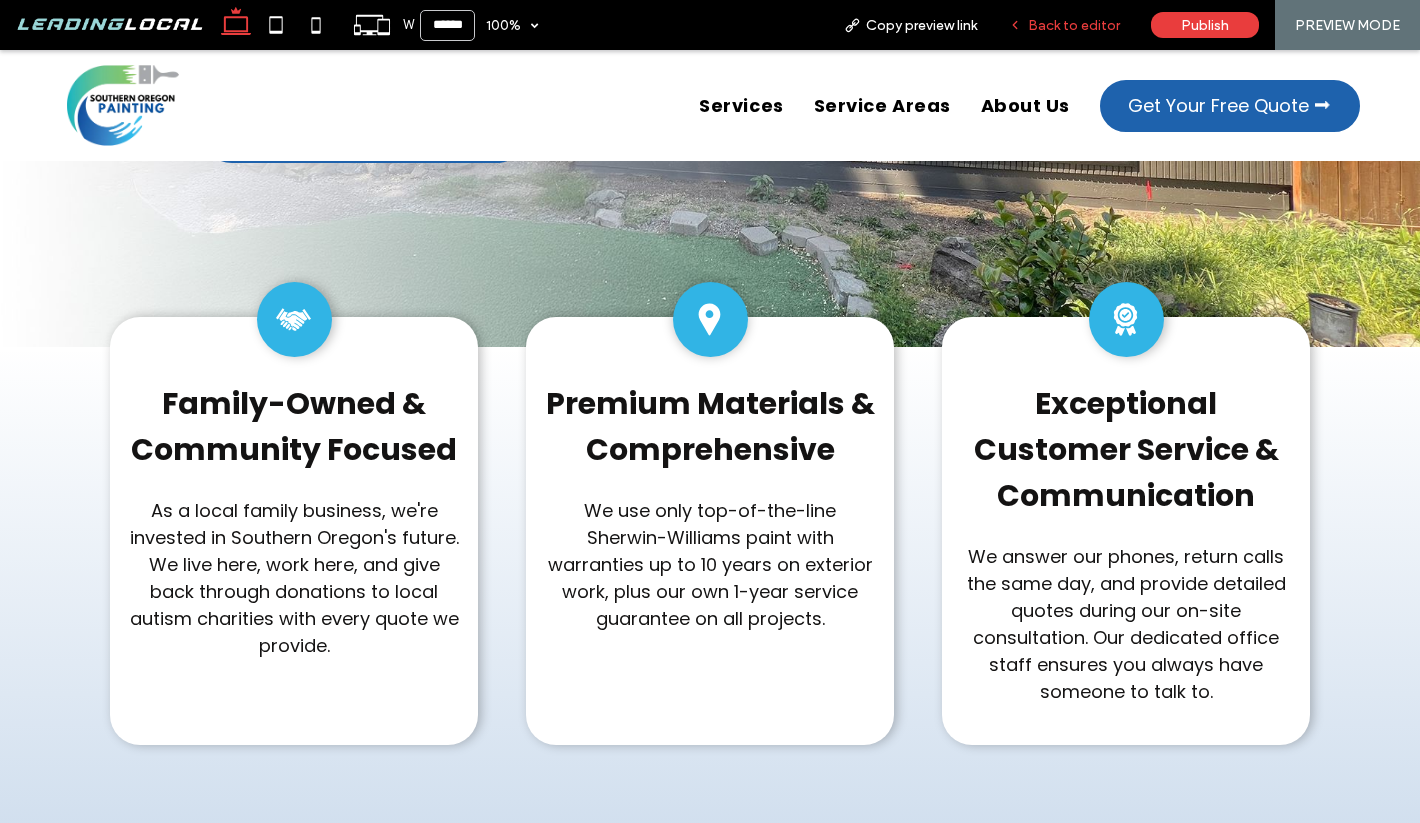 click on "Back to editor" at bounding box center (1064, 25) 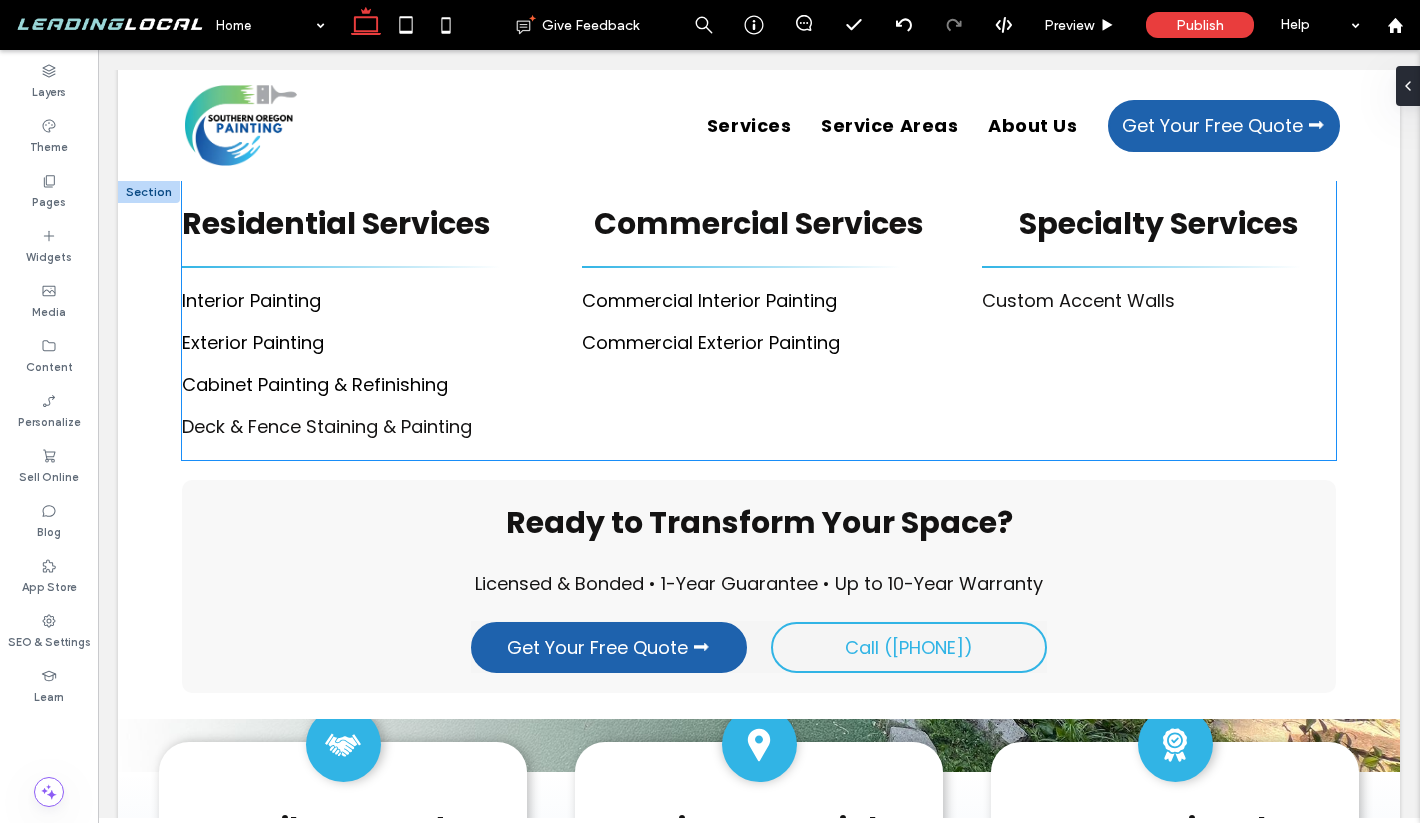 scroll, scrollTop: 0, scrollLeft: 0, axis: both 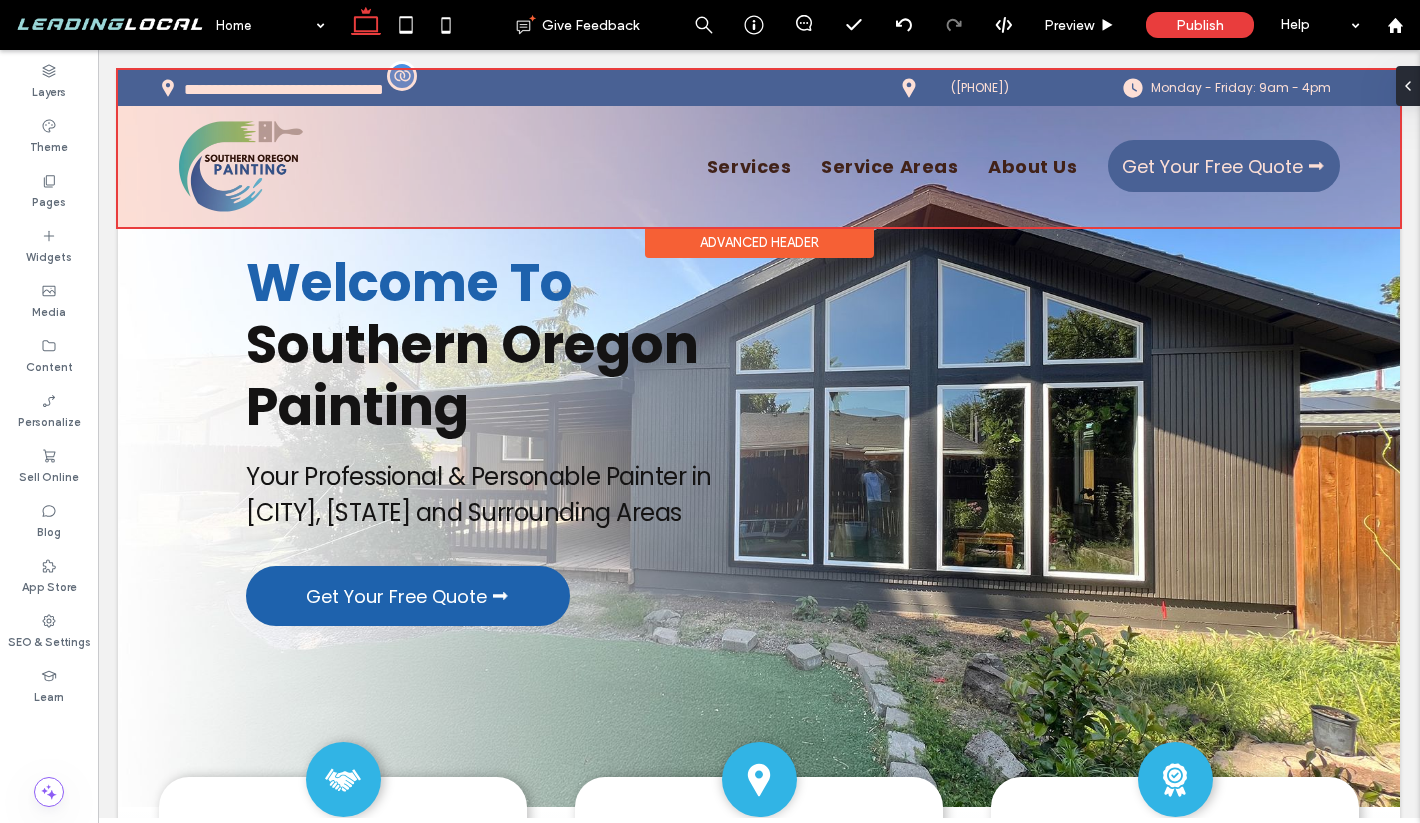 click at bounding box center [759, 148] 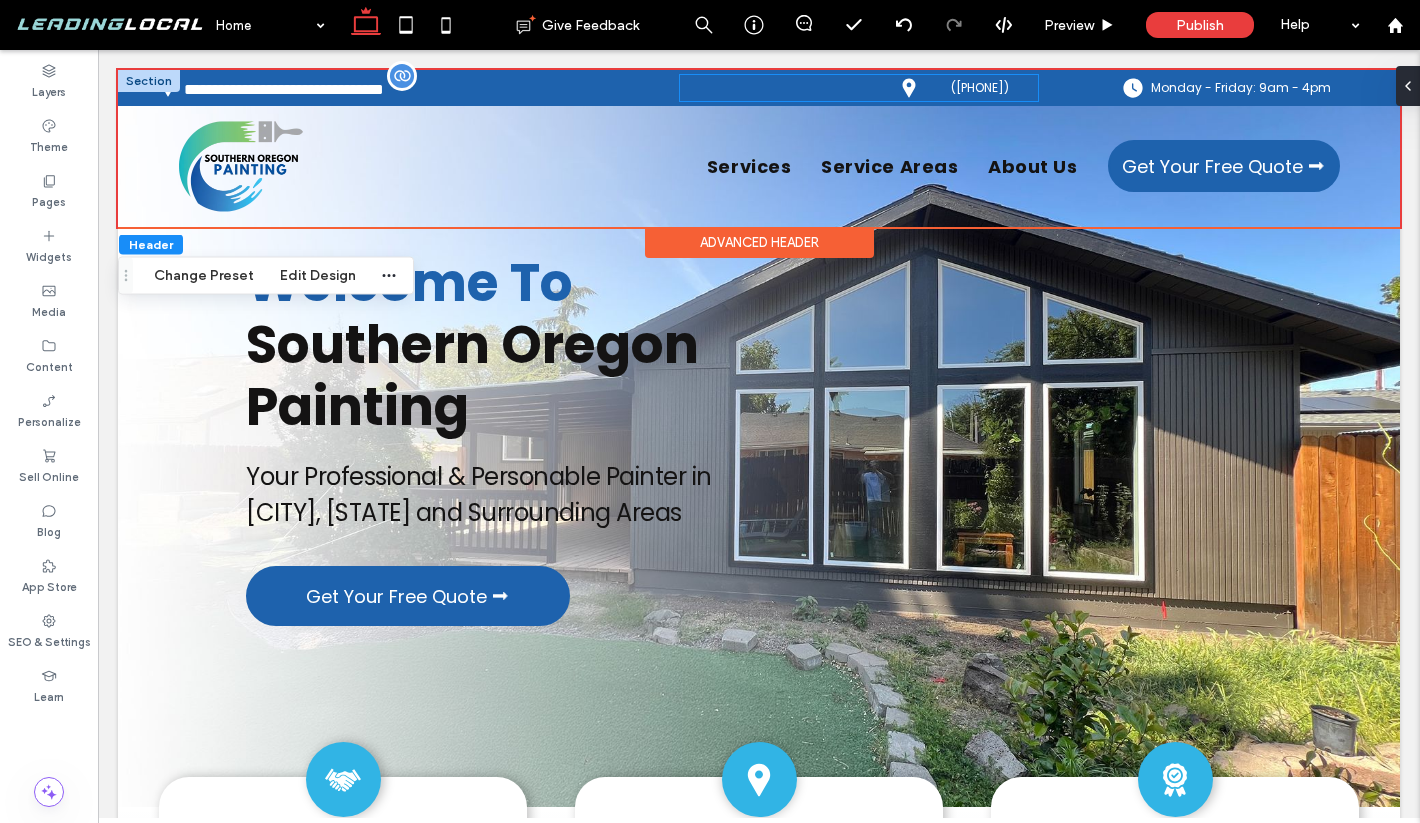 click on "(541) 500-0705" at bounding box center [859, 88] 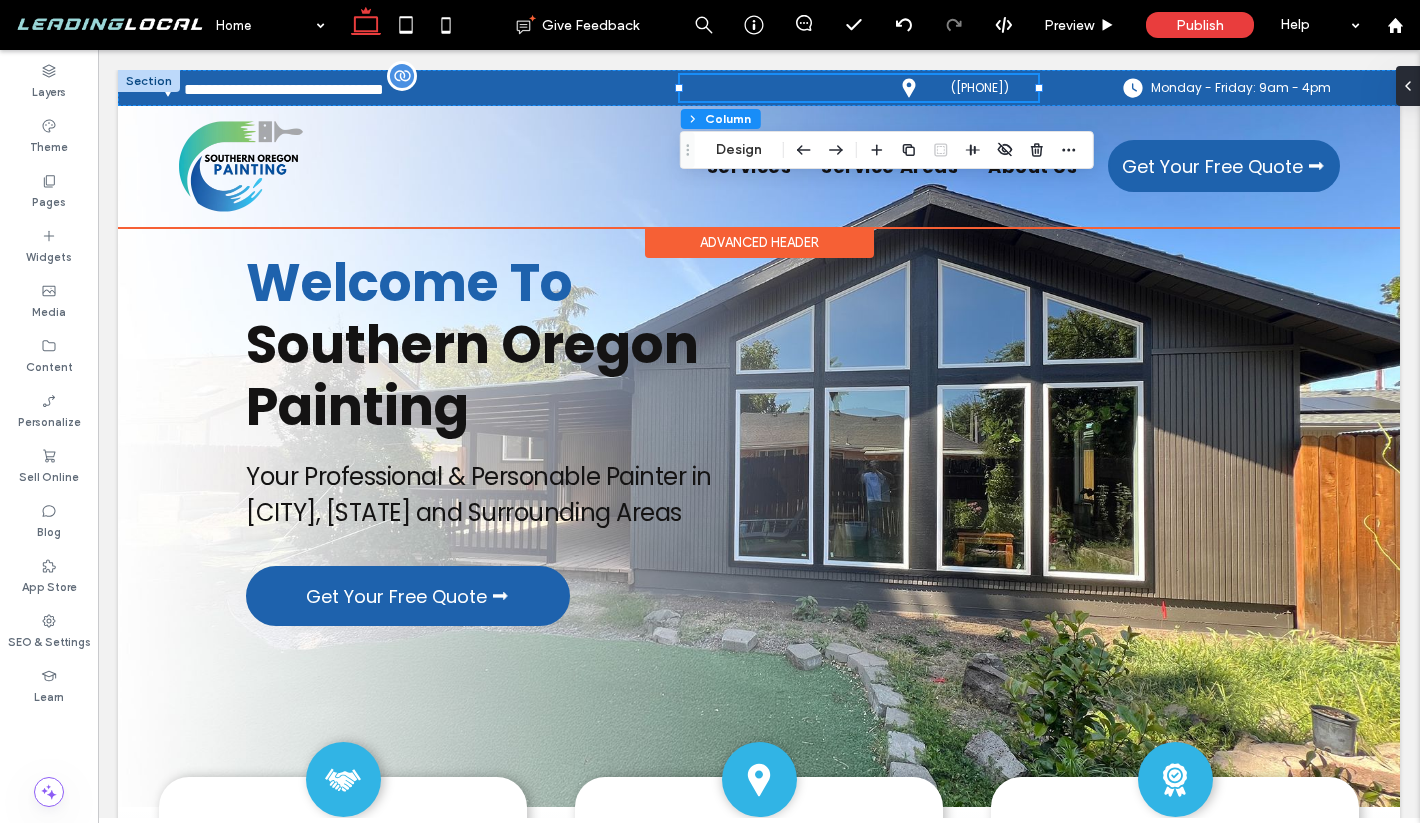 click at bounding box center (149, 81) 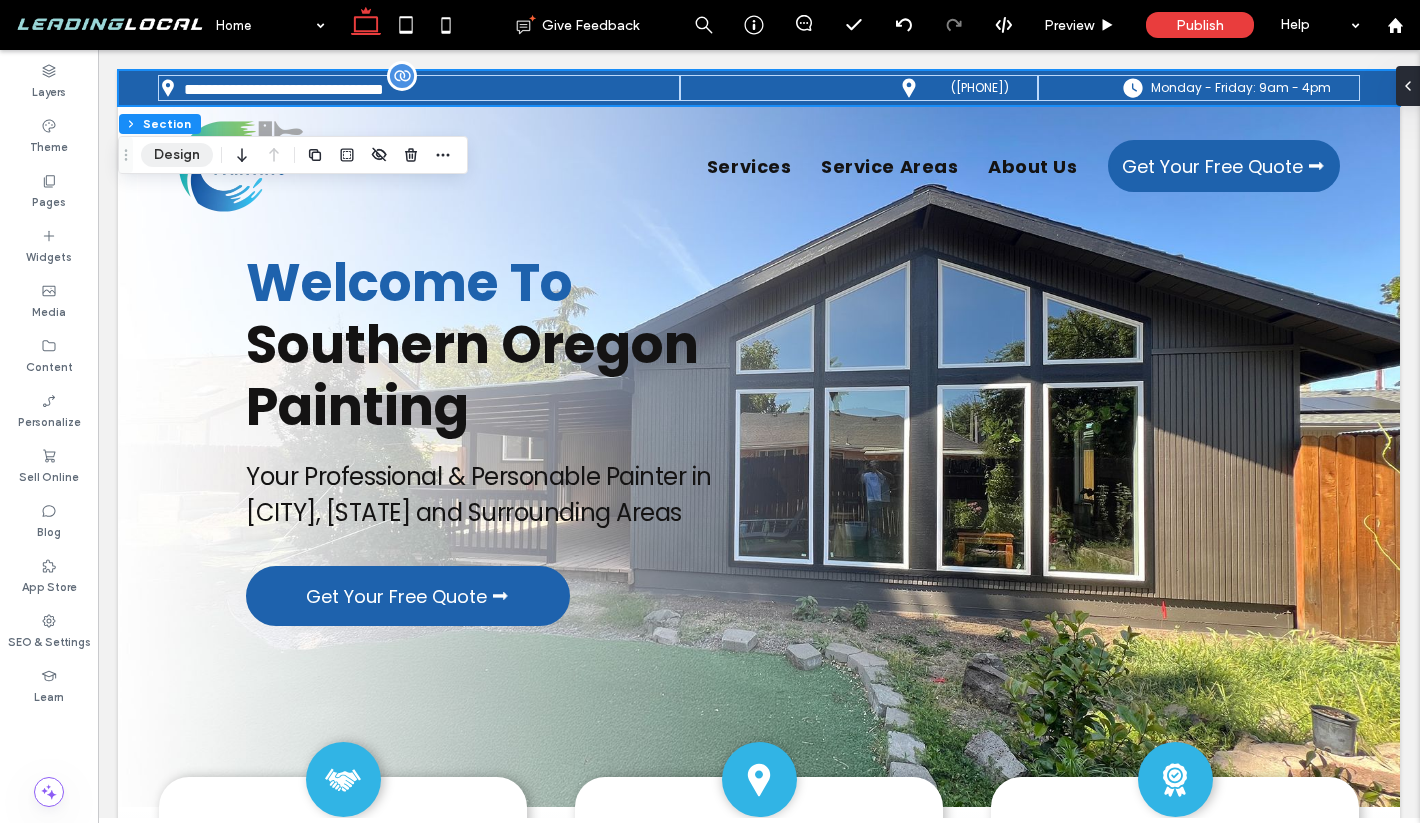 click on "Design" at bounding box center (177, 155) 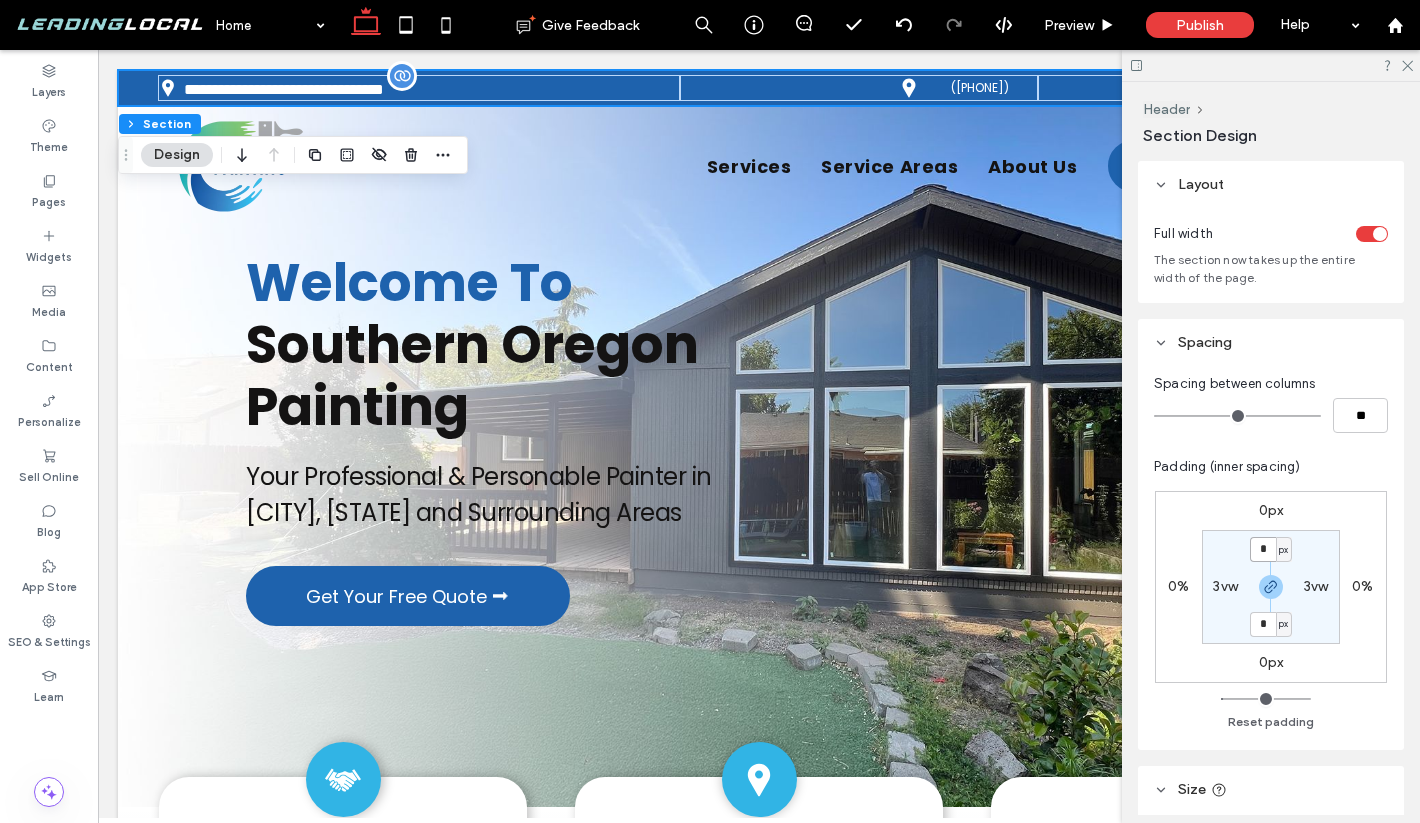 click on "*" at bounding box center [1263, 549] 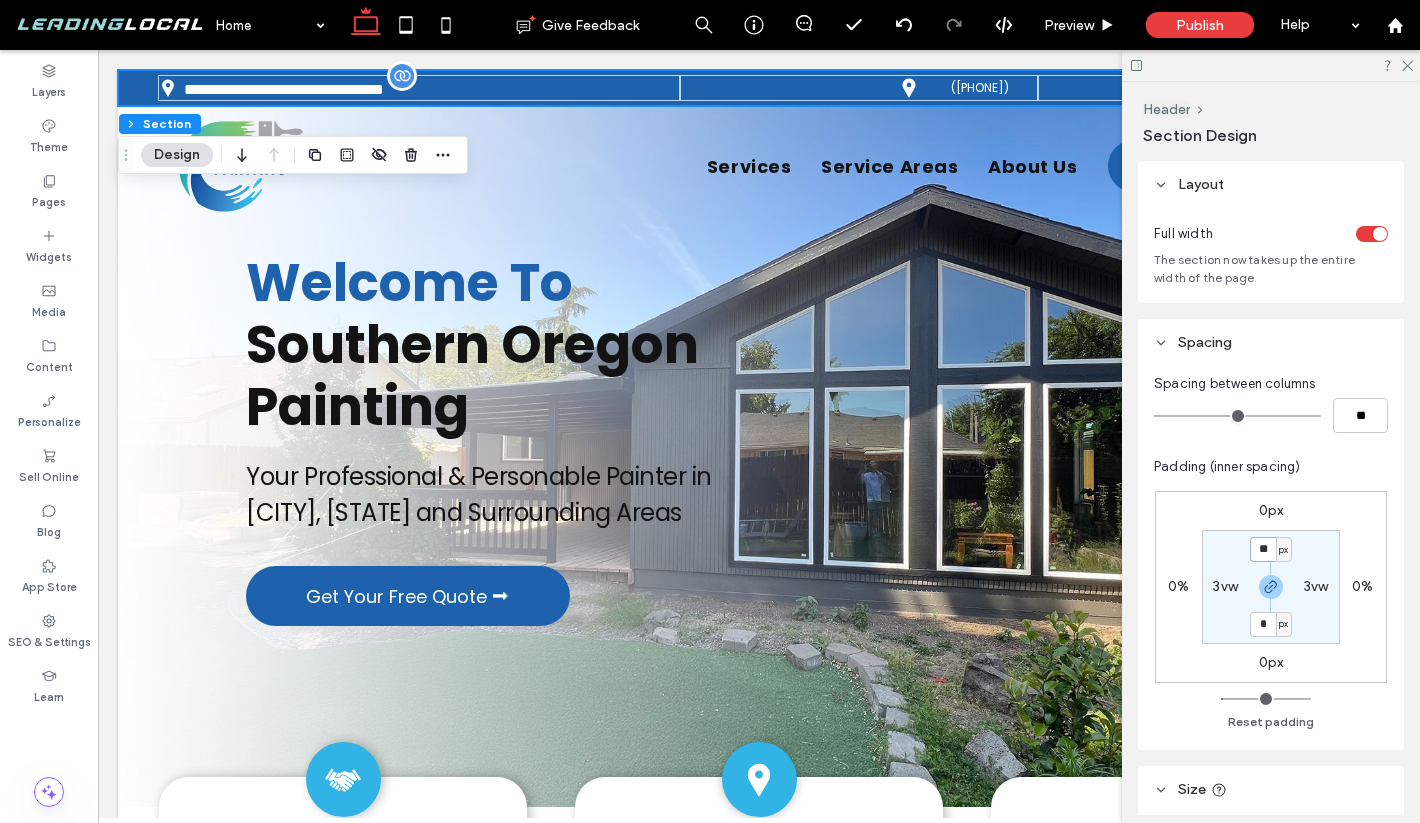 type on "**" 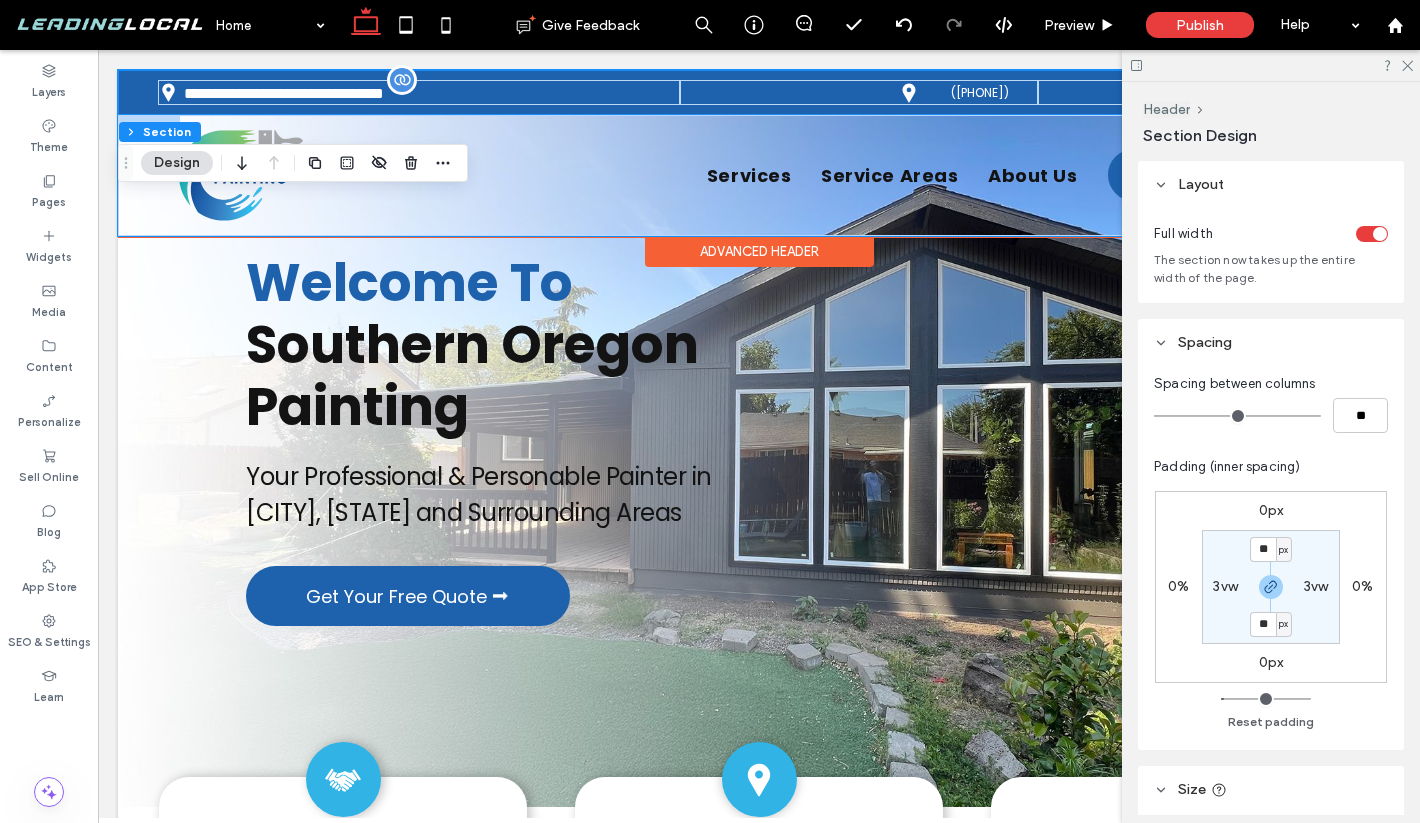 click on "Services
Service Areas
About Us
Get Your Free Quote ⮕" at bounding box center (759, 175) 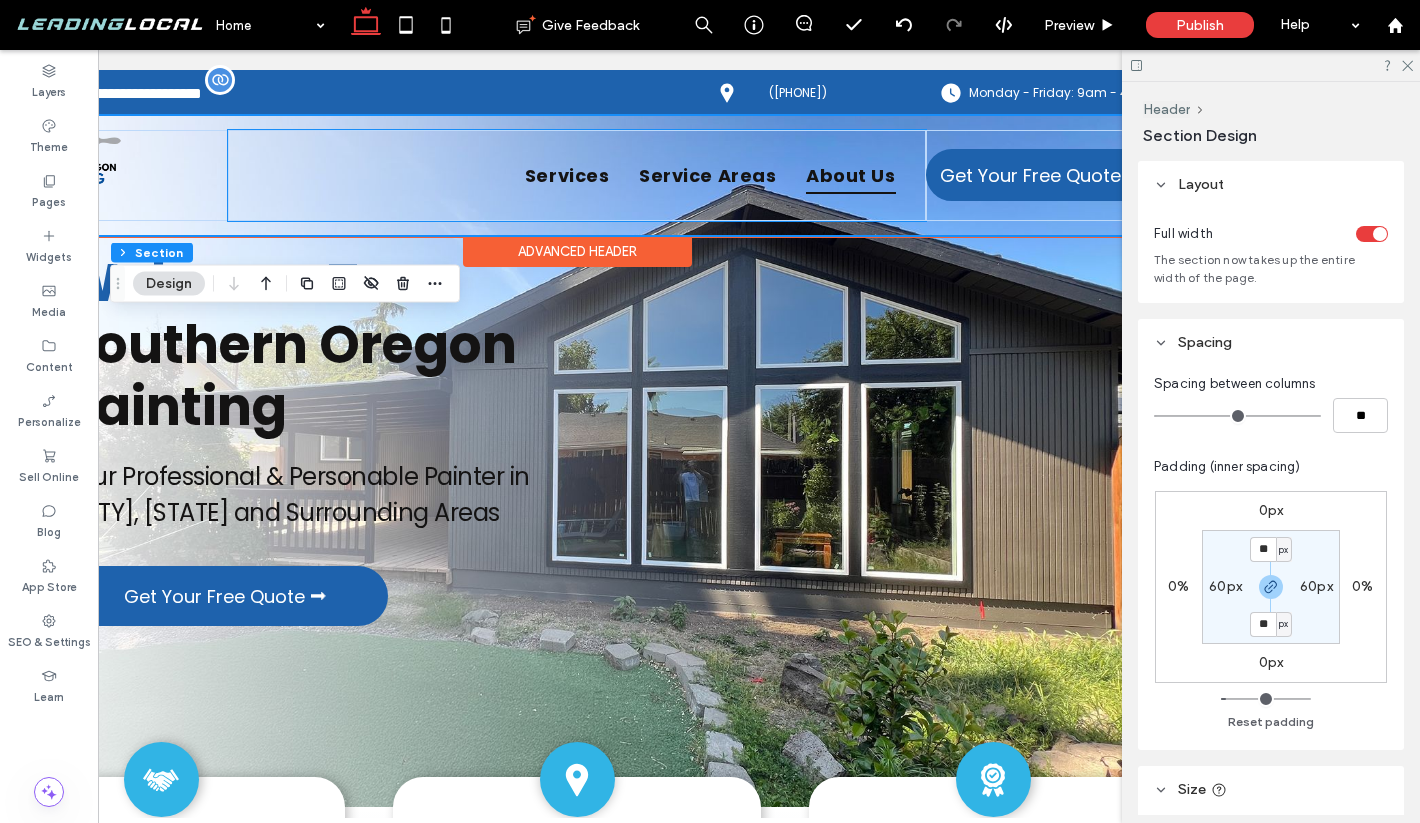 scroll, scrollTop: 0, scrollLeft: 0, axis: both 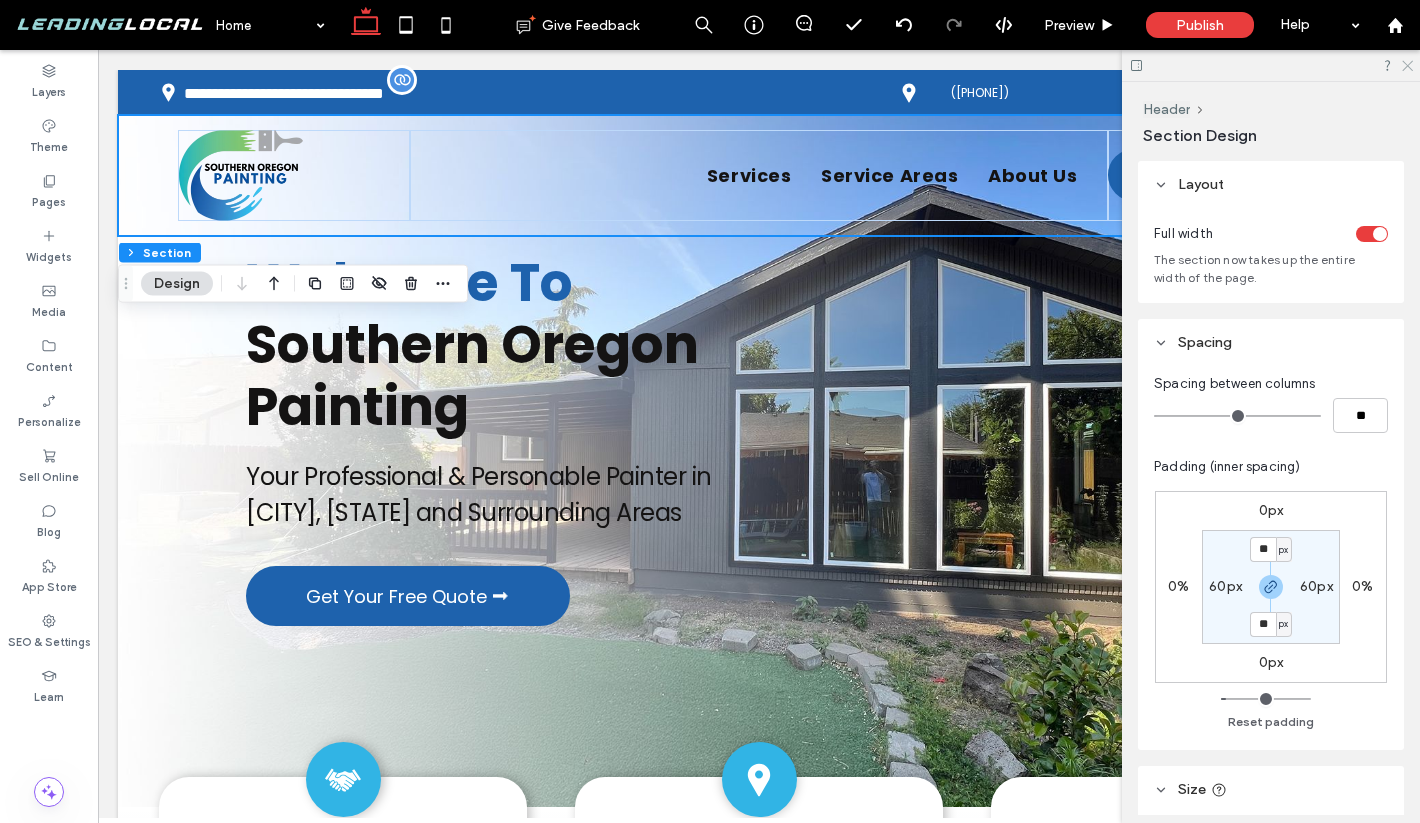 click 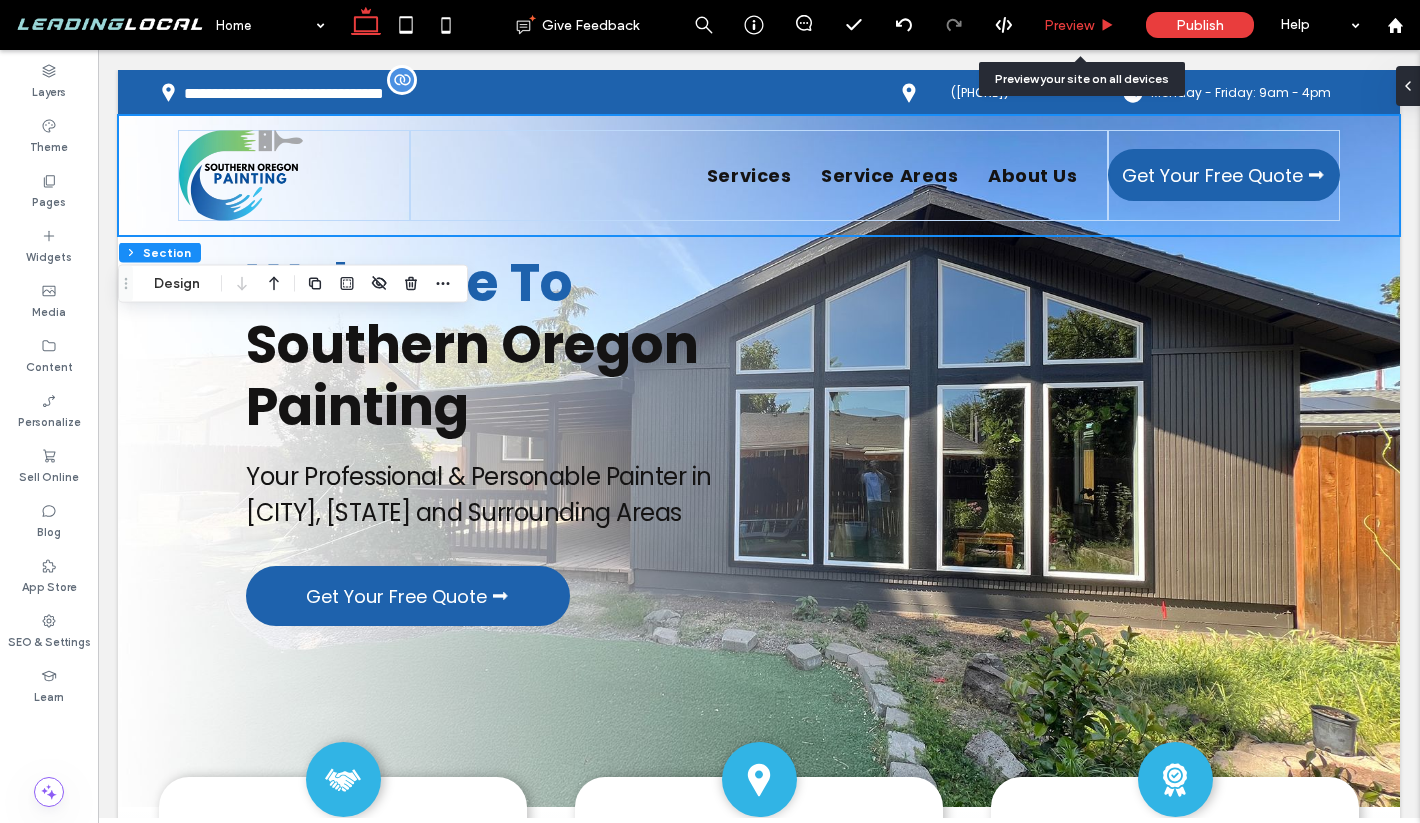 click on "Preview" at bounding box center (1069, 25) 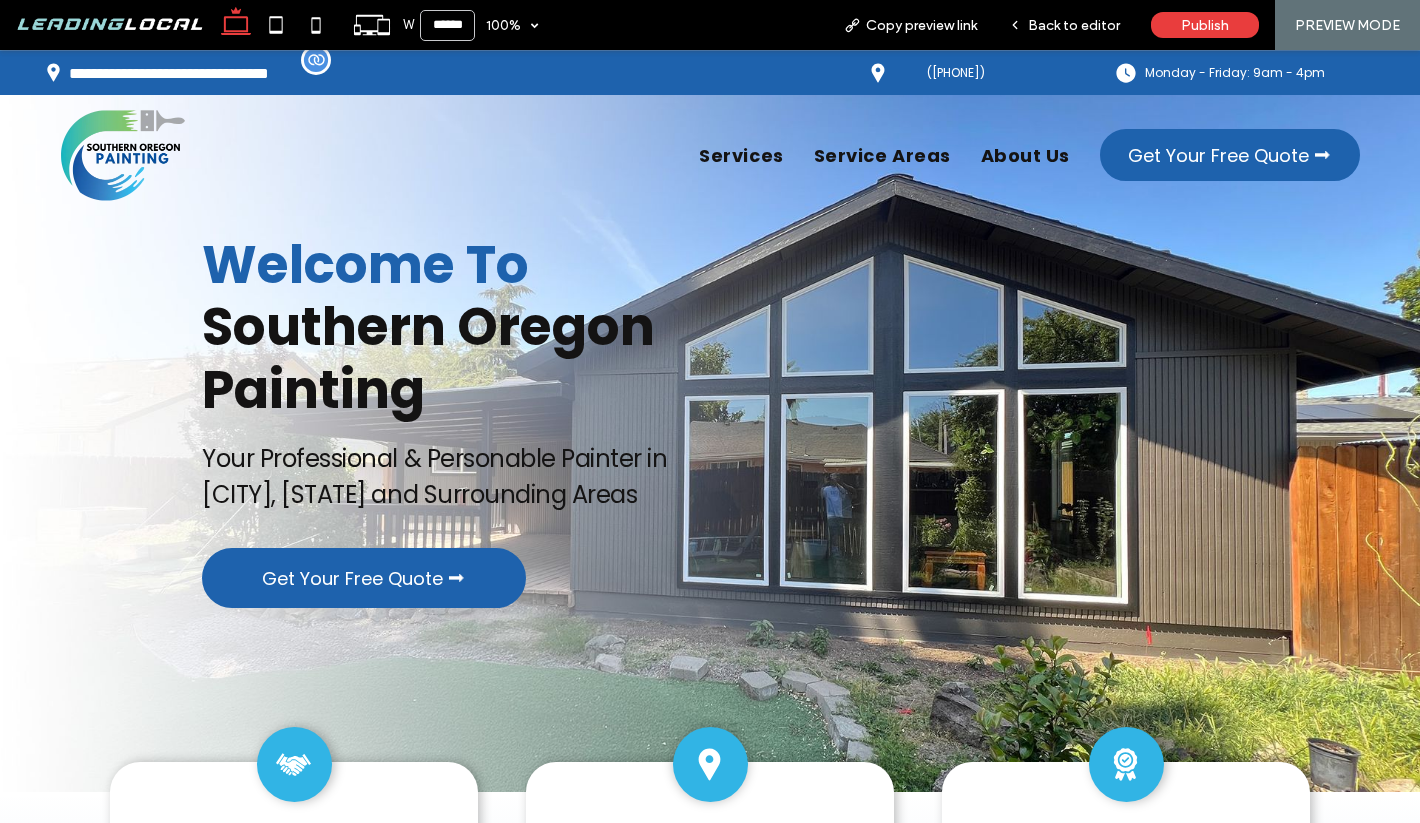 click at bounding box center (1000, 421) 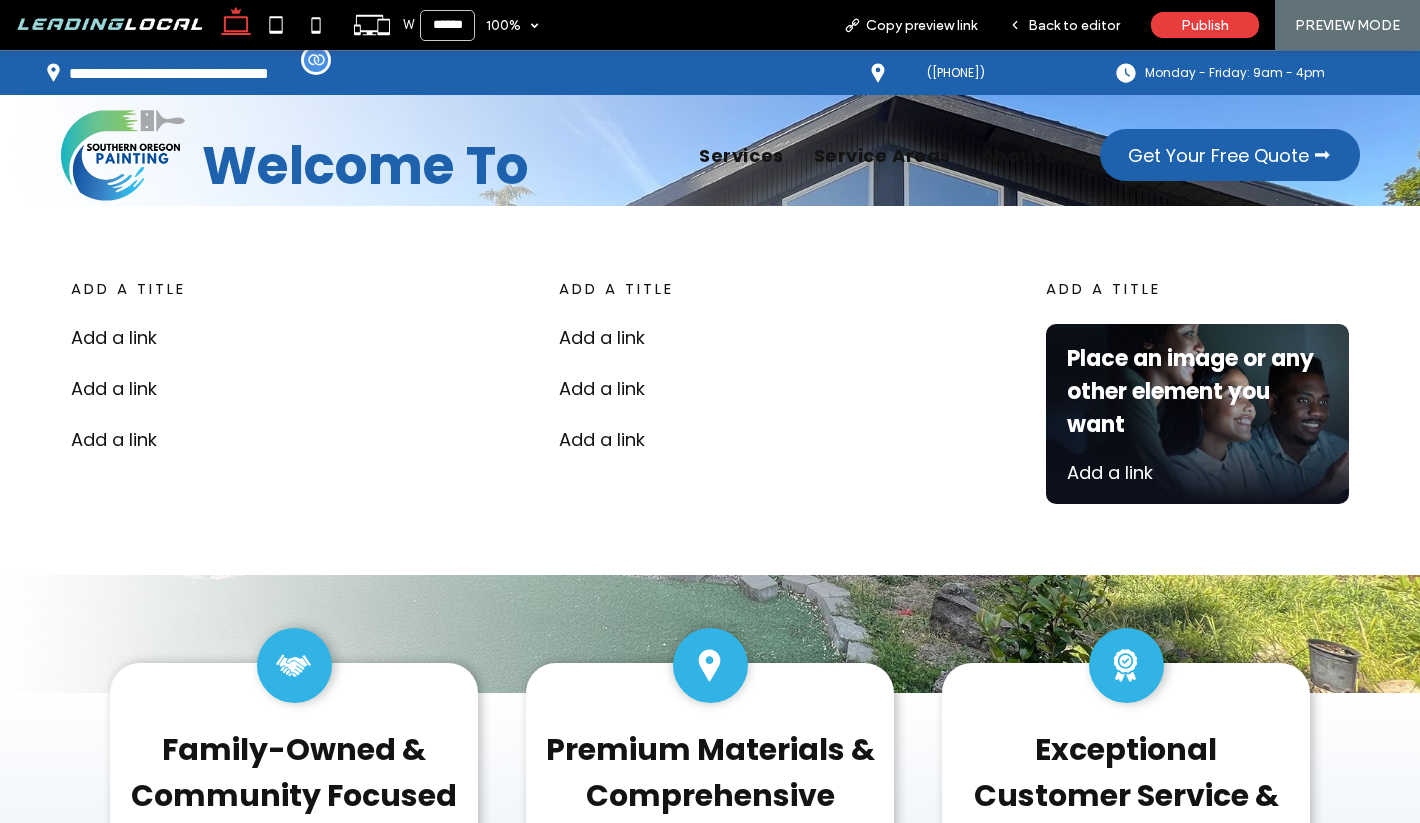 scroll, scrollTop: 0, scrollLeft: 0, axis: both 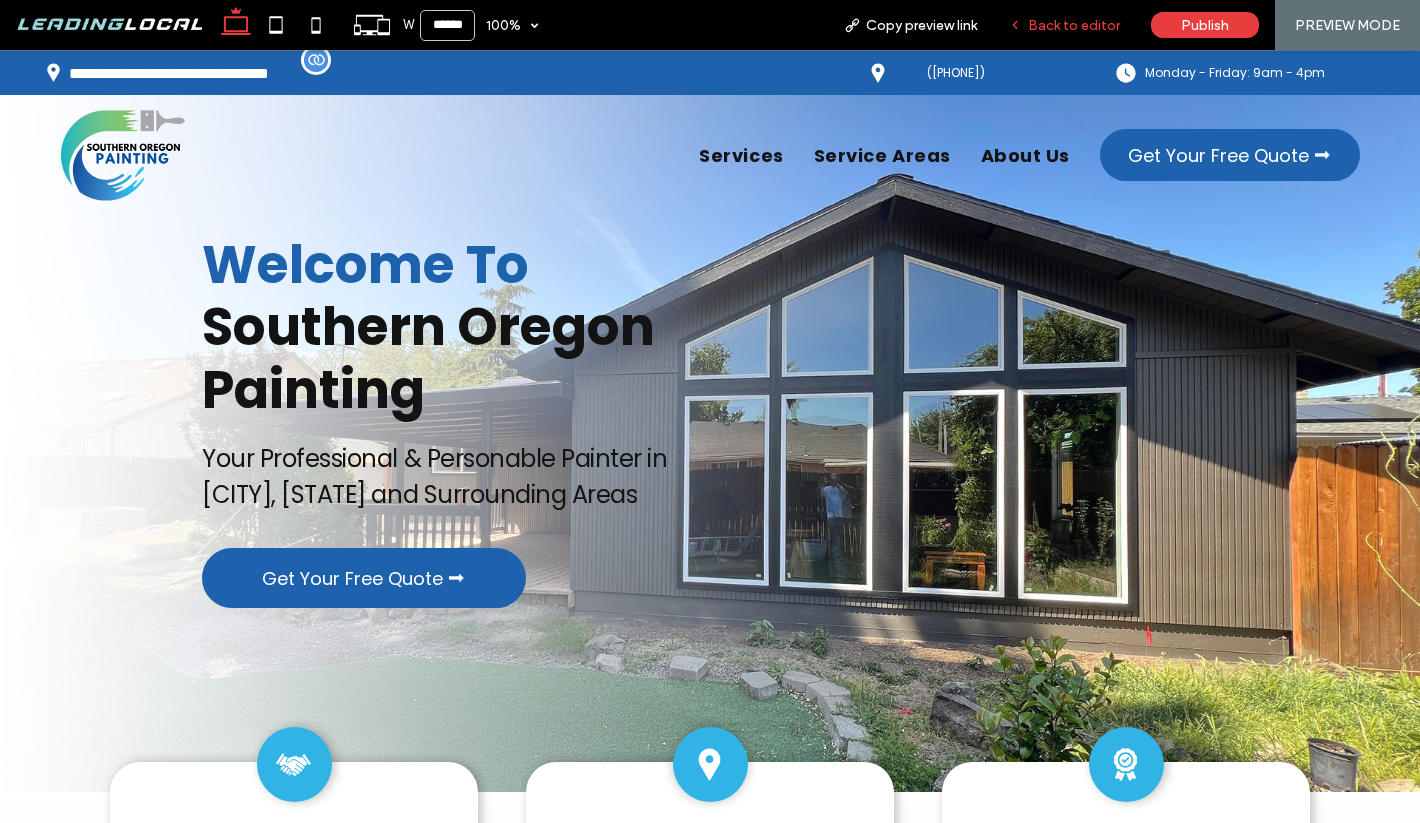 click on "Back to editor" at bounding box center [1074, 25] 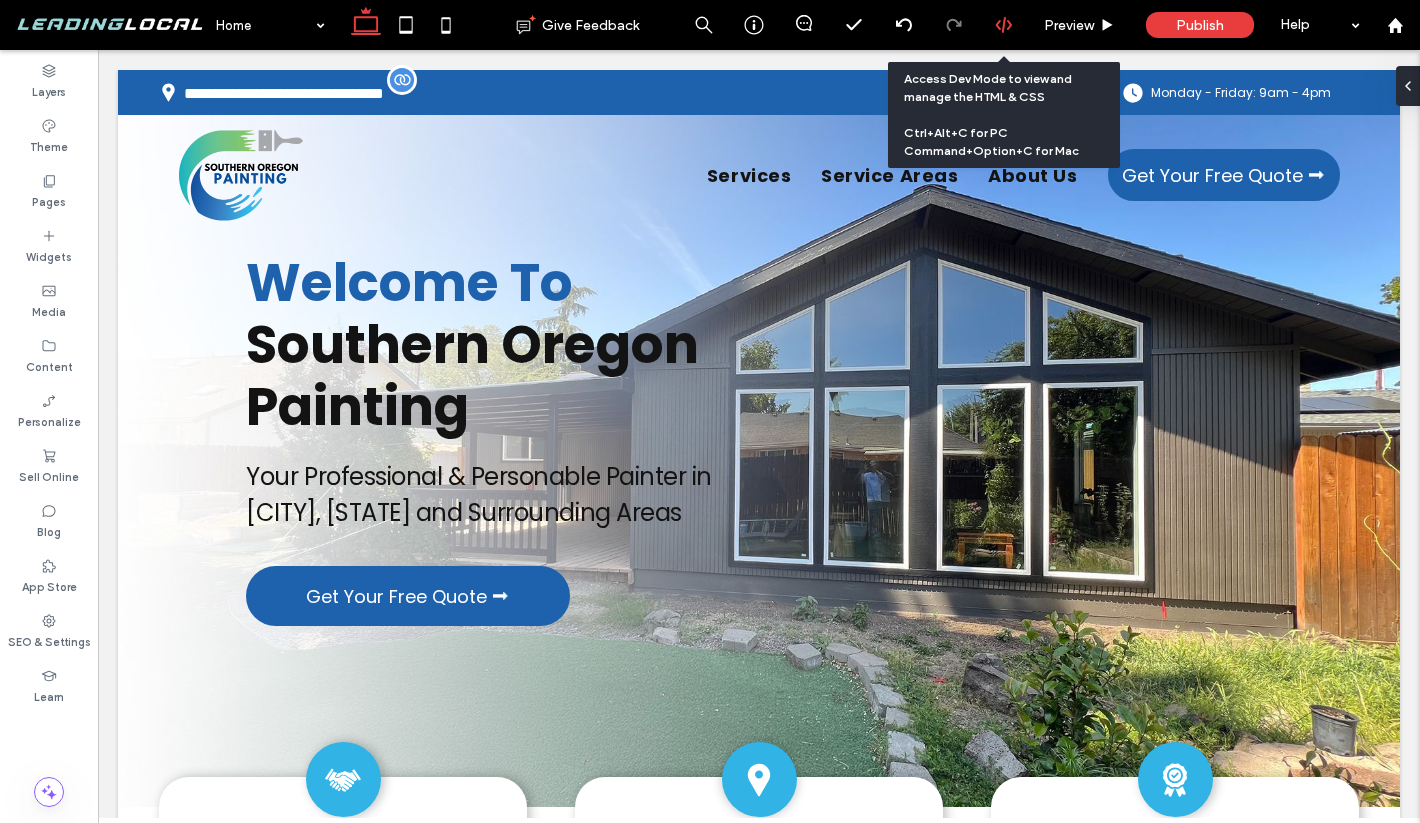 click at bounding box center (1003, 25) 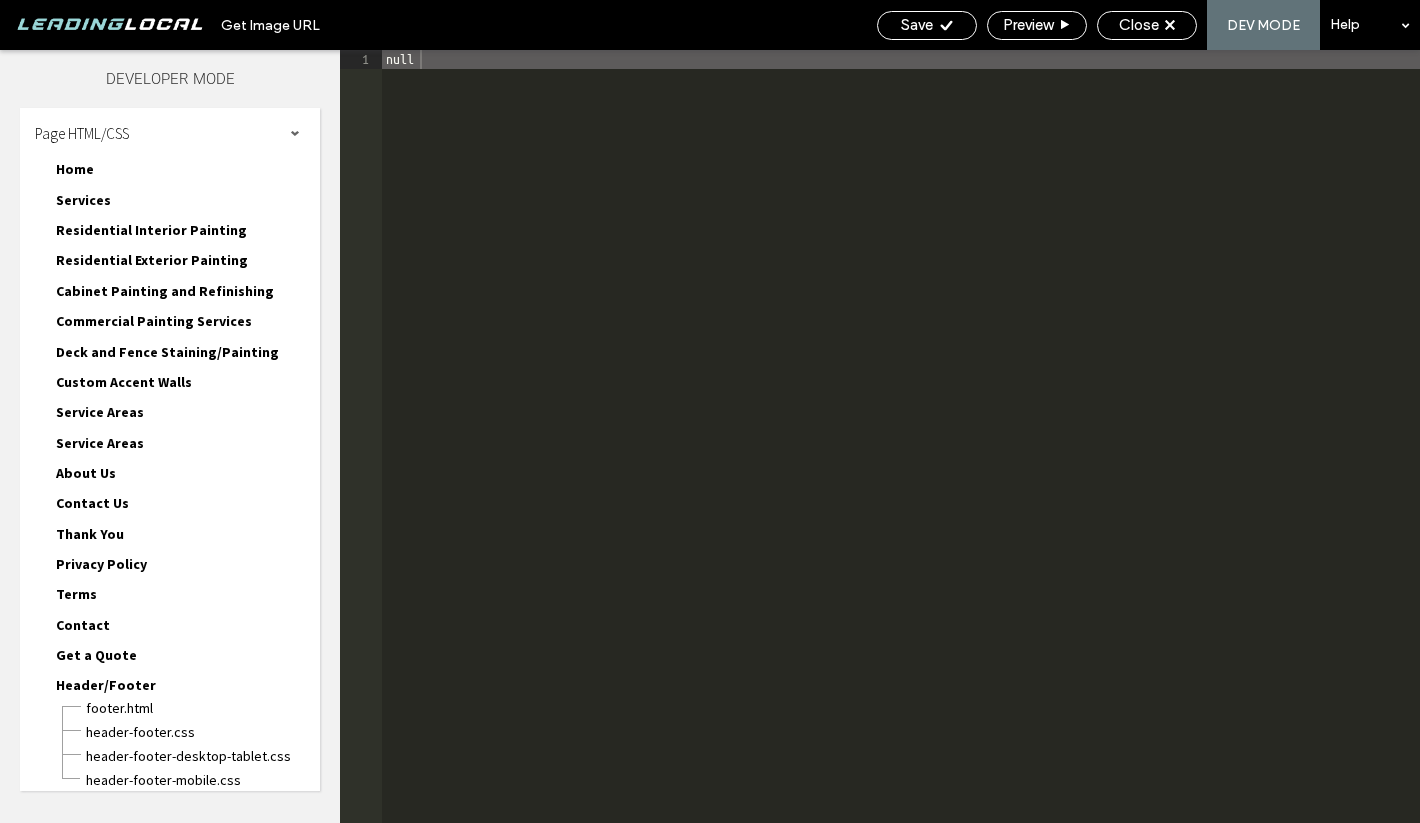 scroll, scrollTop: 71, scrollLeft: 0, axis: vertical 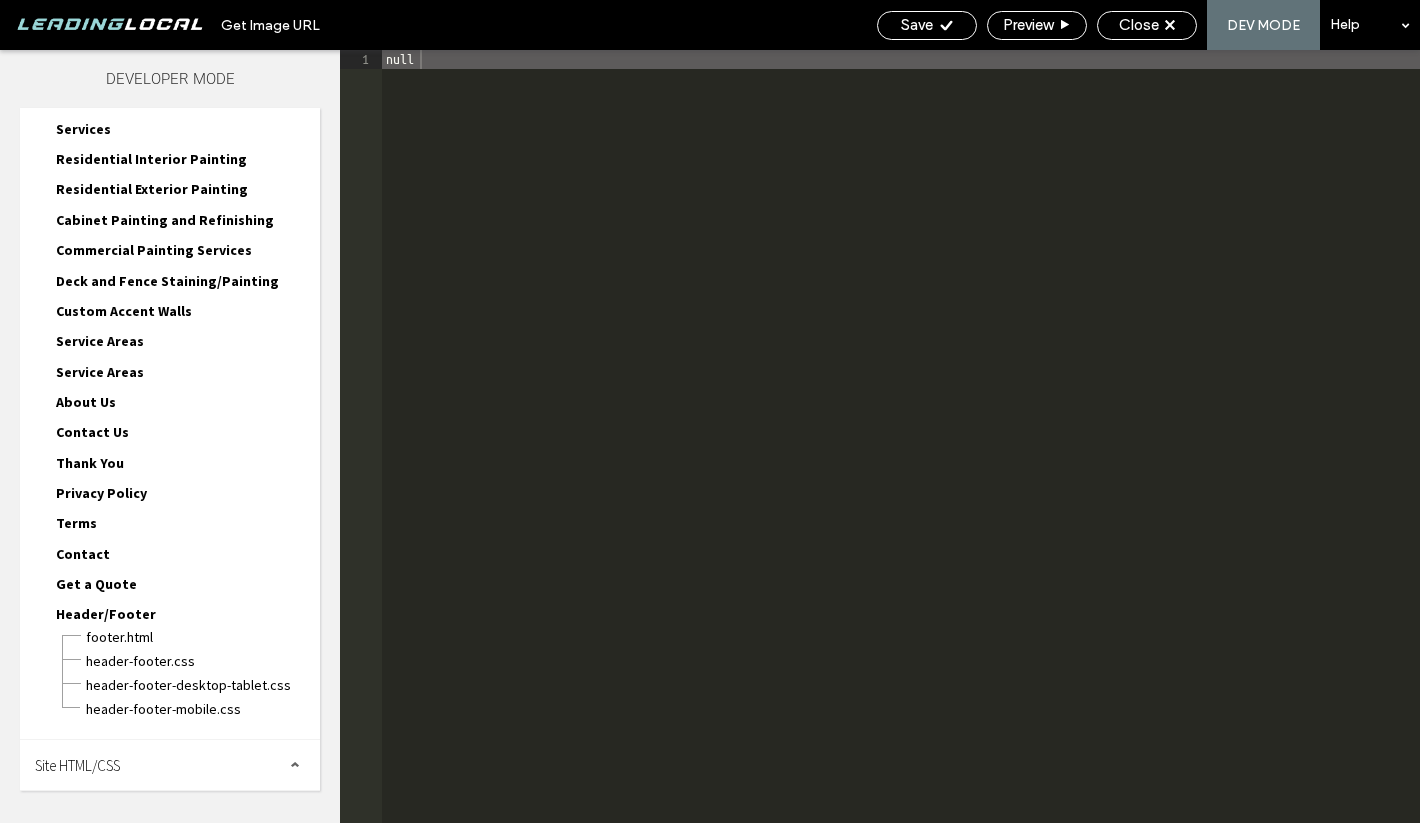 click on "Site HTML/CSS" at bounding box center (170, 765) 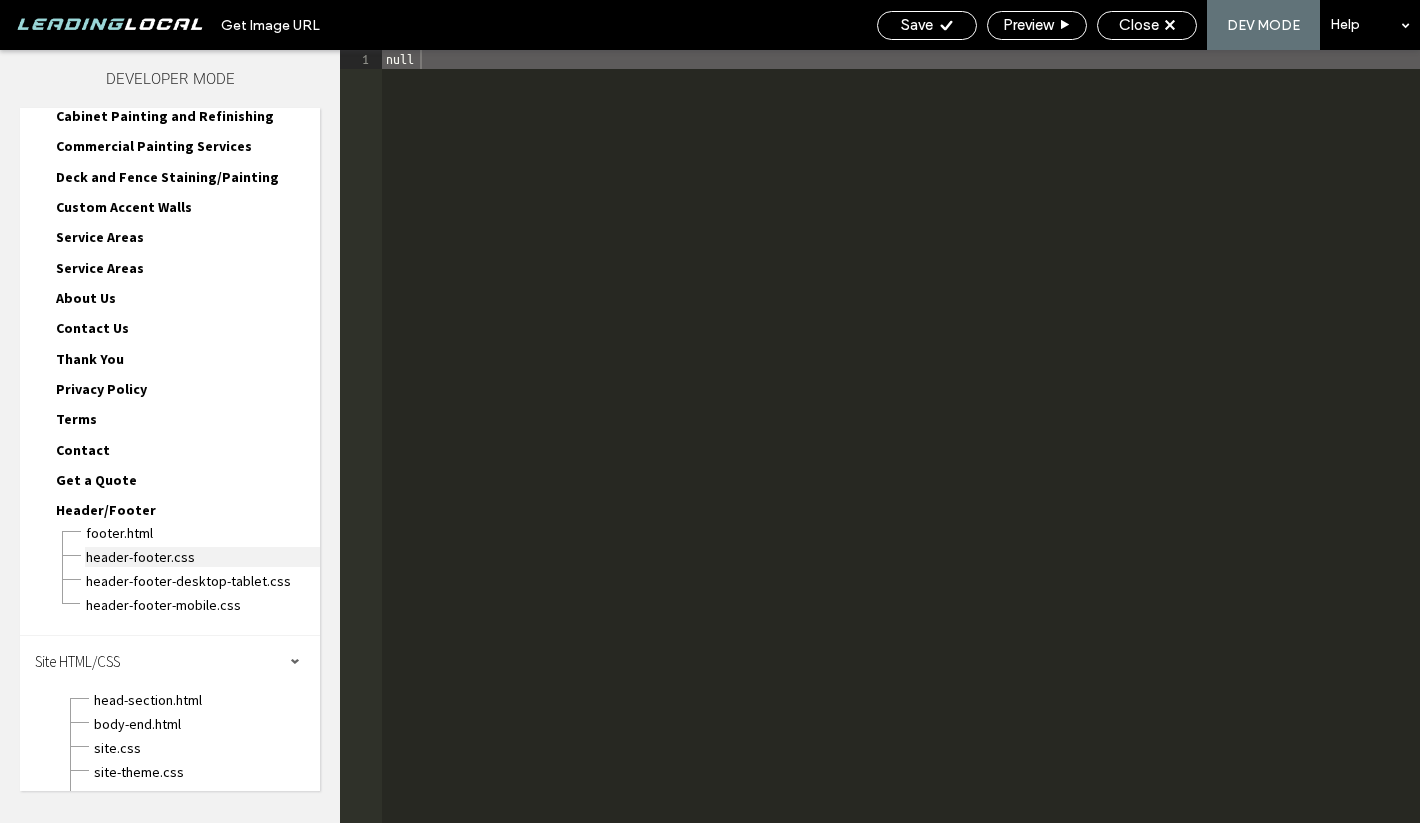 scroll, scrollTop: 251, scrollLeft: 0, axis: vertical 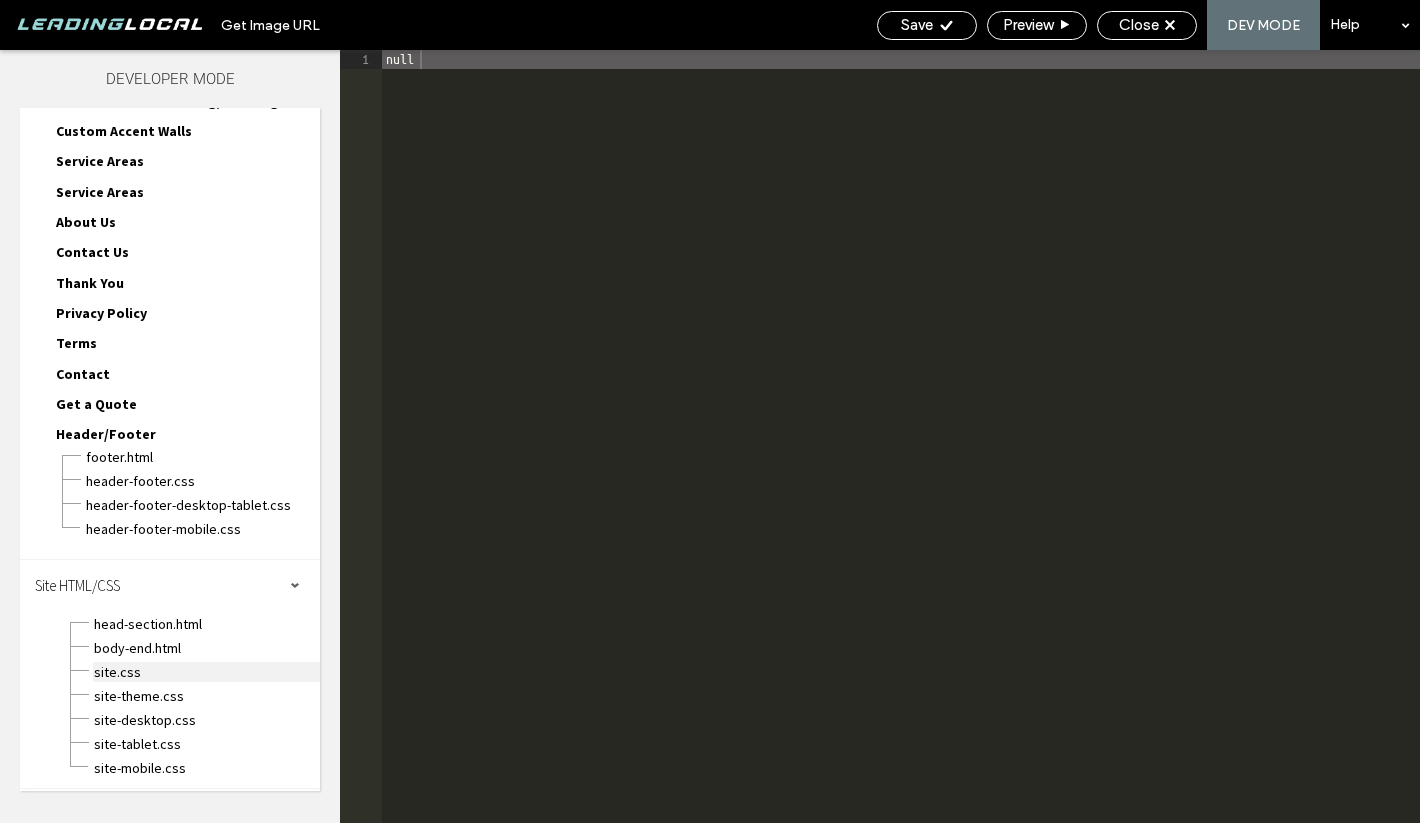 click on "site.css" at bounding box center [206, 672] 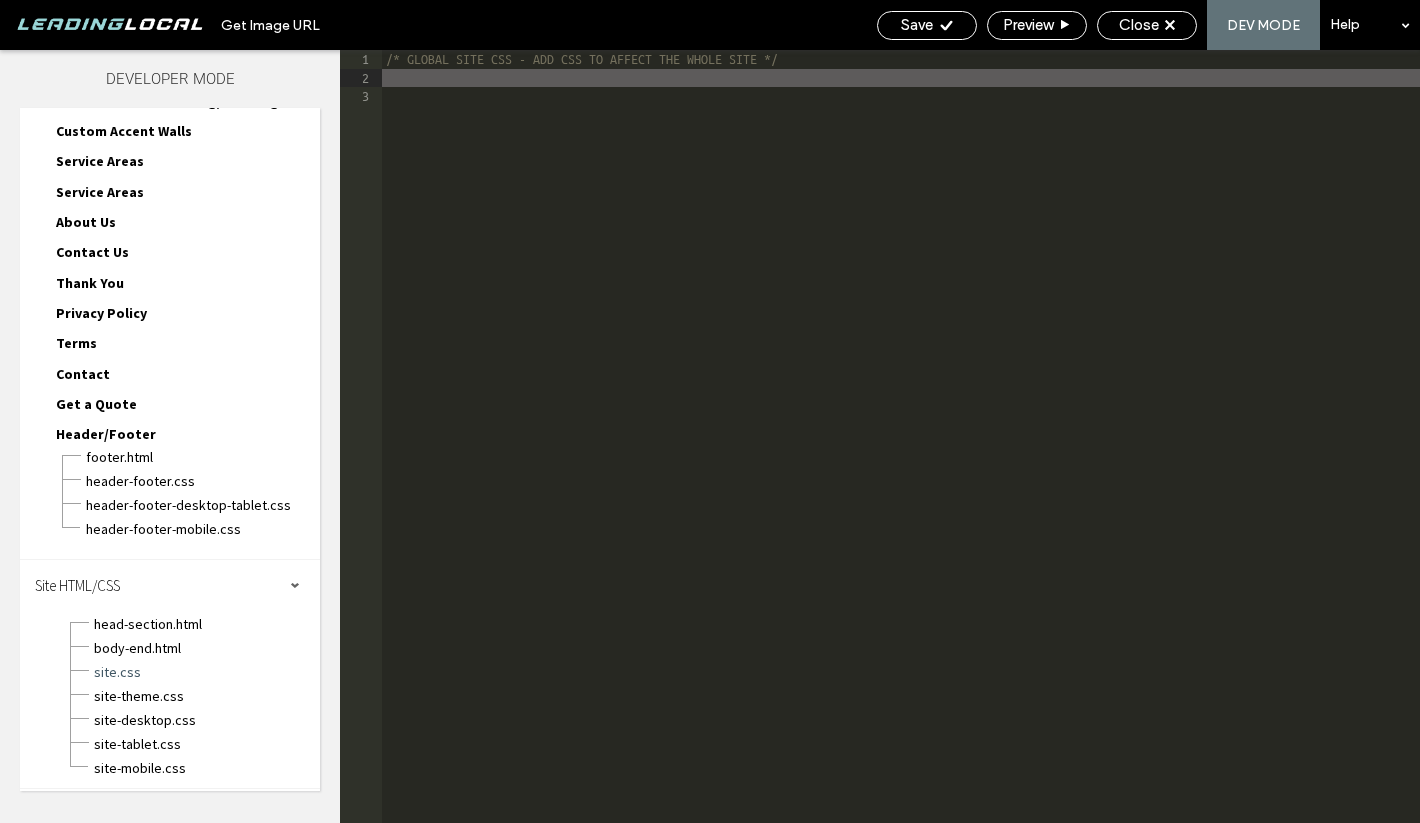 type on "**" 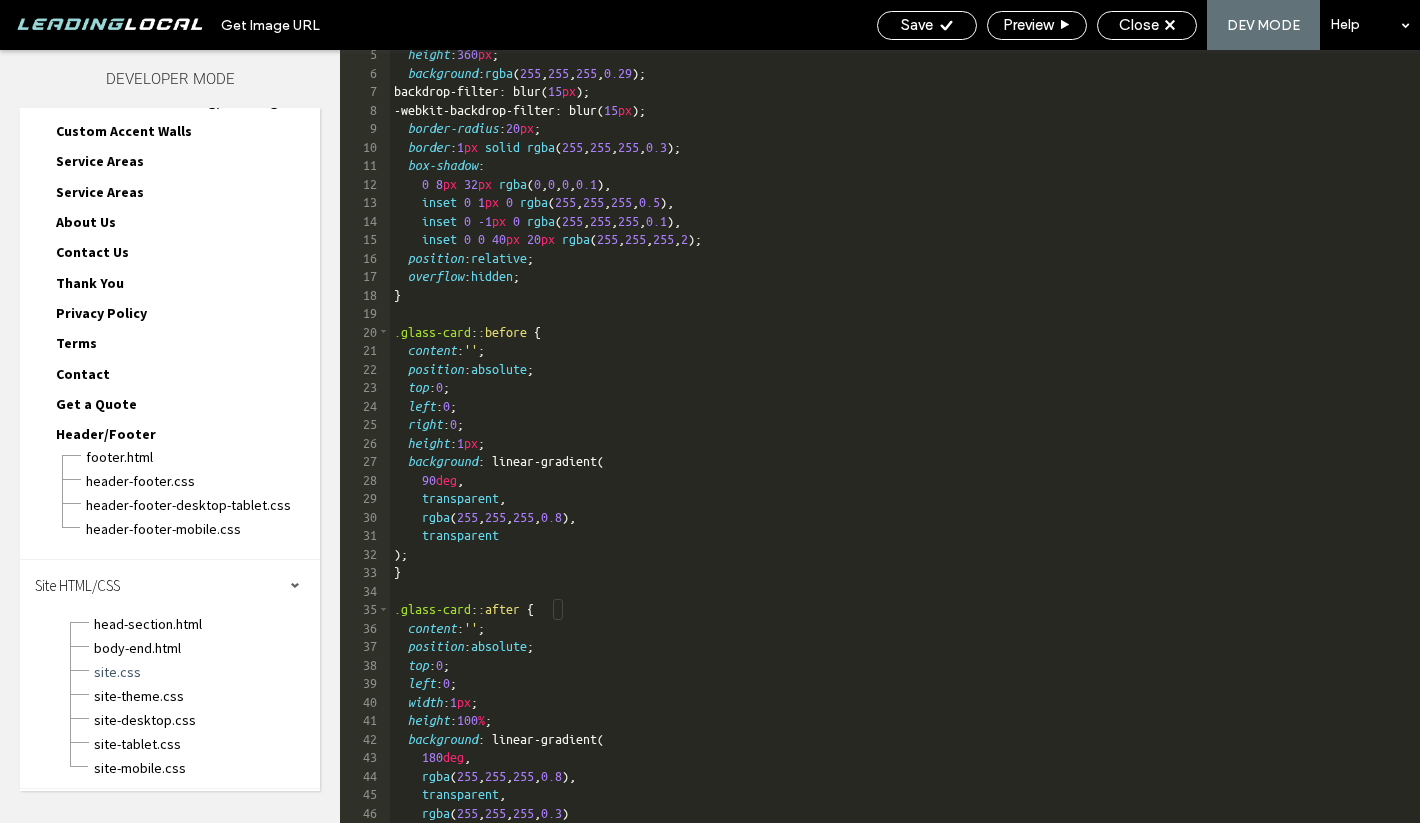 scroll, scrollTop: 0, scrollLeft: 0, axis: both 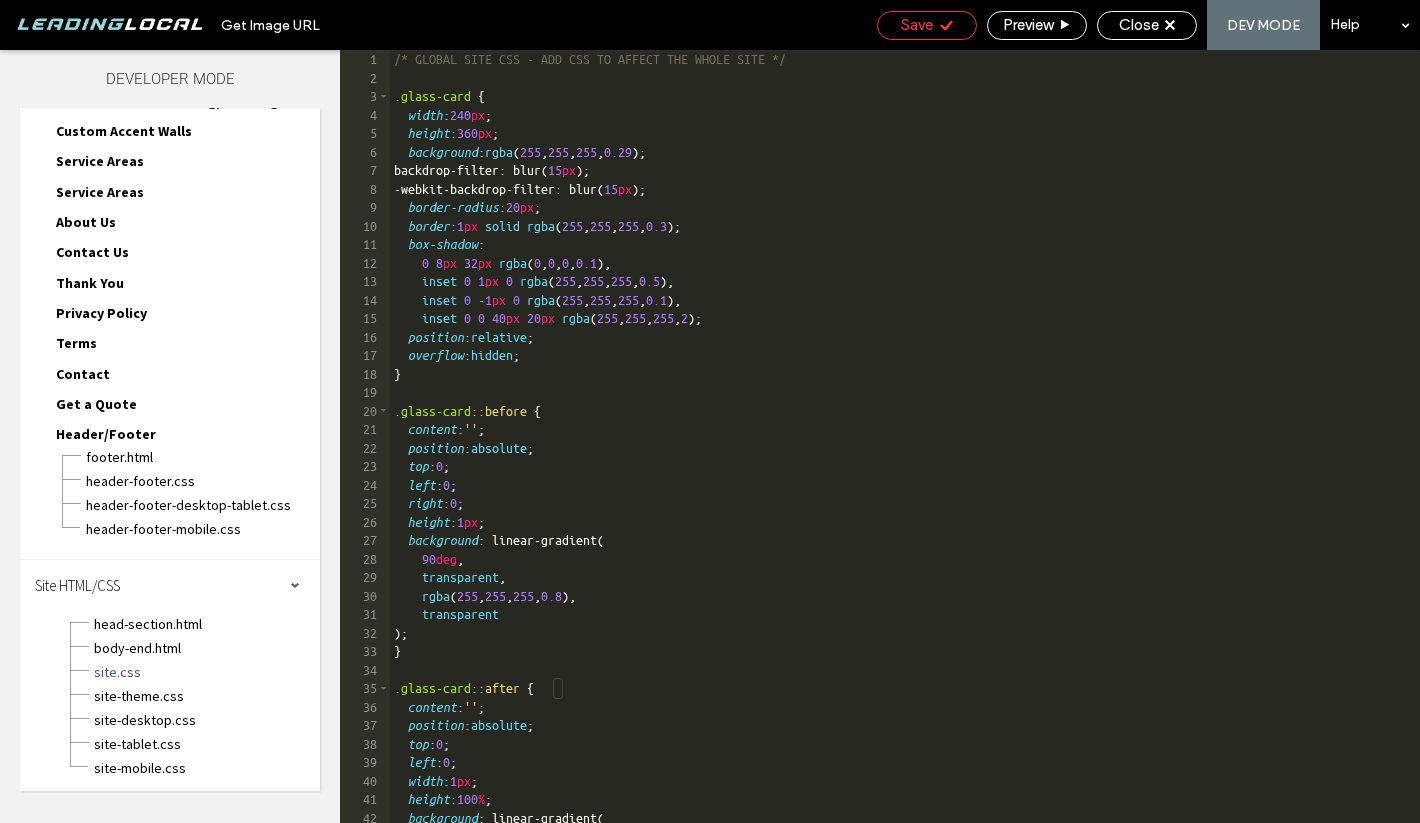 click 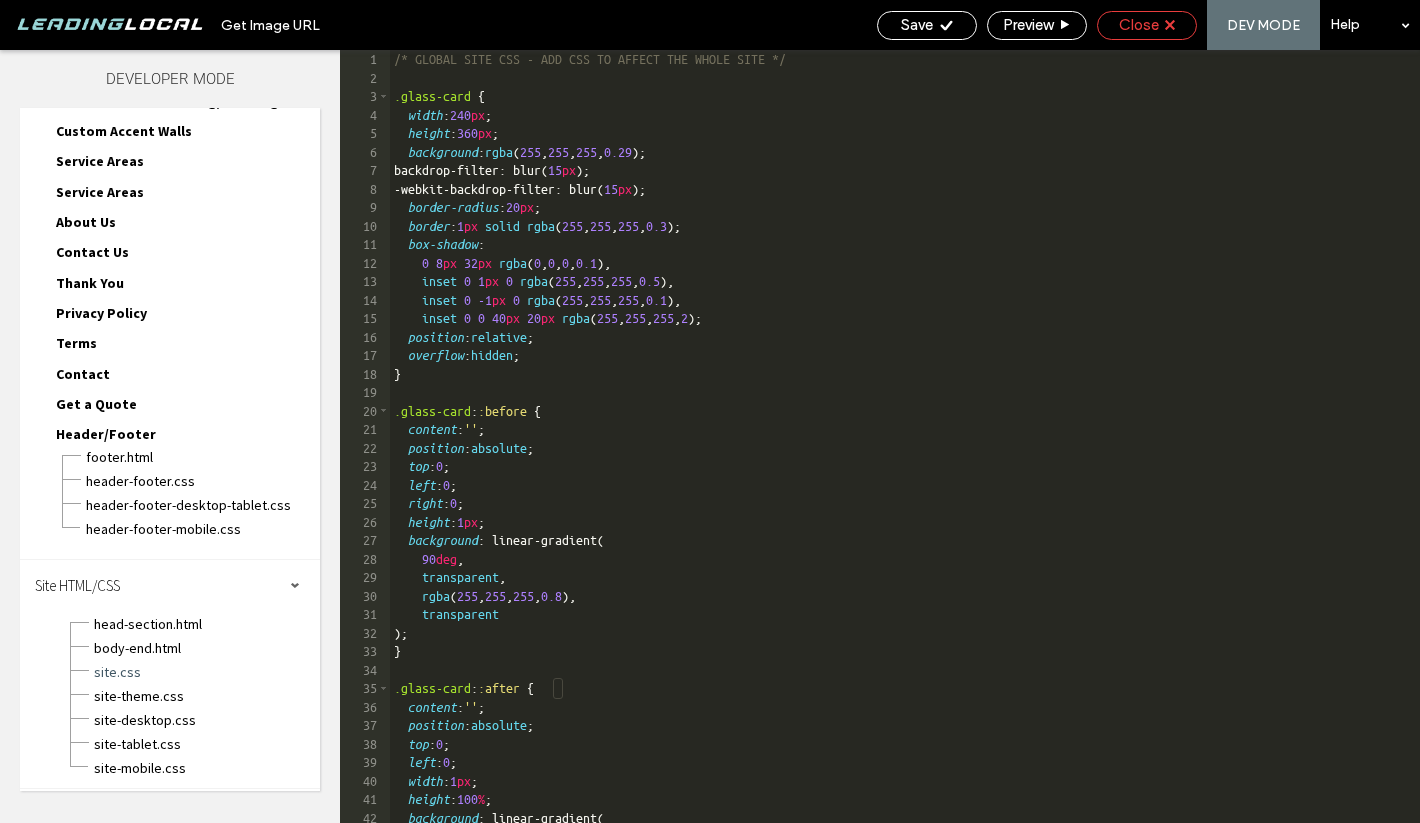 click on "Close" at bounding box center (1147, 25) 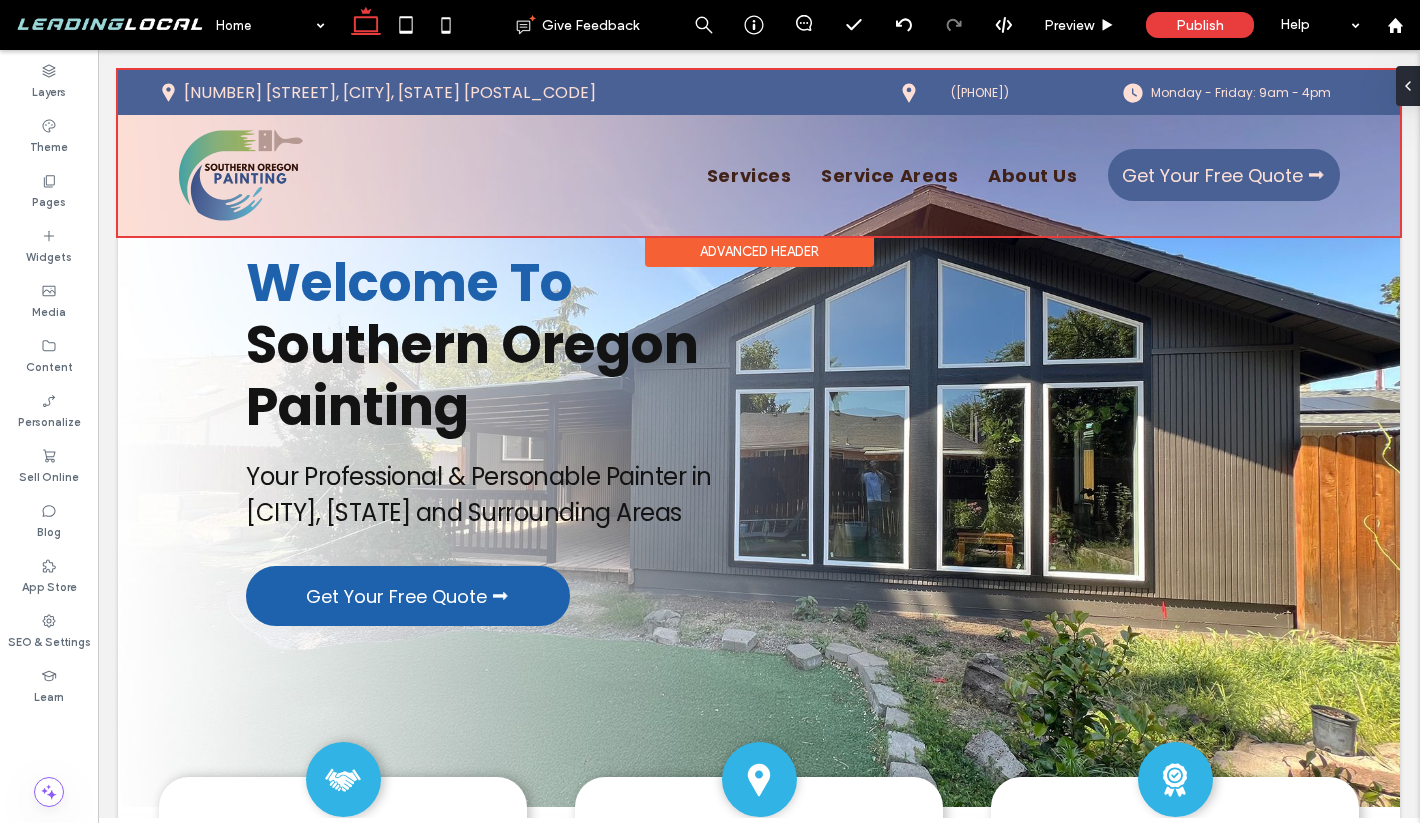 click at bounding box center (759, 153) 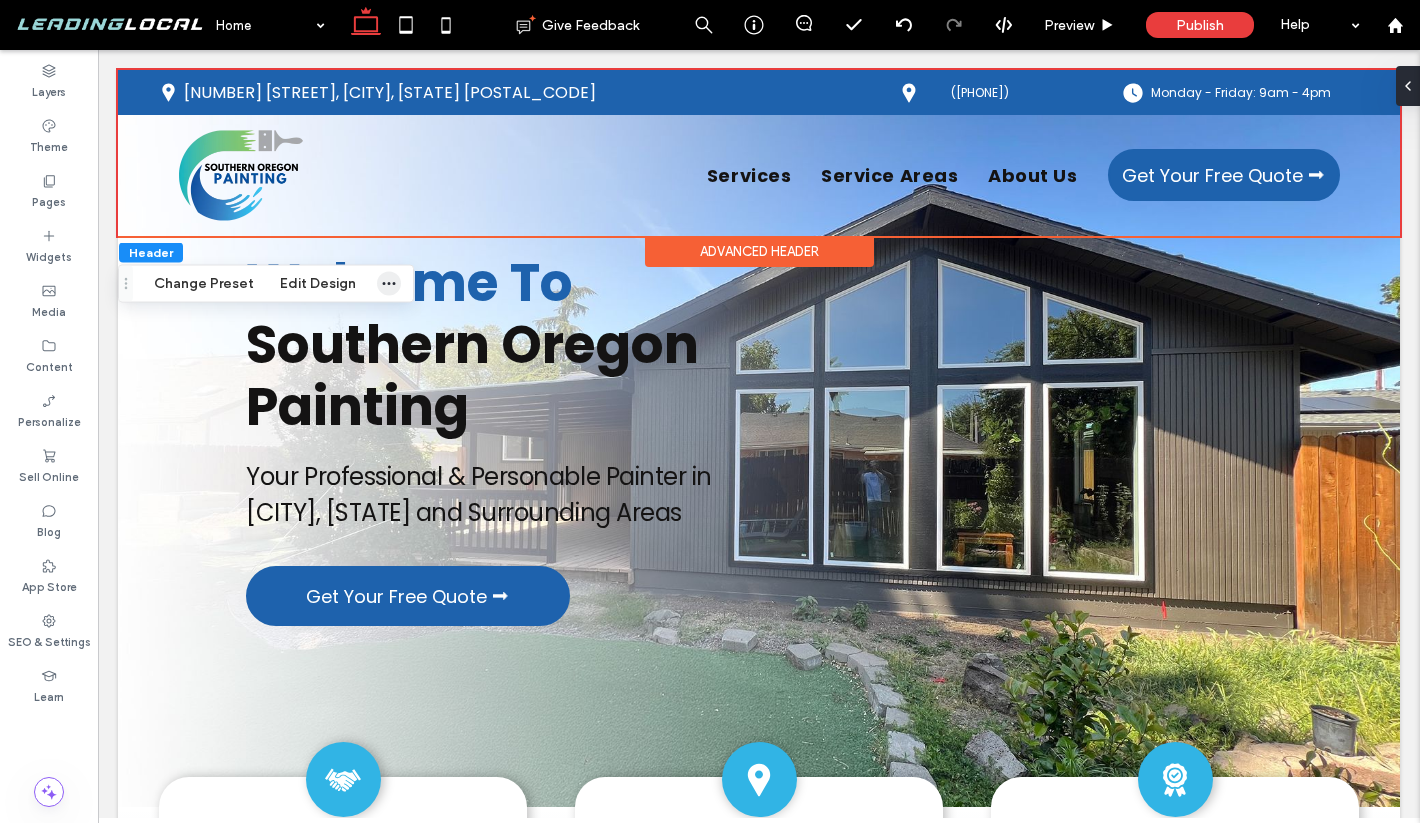 click at bounding box center [389, 284] 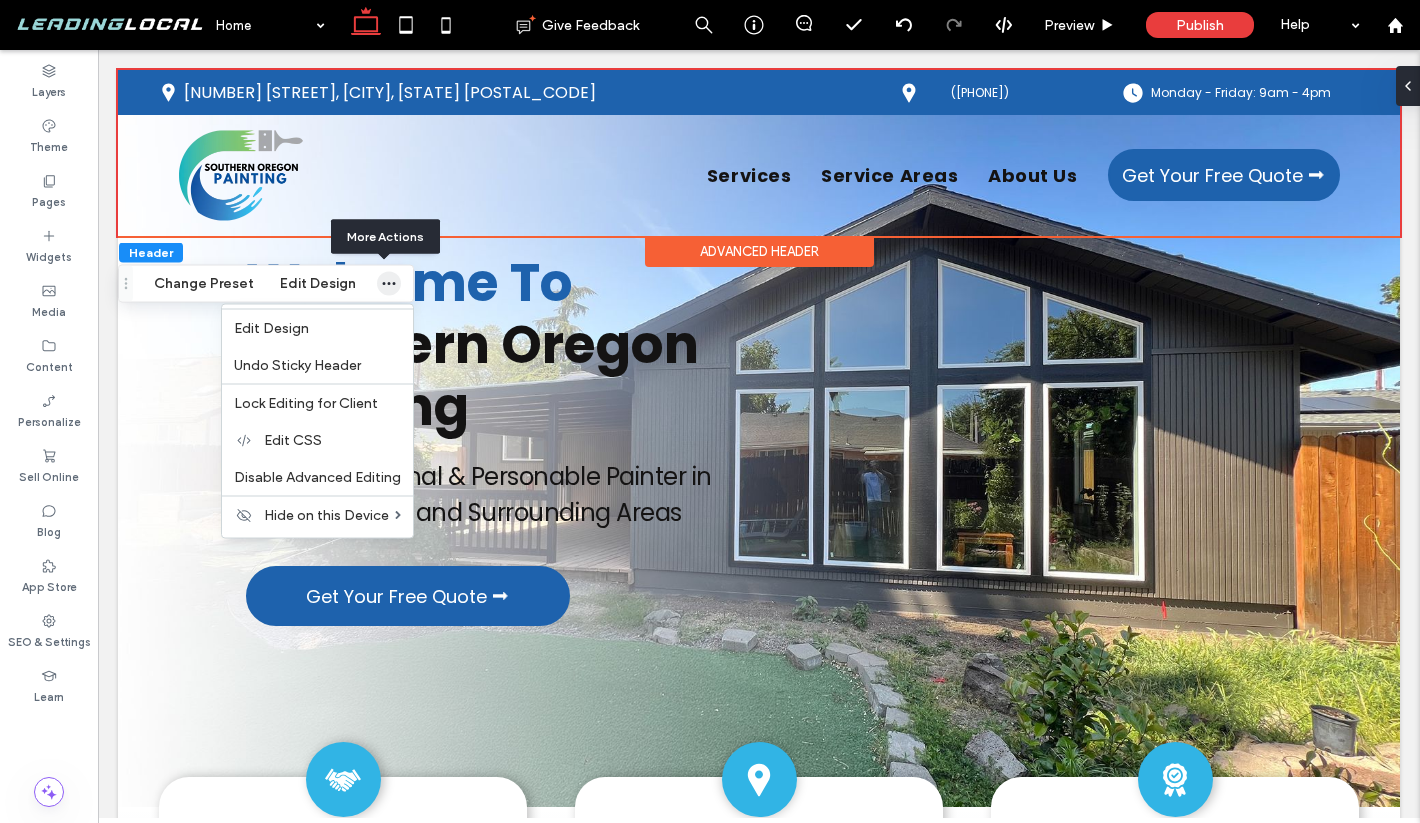 click at bounding box center (389, 284) 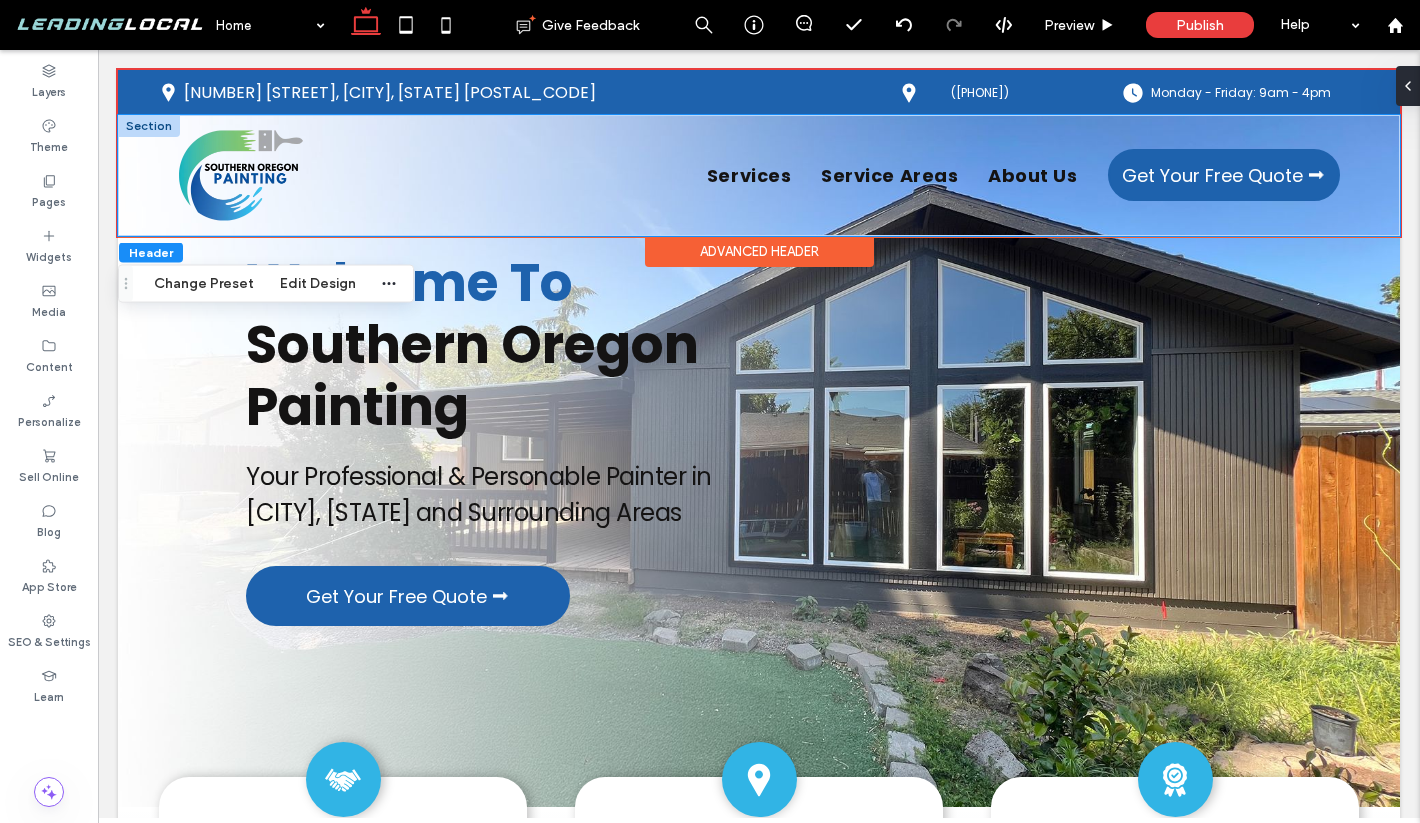 click on "Services
Service Areas
About Us
Get Your Free Quote ⮕" at bounding box center (759, 175) 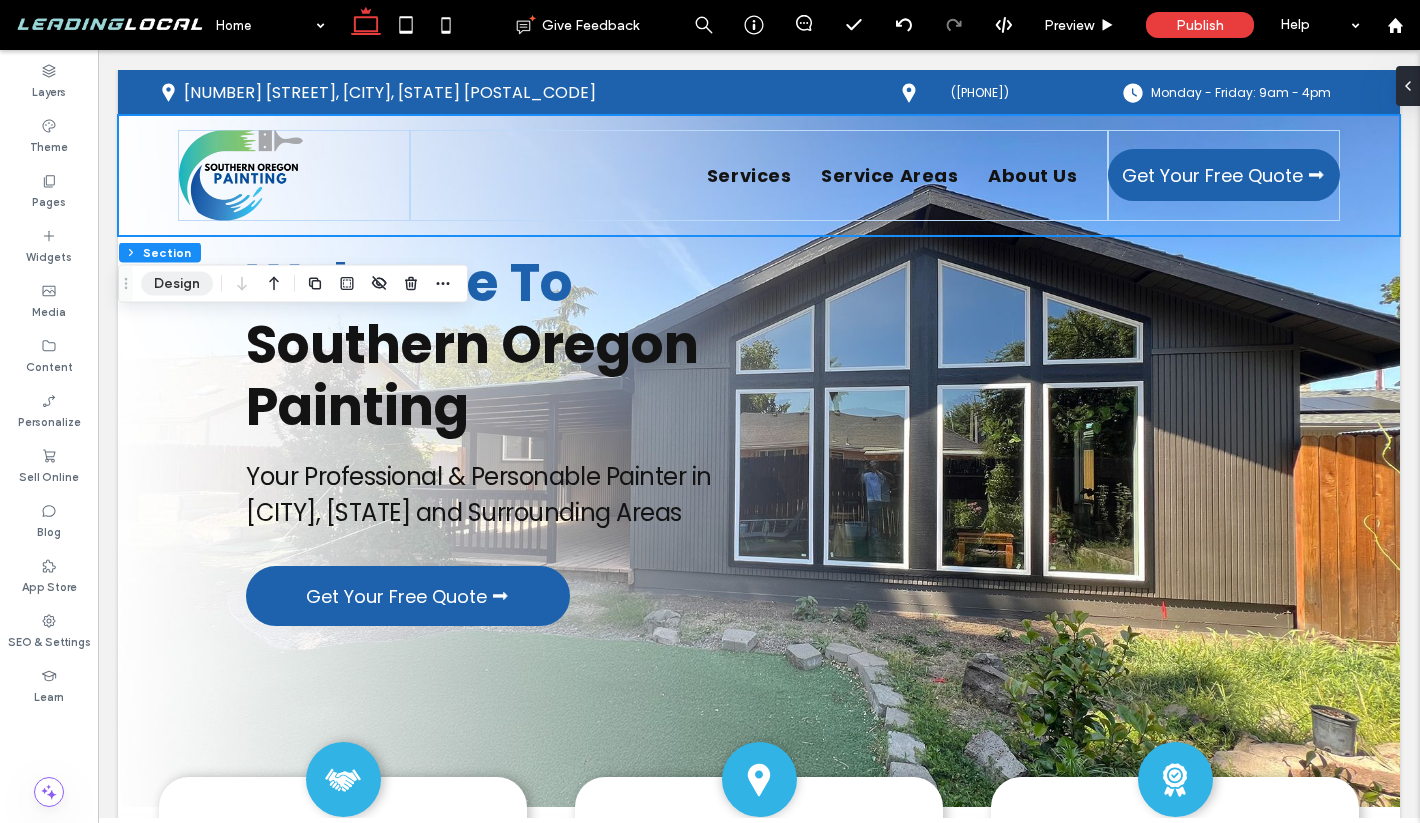 click on "Design" at bounding box center [177, 284] 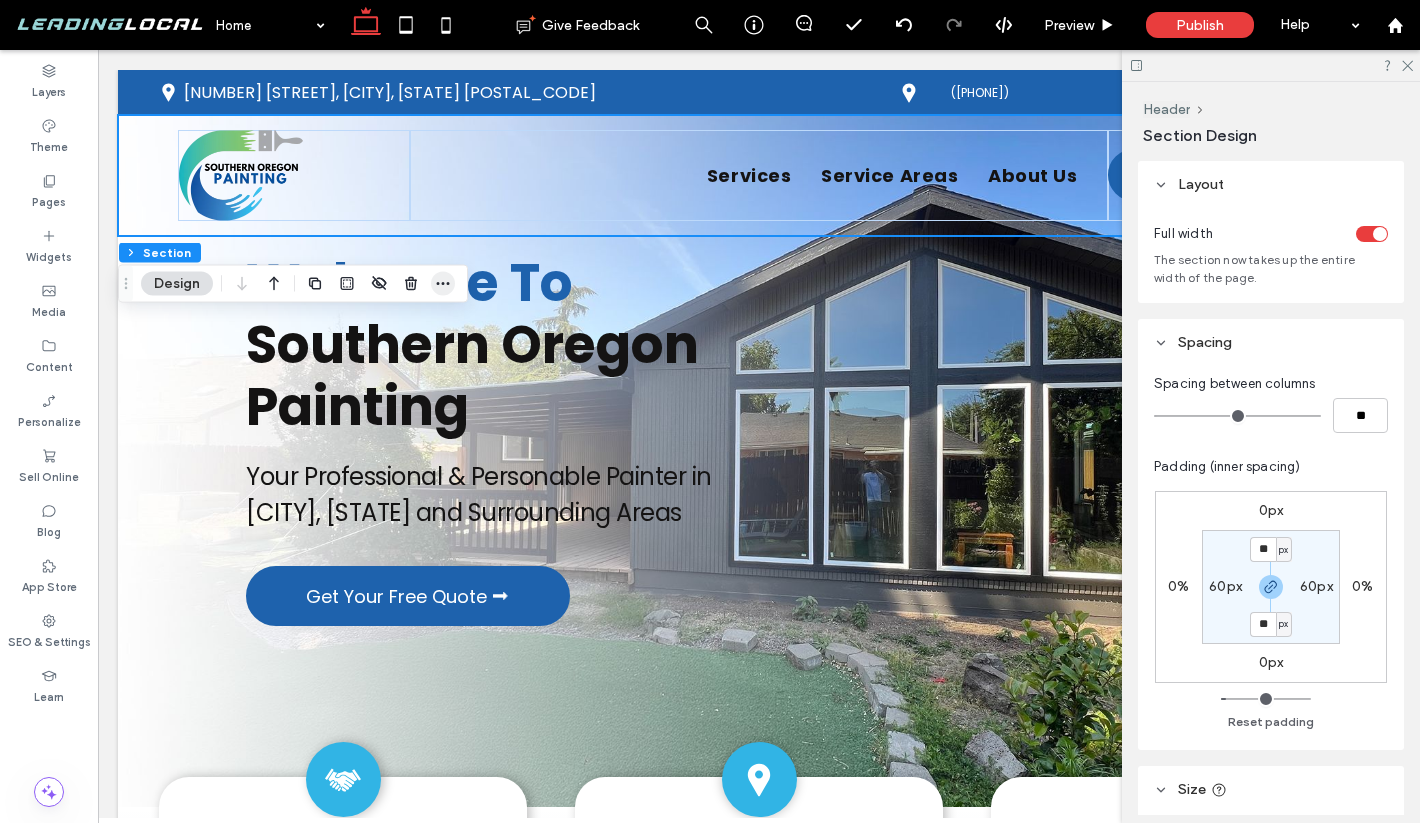 click at bounding box center [443, 284] 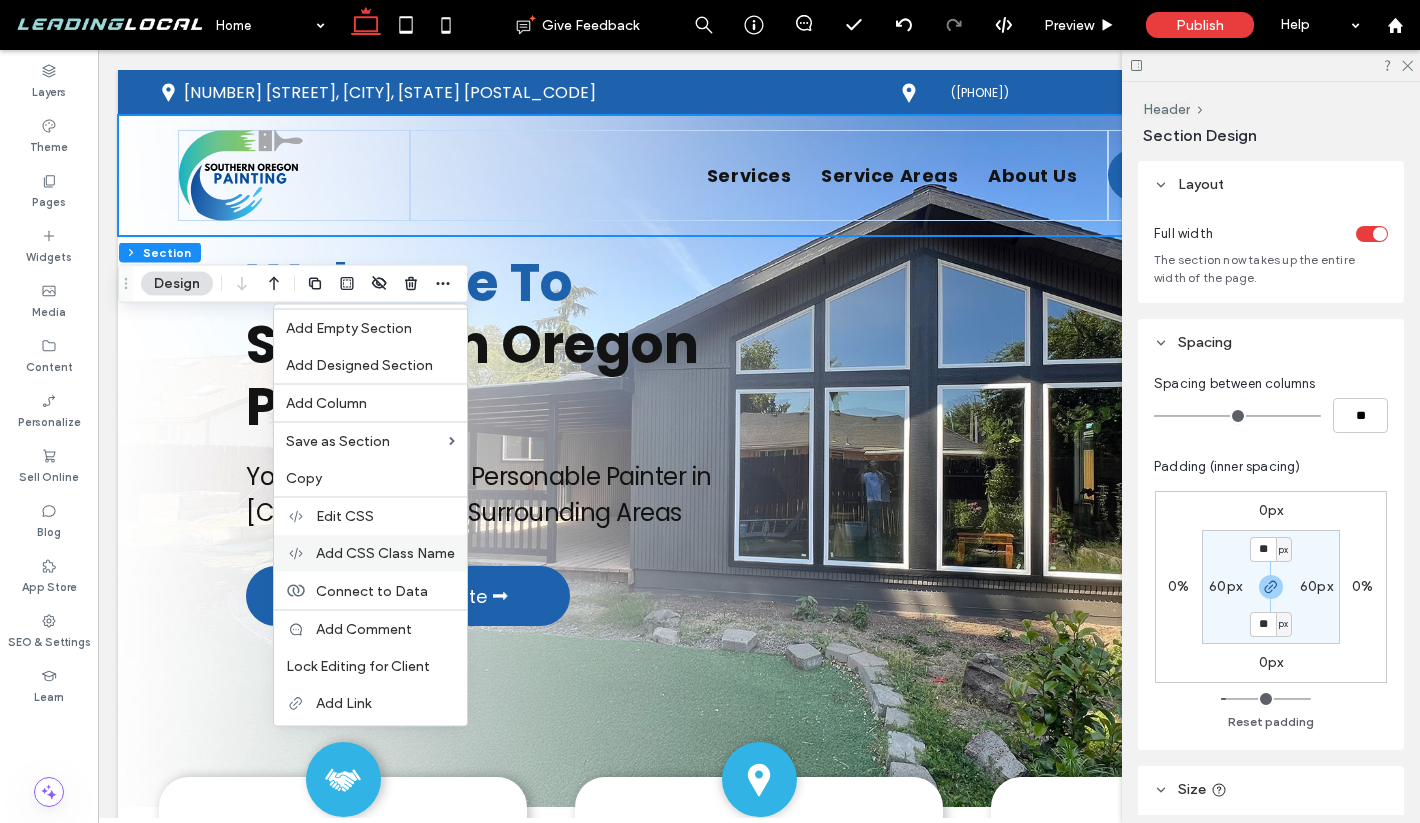 click on "Add CSS Class Name" at bounding box center [370, 553] 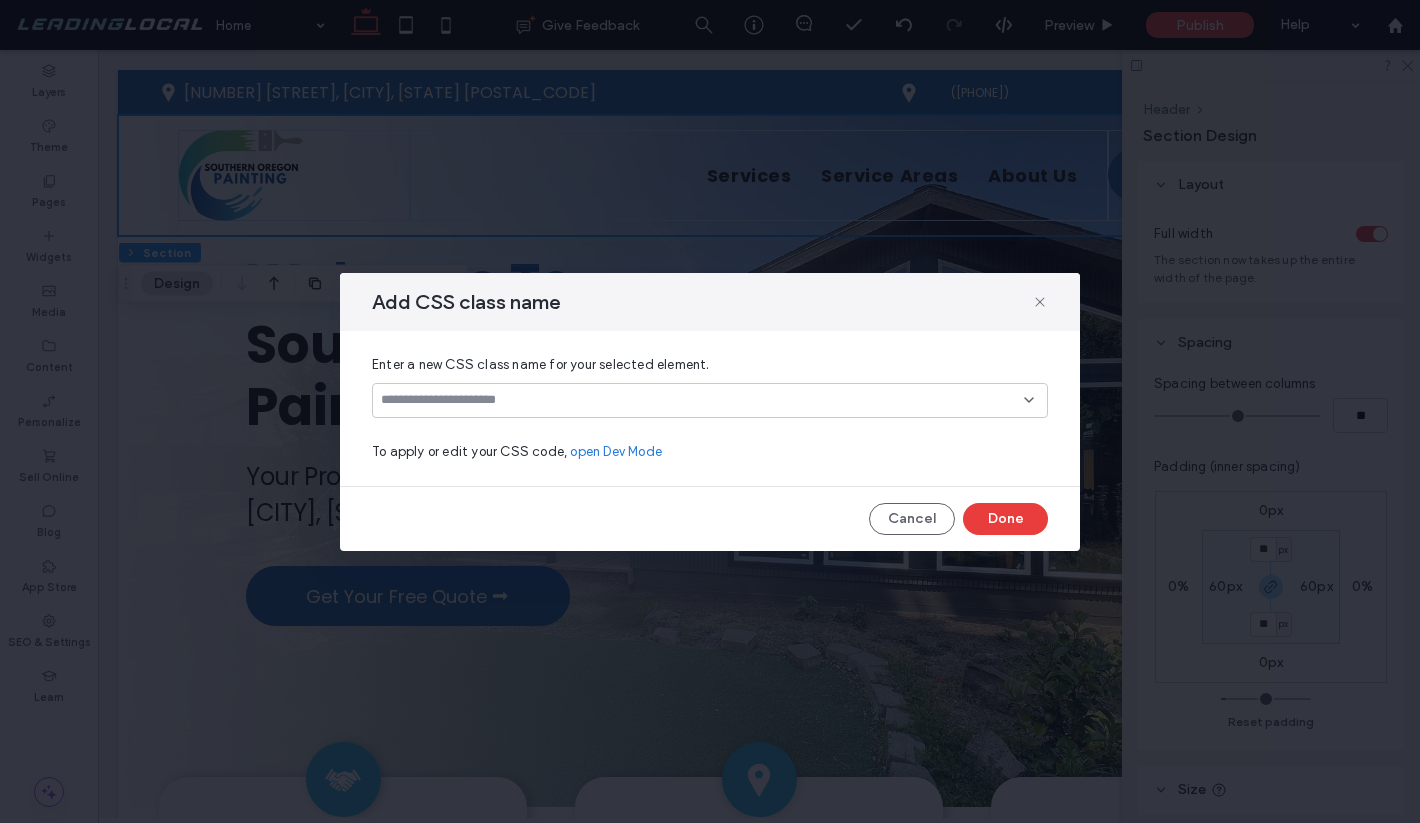 click at bounding box center (702, 400) 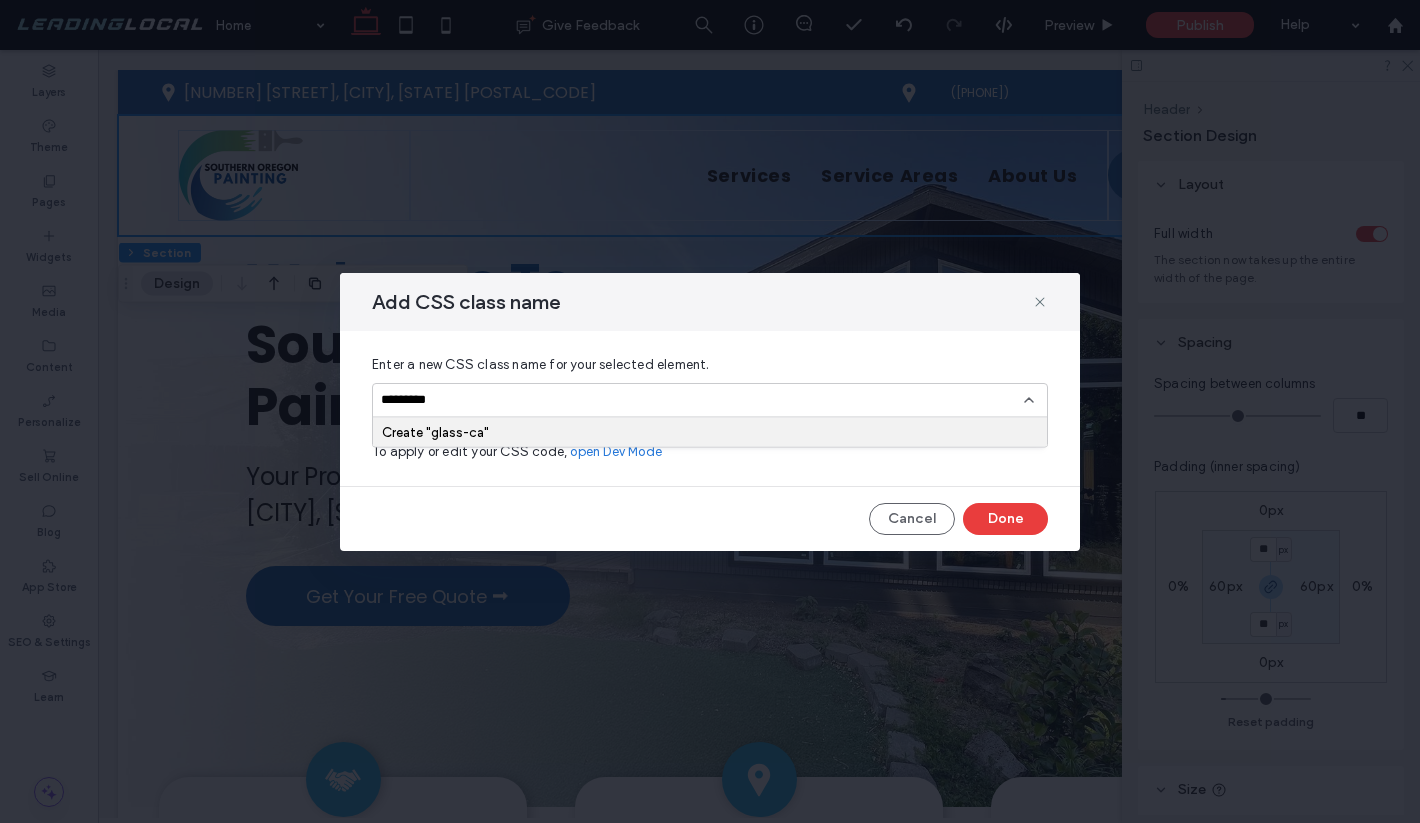 type on "**********" 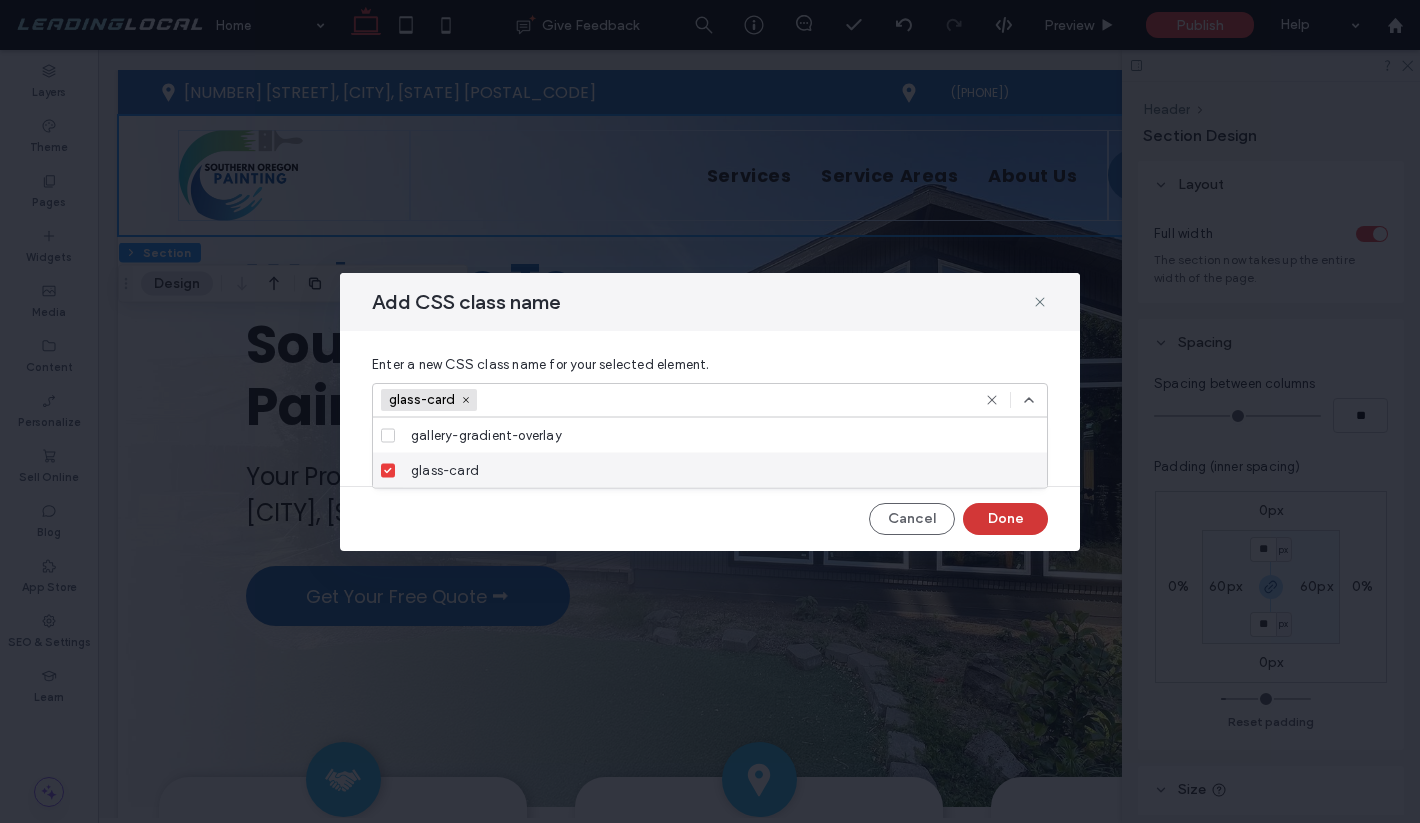 click on "Done" at bounding box center (1005, 519) 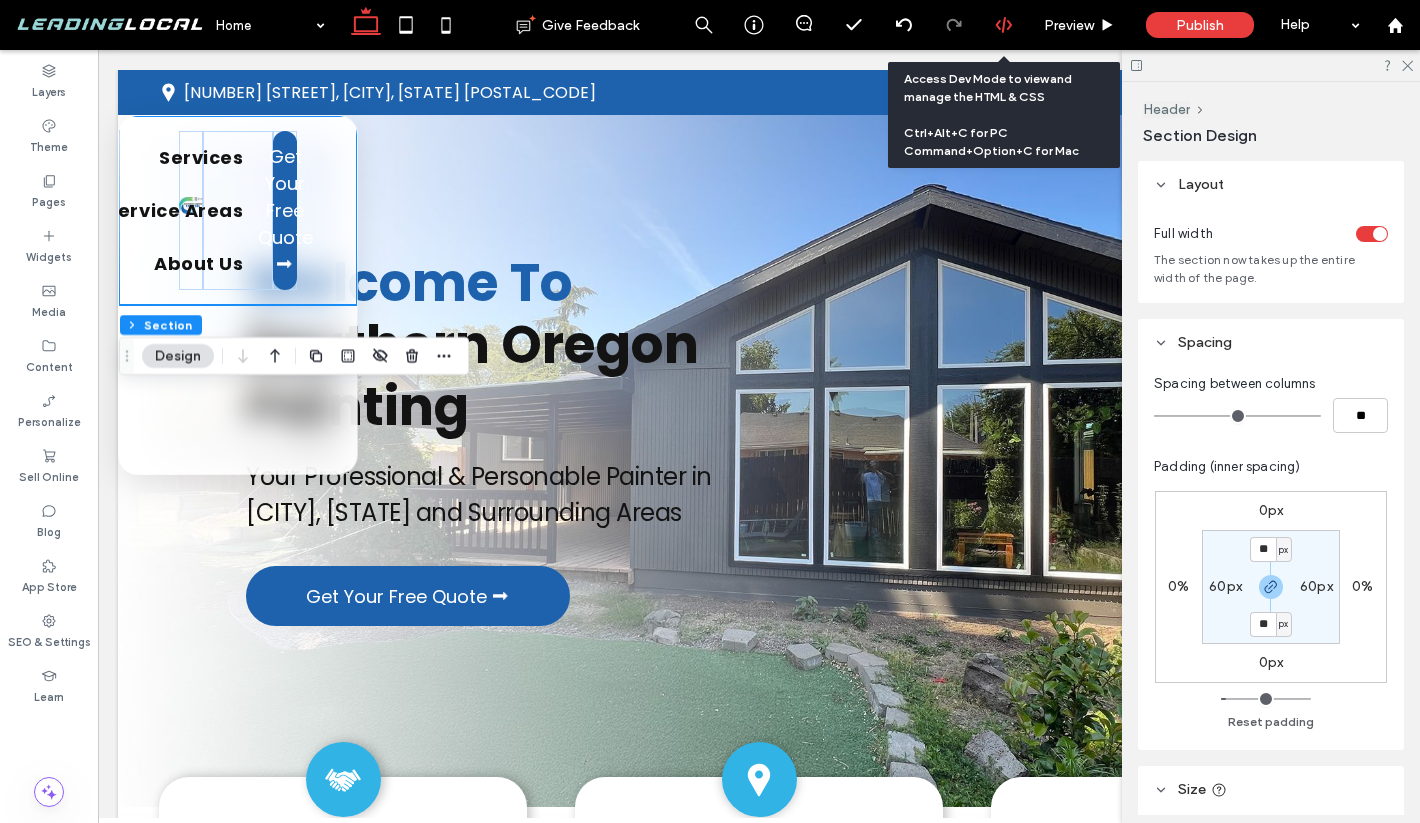 click at bounding box center (1003, 25) 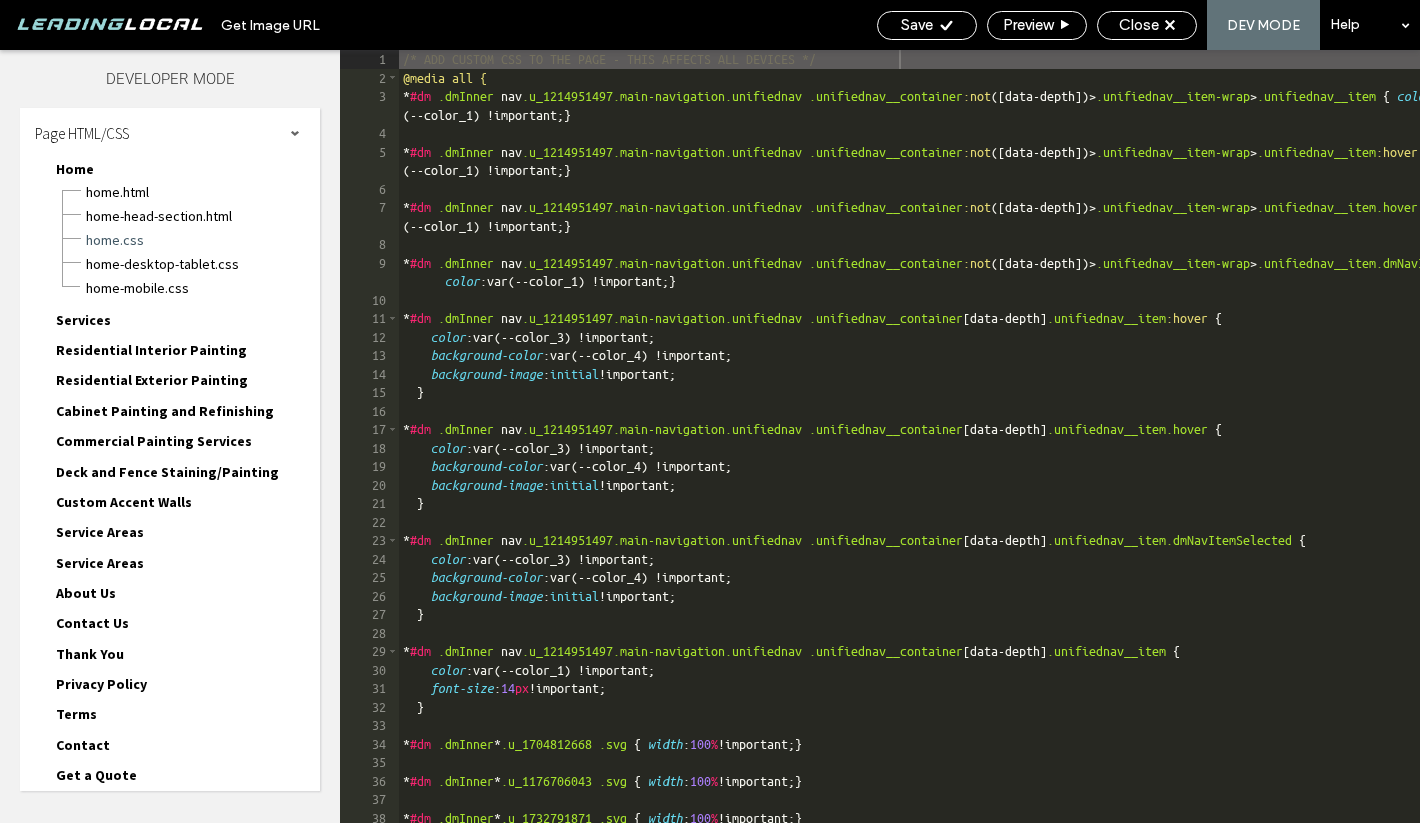 scroll, scrollTop: 95, scrollLeft: 0, axis: vertical 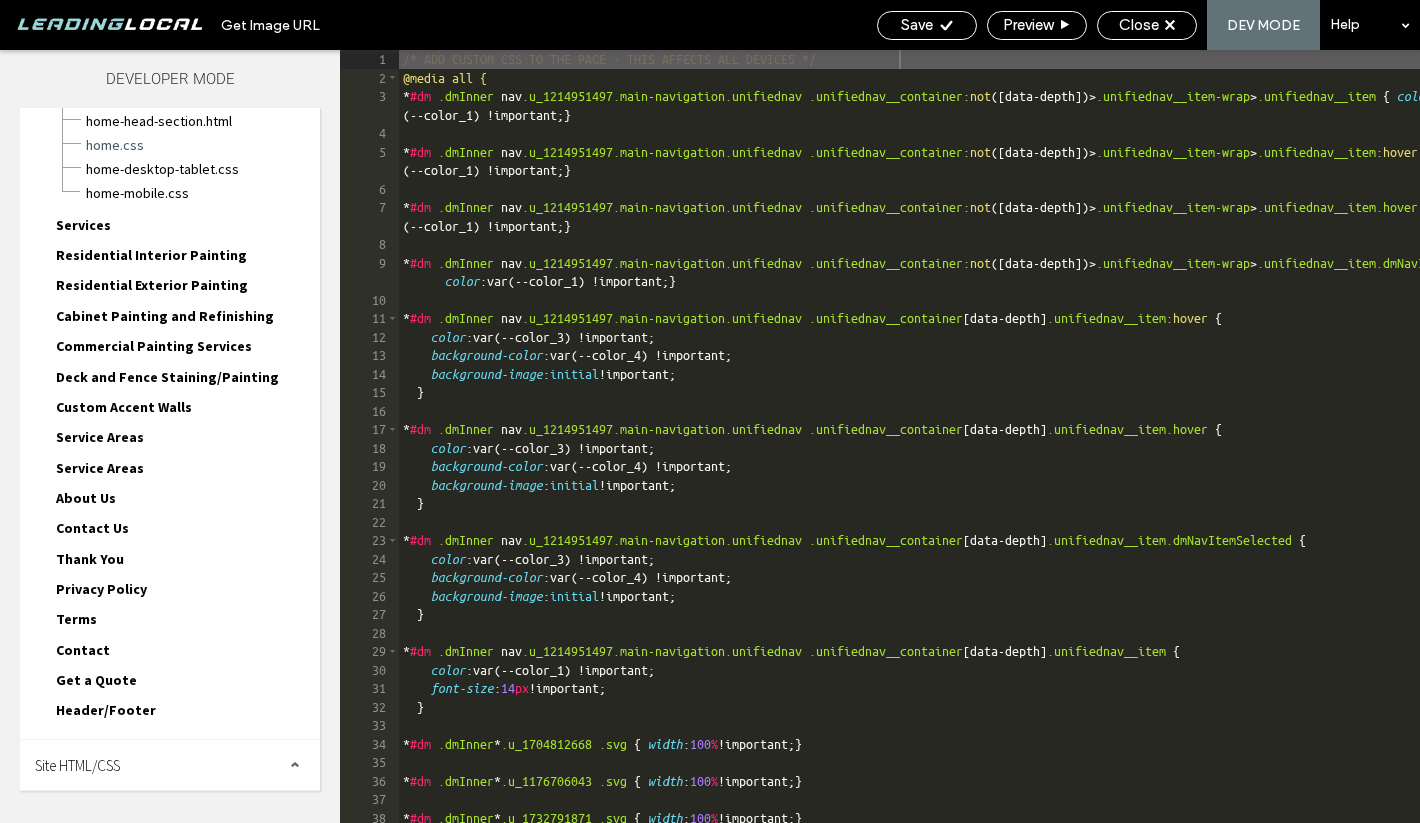 click on "Site HTML/CSS" at bounding box center [77, 765] 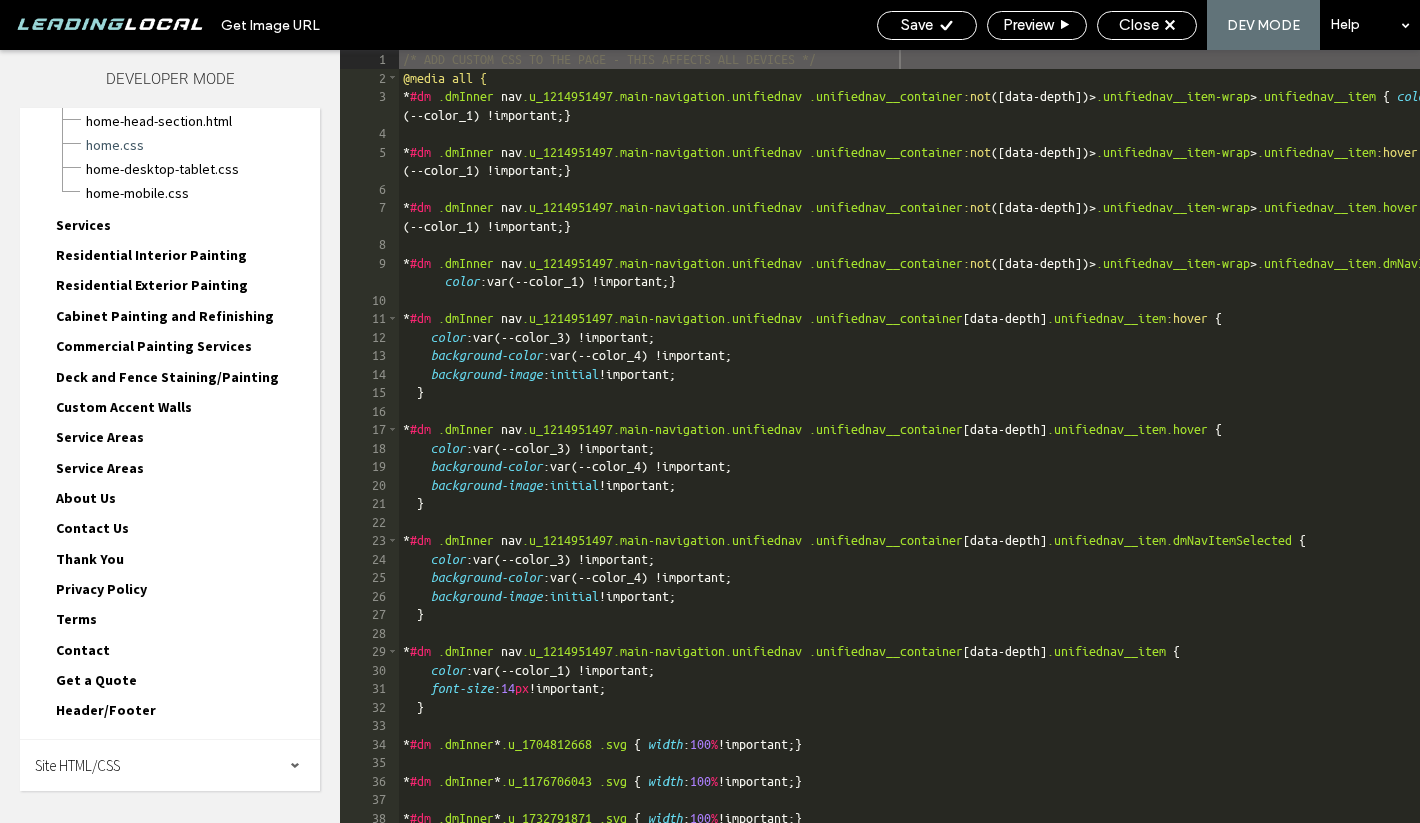 scroll, scrollTop: 275, scrollLeft: 0, axis: vertical 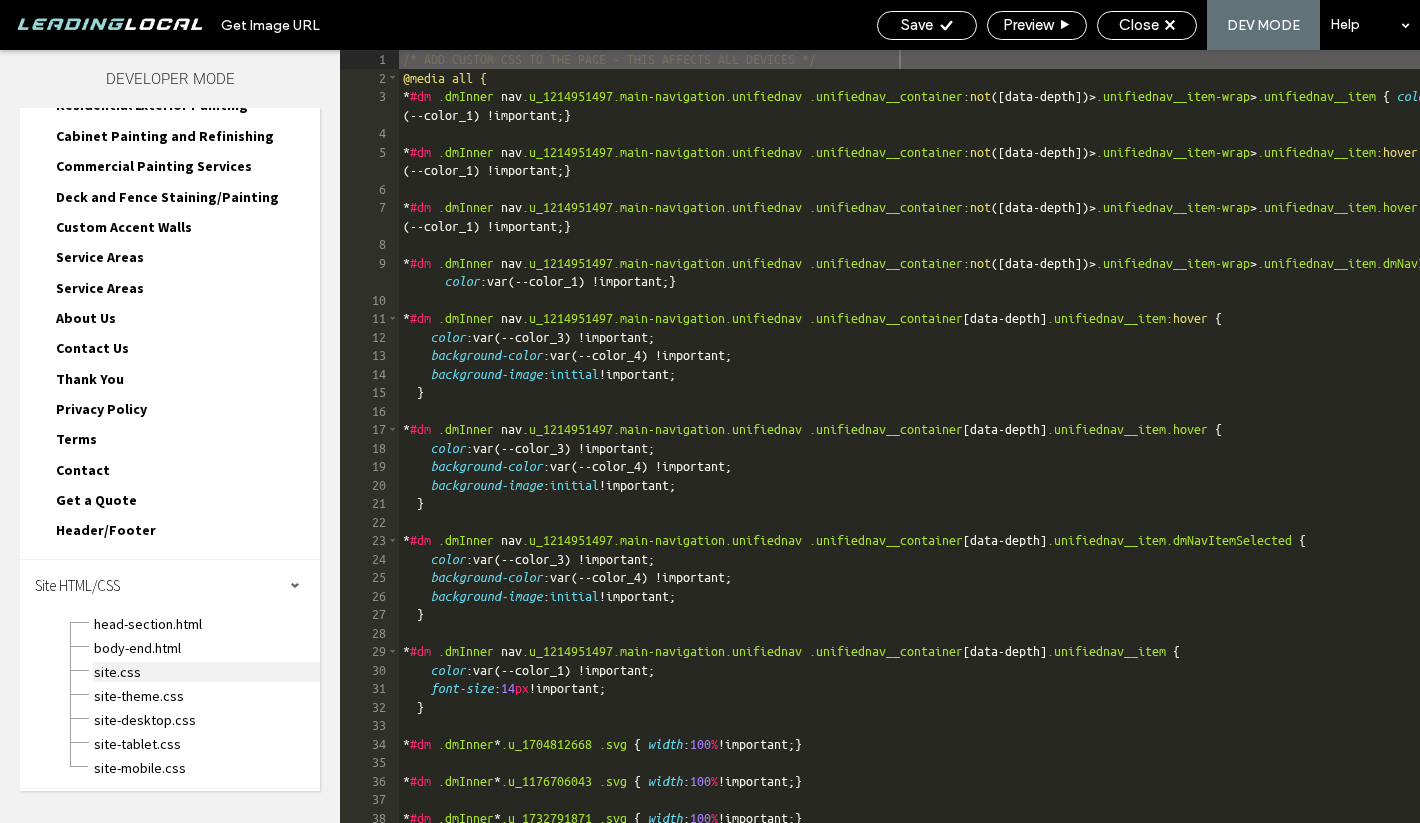 click on "site.css" at bounding box center (206, 672) 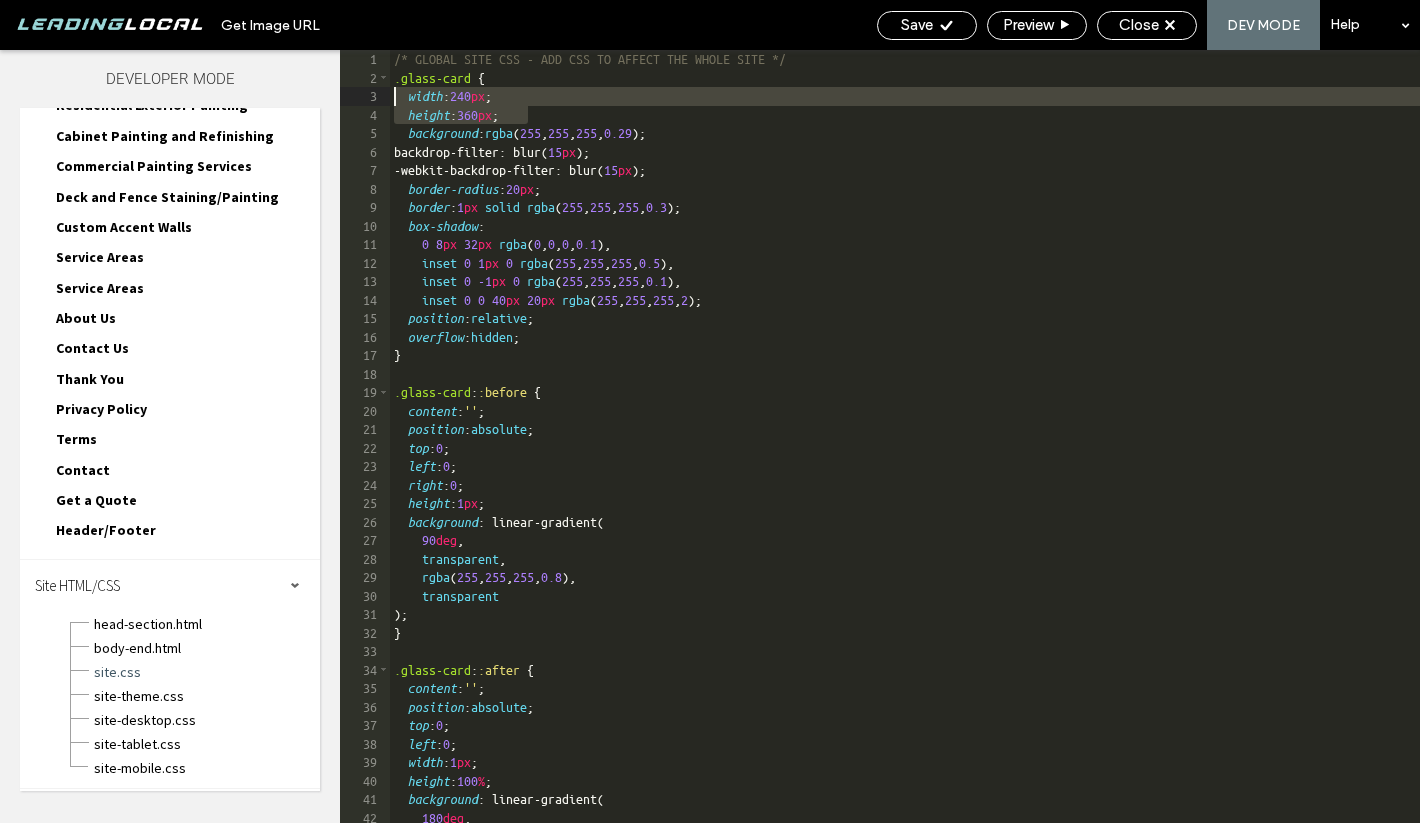 drag, startPoint x: 532, startPoint y: 110, endPoint x: 383, endPoint y: 101, distance: 149.27156 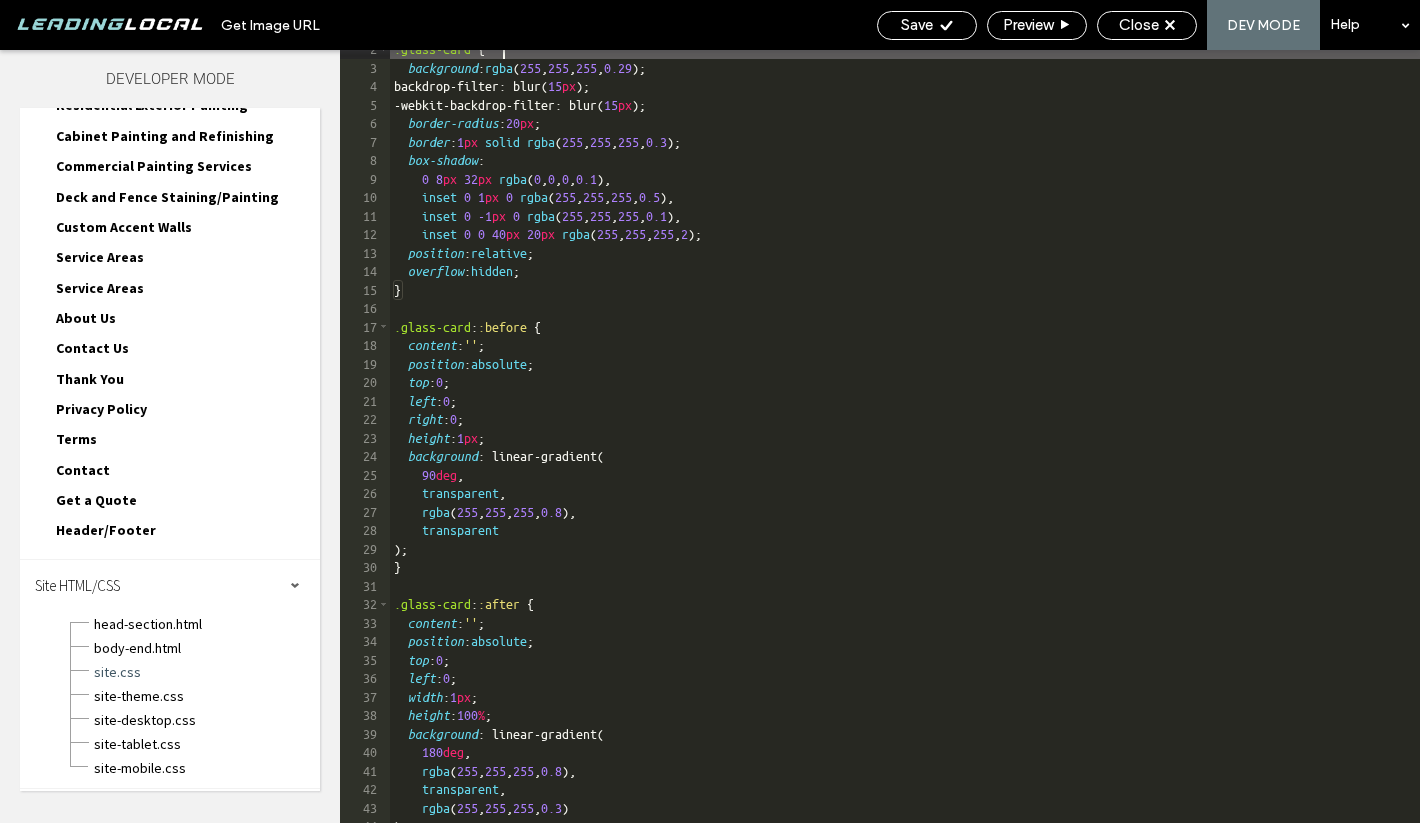 scroll, scrollTop: 78, scrollLeft: 0, axis: vertical 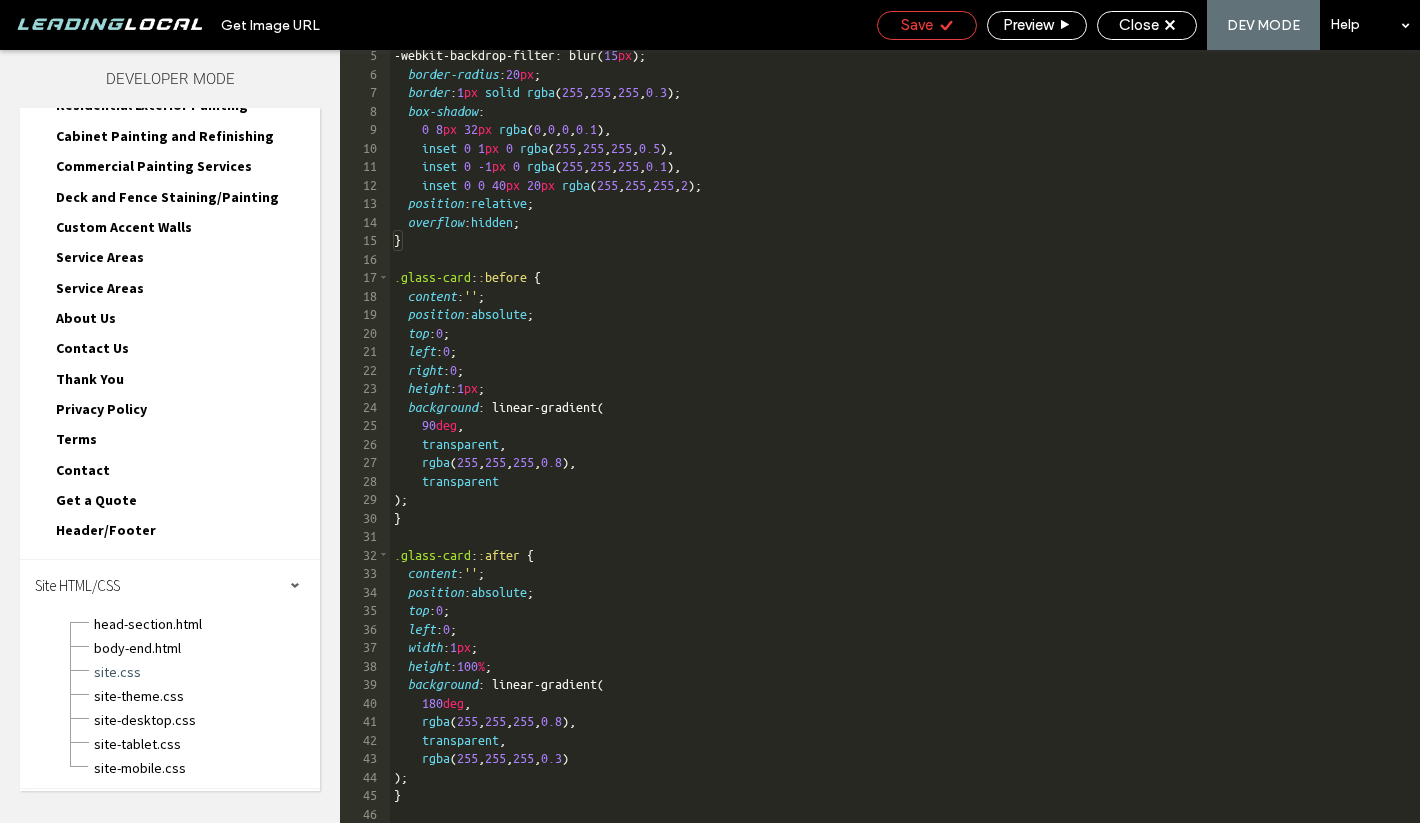 click on "Save" at bounding box center (927, 25) 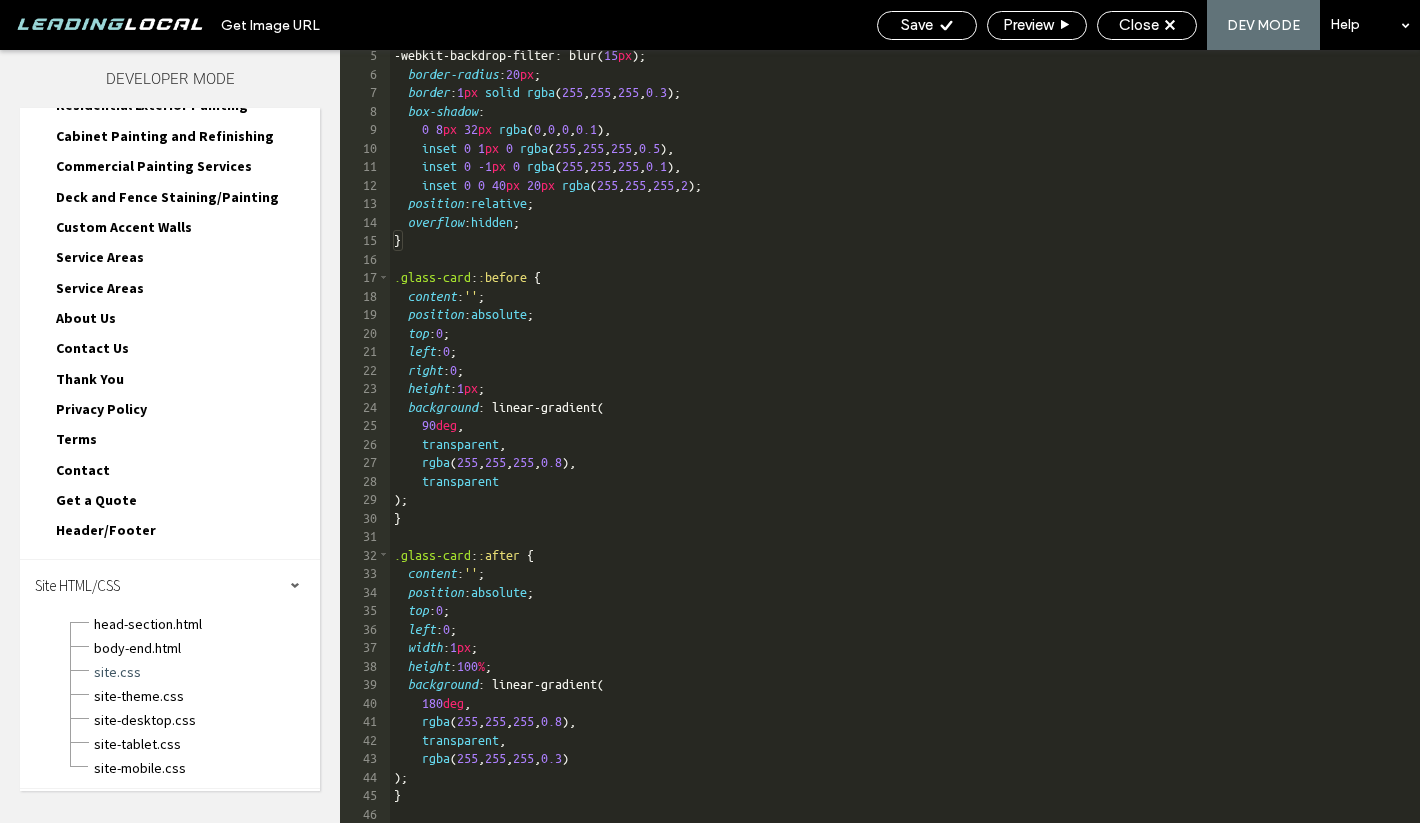 click on "Save Preview Close DEV MODE Help" at bounding box center [1143, 25] 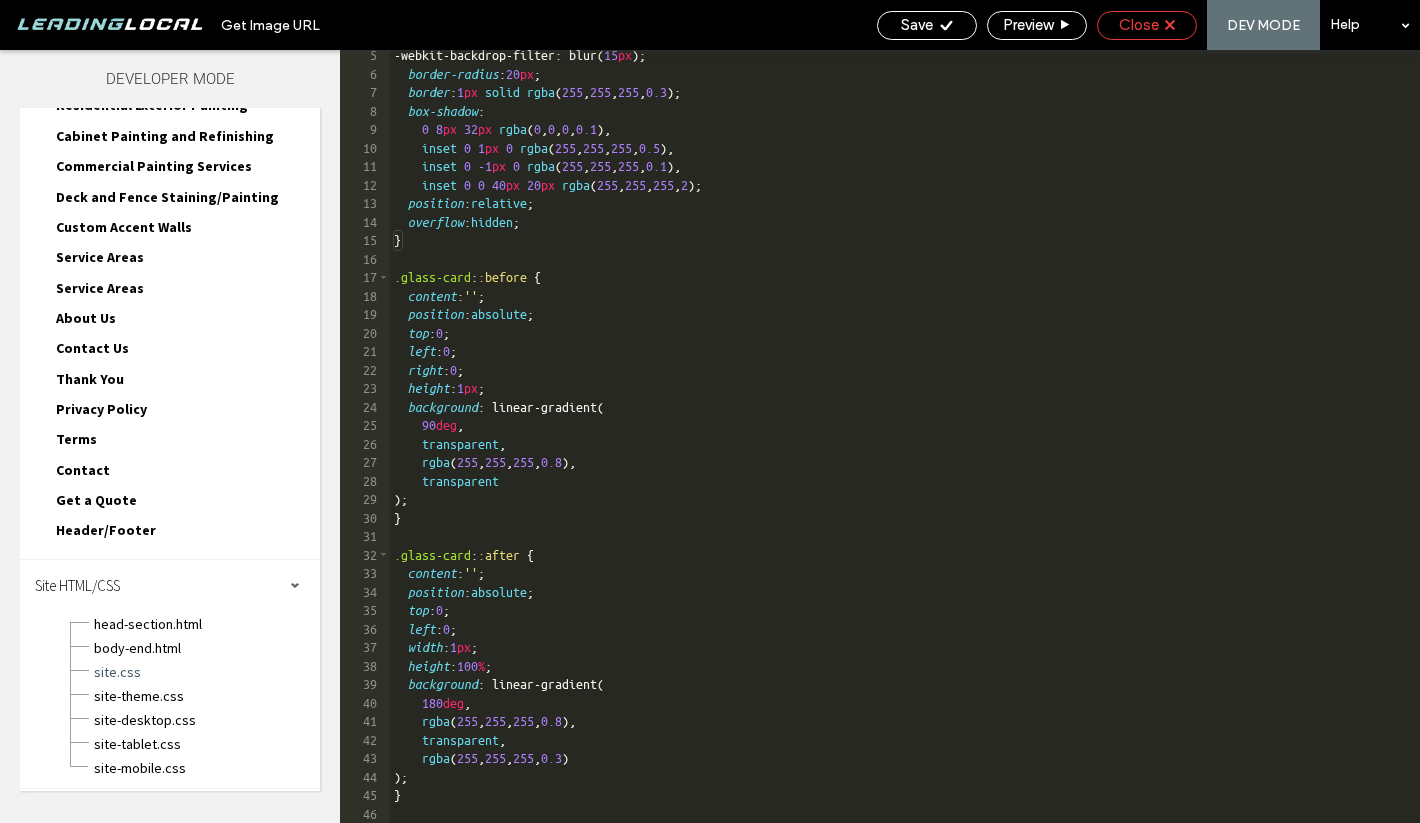 click on "Close" at bounding box center (1139, 25) 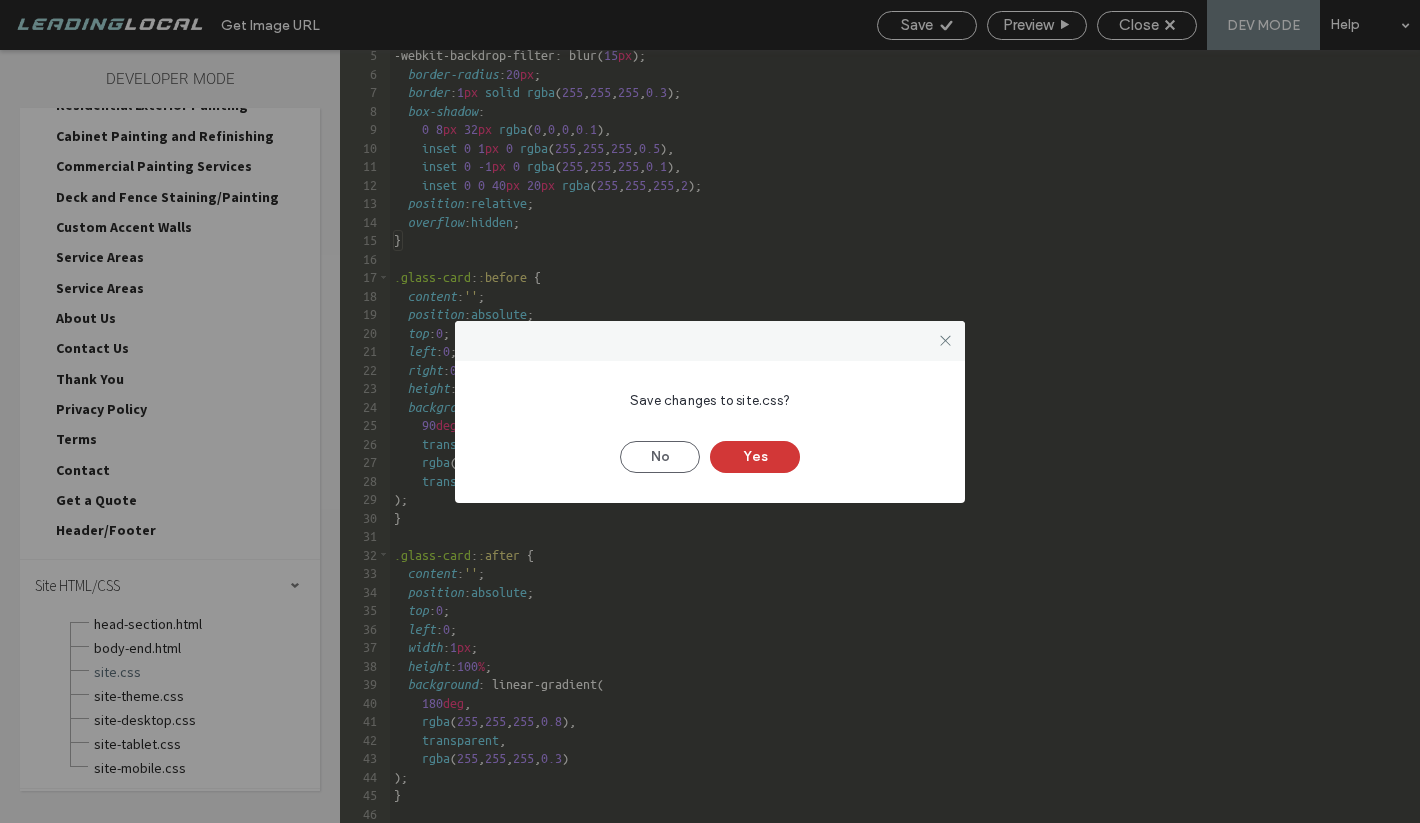 click on "Yes" at bounding box center [755, 457] 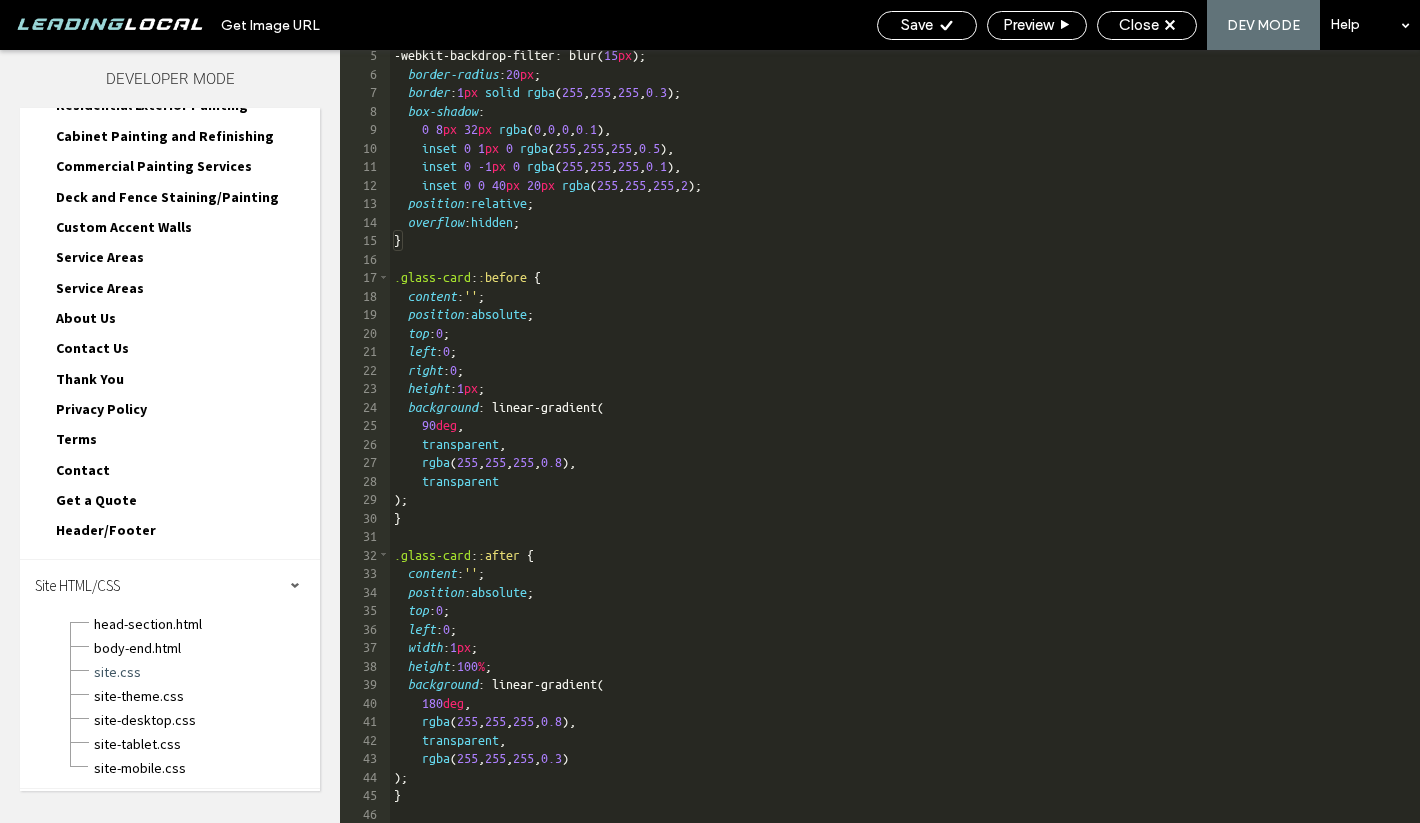 scroll, scrollTop: 225, scrollLeft: 0, axis: vertical 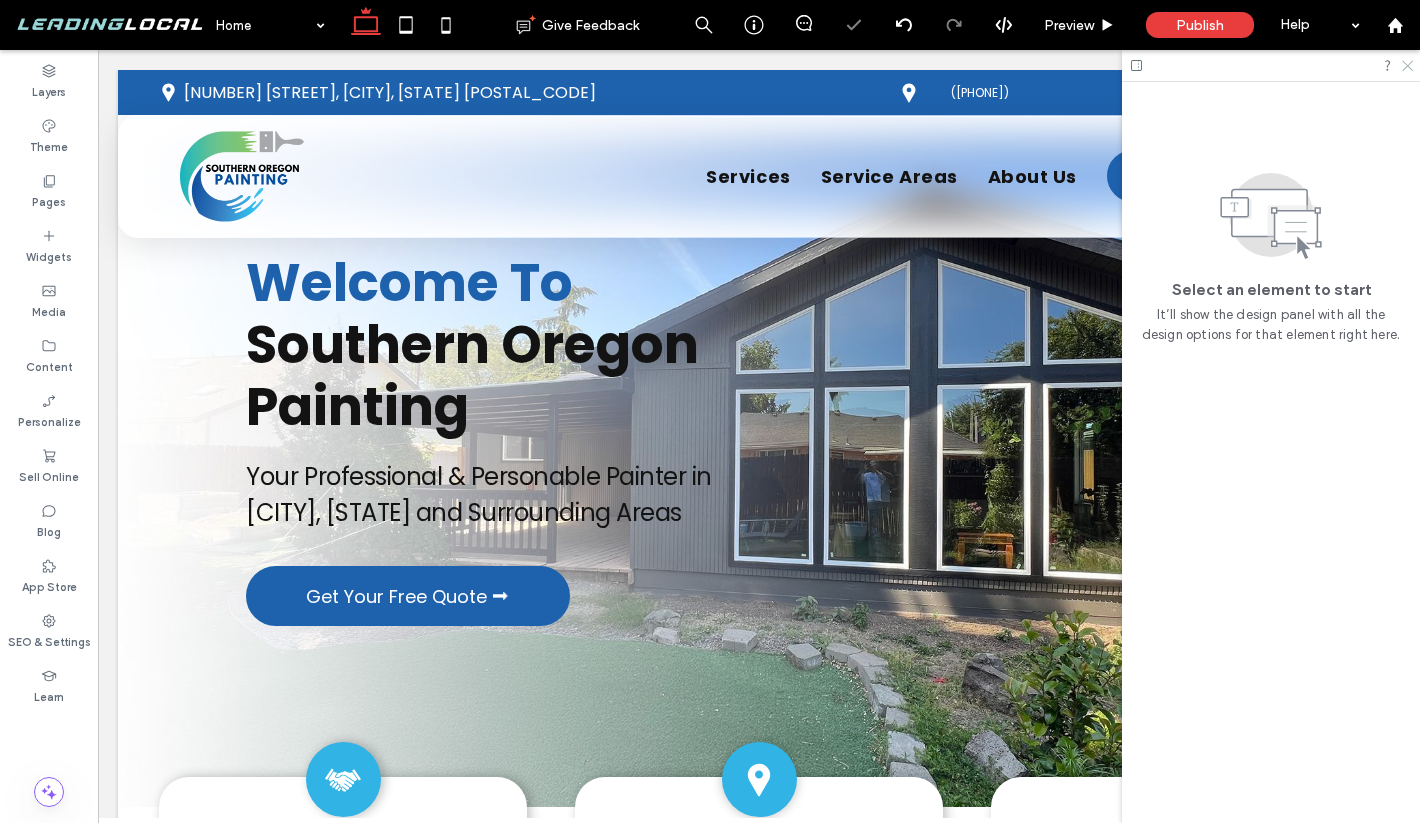 click 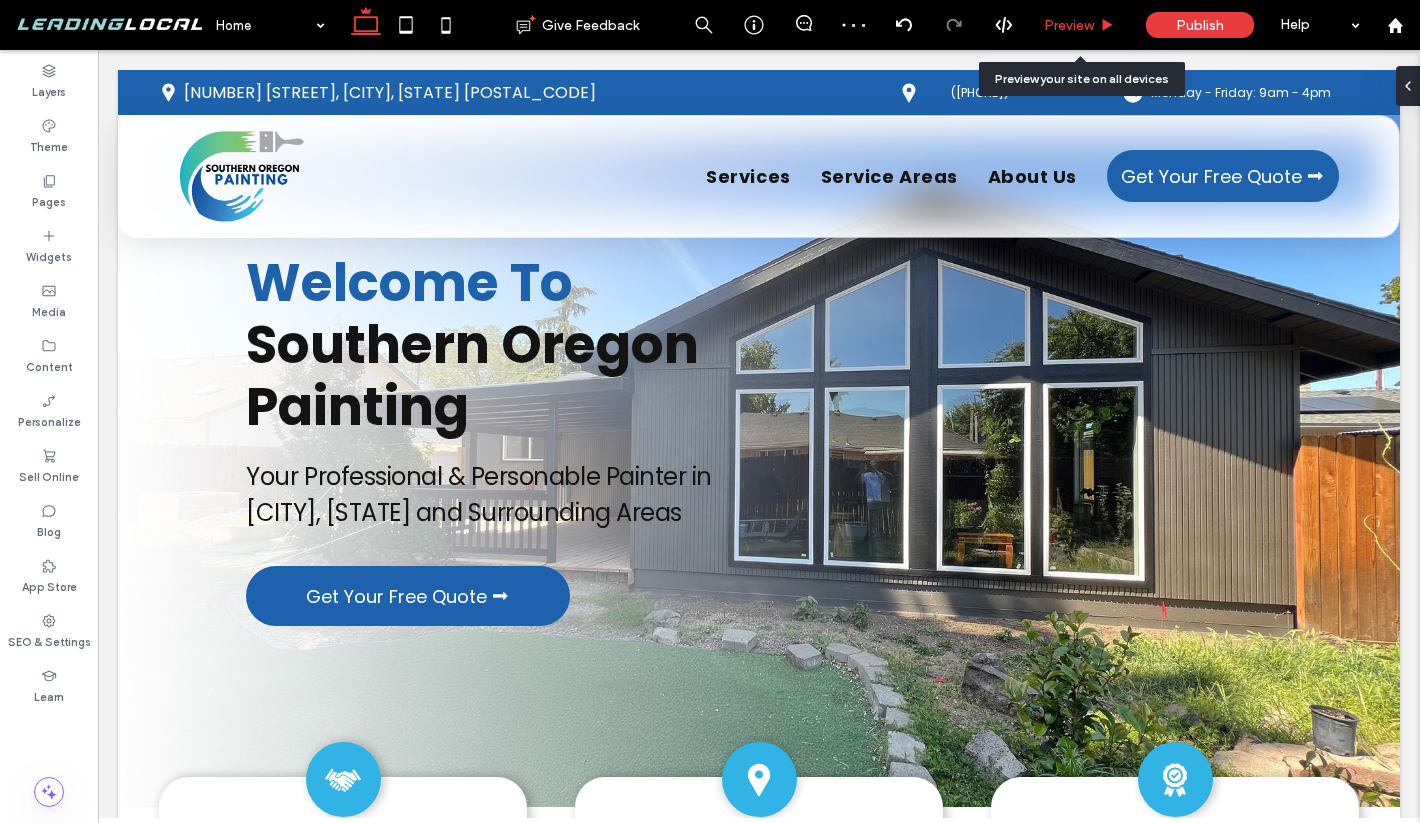 click on "Preview" at bounding box center [1069, 25] 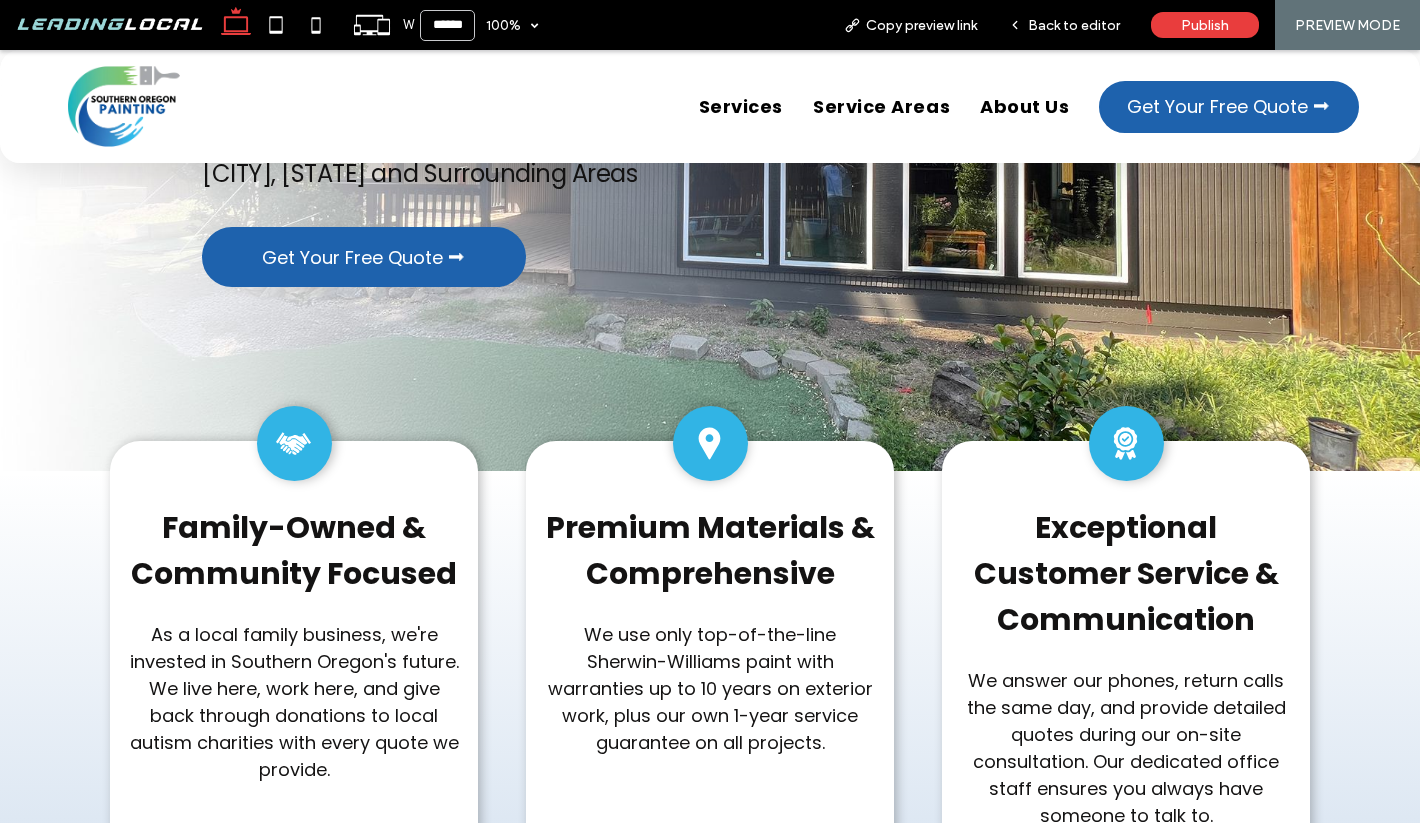 scroll, scrollTop: 0, scrollLeft: 0, axis: both 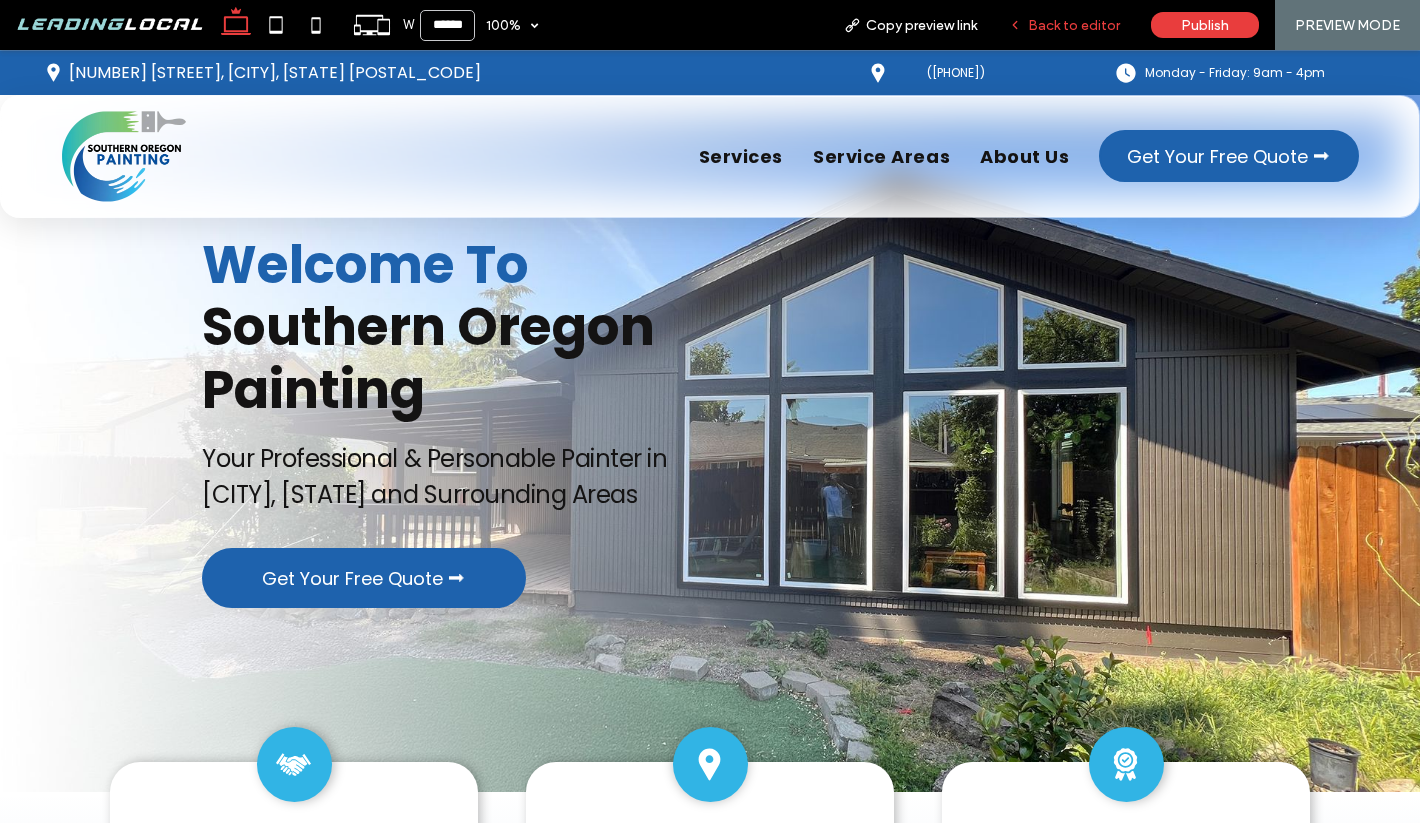 click on "Back to editor" at bounding box center [1074, 25] 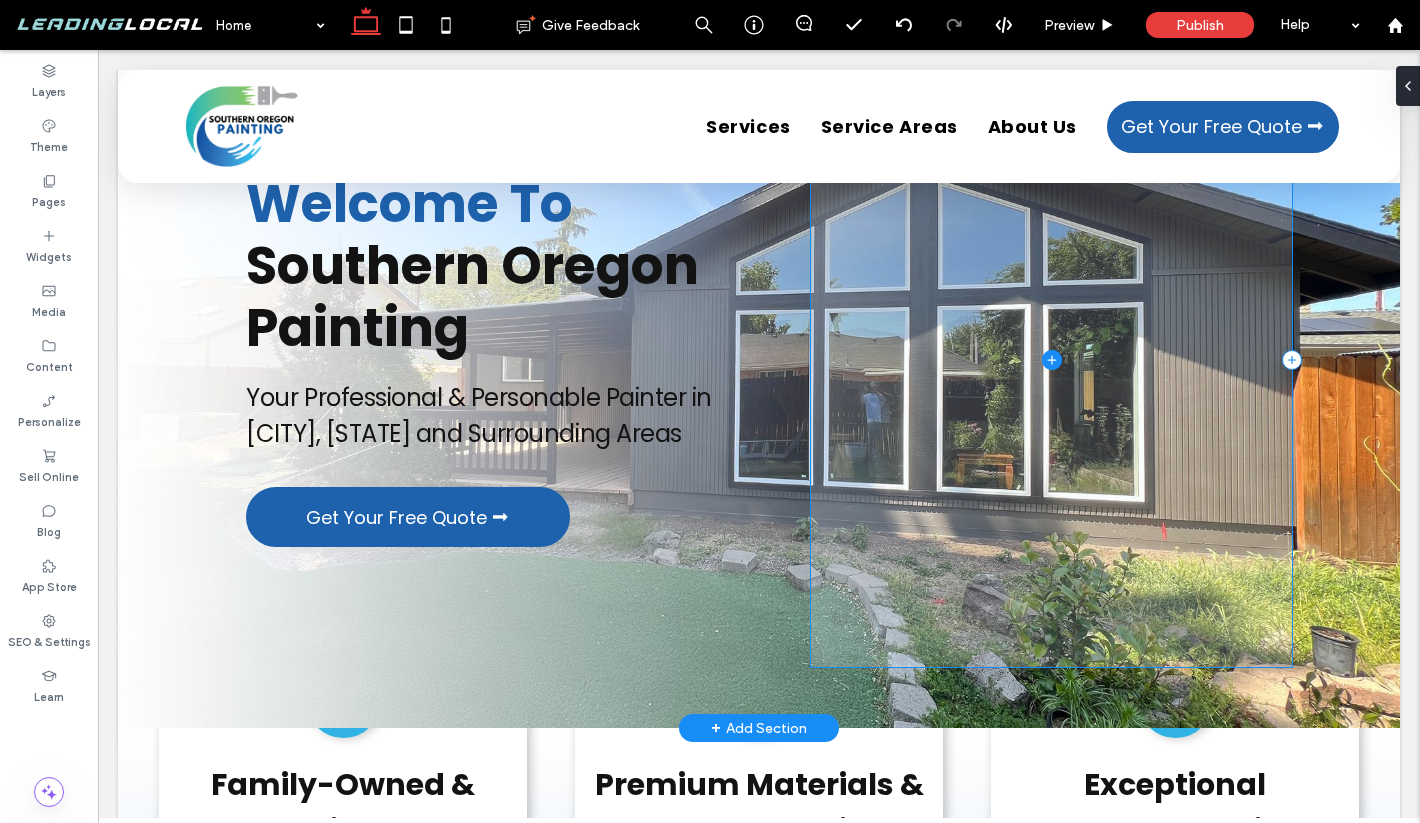 scroll, scrollTop: 85, scrollLeft: 0, axis: vertical 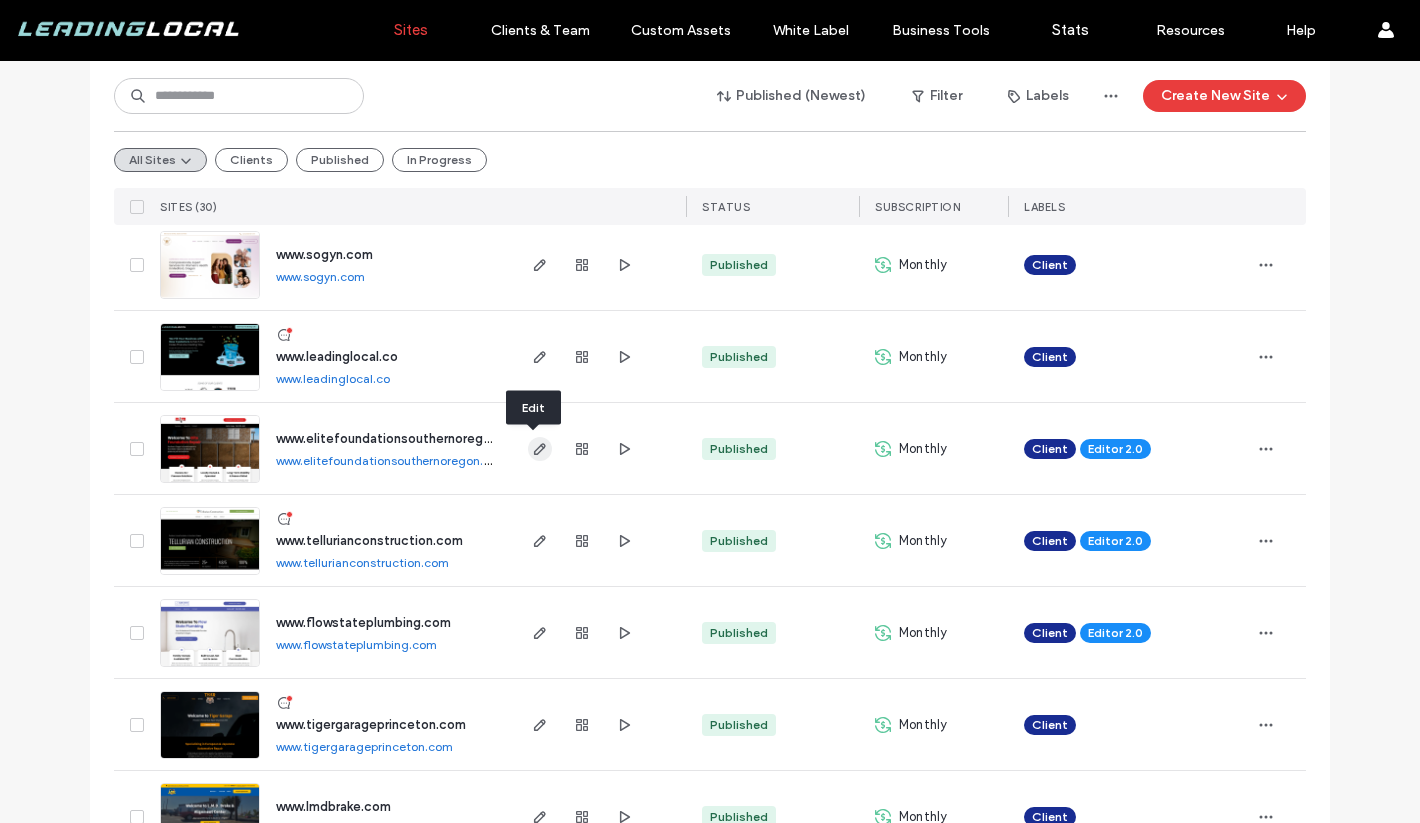 click 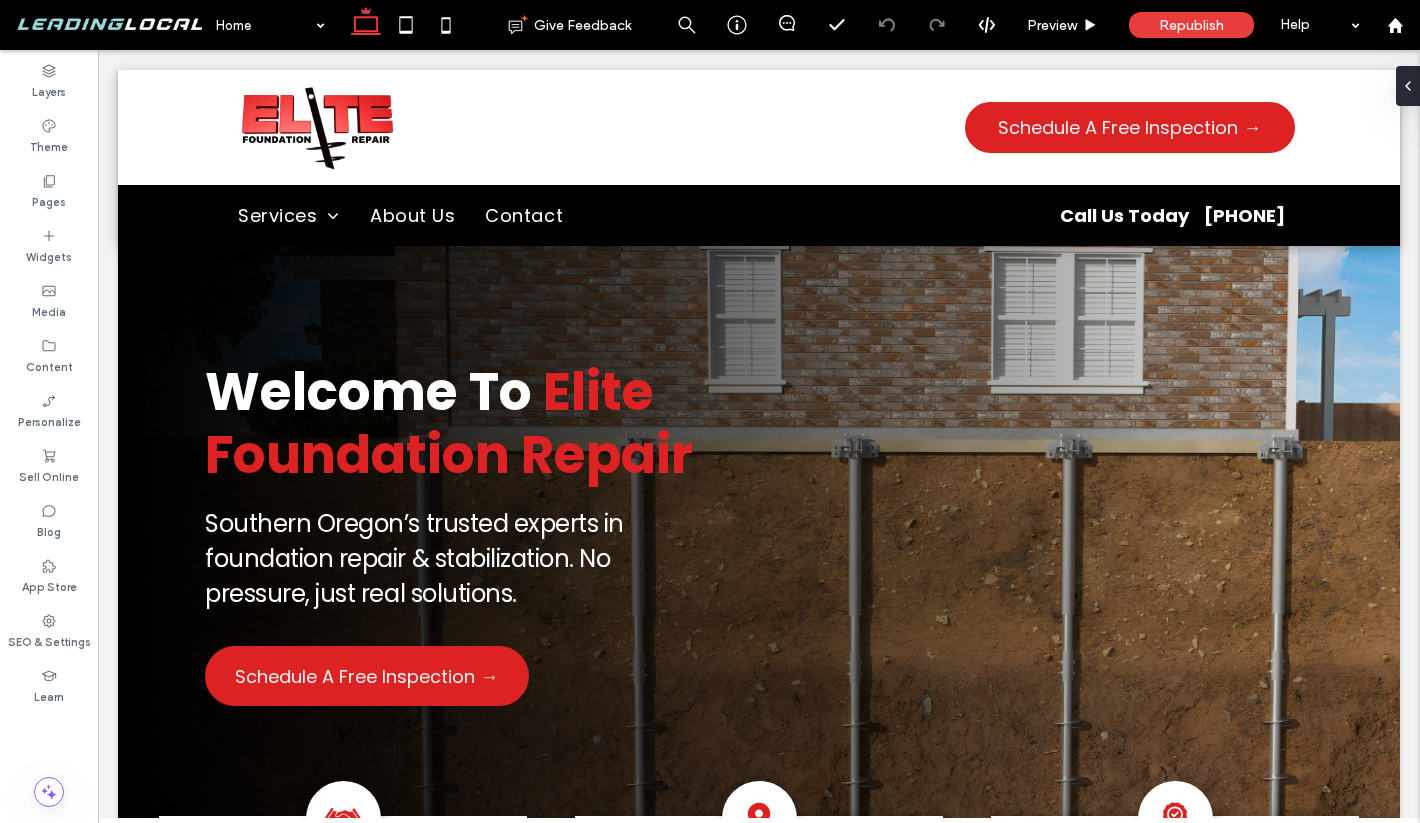 scroll, scrollTop: 883, scrollLeft: 0, axis: vertical 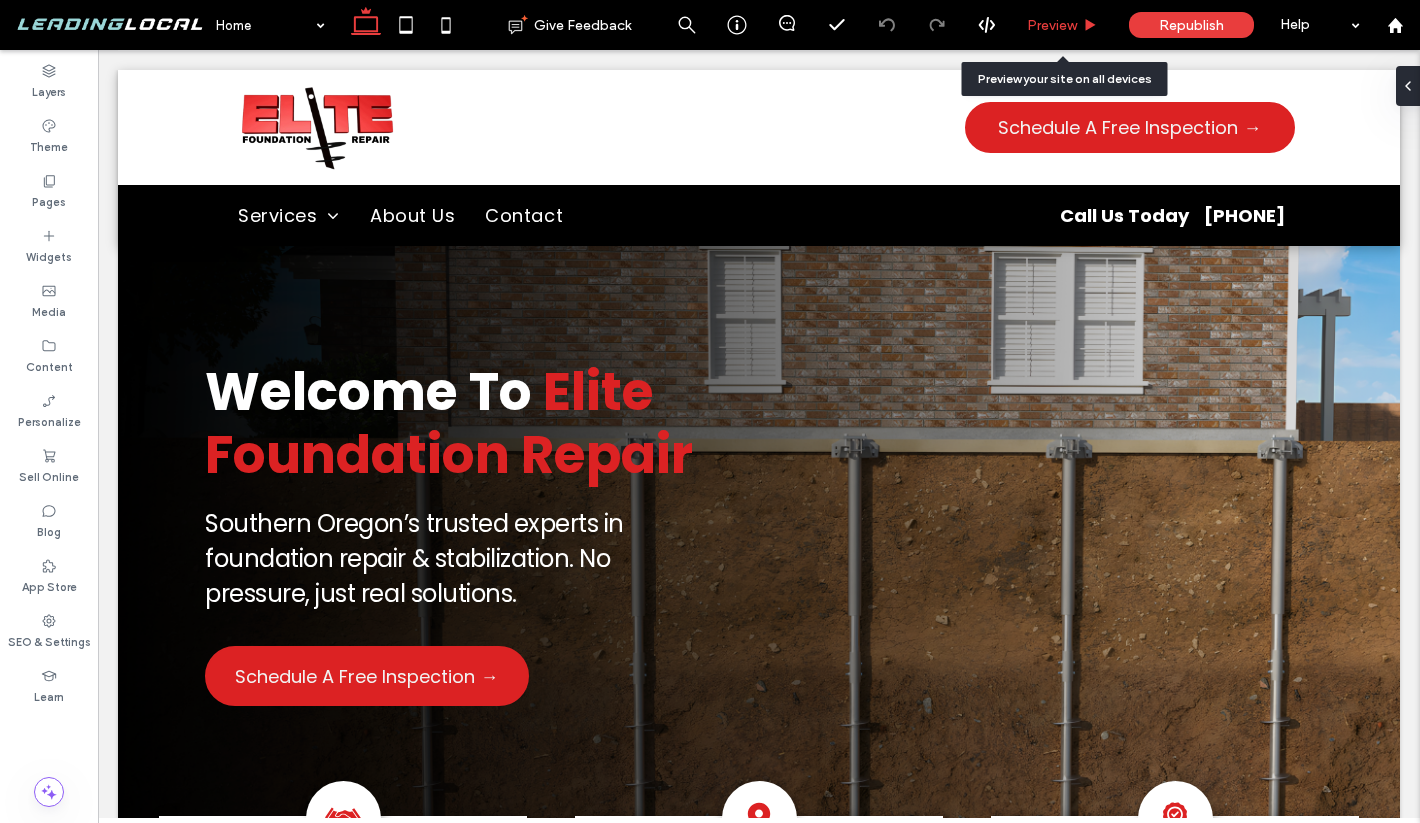 click on "Preview" at bounding box center [1063, 25] 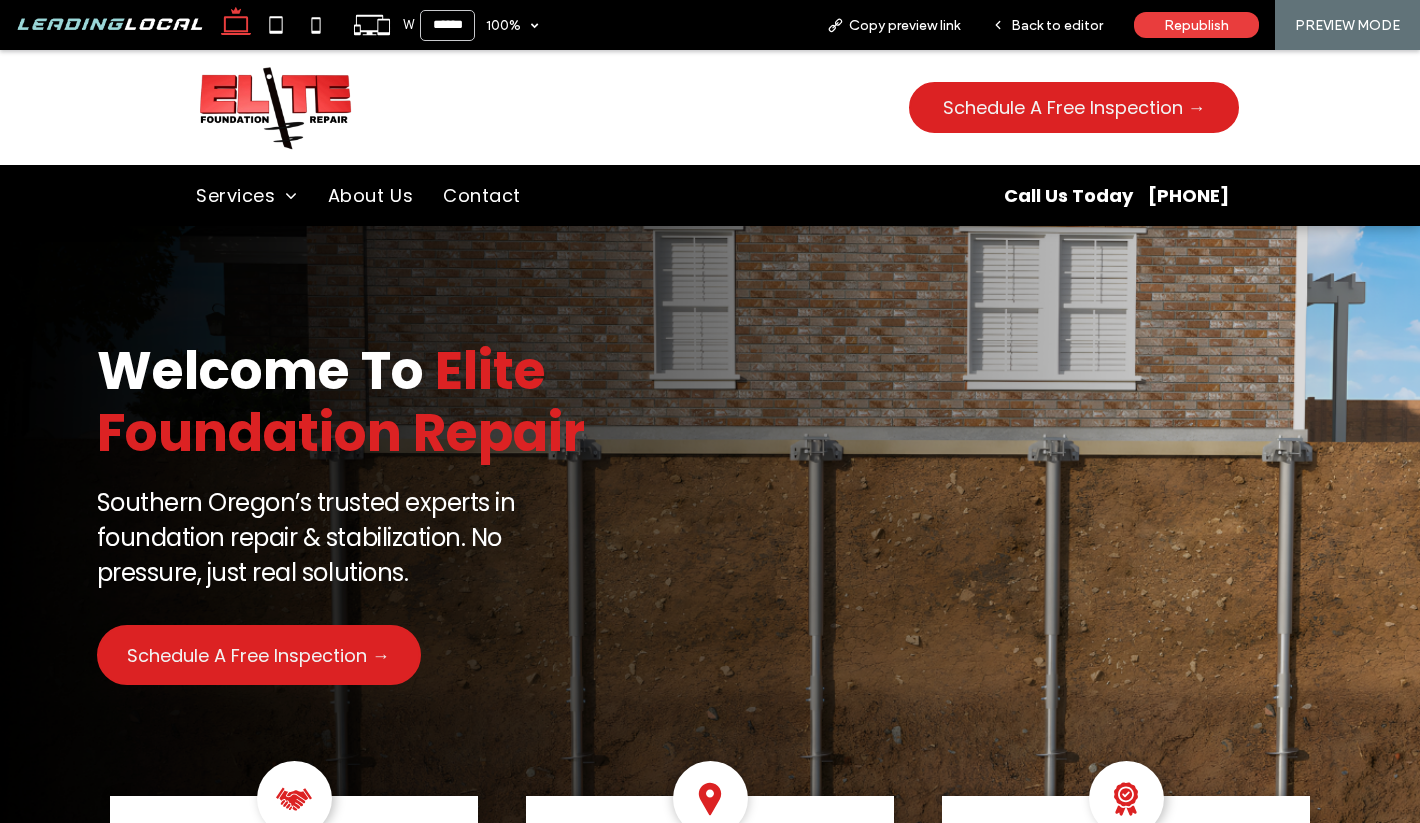 click on "Back to editor" at bounding box center (1057, 25) 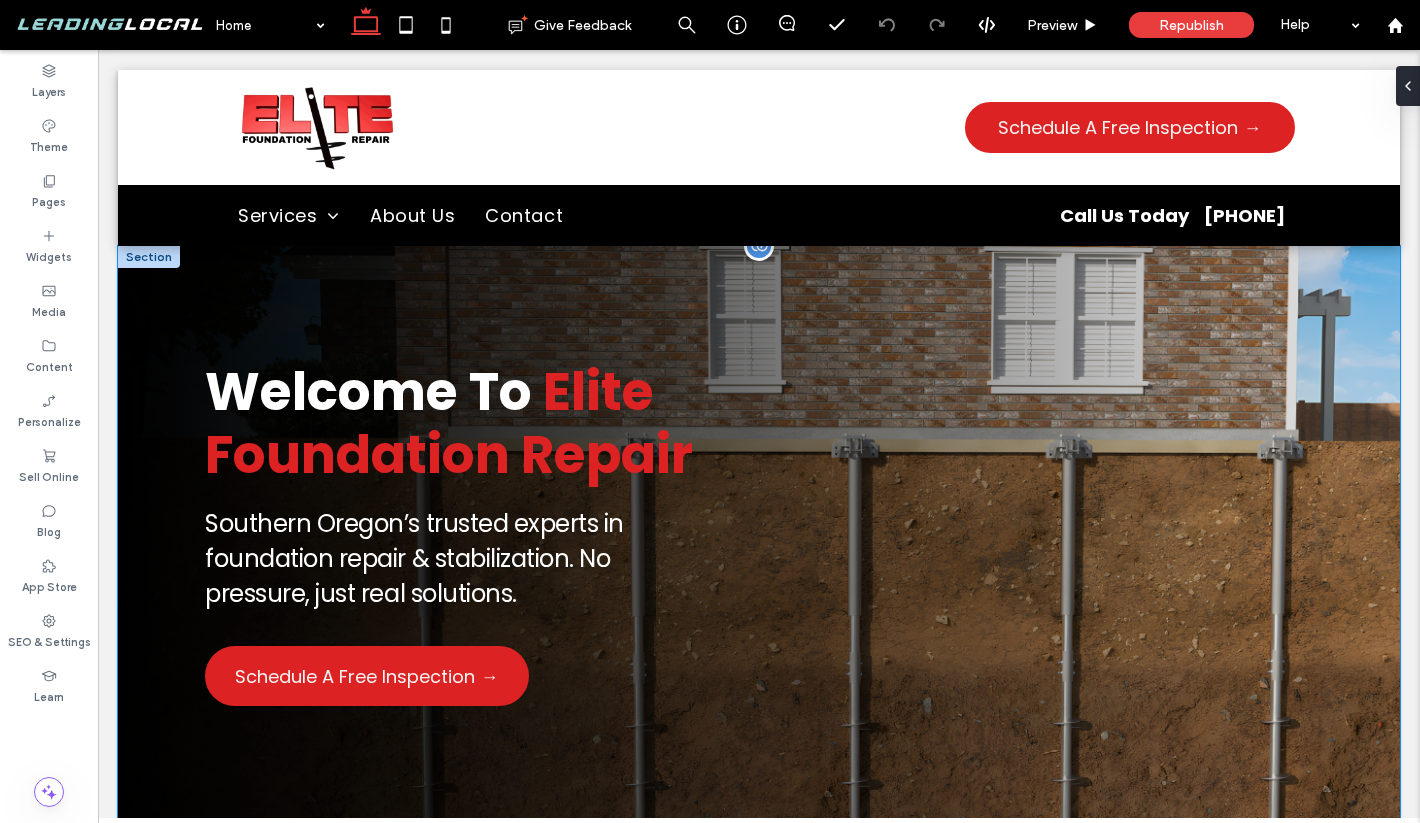 click on "Welcome To Elite Foundation Repair Southern Oregon’s trusted experts in foundation repair & stabilization. No pressure, just real solutions. Schedule A Free Inspection →" at bounding box center (759, 546) 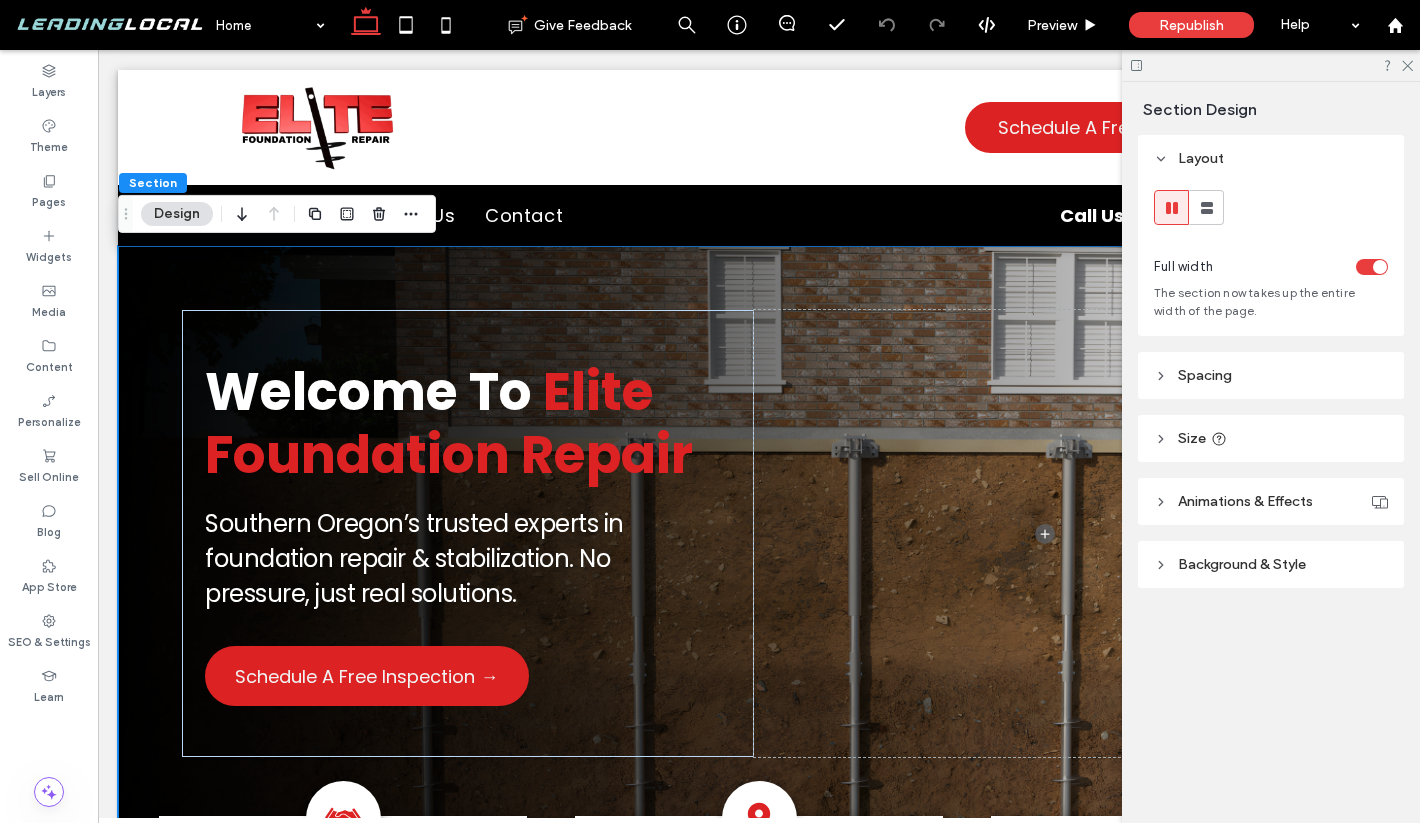 click on "Size" at bounding box center [1271, 438] 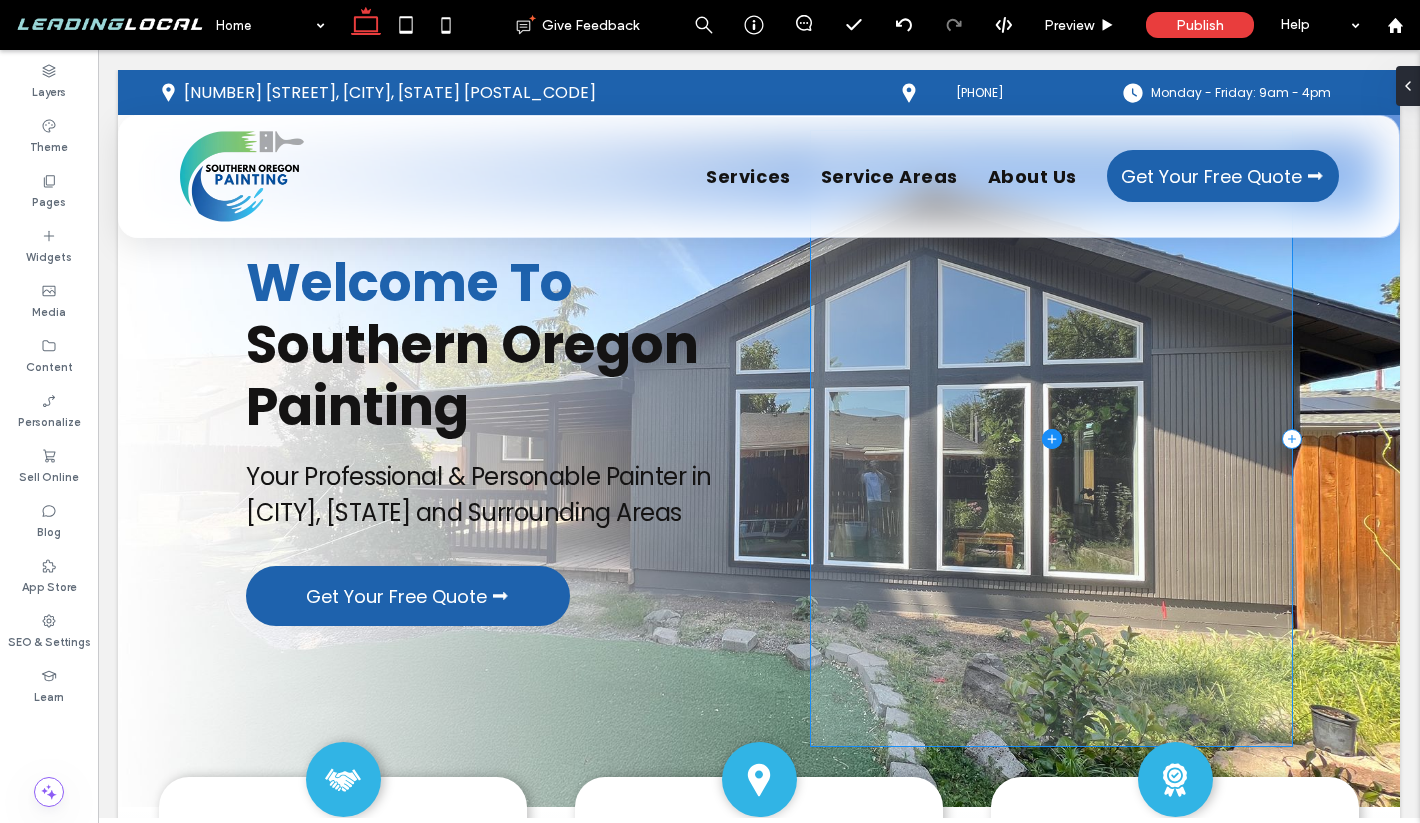 scroll, scrollTop: 0, scrollLeft: 0, axis: both 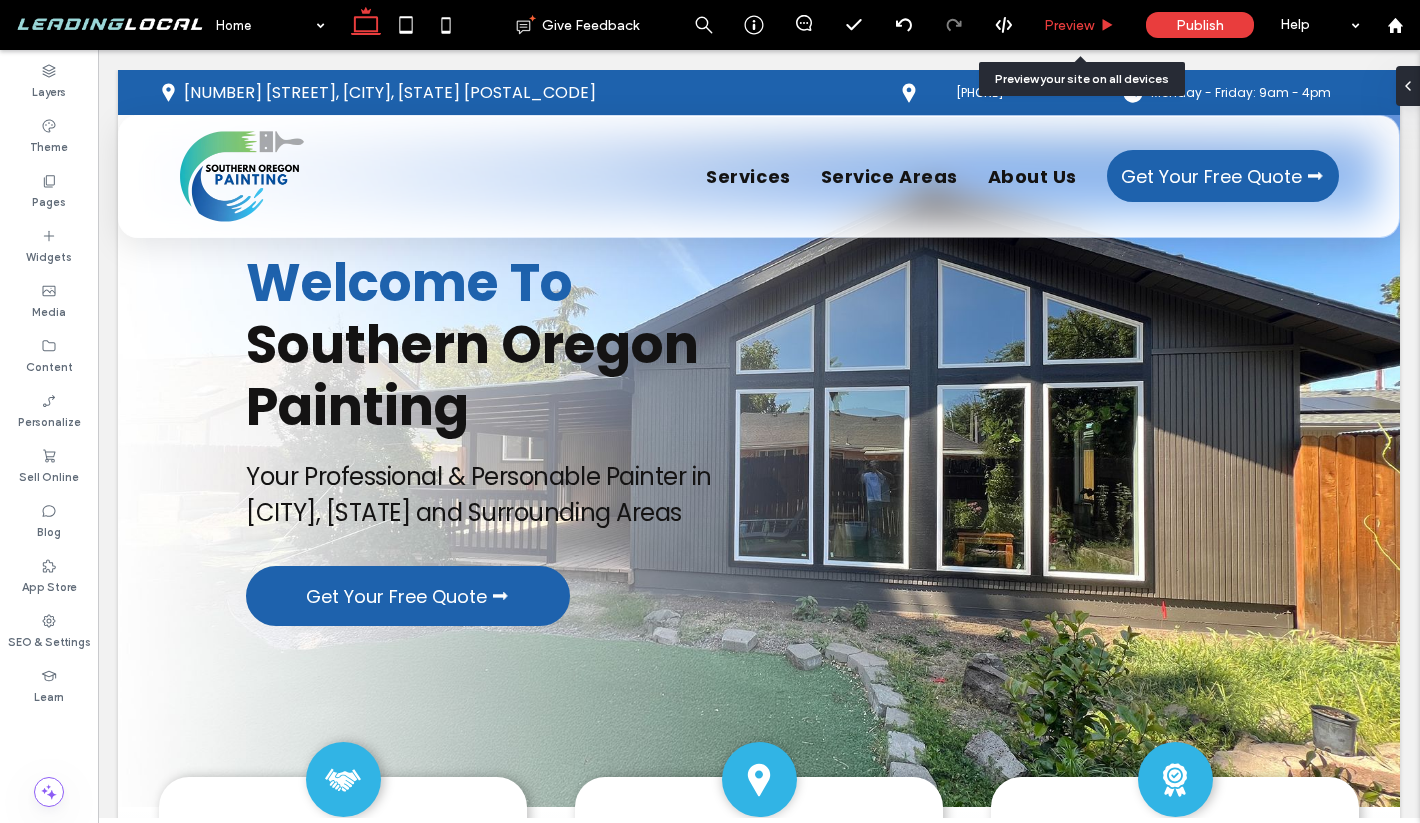 click on "Preview" at bounding box center (1080, 25) 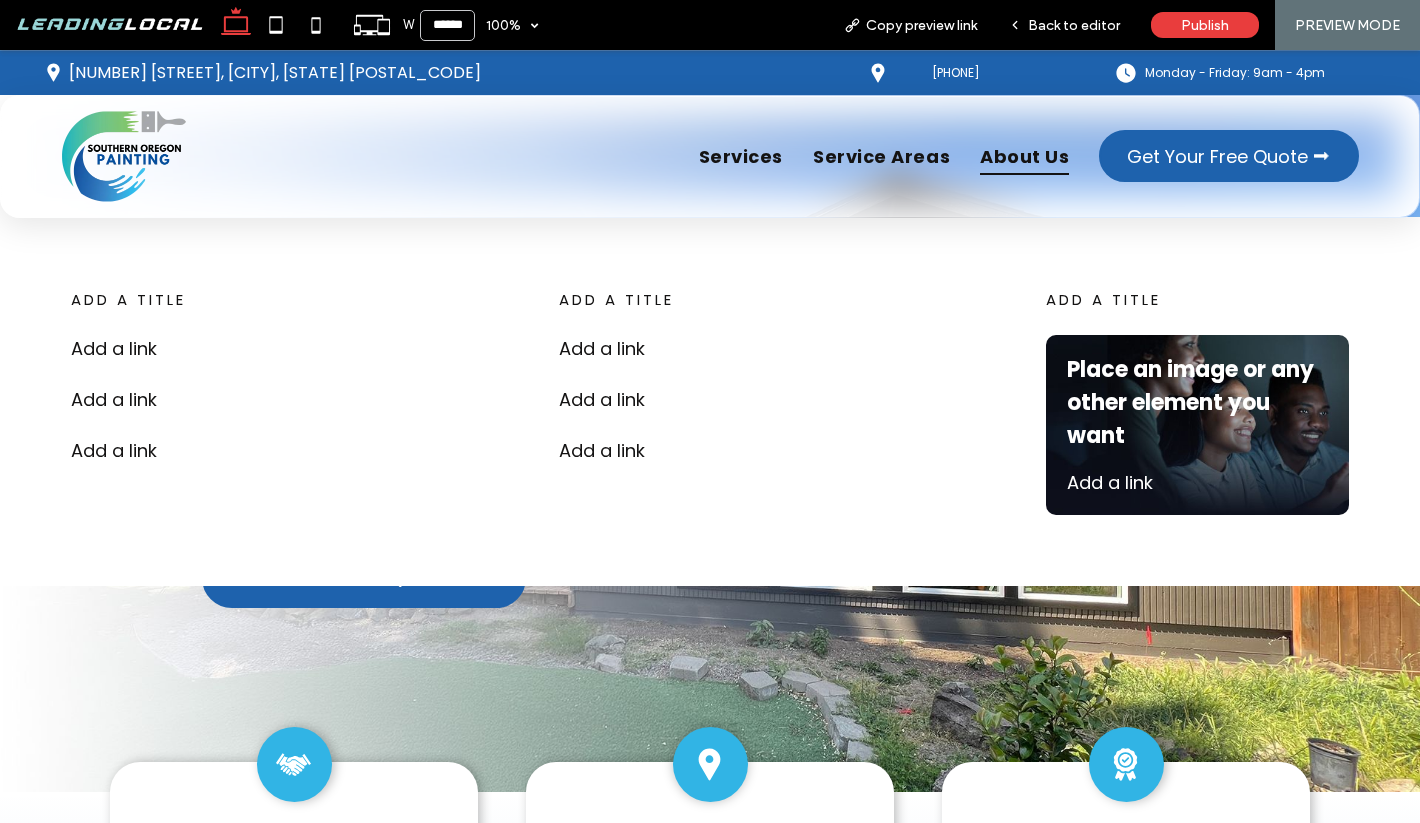 click on "About Us" at bounding box center [1024, 156] 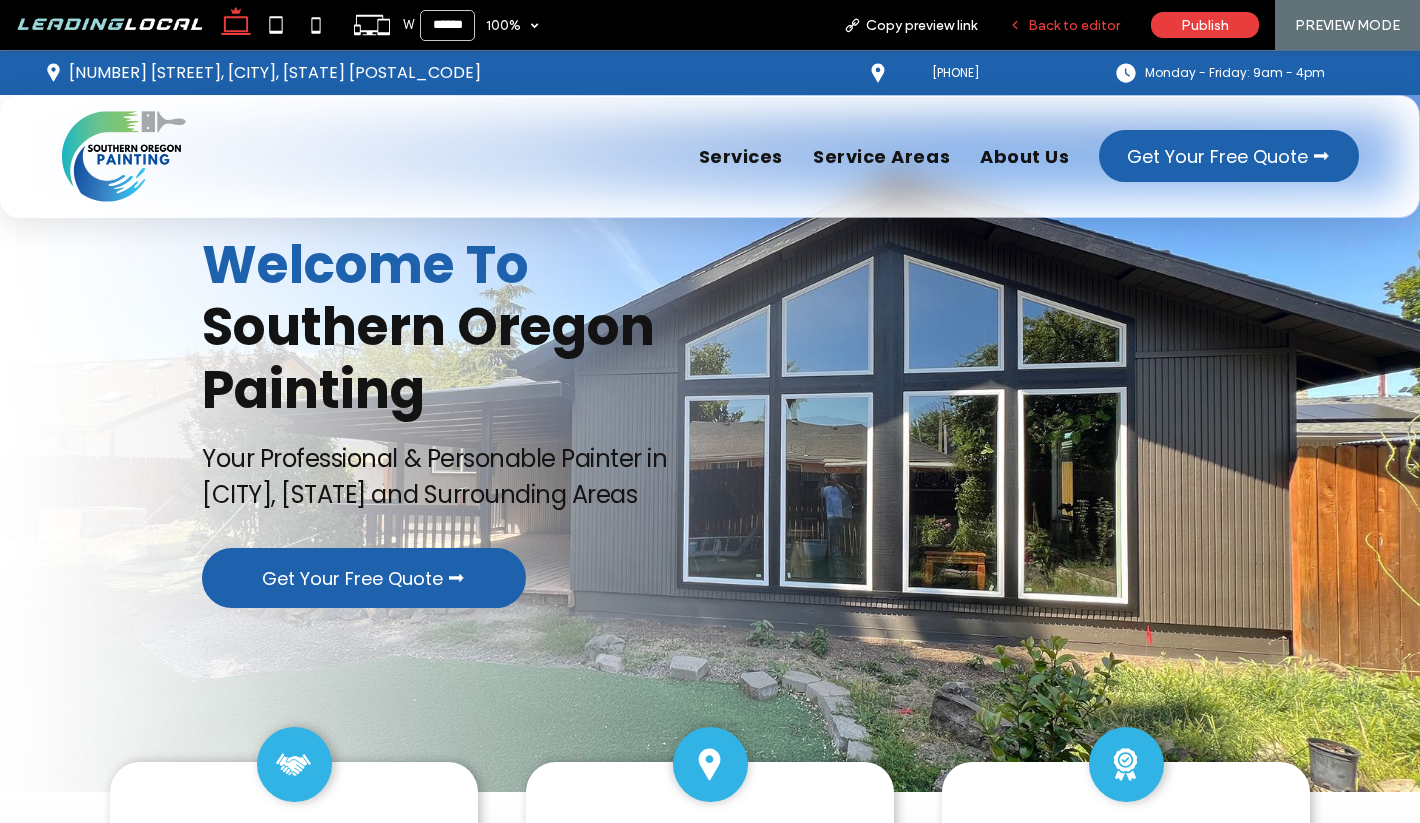 click on "Back to editor" at bounding box center [1074, 25] 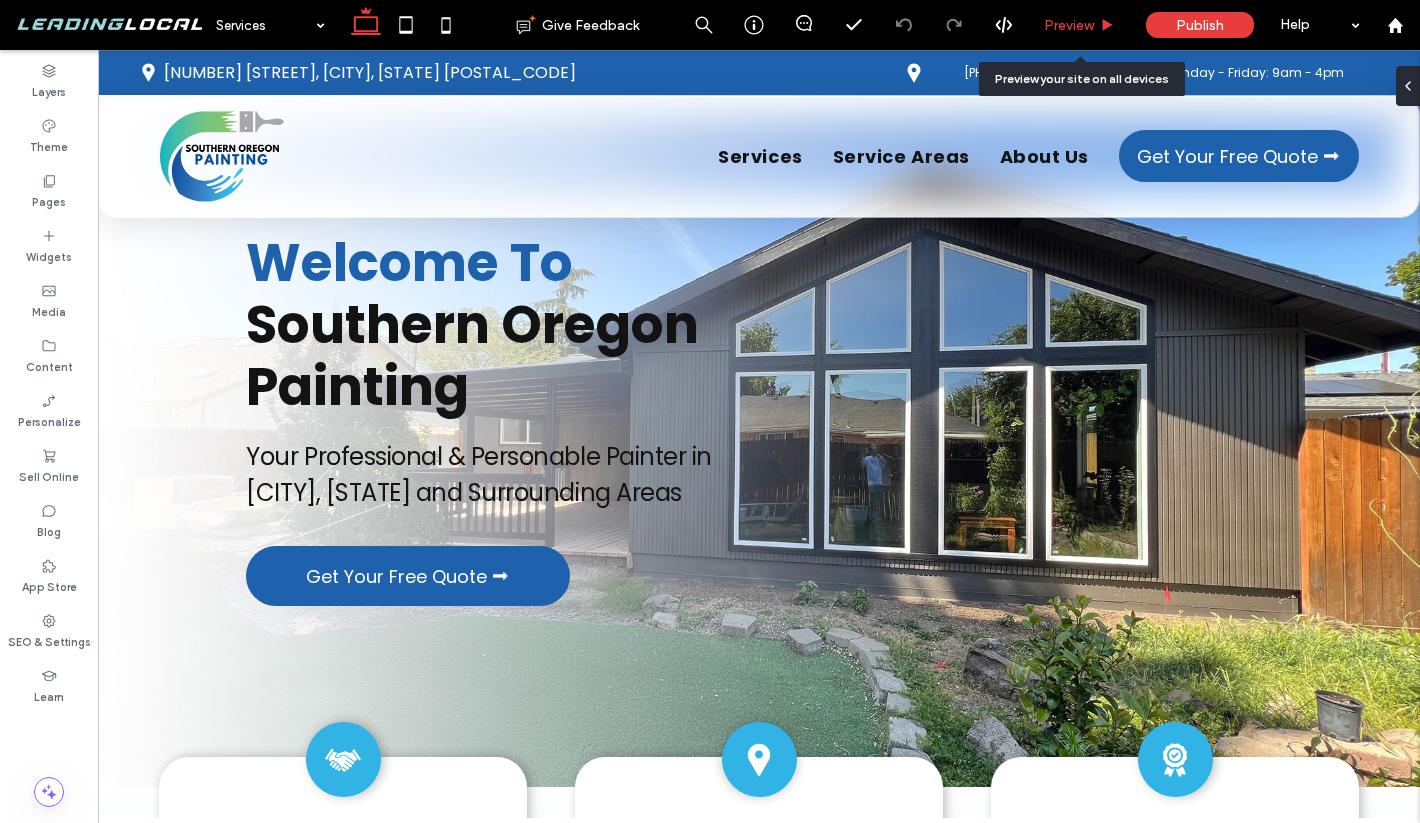 click on "Preview" at bounding box center (1080, 25) 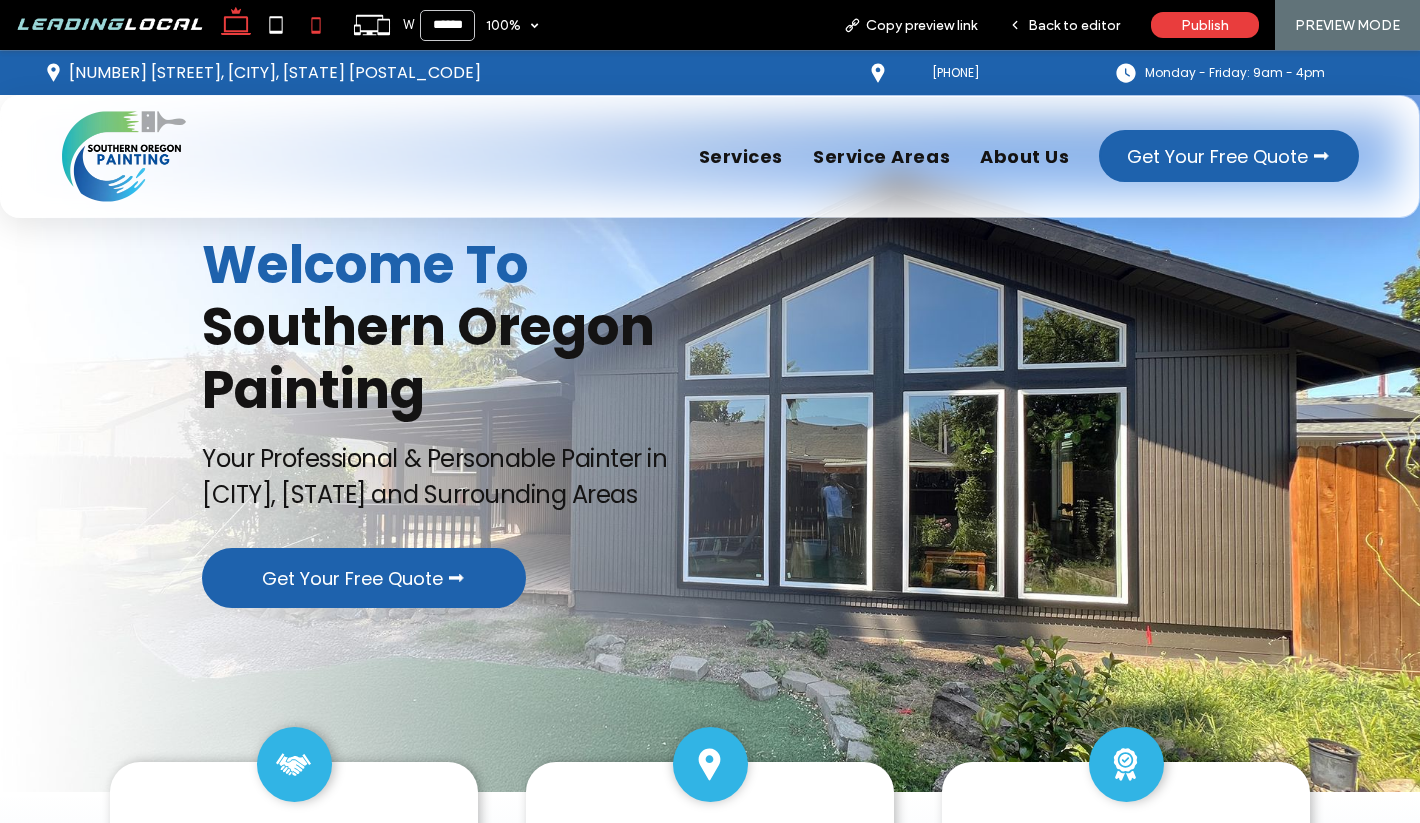 click 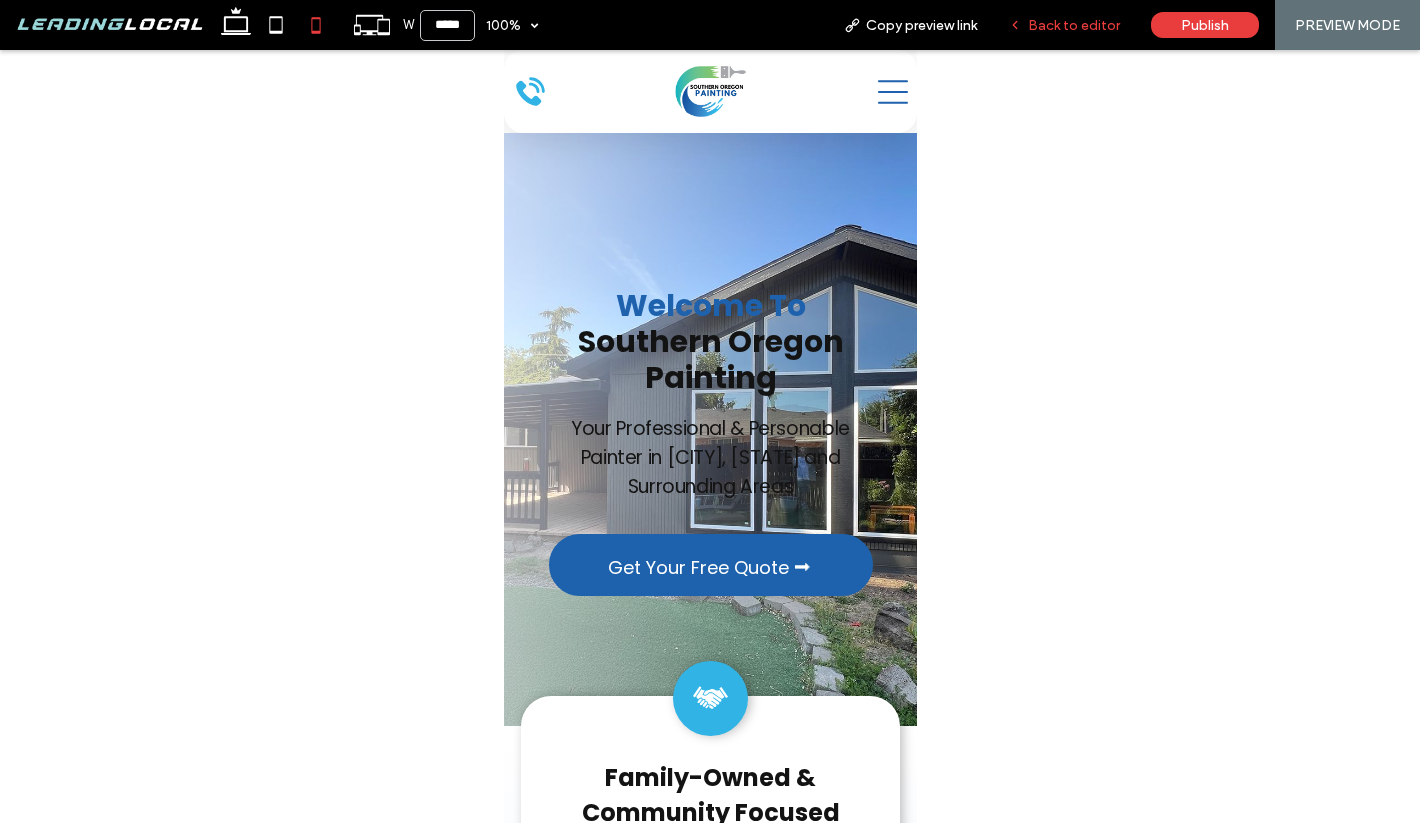 click on "Back to editor" at bounding box center (1064, 25) 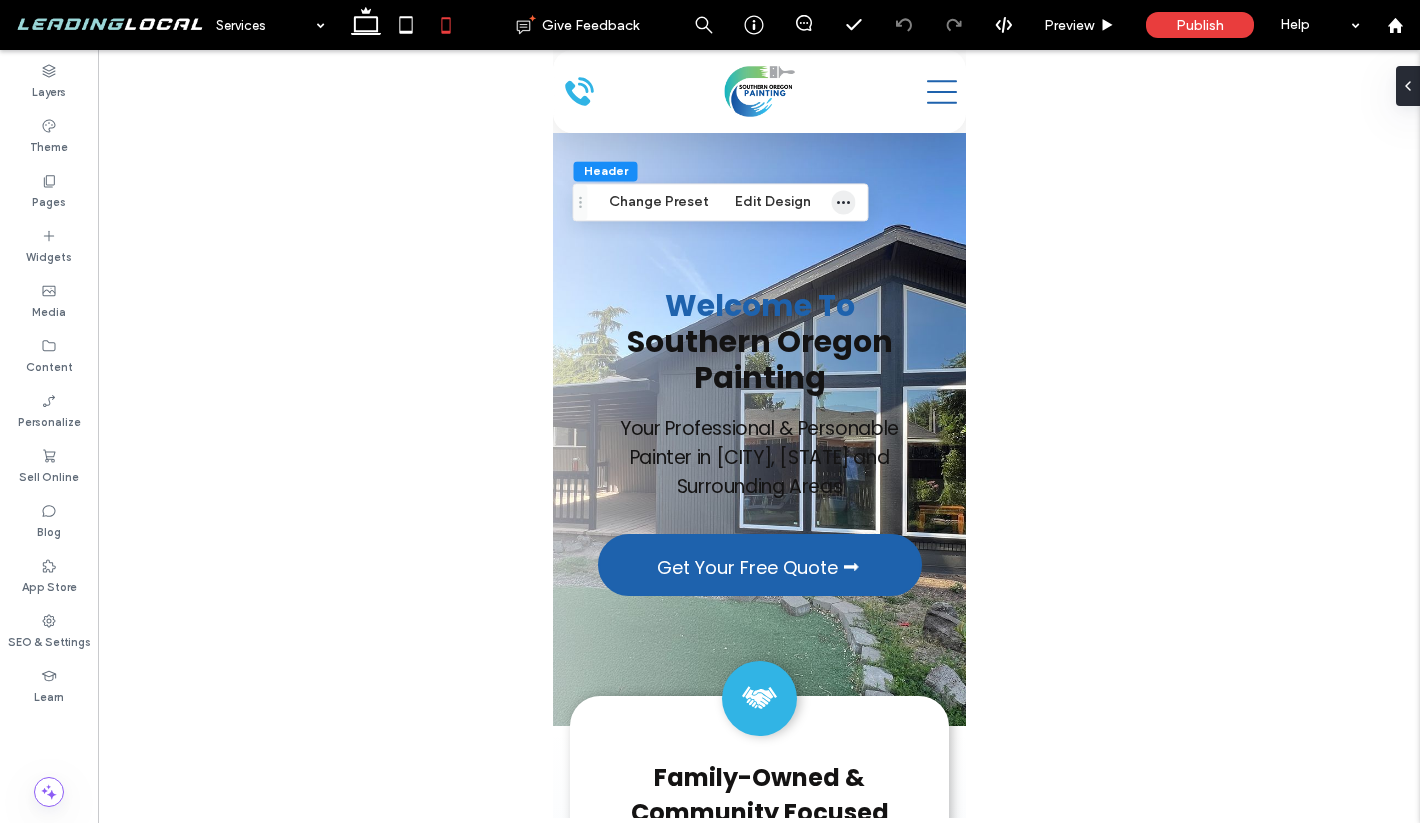 click 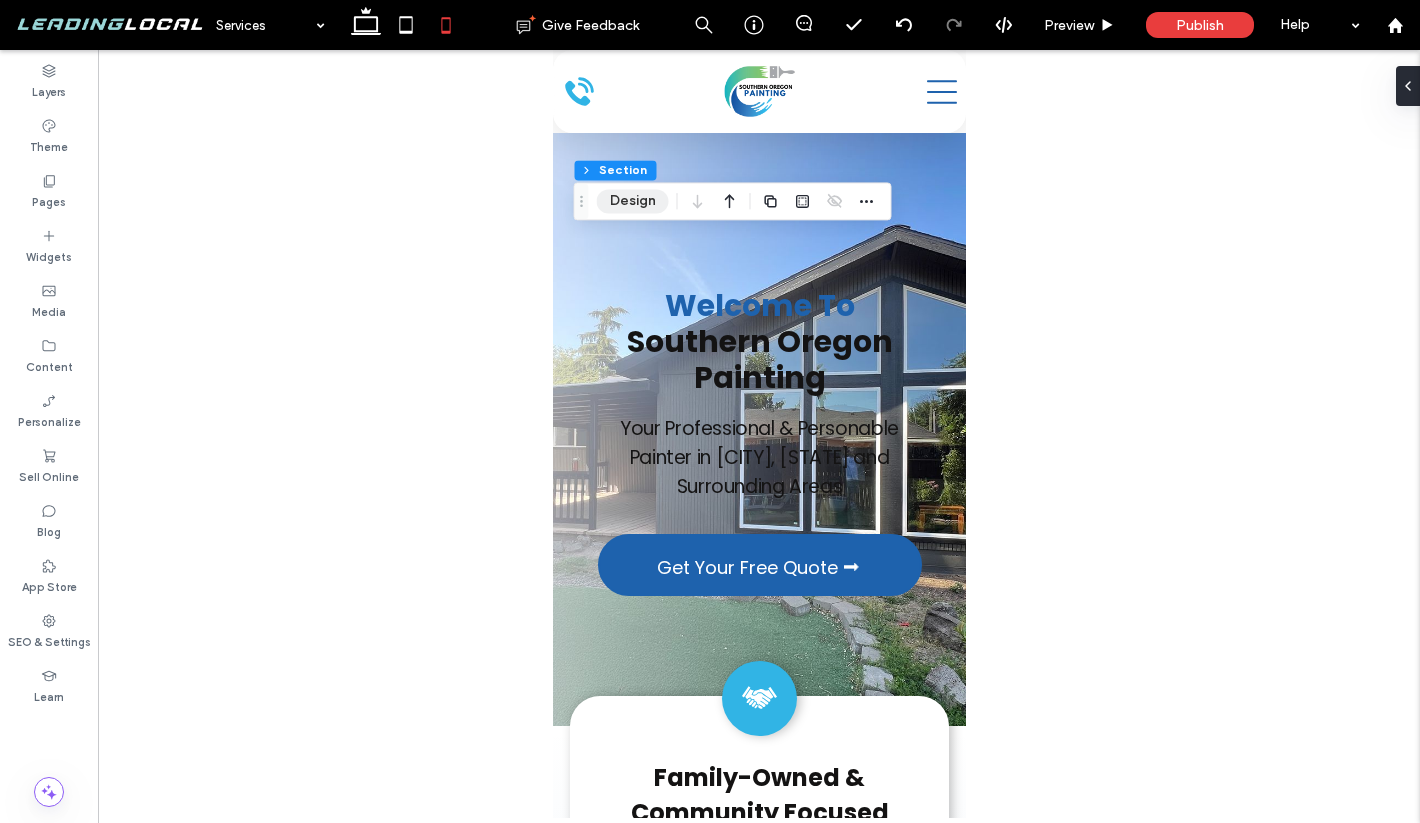 click on "Design" at bounding box center [633, 201] 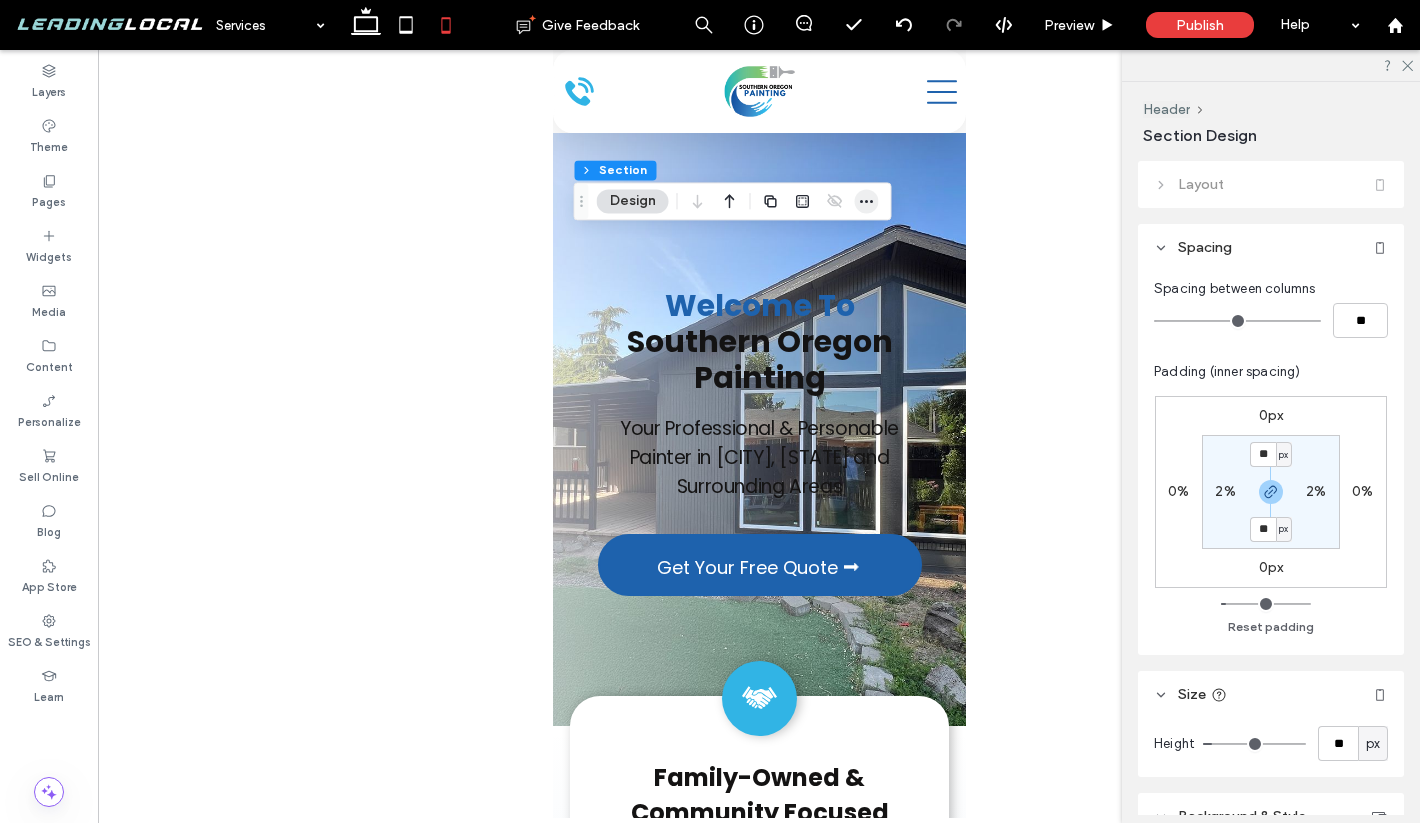 click 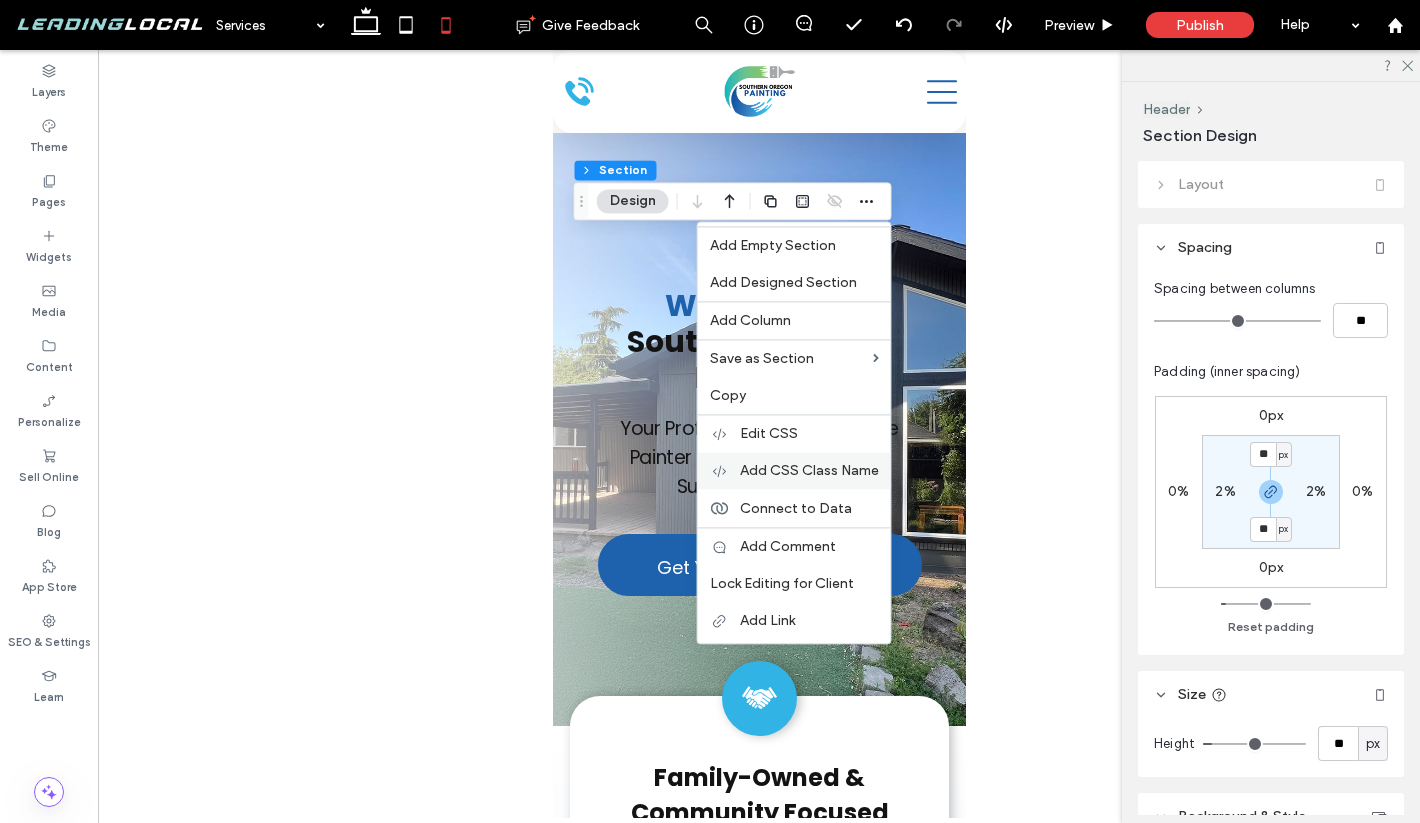 click on "Add CSS Class Name" at bounding box center [809, 470] 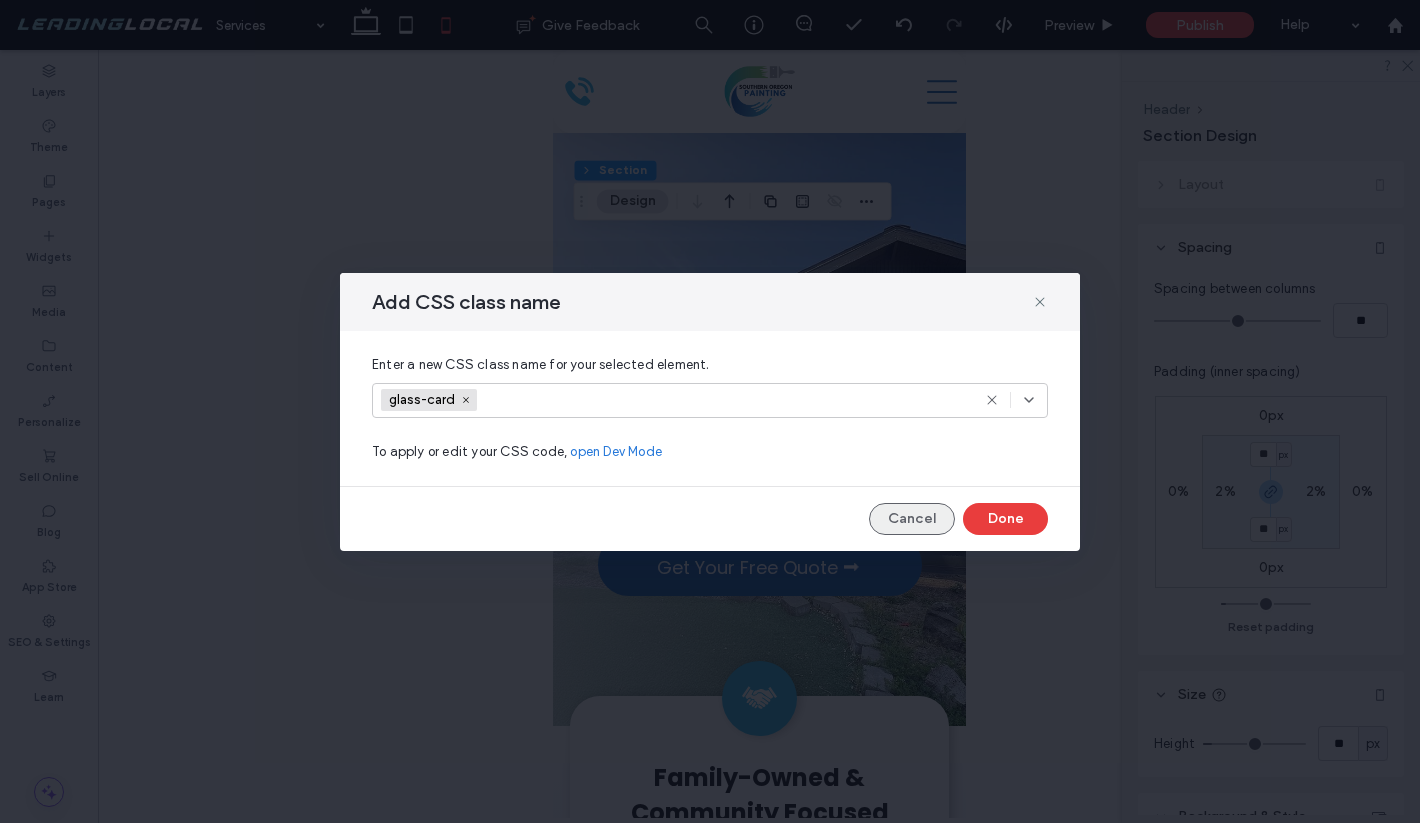 click on "Cancel" at bounding box center [912, 519] 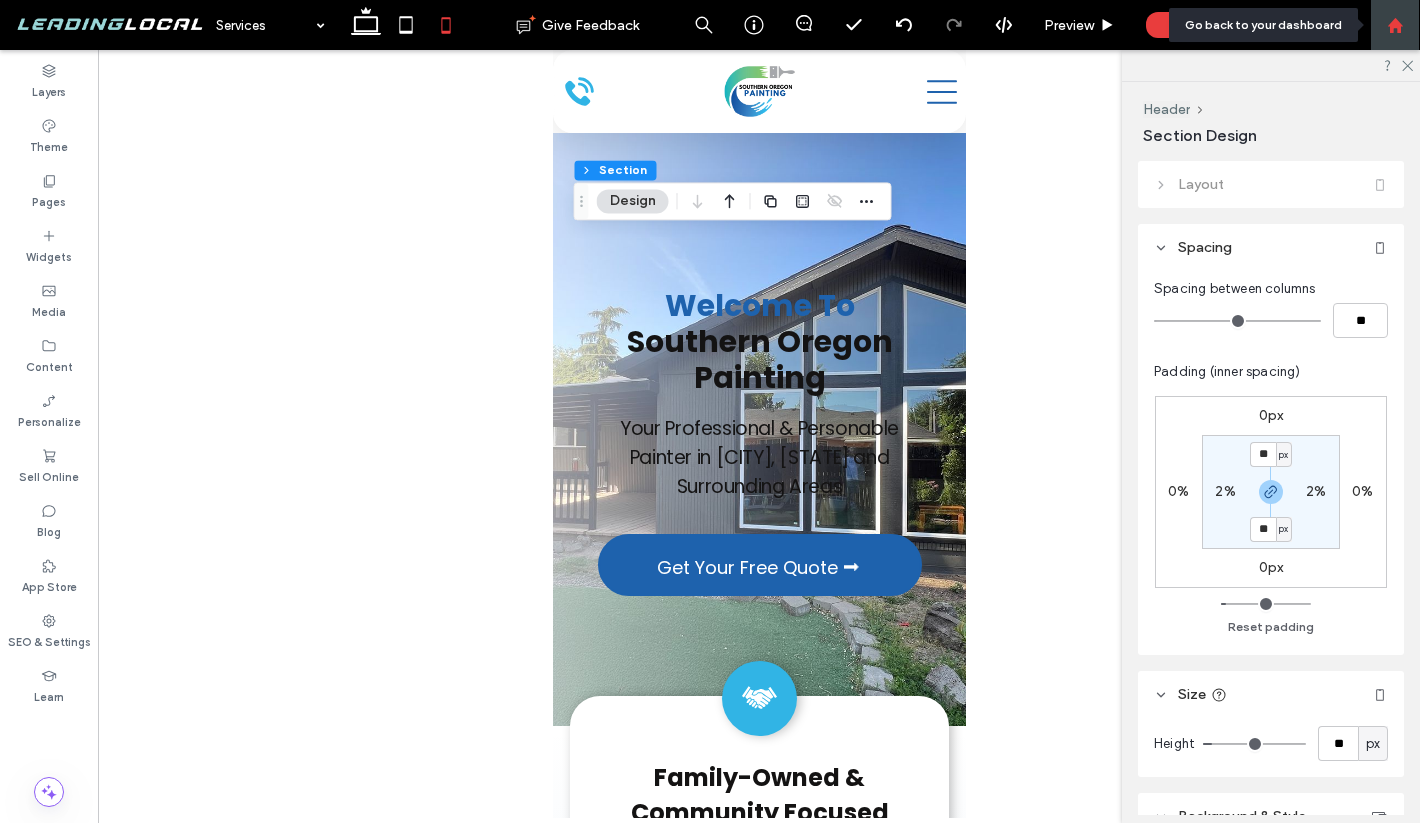click 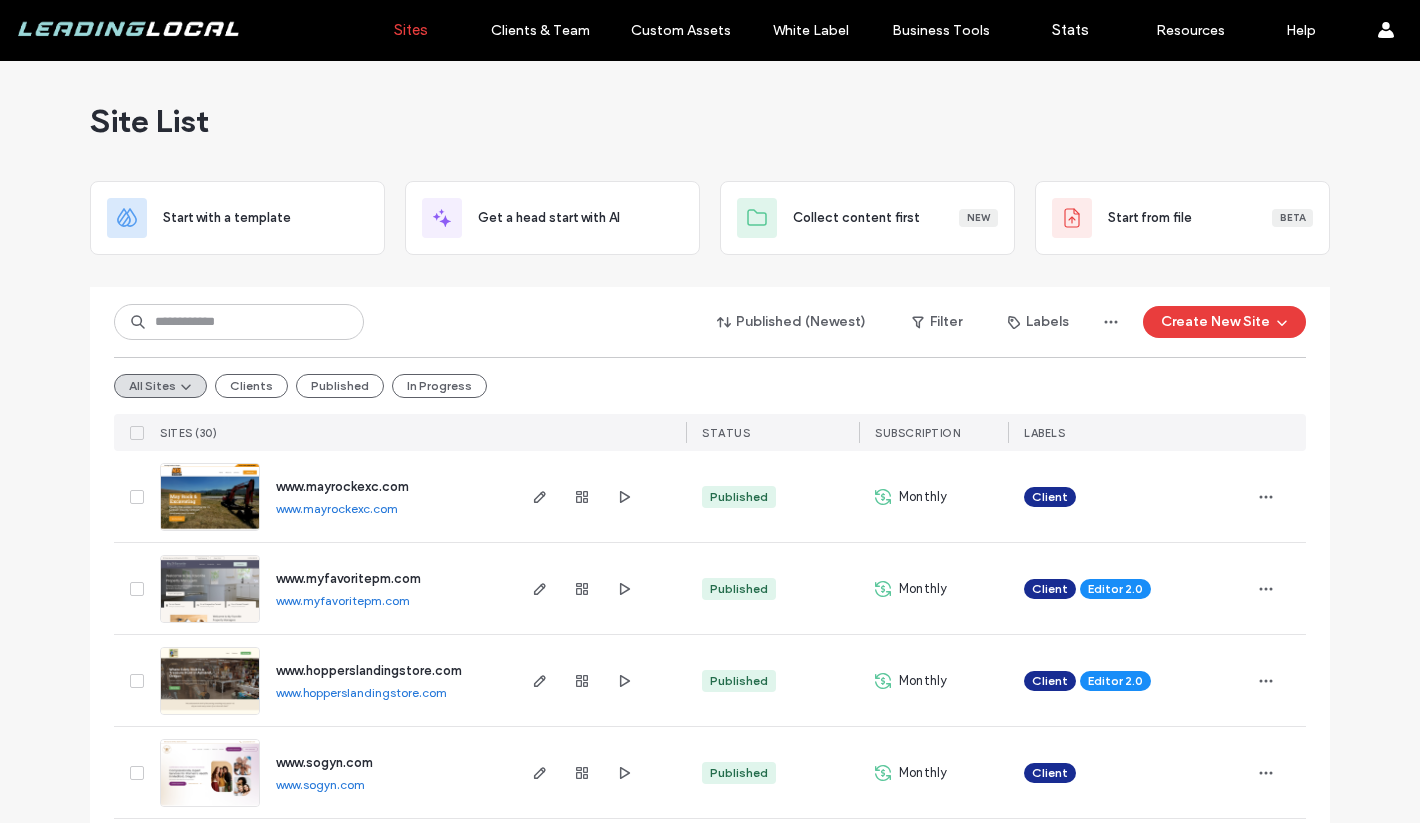 scroll, scrollTop: 0, scrollLeft: 0, axis: both 